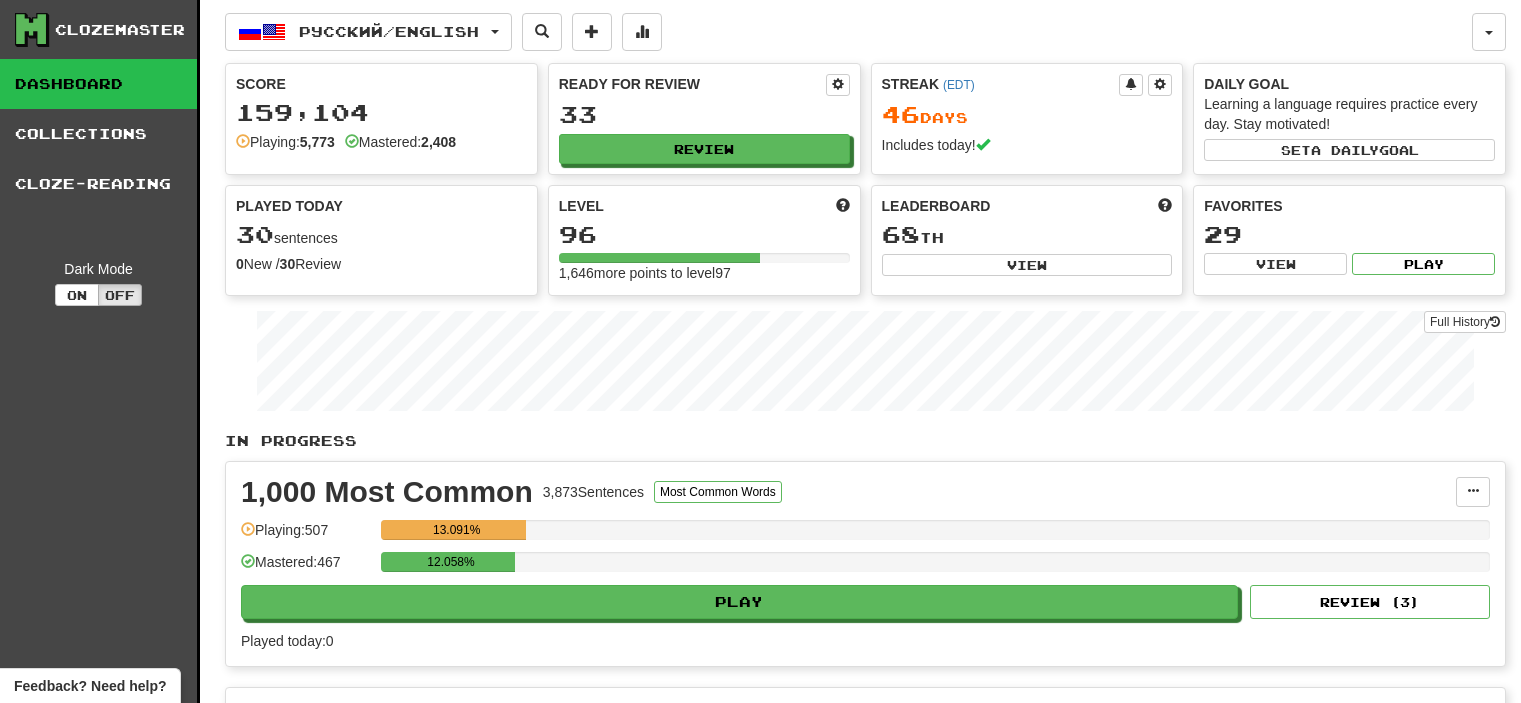 scroll, scrollTop: 0, scrollLeft: 0, axis: both 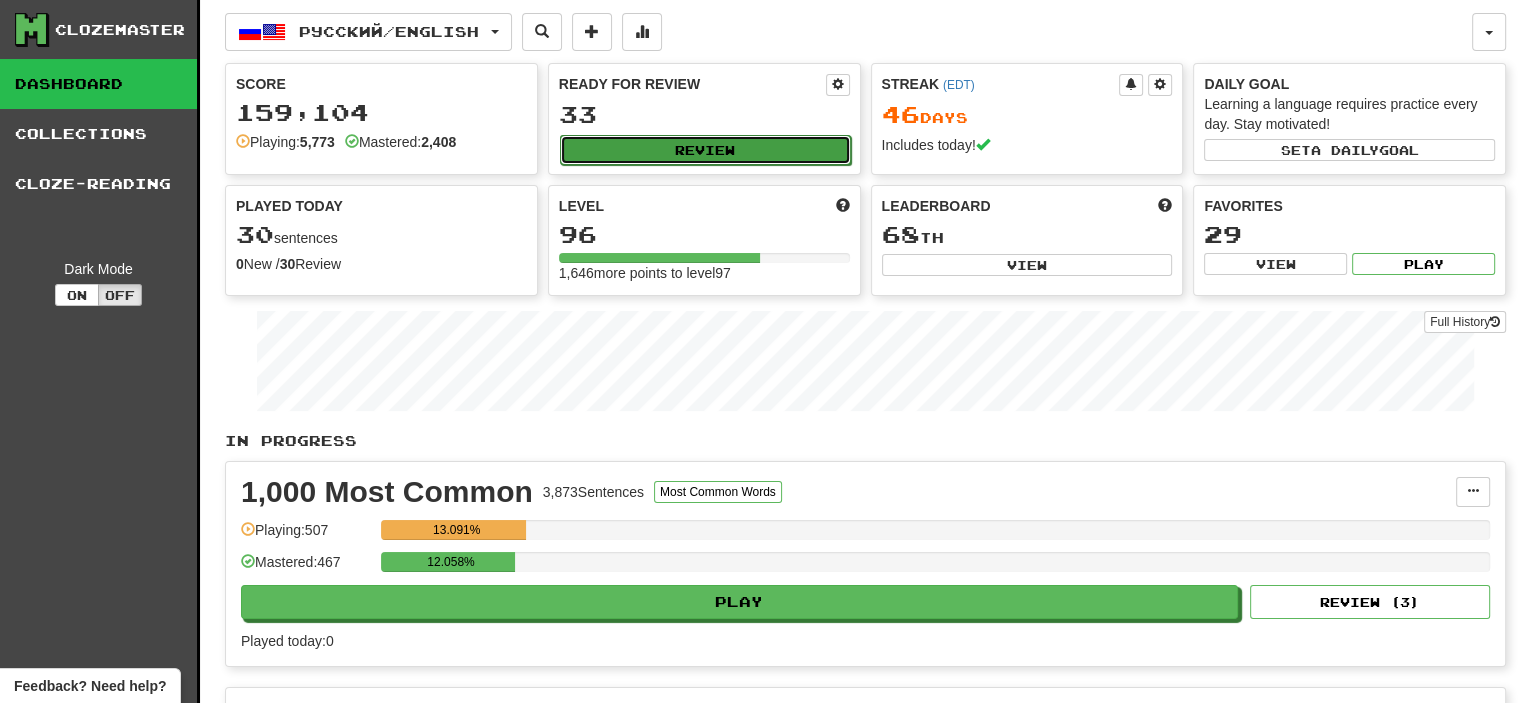 click on "Review" at bounding box center (705, 150) 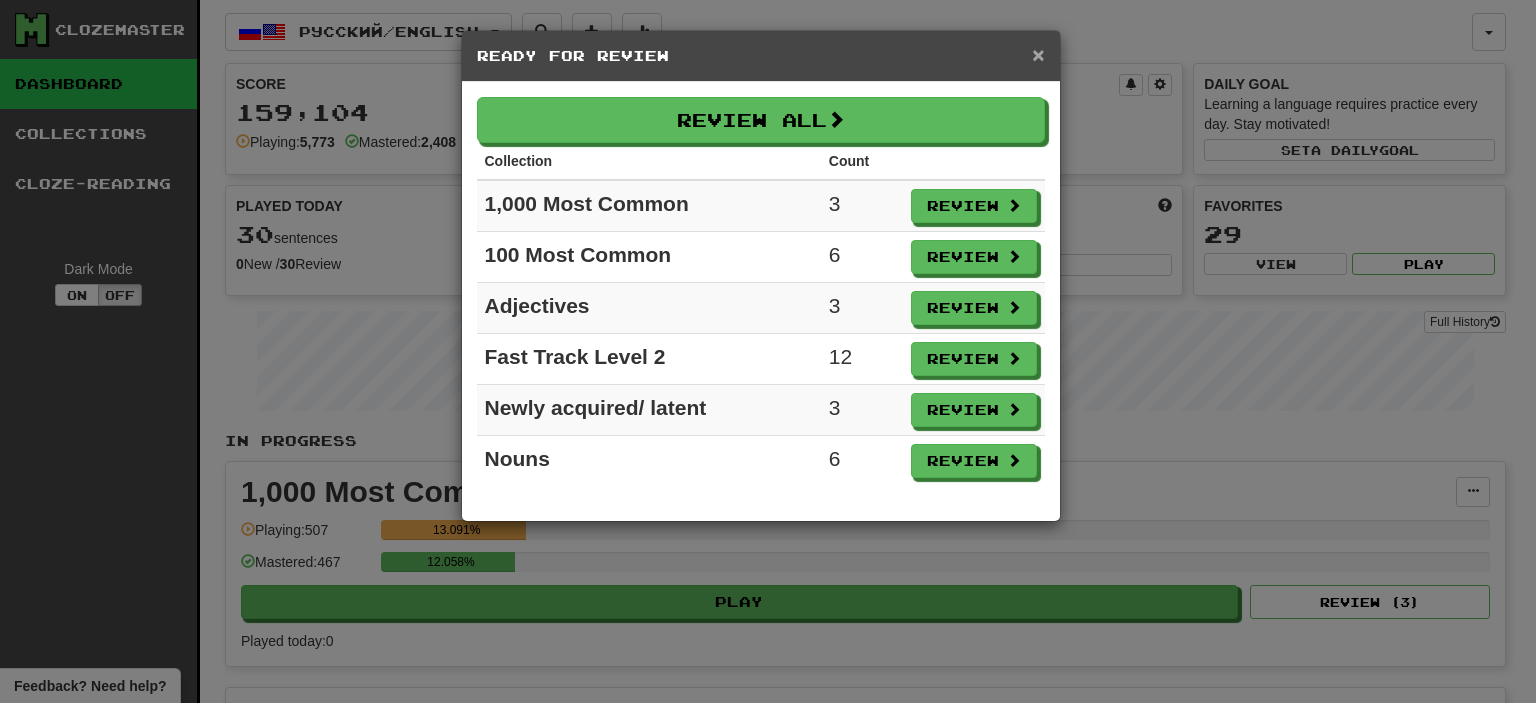 click on "×" at bounding box center [1038, 54] 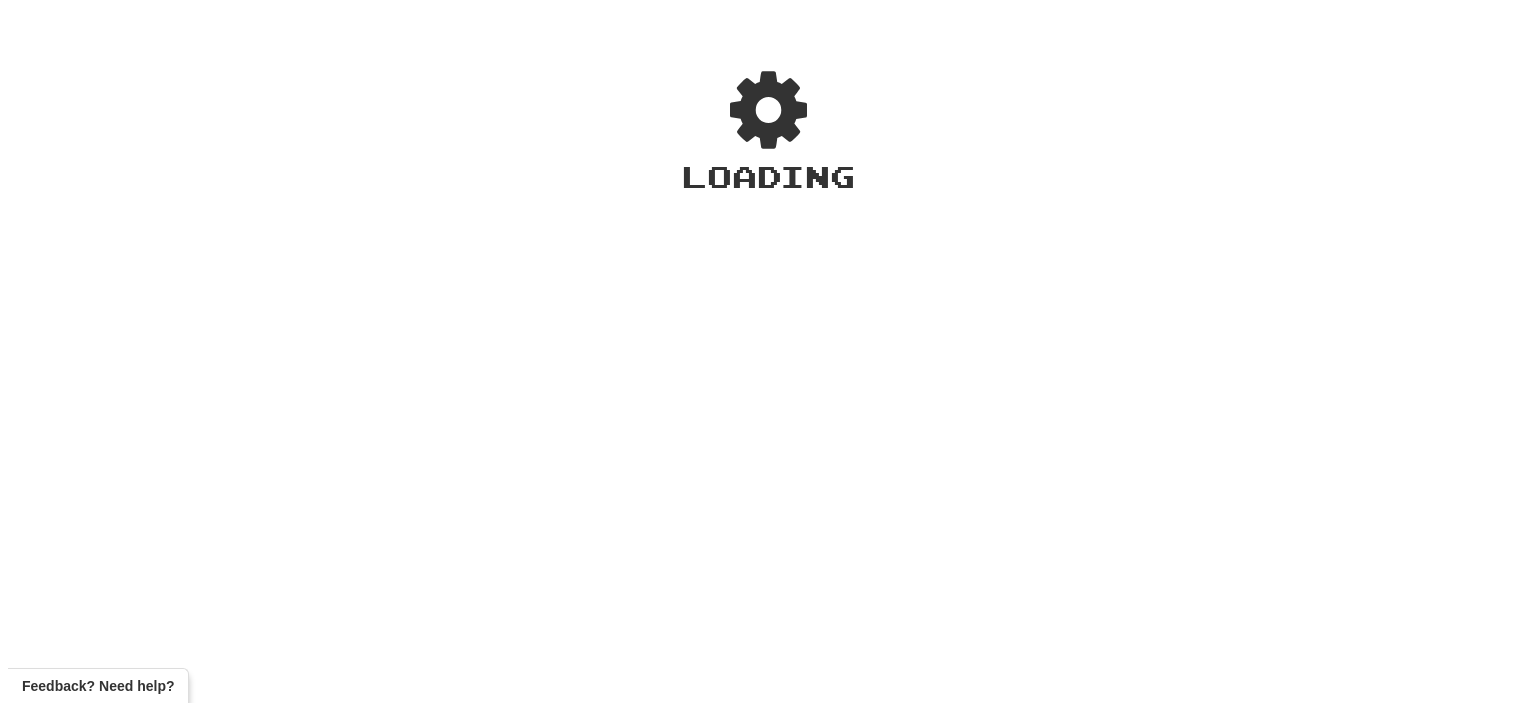 scroll, scrollTop: 0, scrollLeft: 0, axis: both 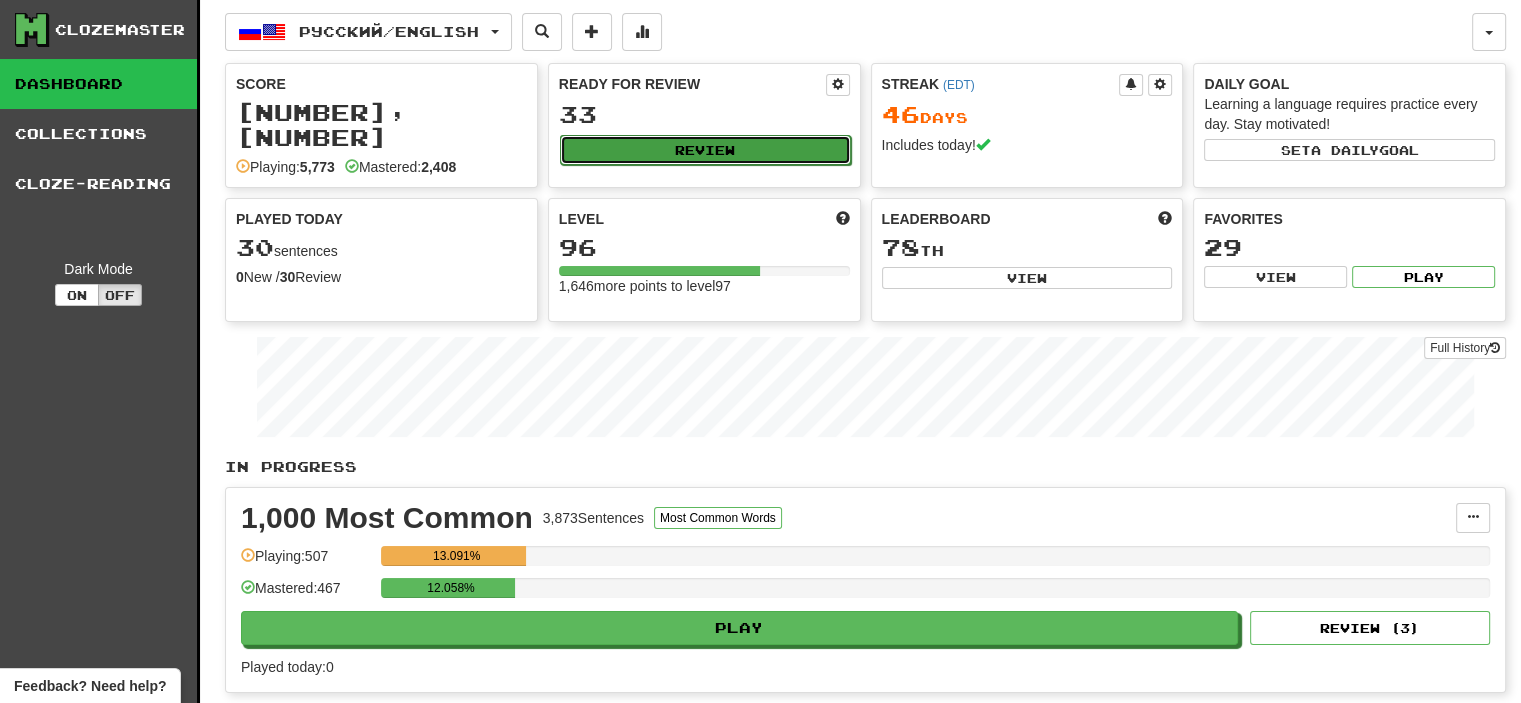 click on "Review" at bounding box center (705, 150) 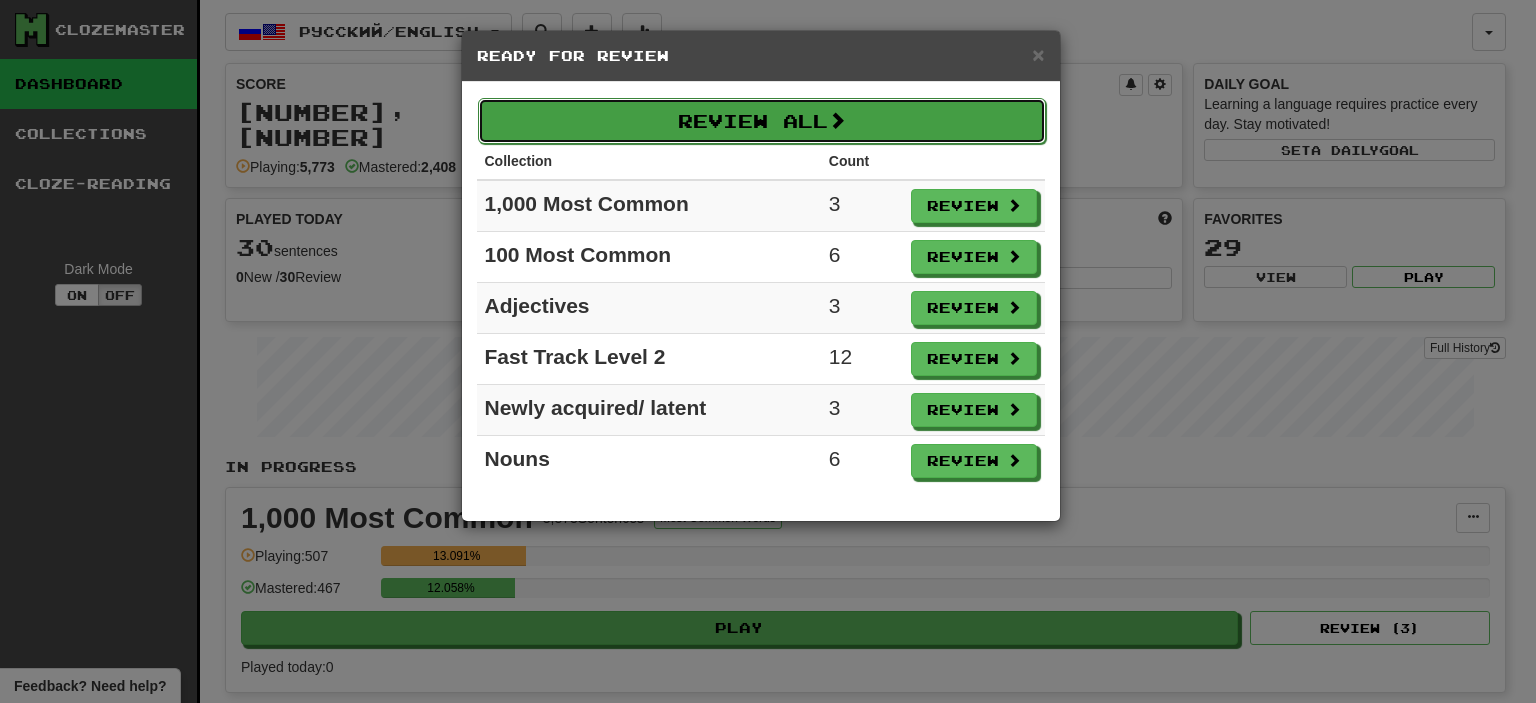 click on "Review All" at bounding box center (762, 121) 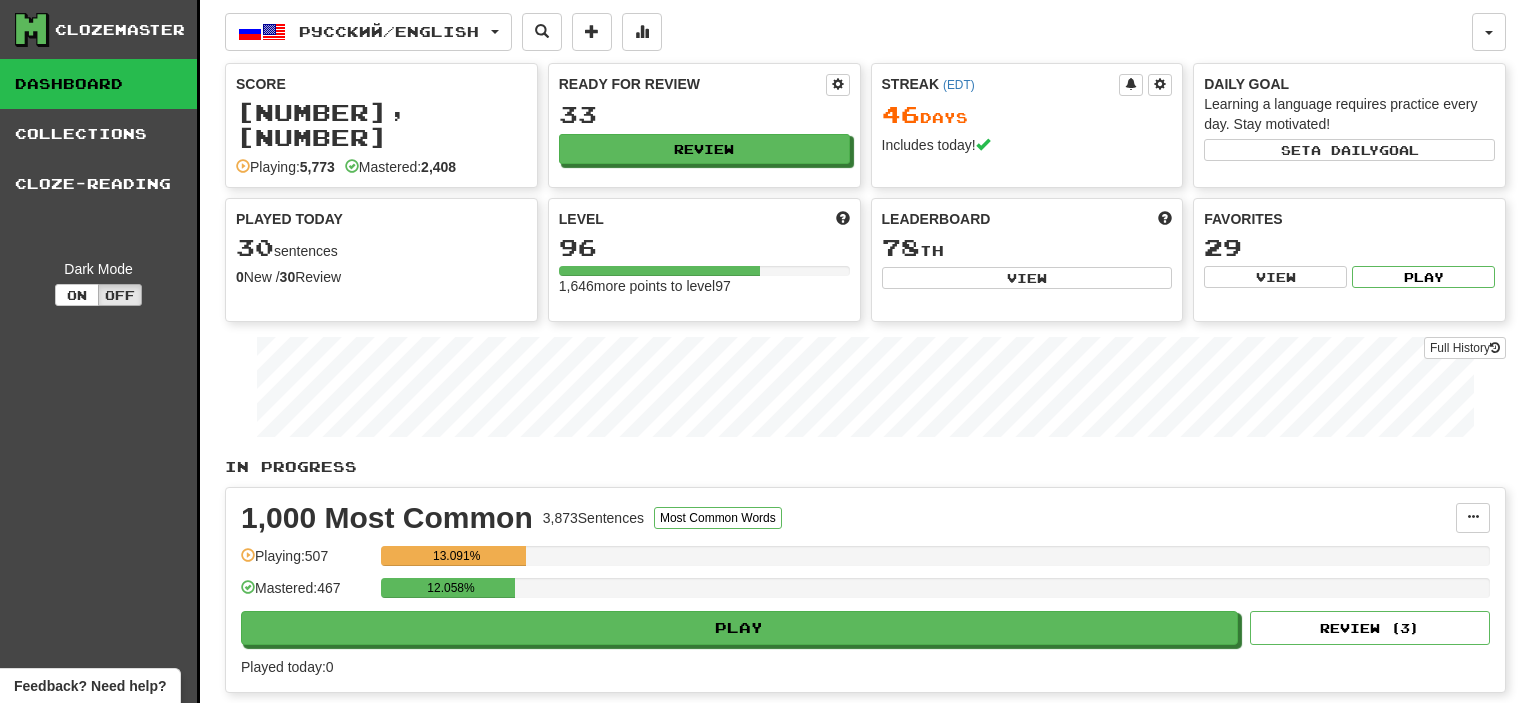 select on "**" 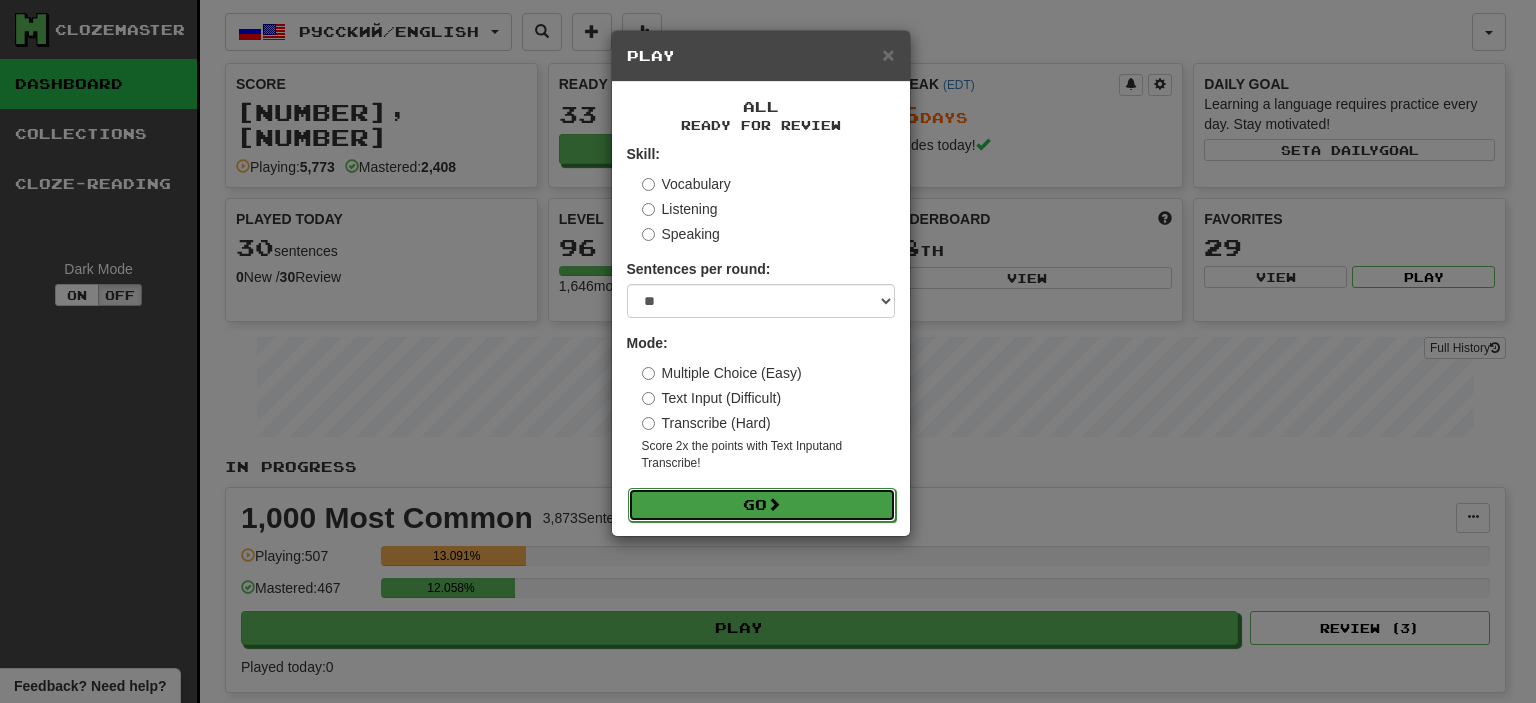 click at bounding box center (774, 504) 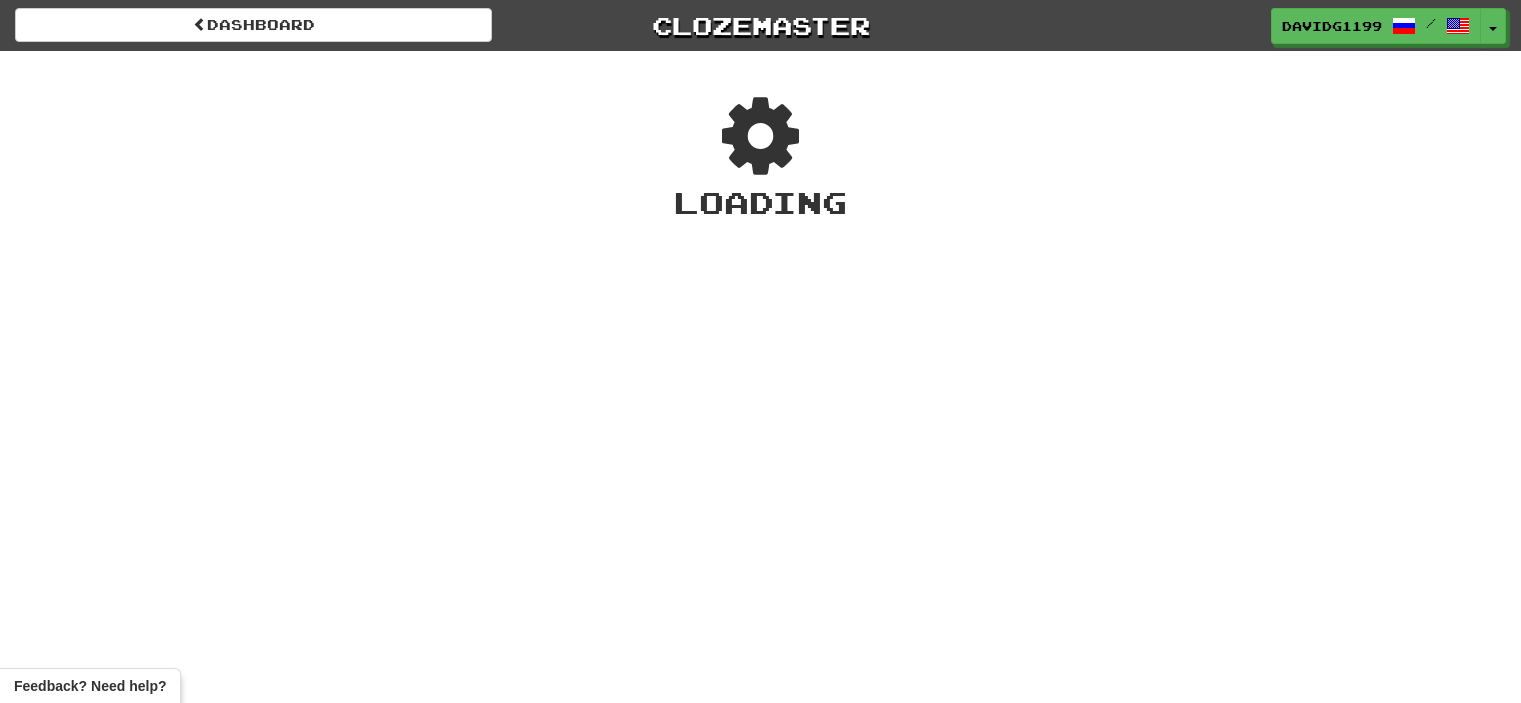 scroll, scrollTop: 0, scrollLeft: 0, axis: both 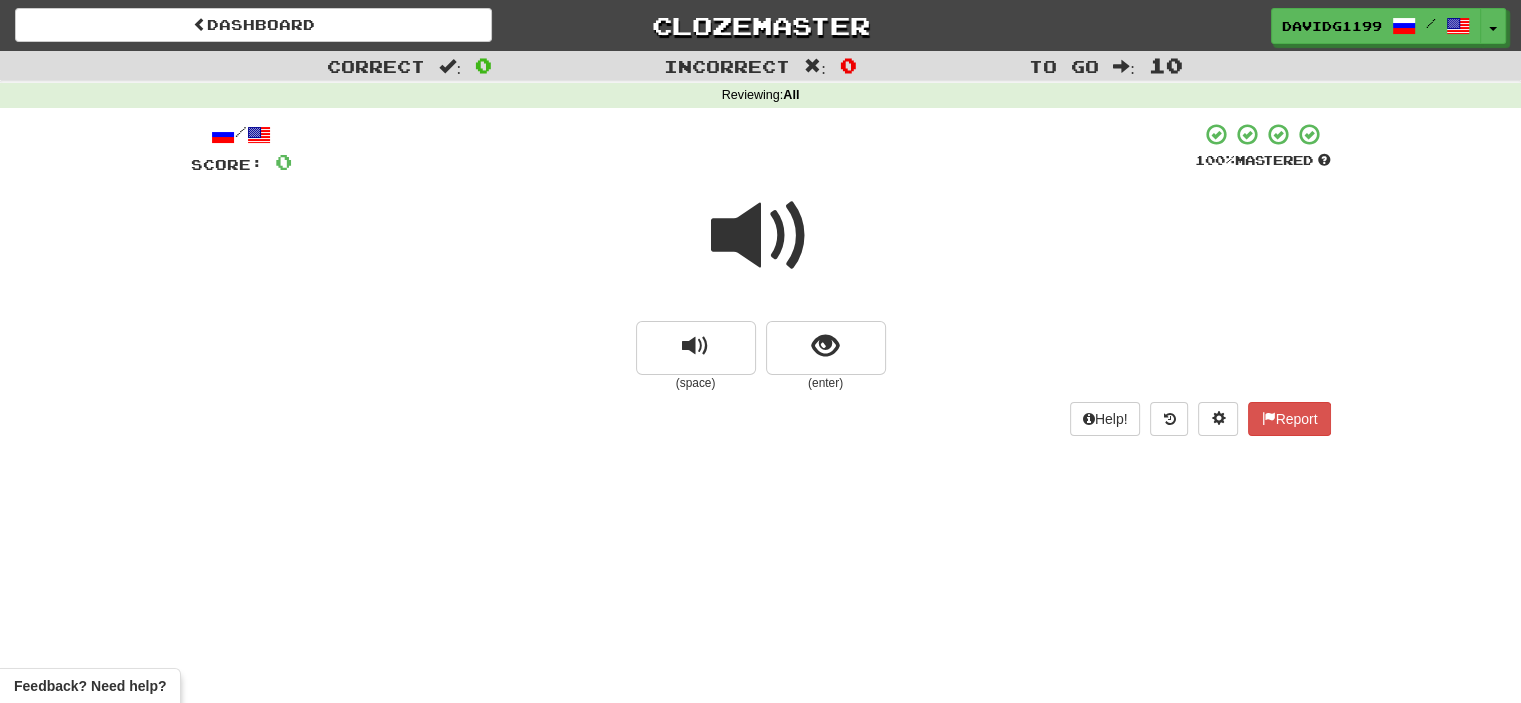 click at bounding box center [761, 236] 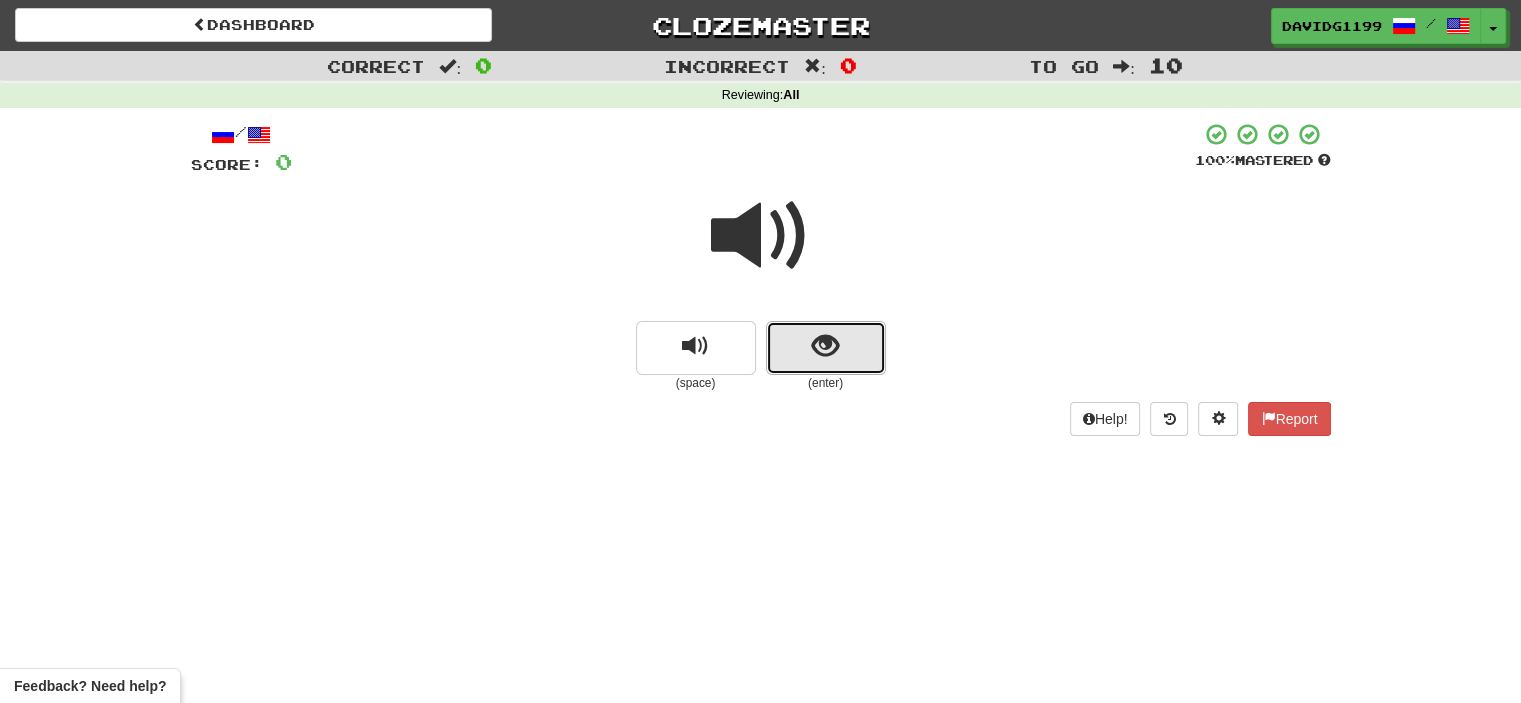click at bounding box center (826, 348) 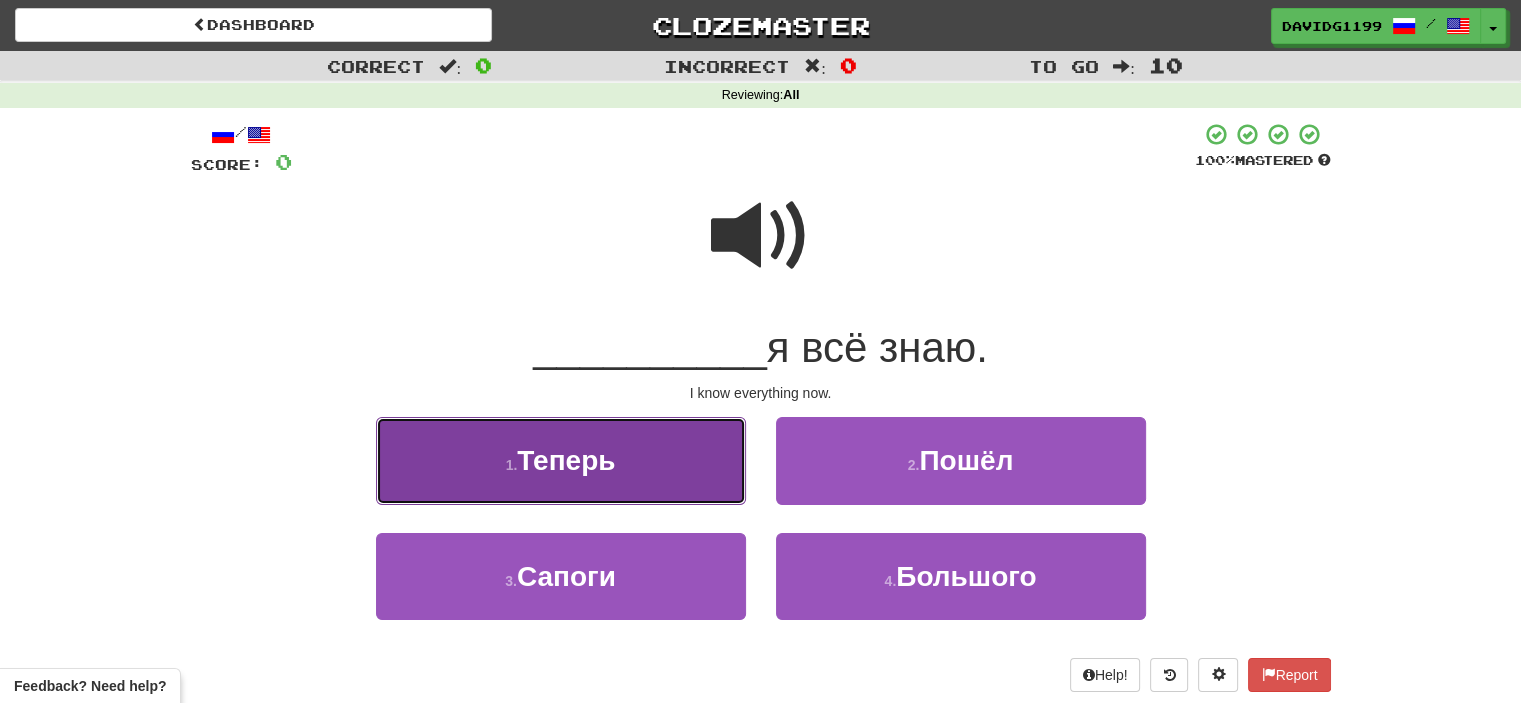 click on "1 .  Теперь" at bounding box center [561, 460] 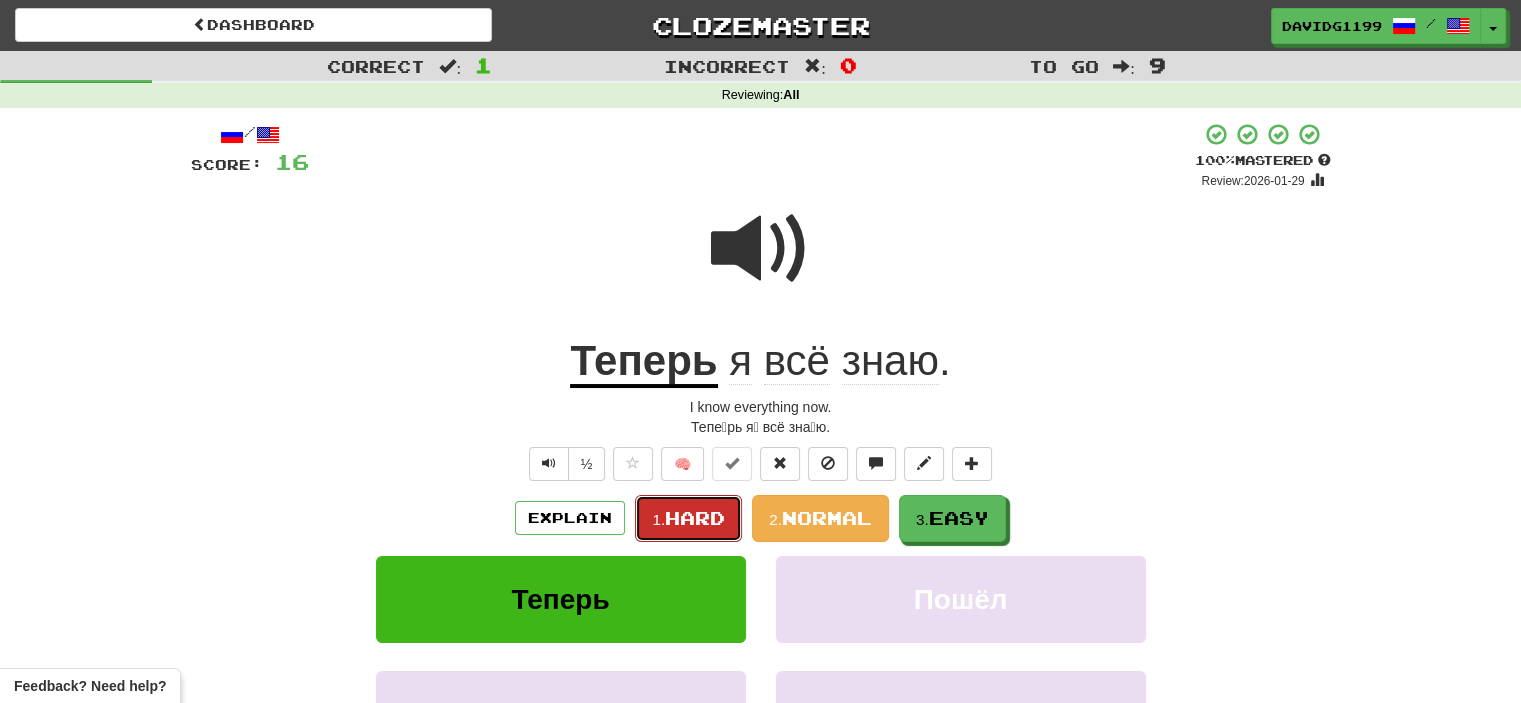 click on "Hard" at bounding box center [695, 518] 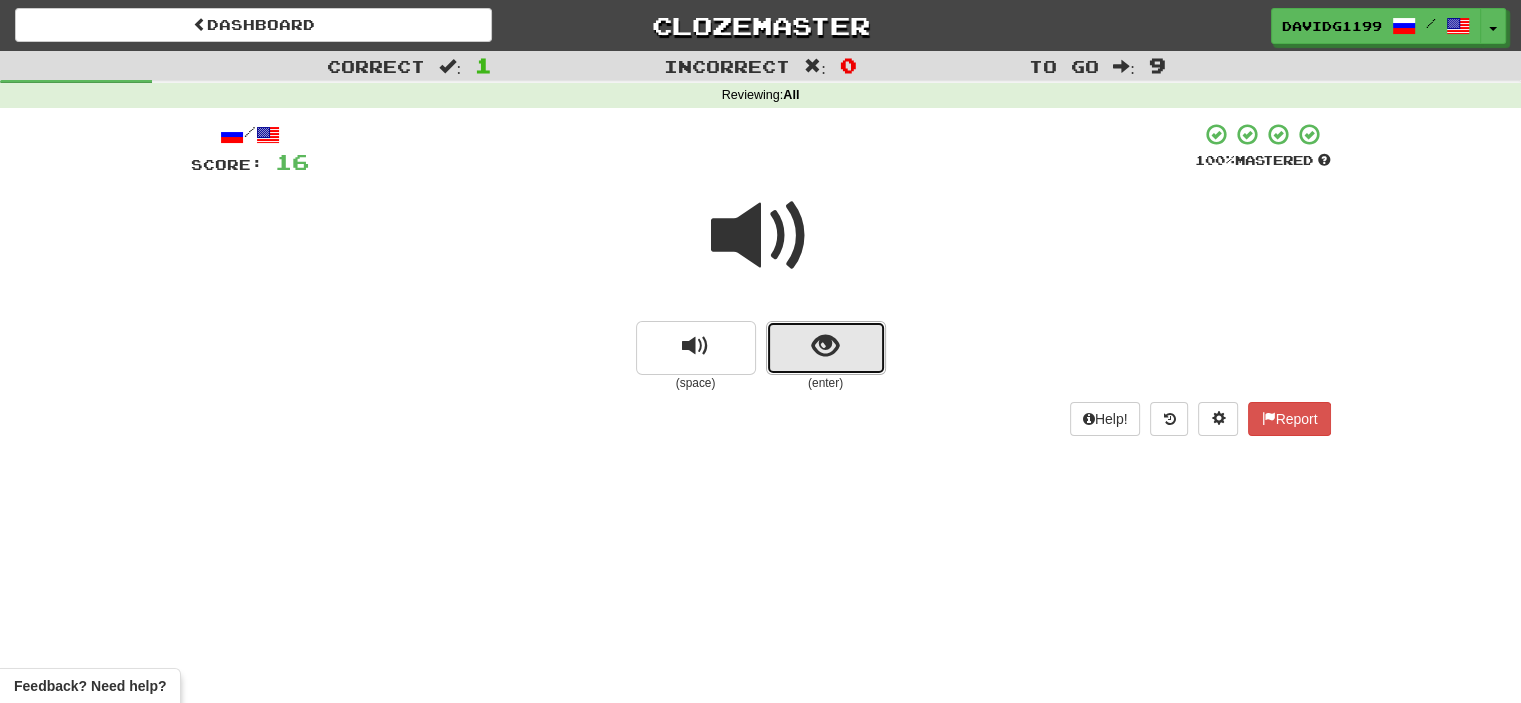 click at bounding box center [825, 346] 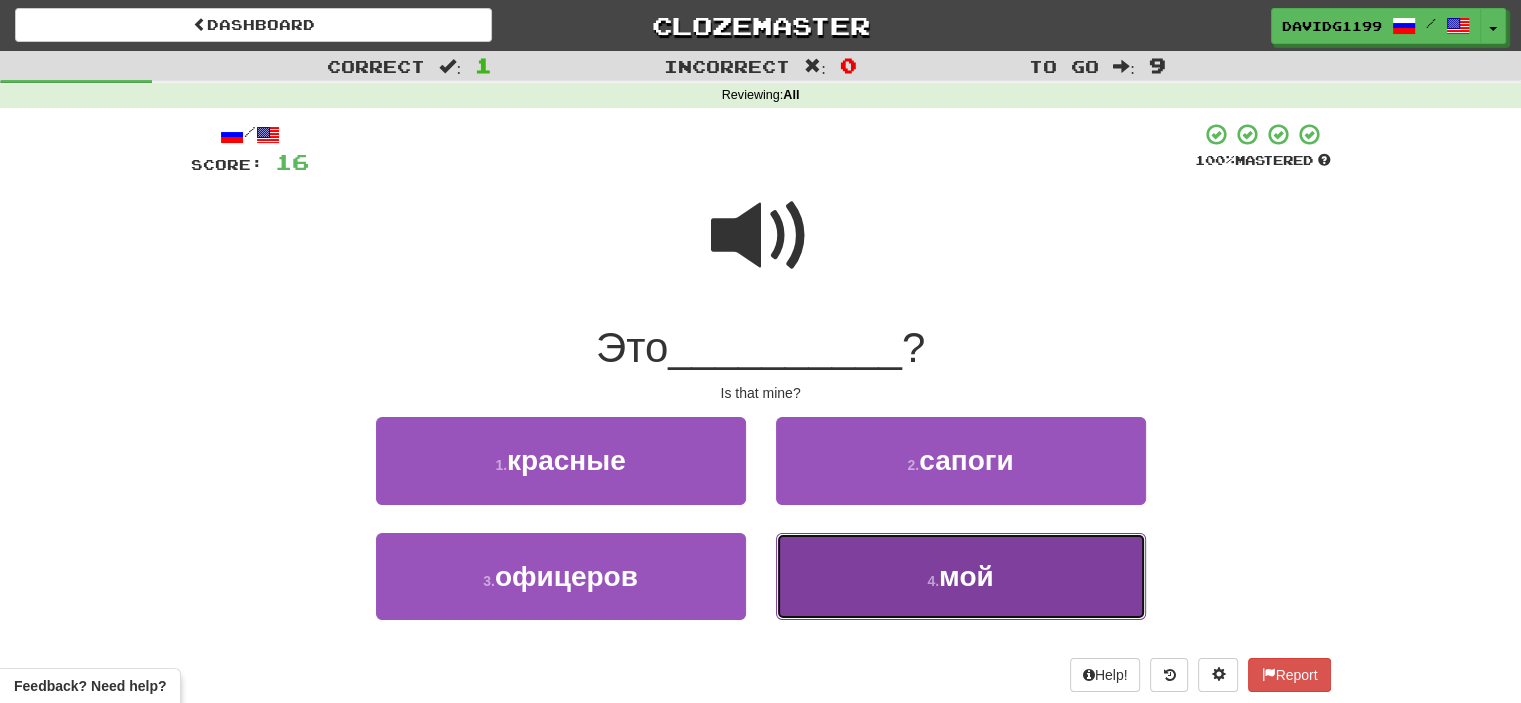 click on "4 .  мой" at bounding box center (961, 576) 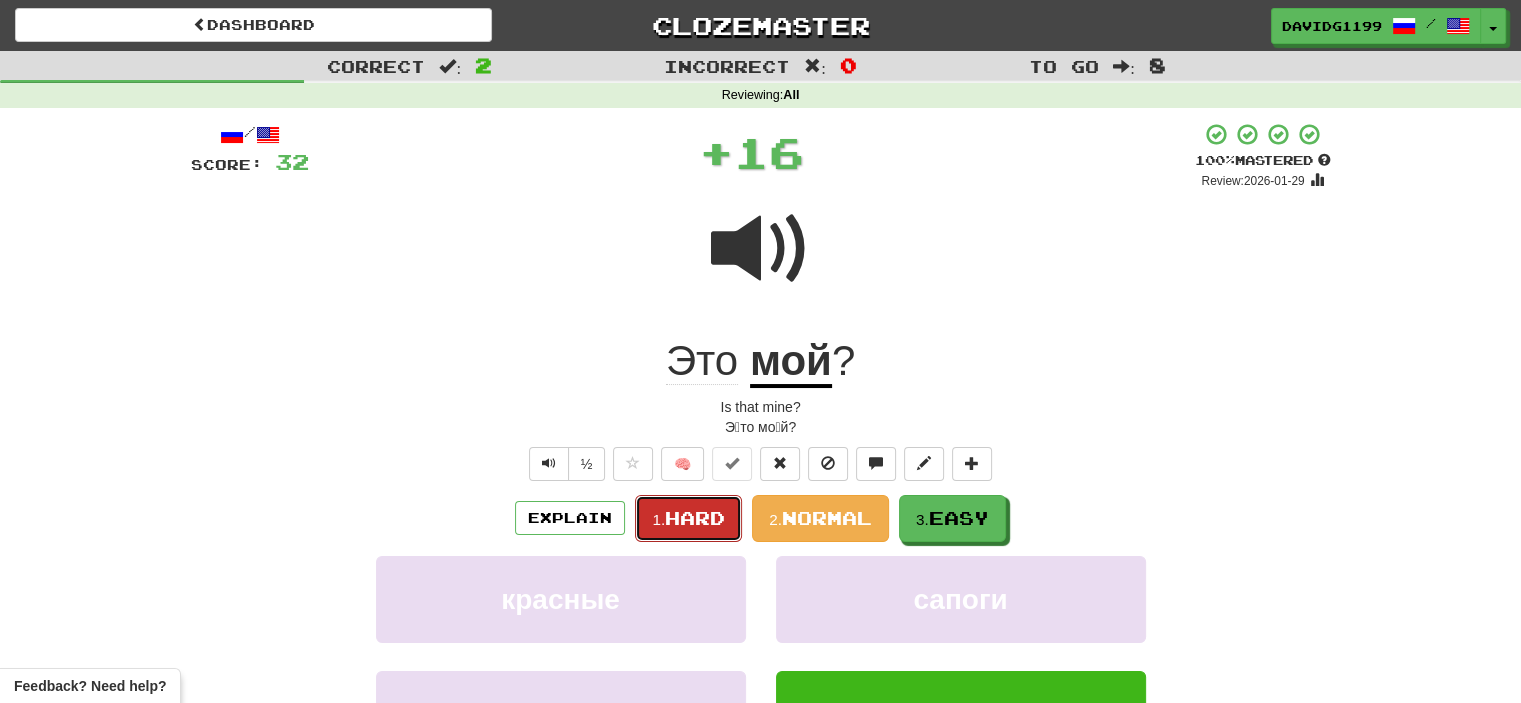 click on "Hard" at bounding box center (695, 518) 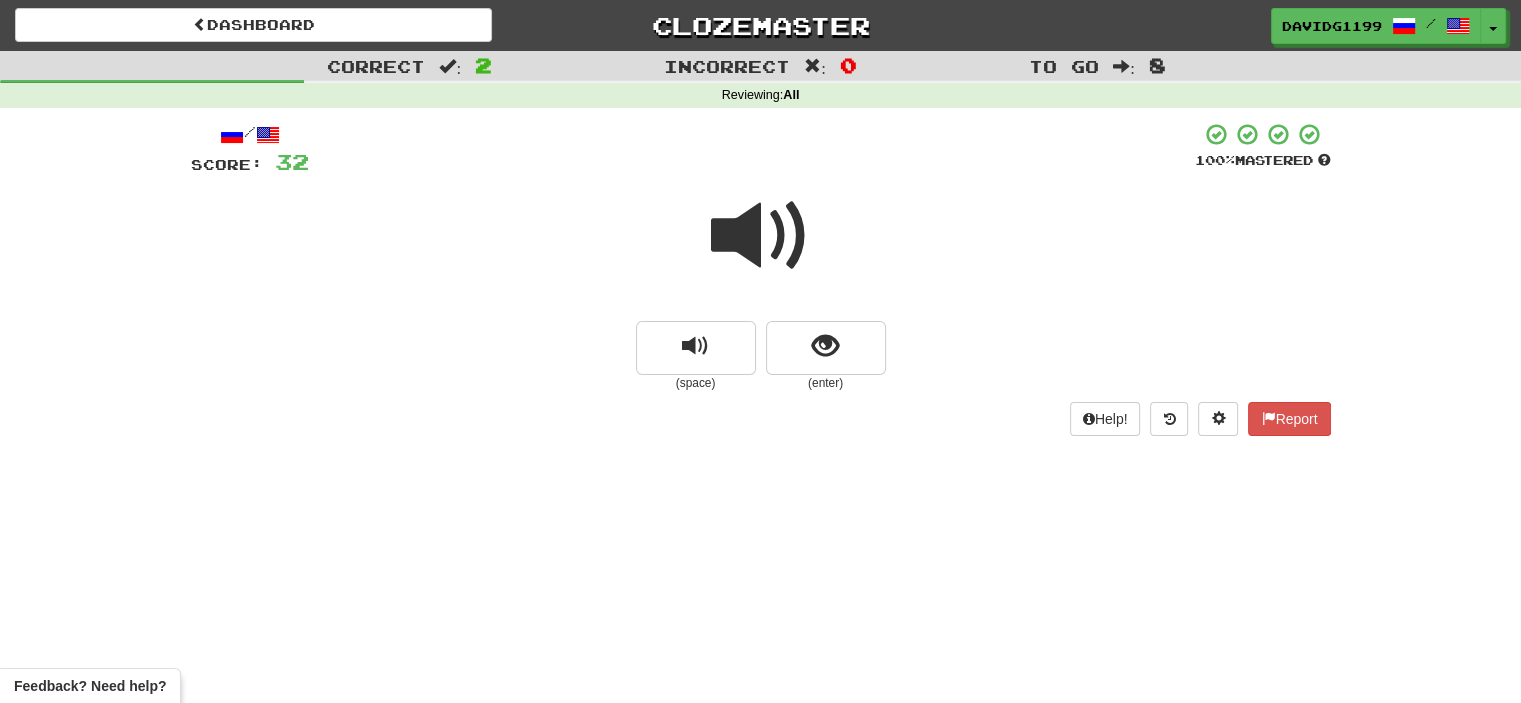 click at bounding box center (761, 236) 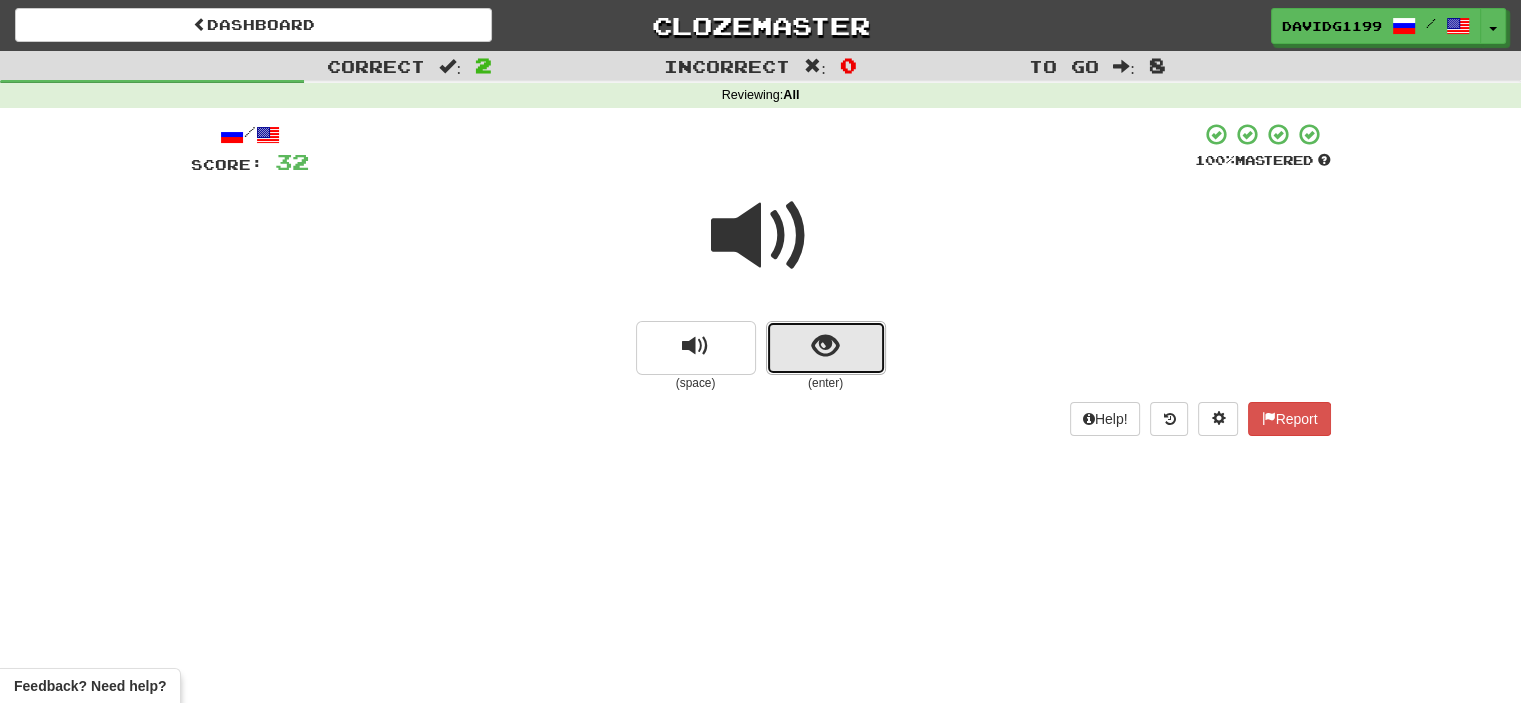 click at bounding box center (826, 348) 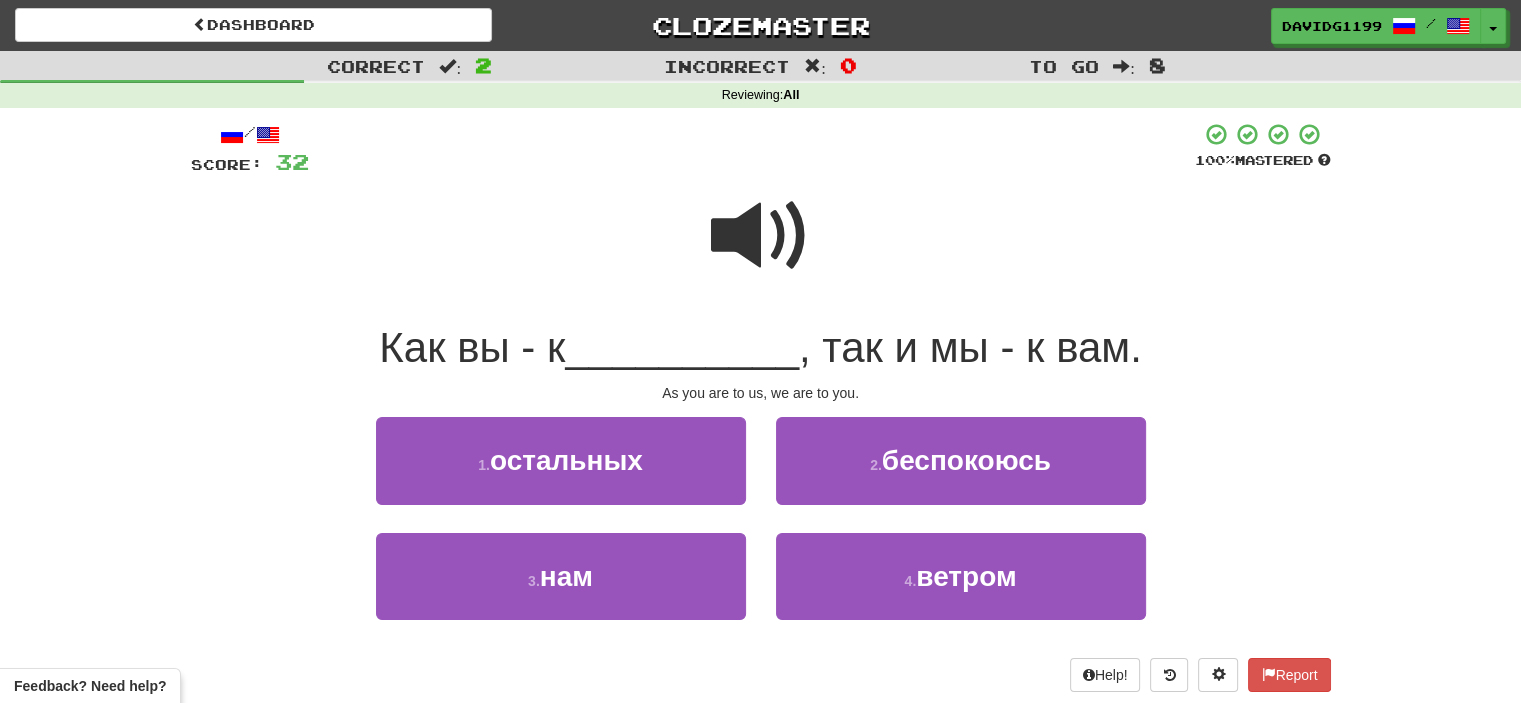 click at bounding box center (761, 236) 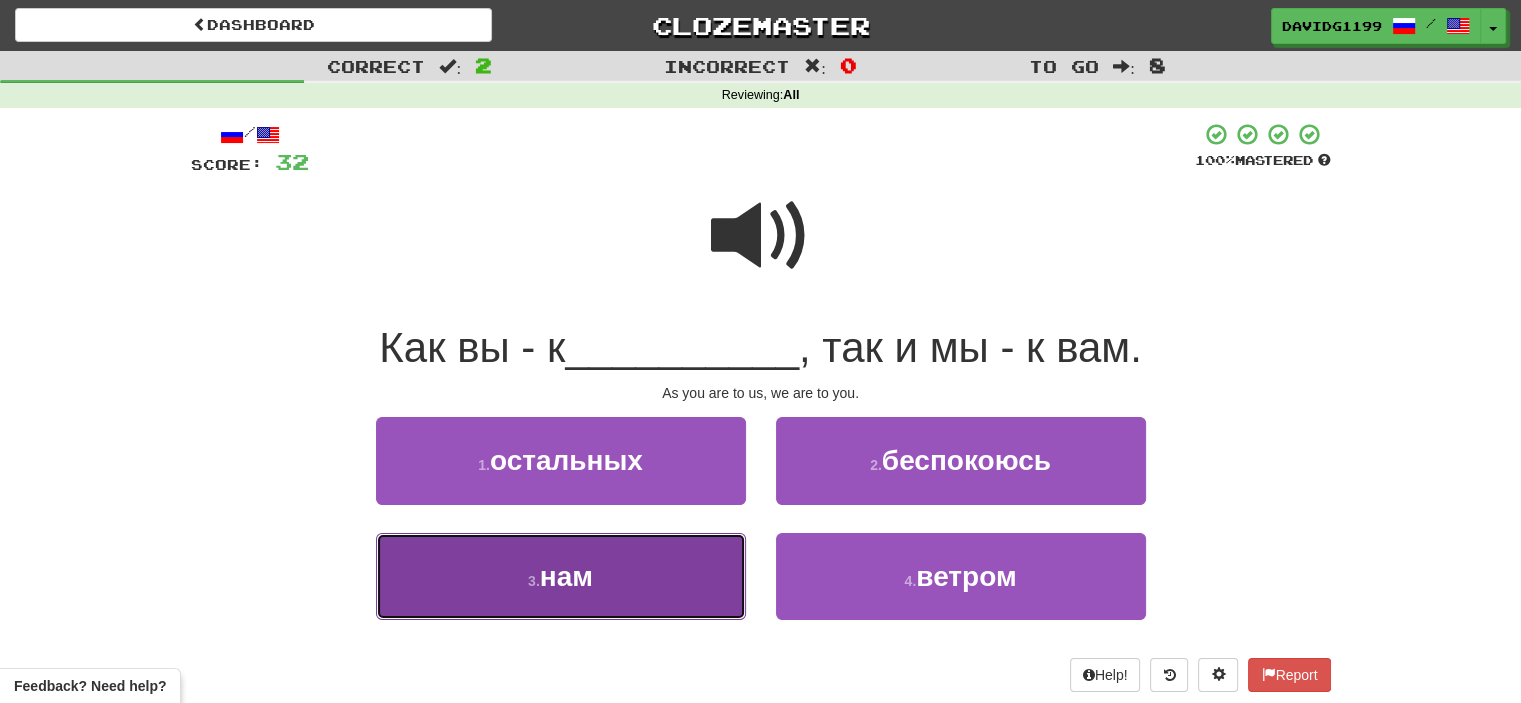 click on "3 .  нам" at bounding box center [561, 576] 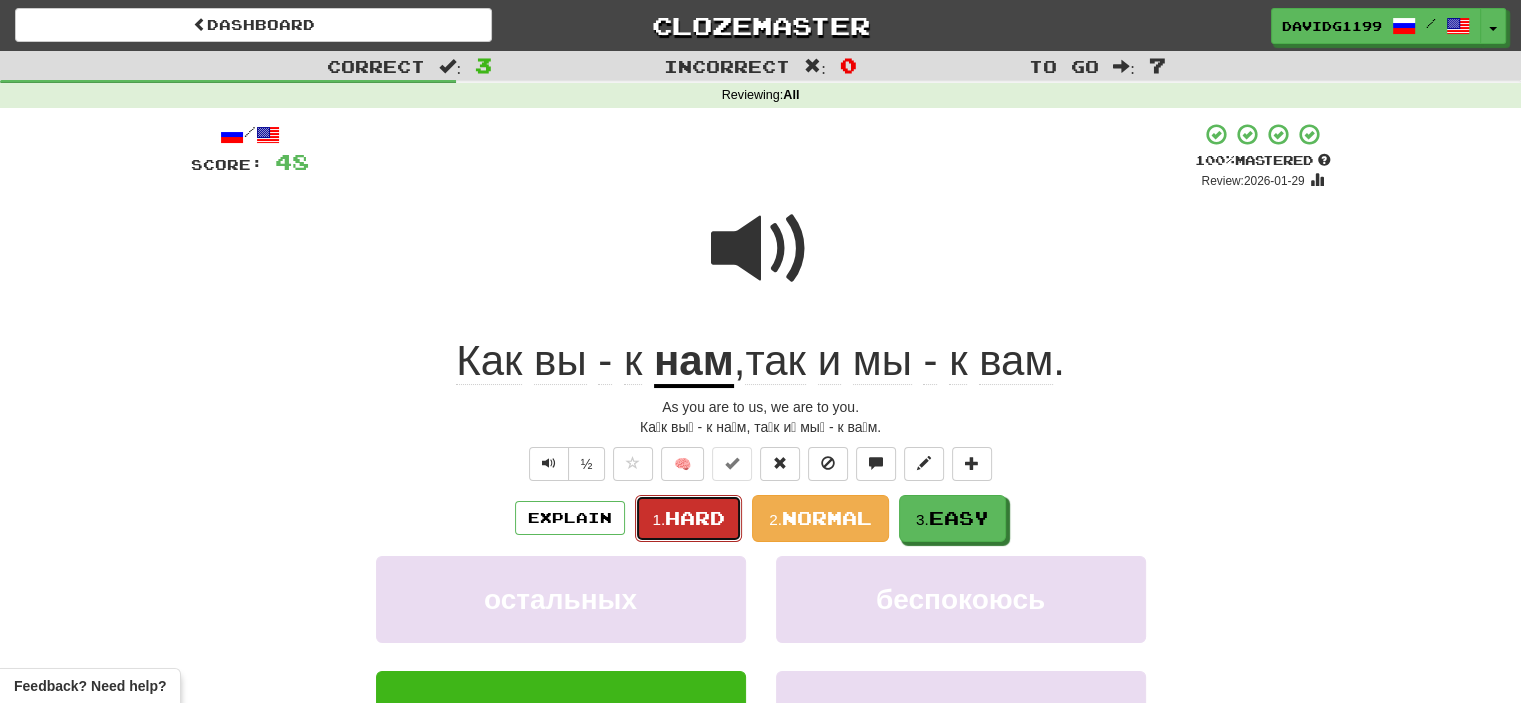 click on "Hard" at bounding box center [695, 518] 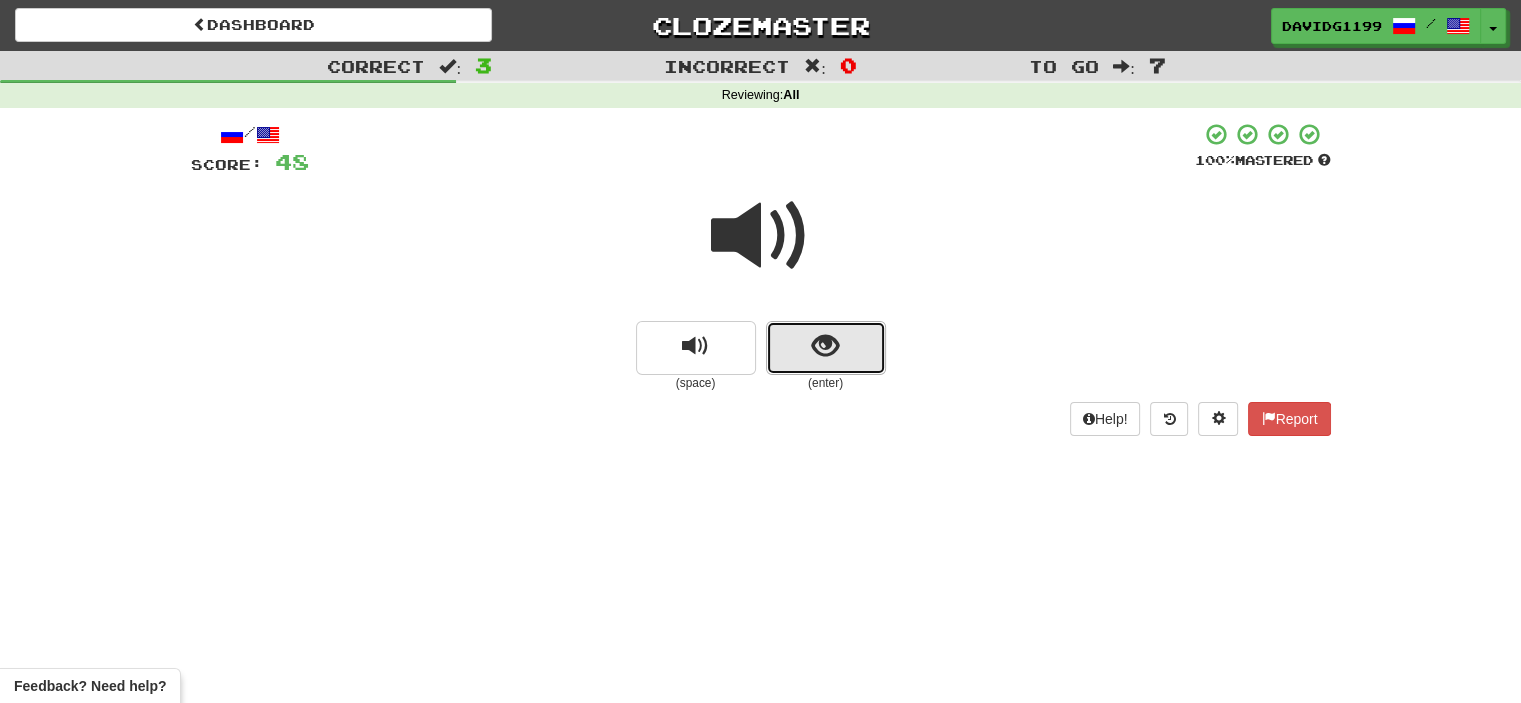 click at bounding box center (826, 348) 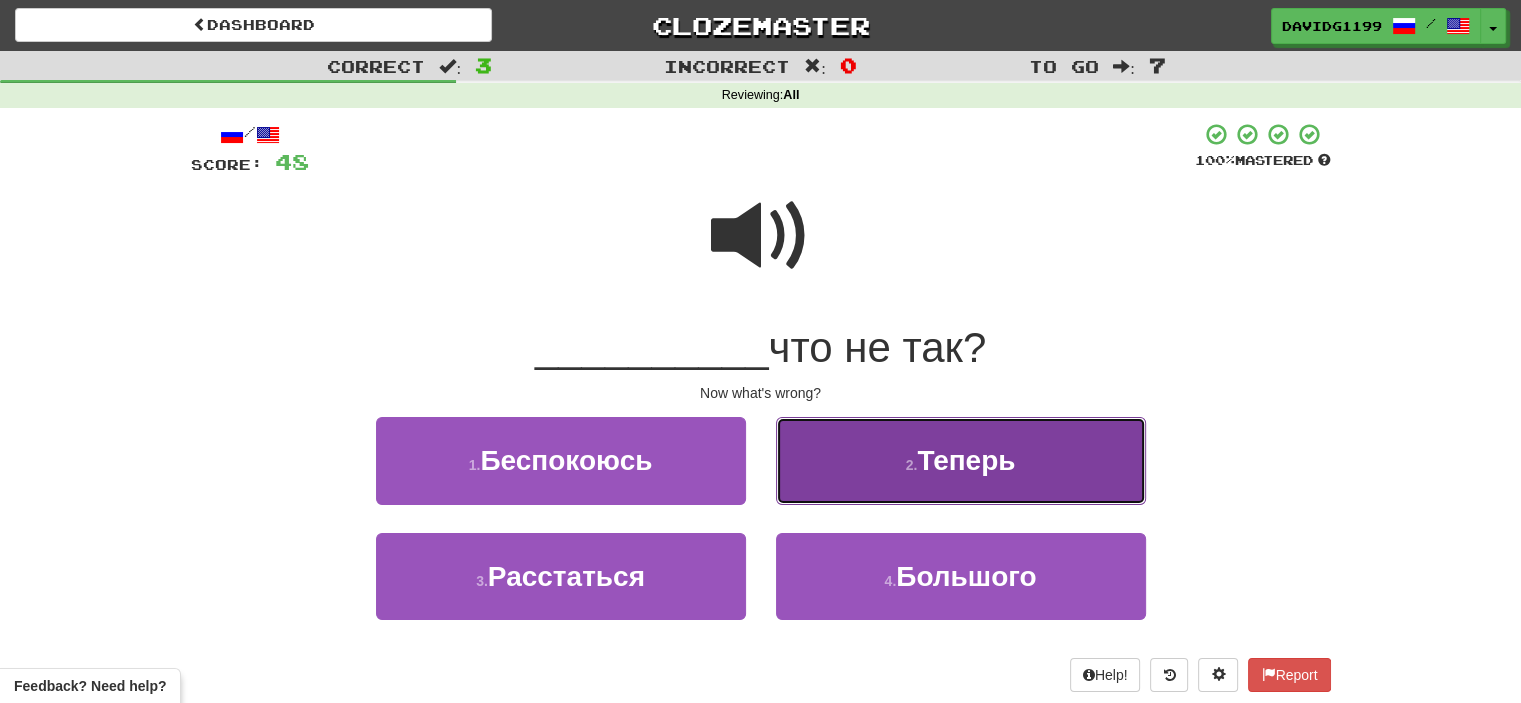 click on "2 .  Теперь" at bounding box center [961, 460] 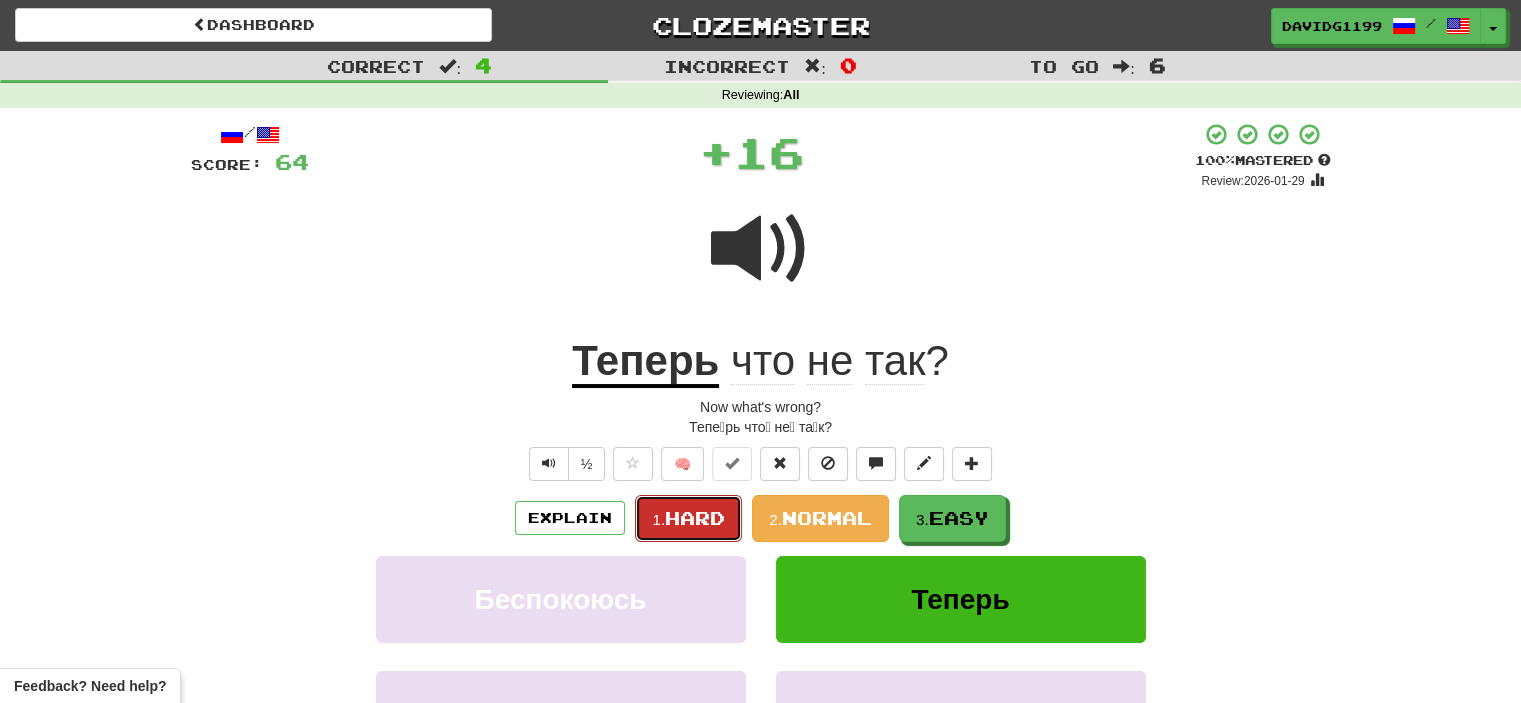 click on "Hard" at bounding box center (695, 518) 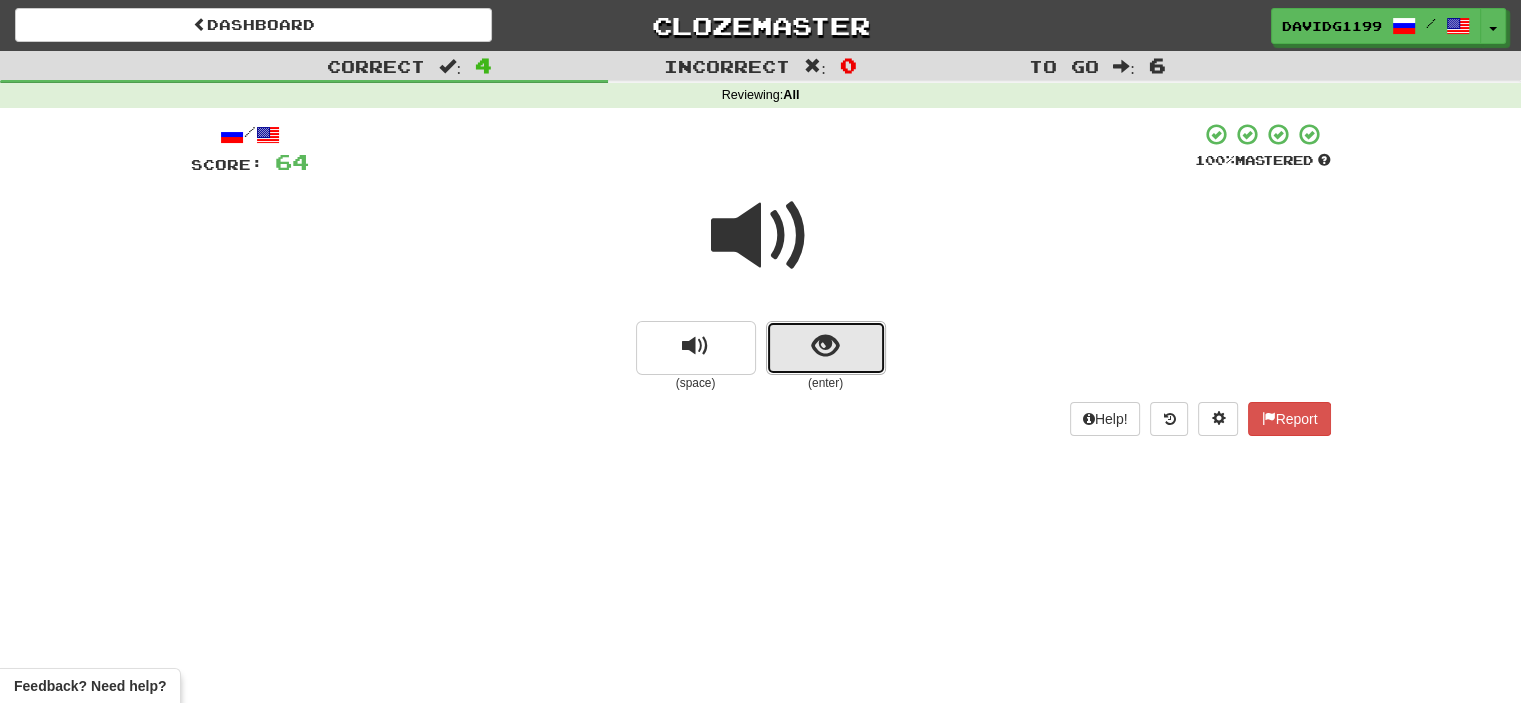 click at bounding box center [826, 348] 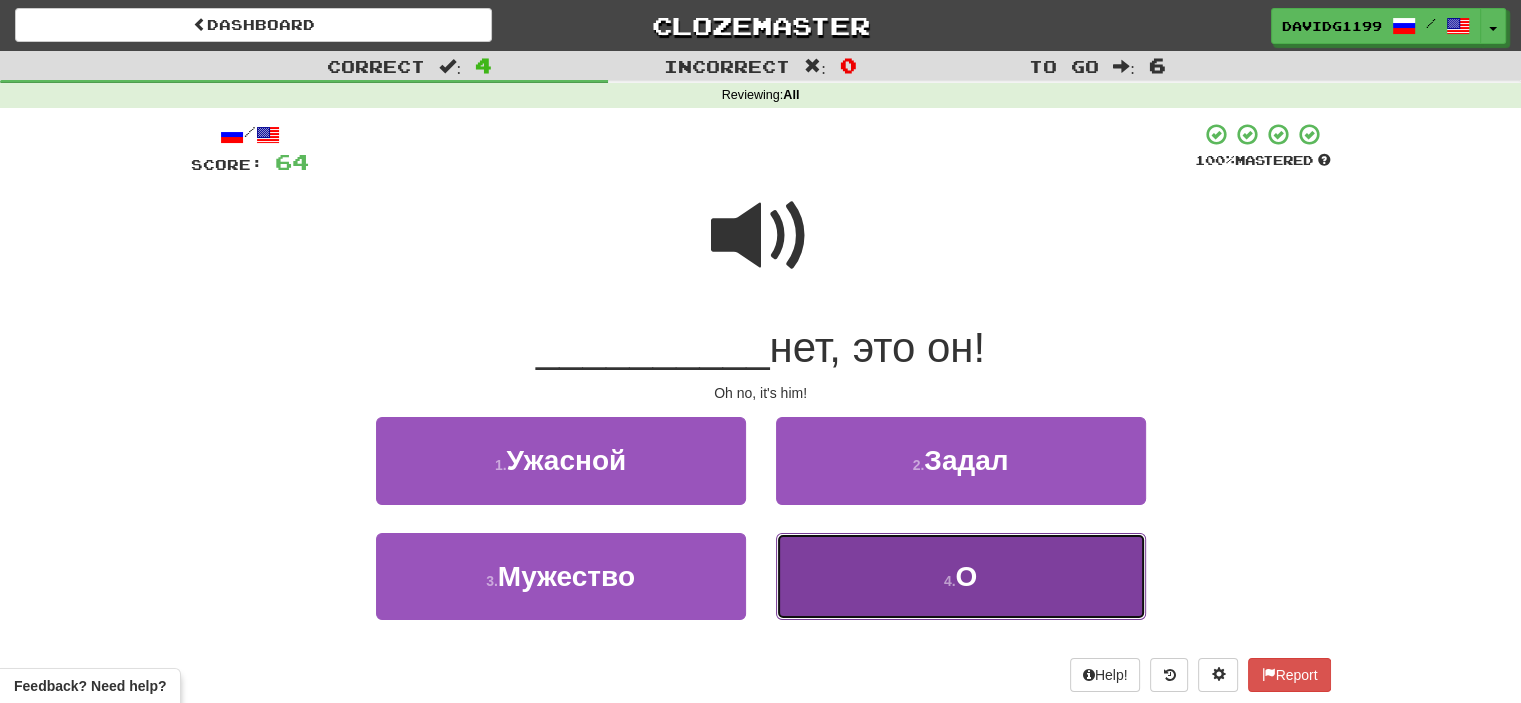 click on "4 .  О" at bounding box center [961, 576] 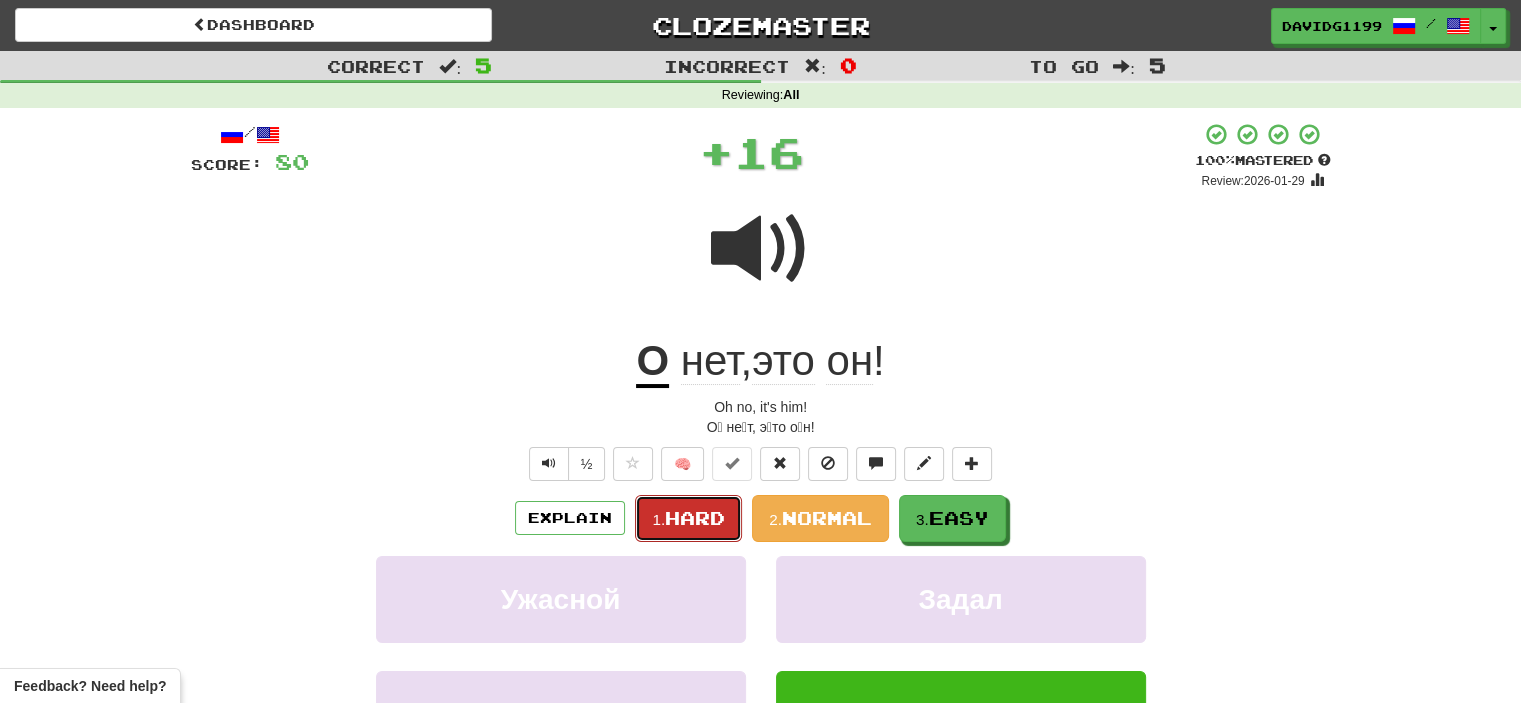 click on "Hard" at bounding box center [695, 518] 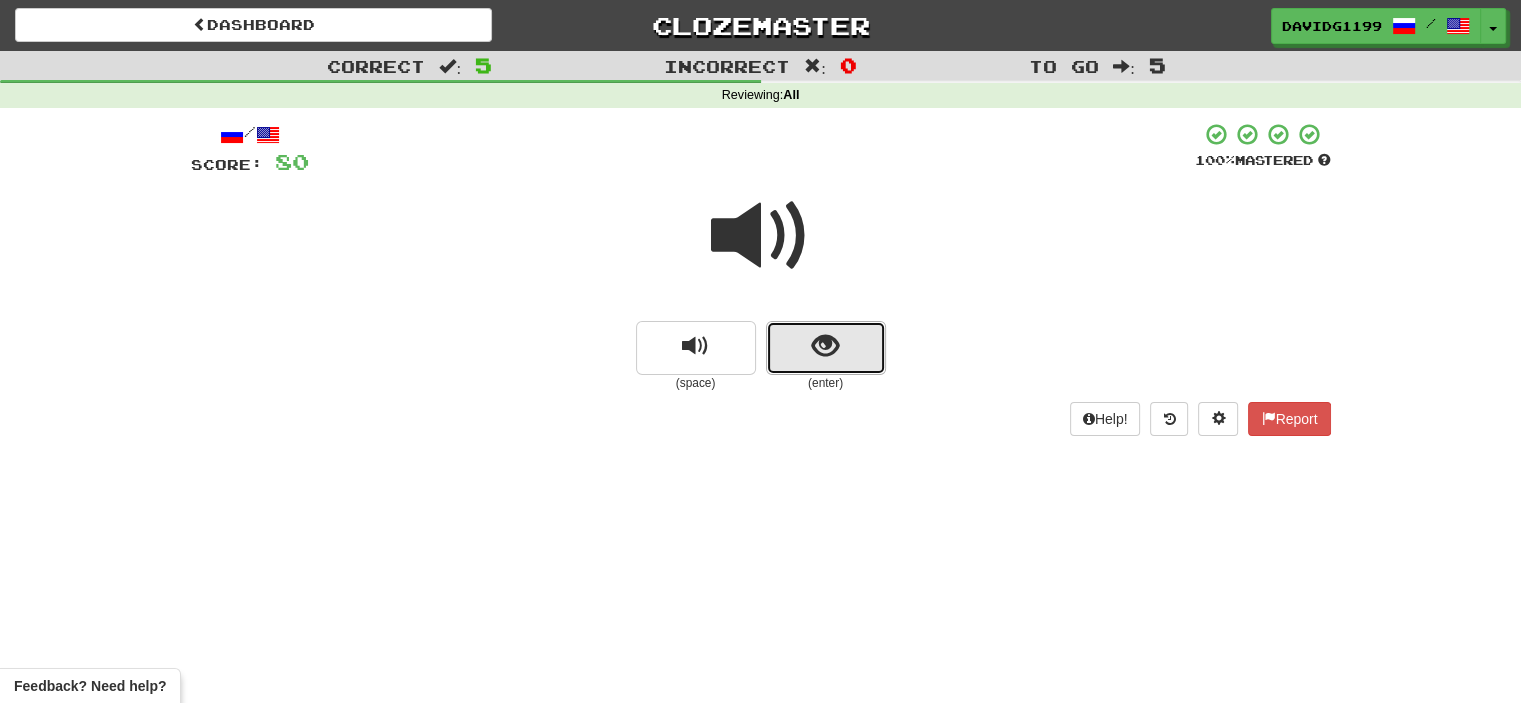 click at bounding box center [826, 348] 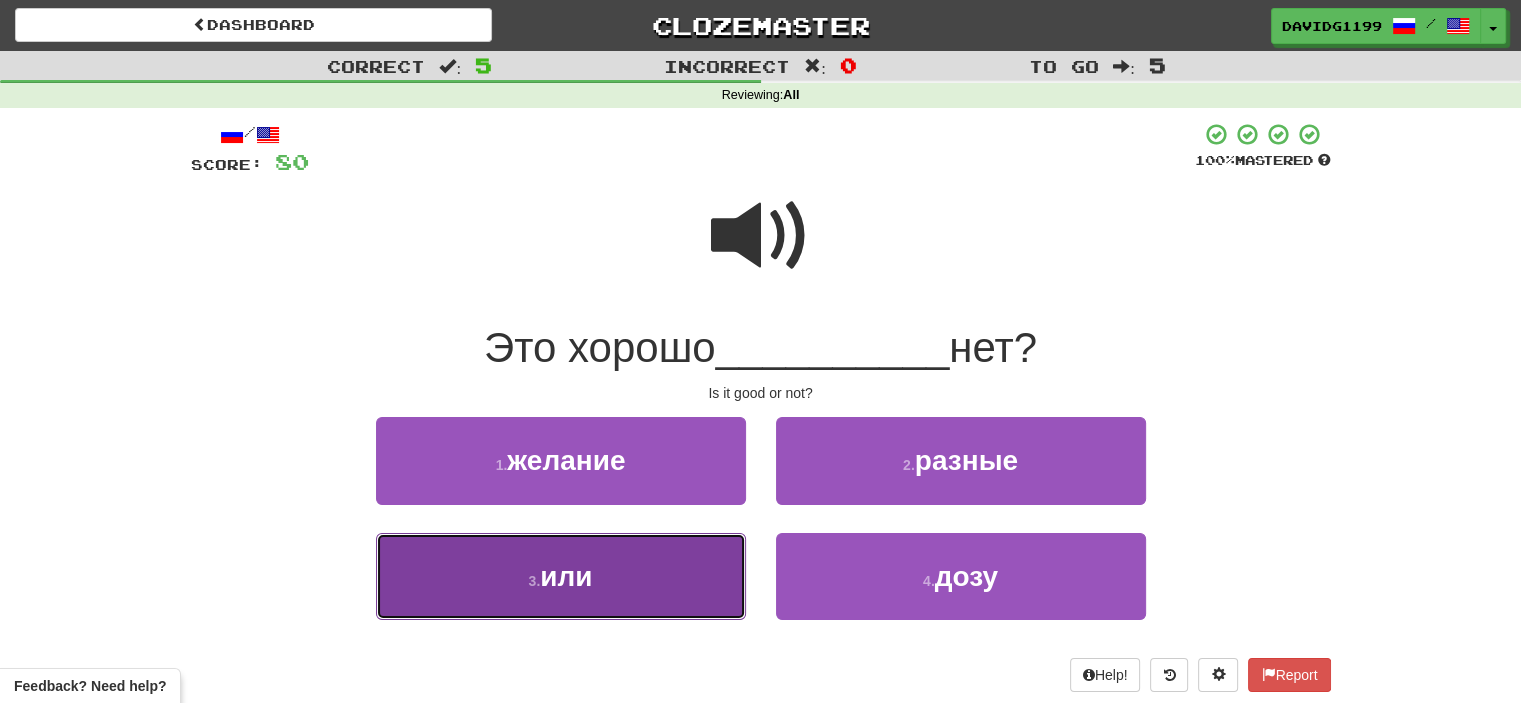 click on "3 .  или" at bounding box center [561, 576] 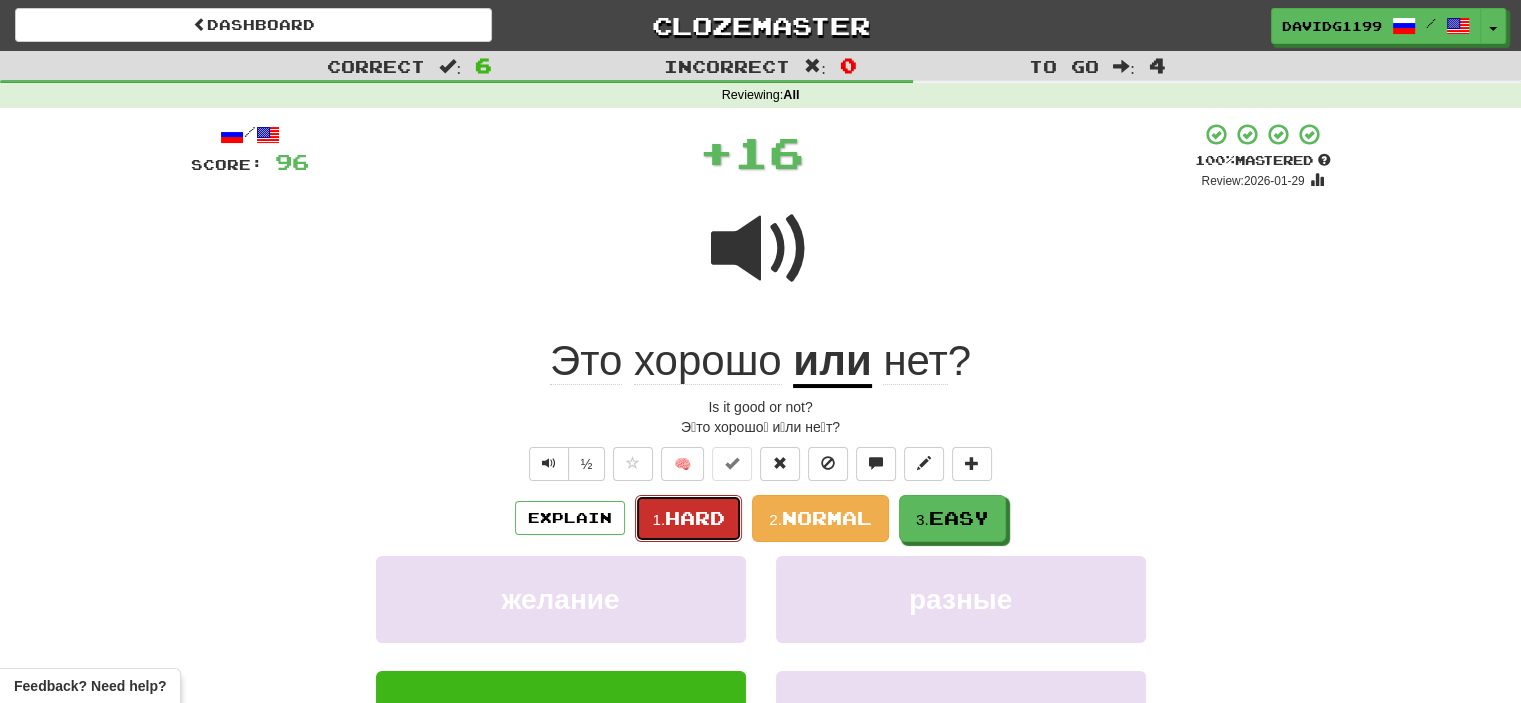 click on "Hard" at bounding box center (695, 518) 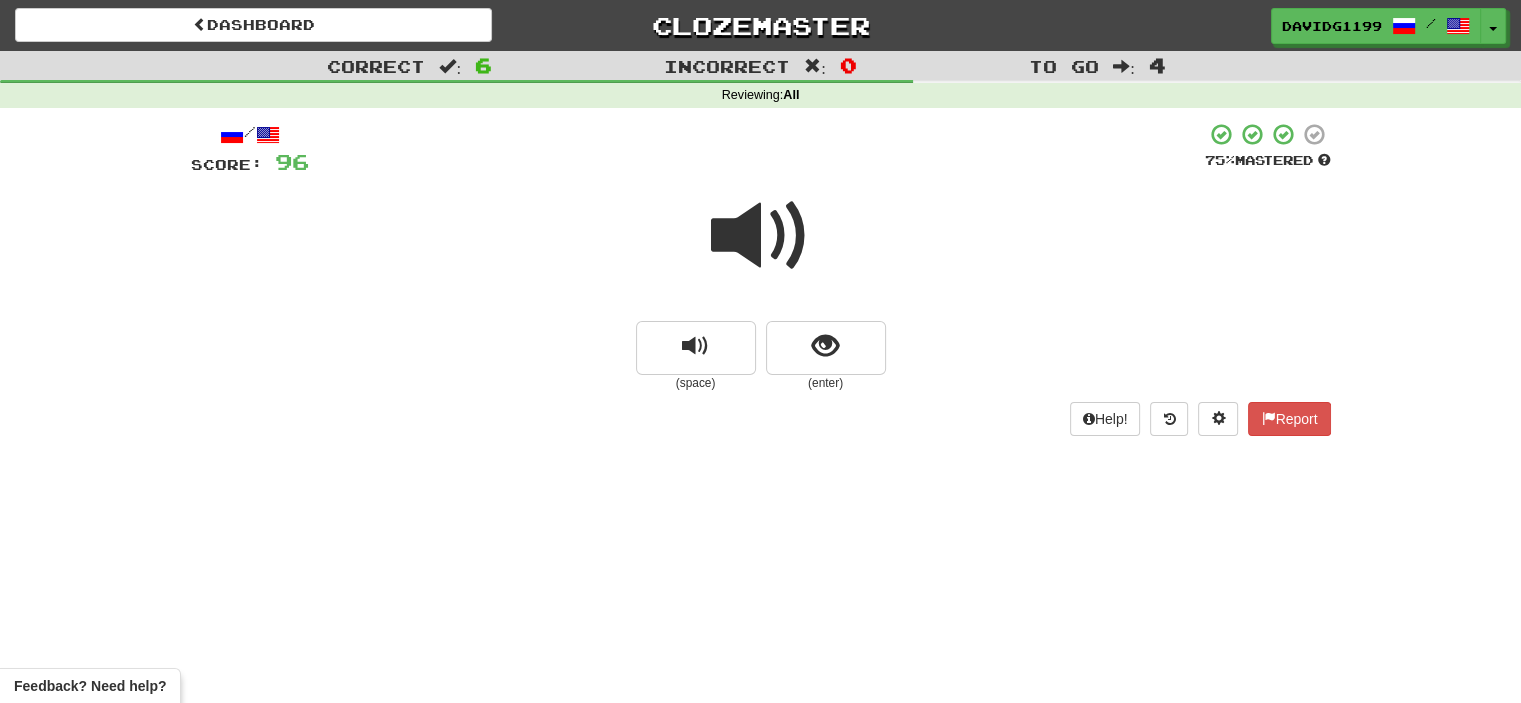 click at bounding box center (761, 236) 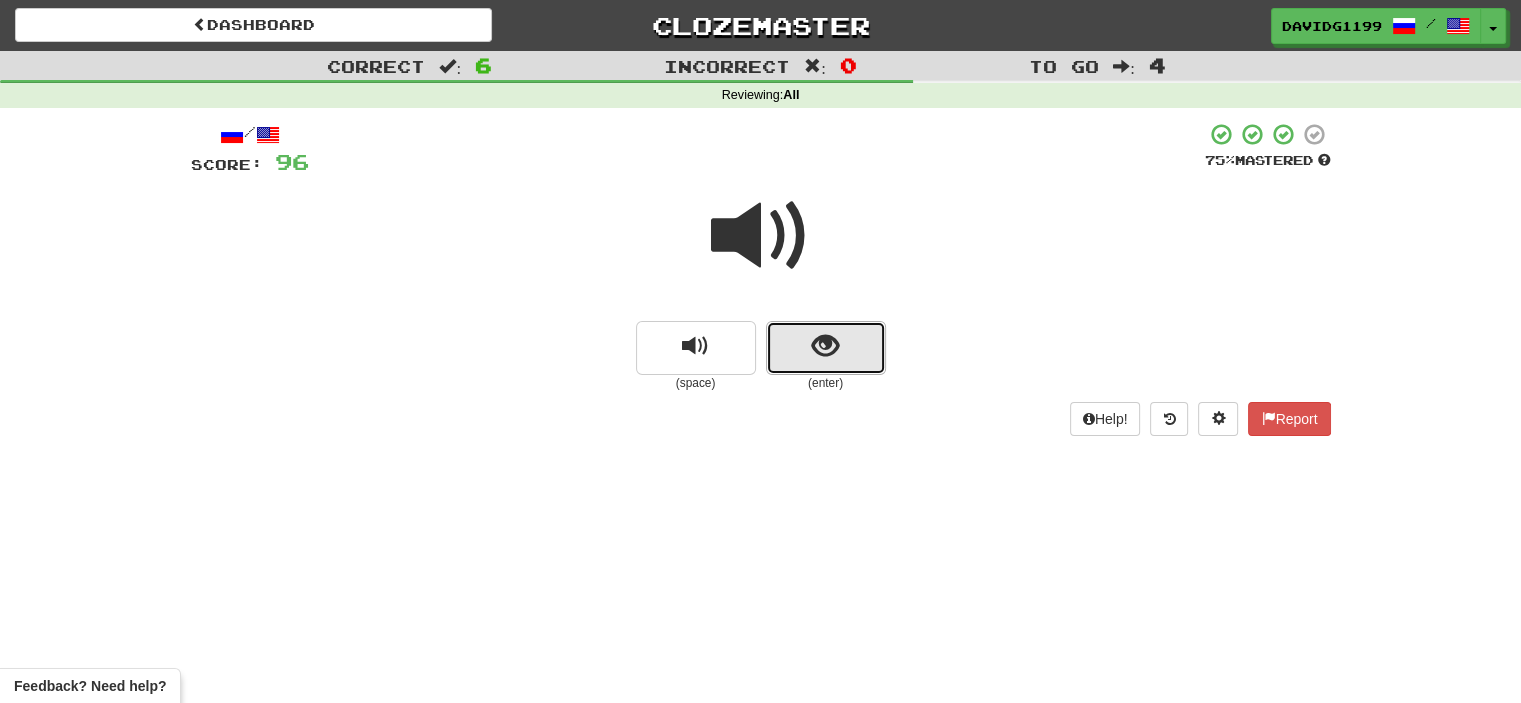 click at bounding box center [826, 348] 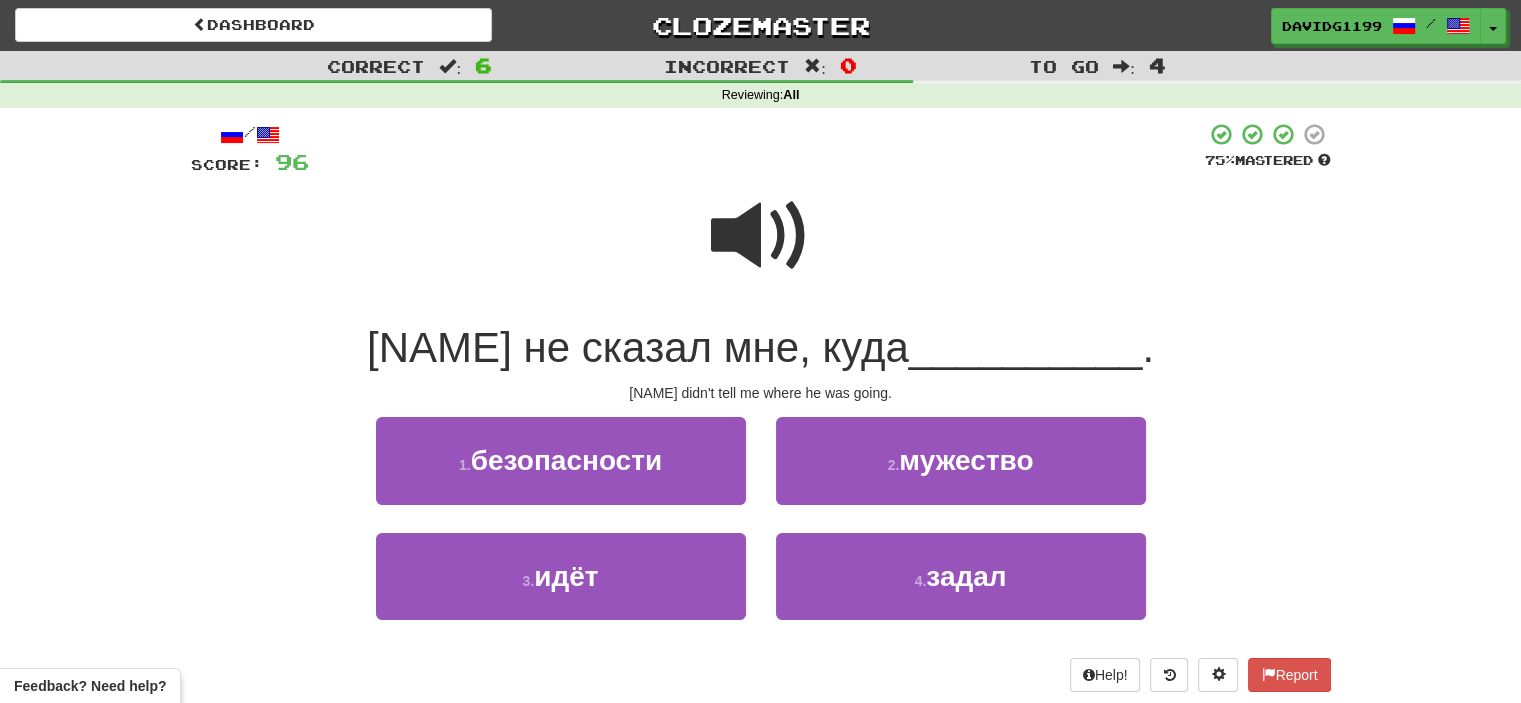 click at bounding box center [761, 236] 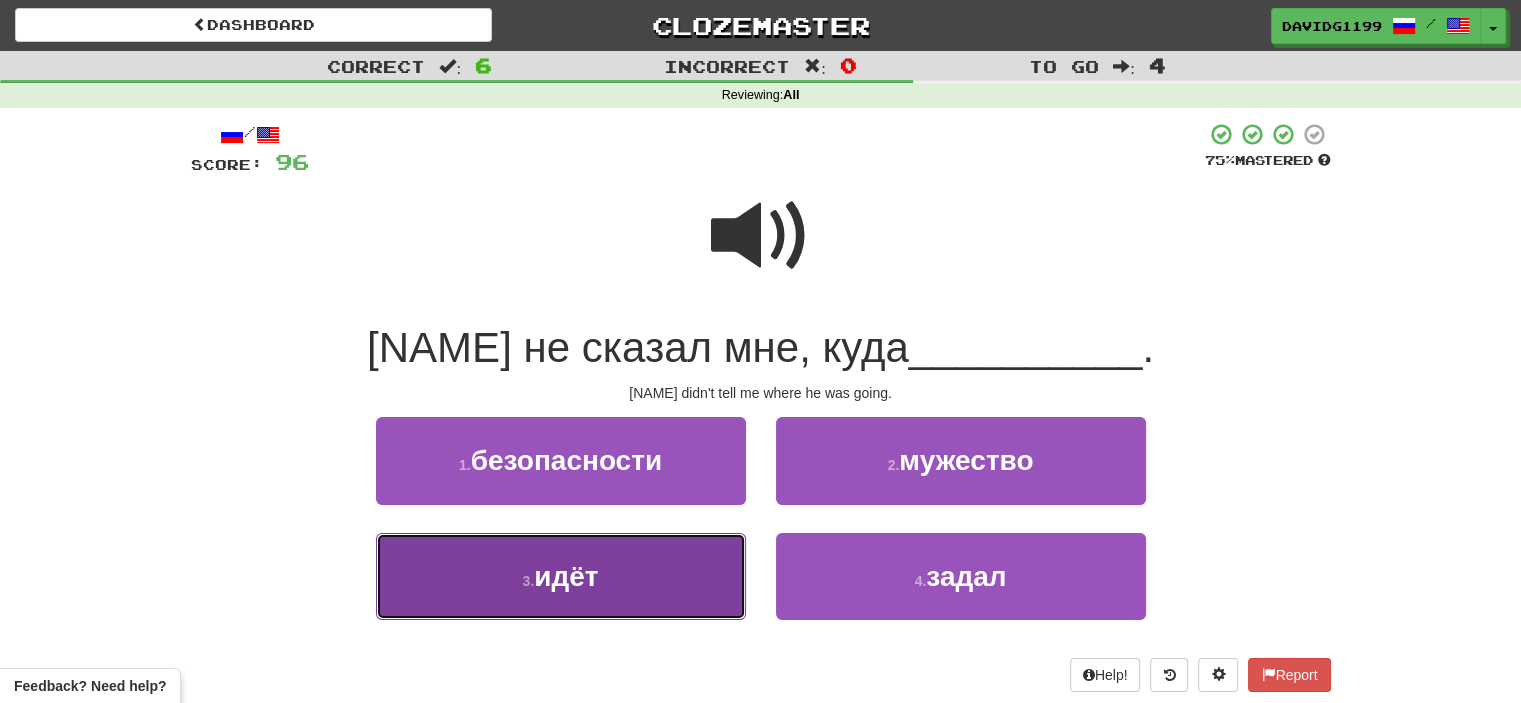 click on "3 .  идёт" at bounding box center (561, 576) 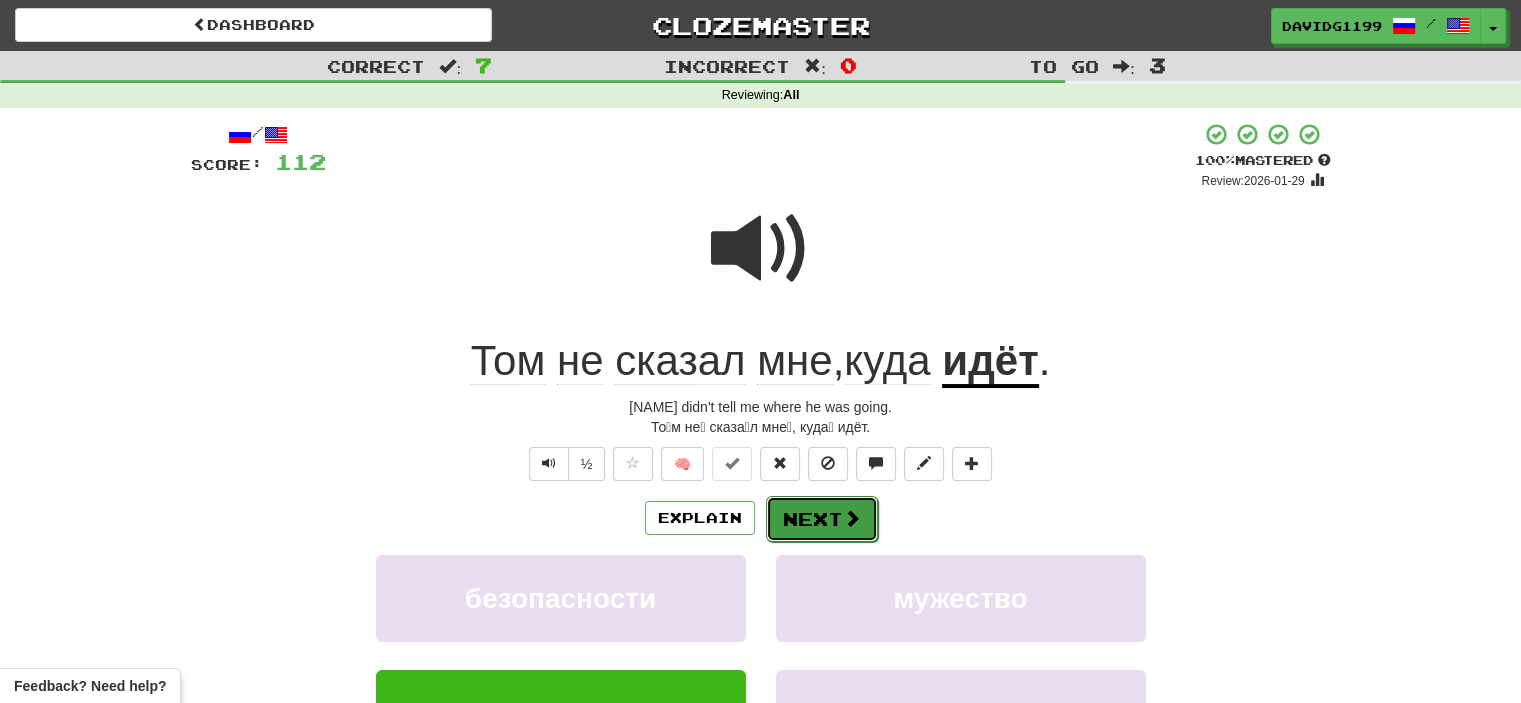click at bounding box center (852, 518) 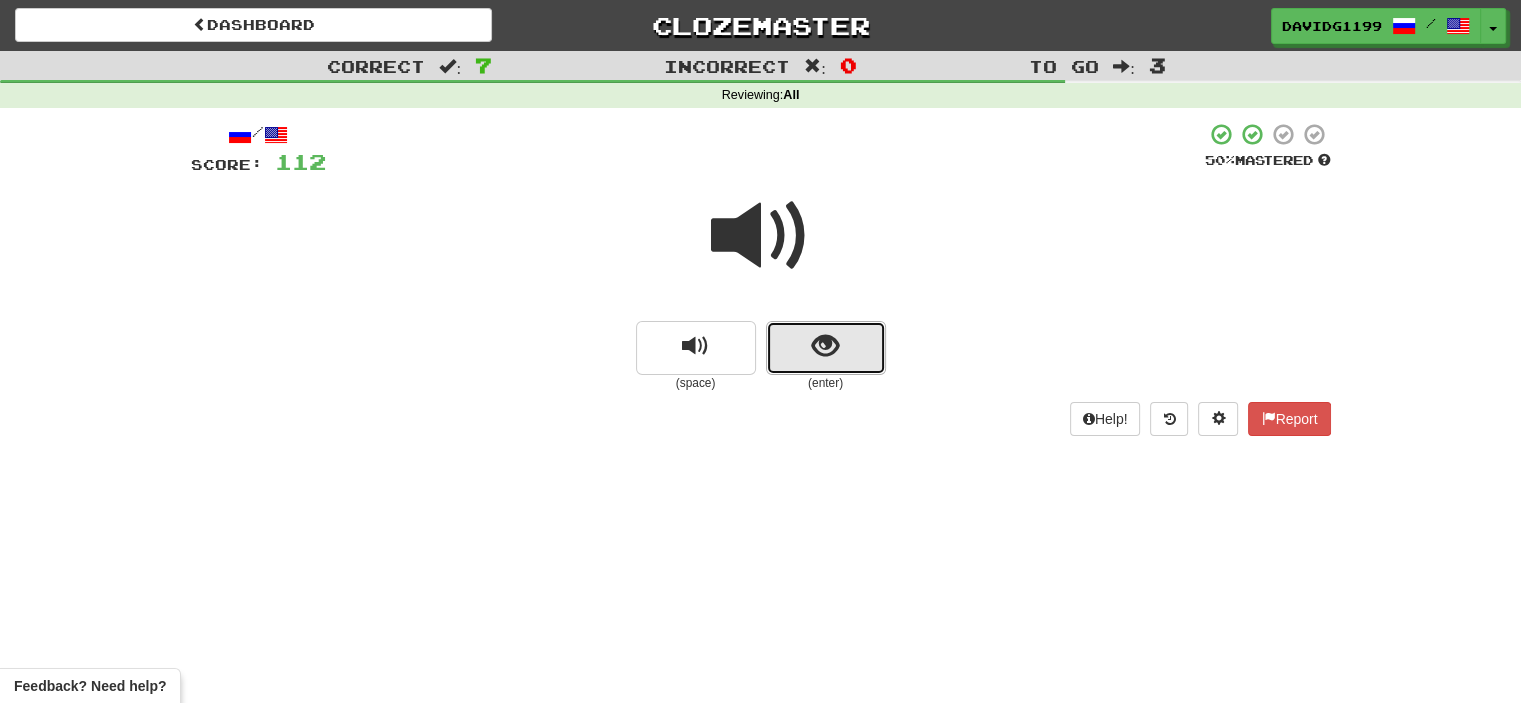 click at bounding box center [826, 348] 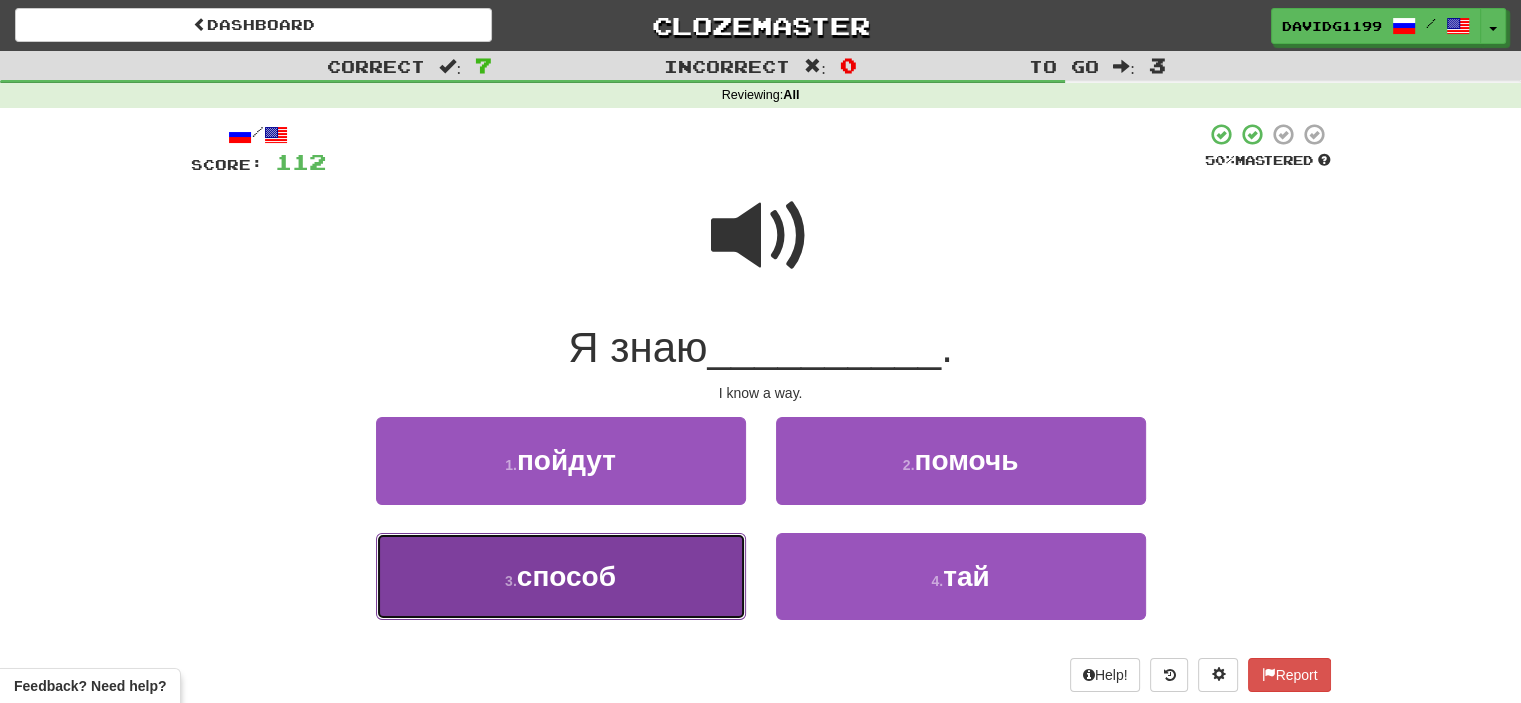 click on "3 .  способ" at bounding box center (561, 576) 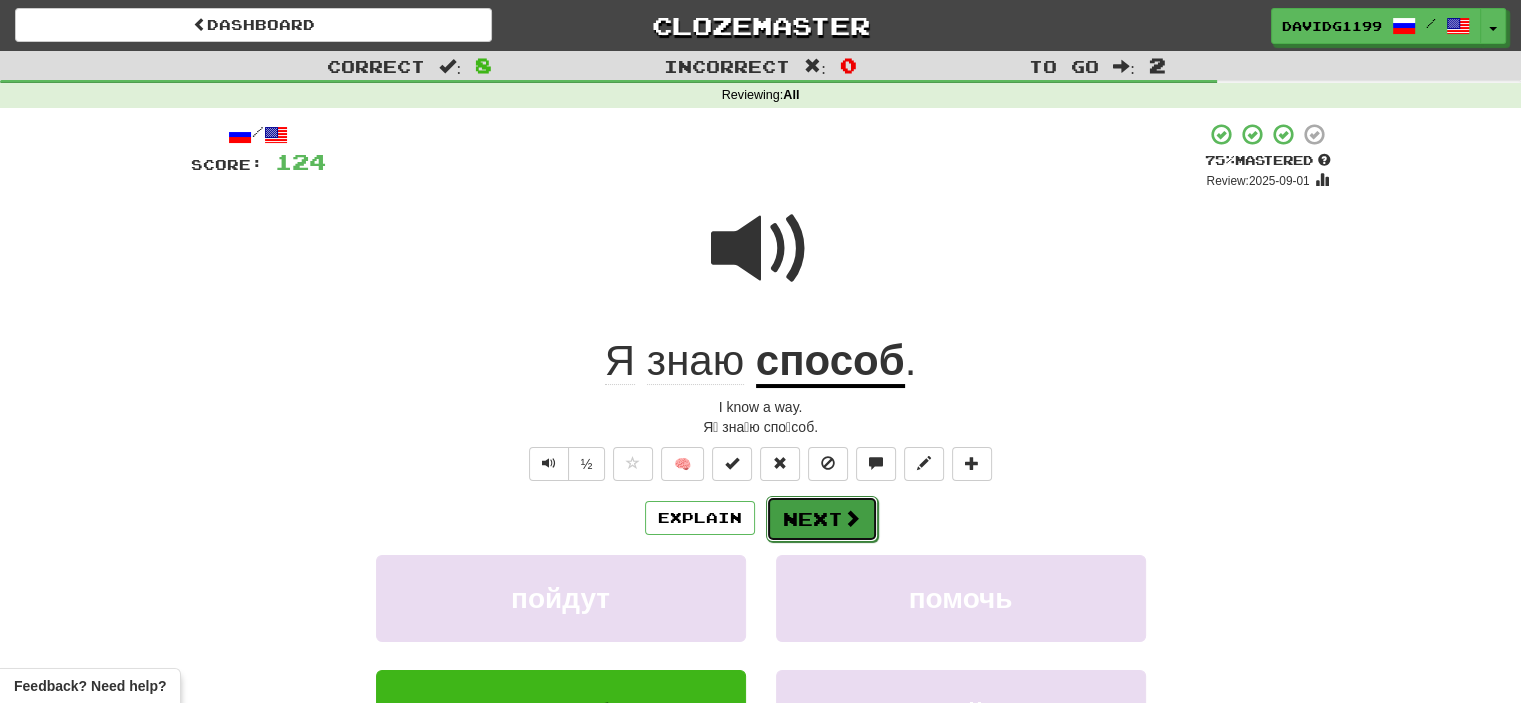 click on "Next" at bounding box center (822, 519) 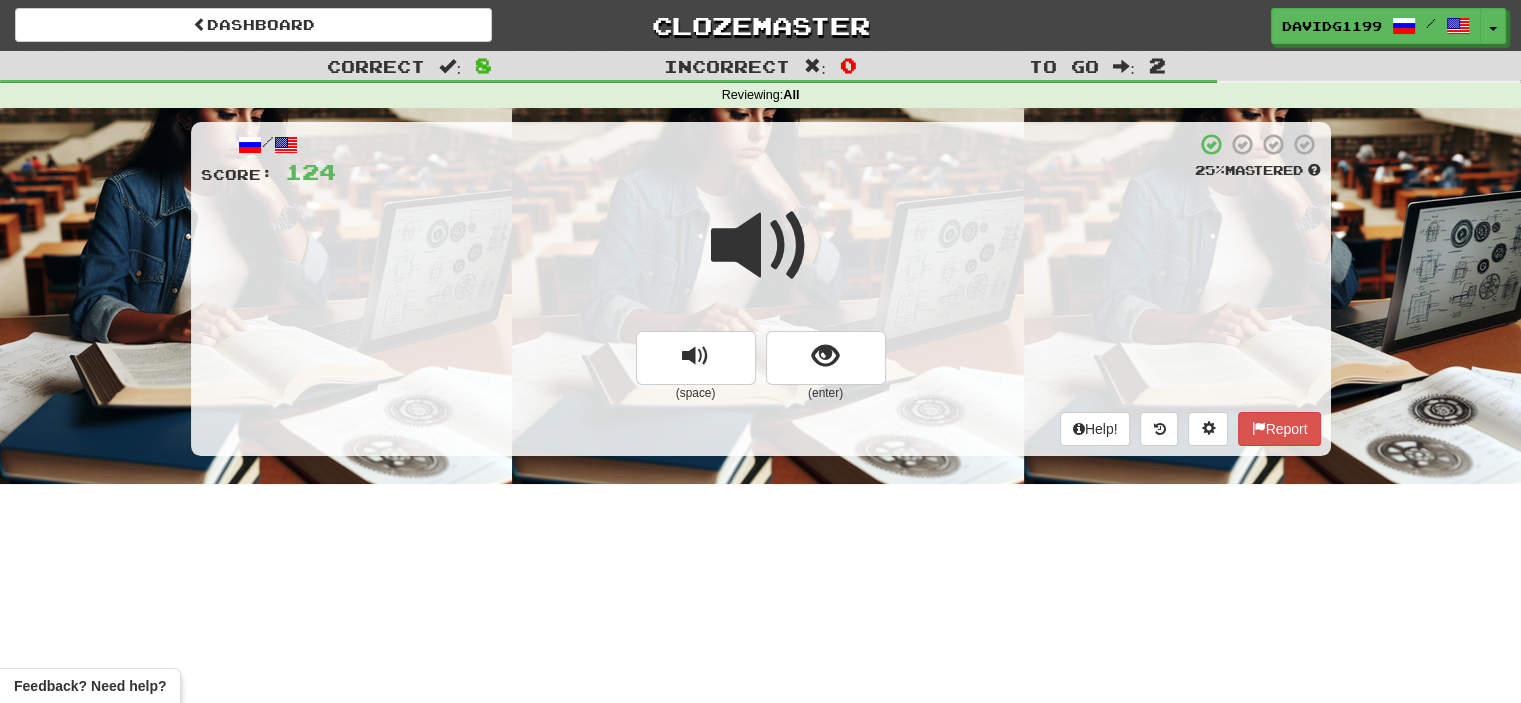 click at bounding box center [761, 246] 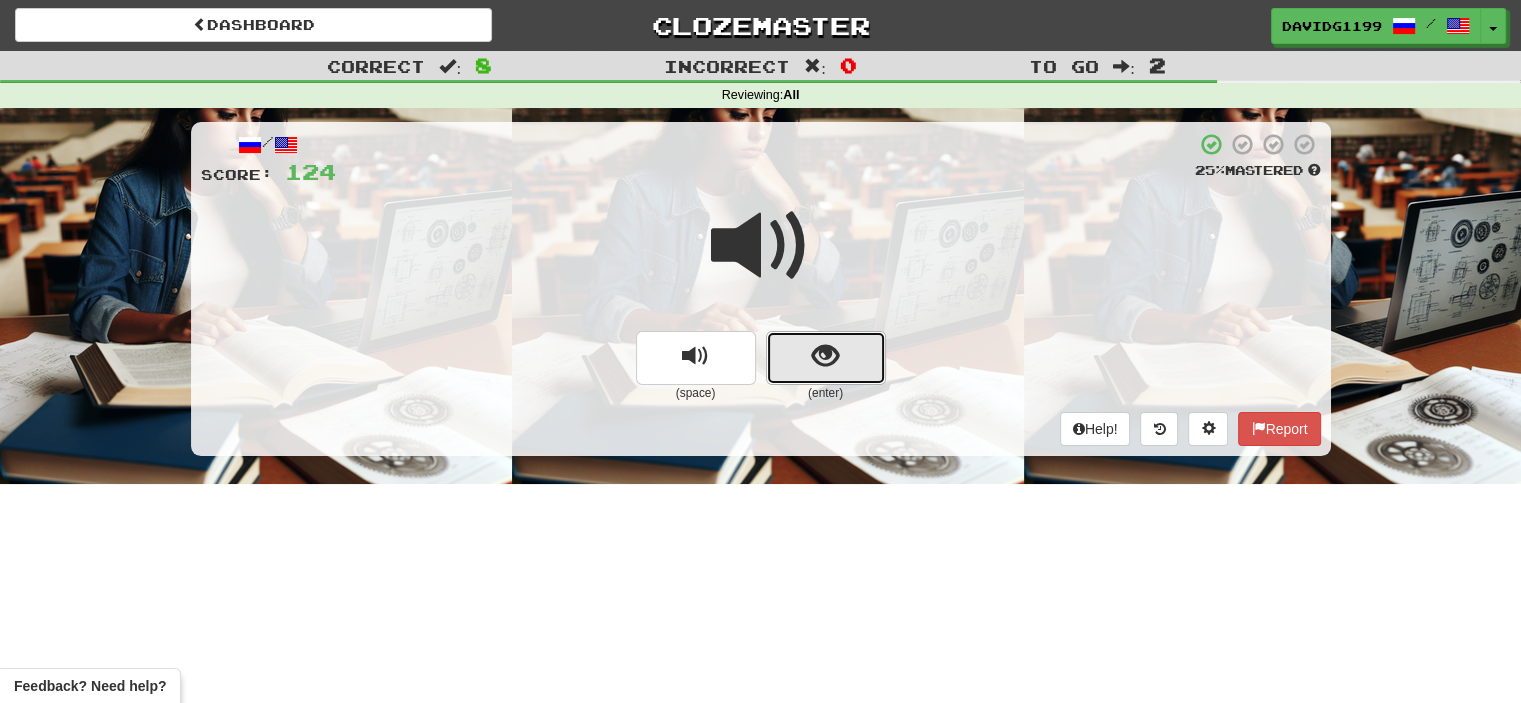 click at bounding box center [826, 358] 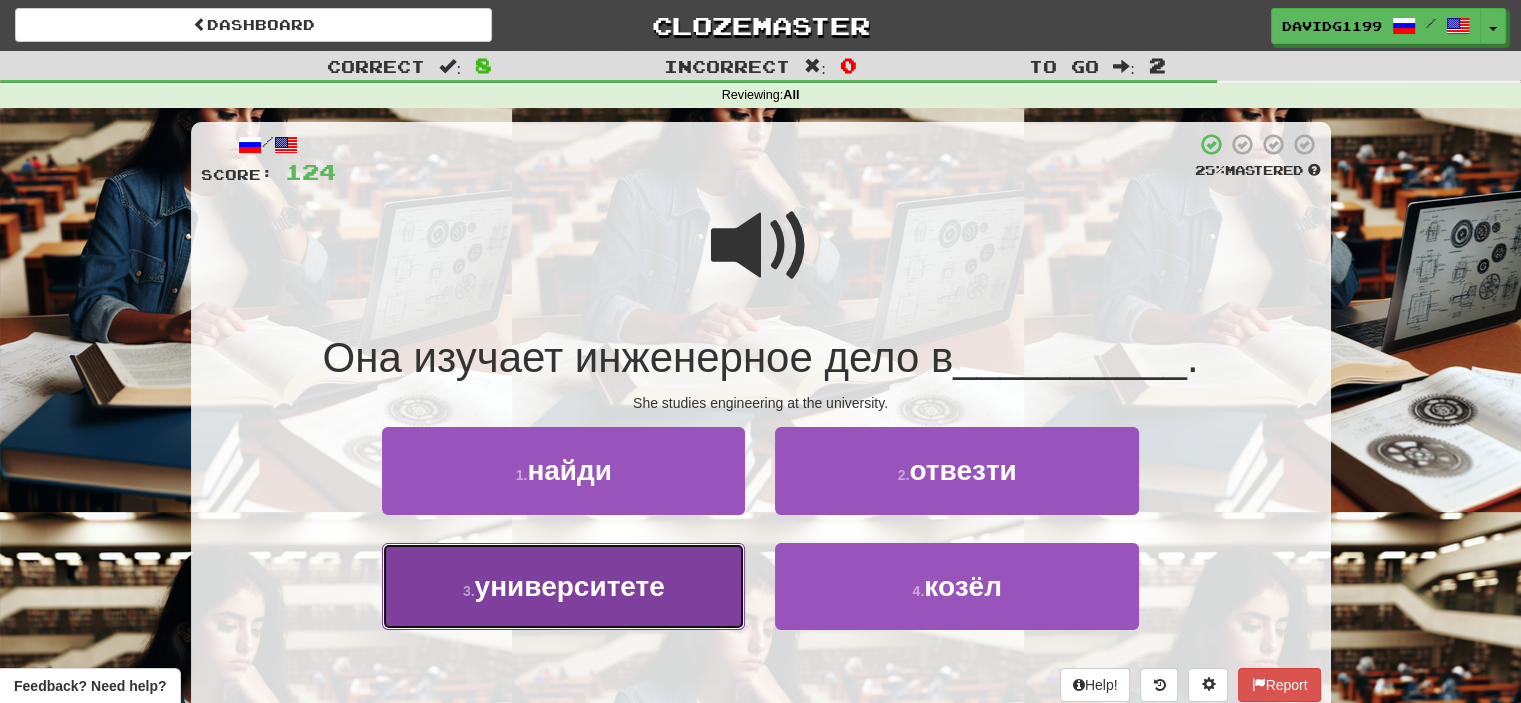 click on "3 .  университете" at bounding box center (563, 586) 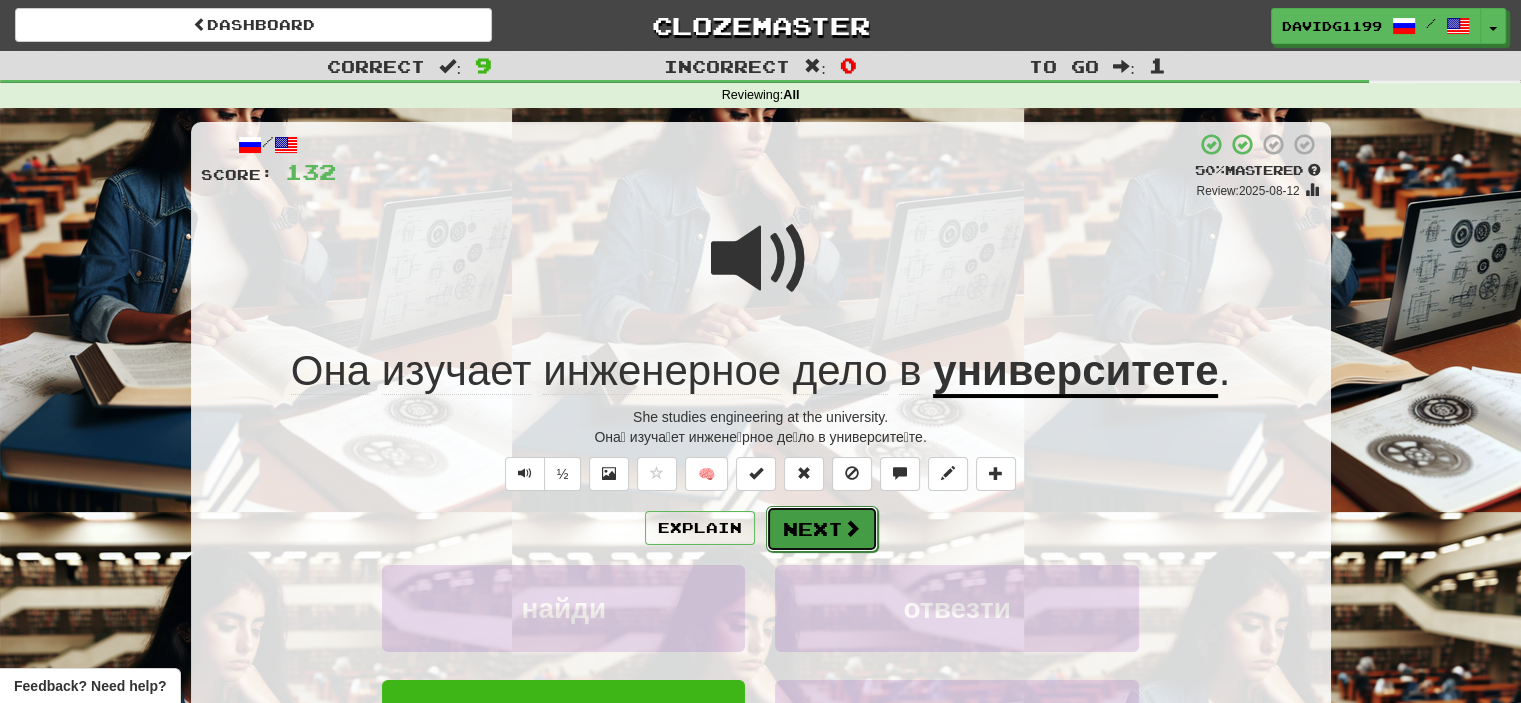 click on "Next" at bounding box center (822, 529) 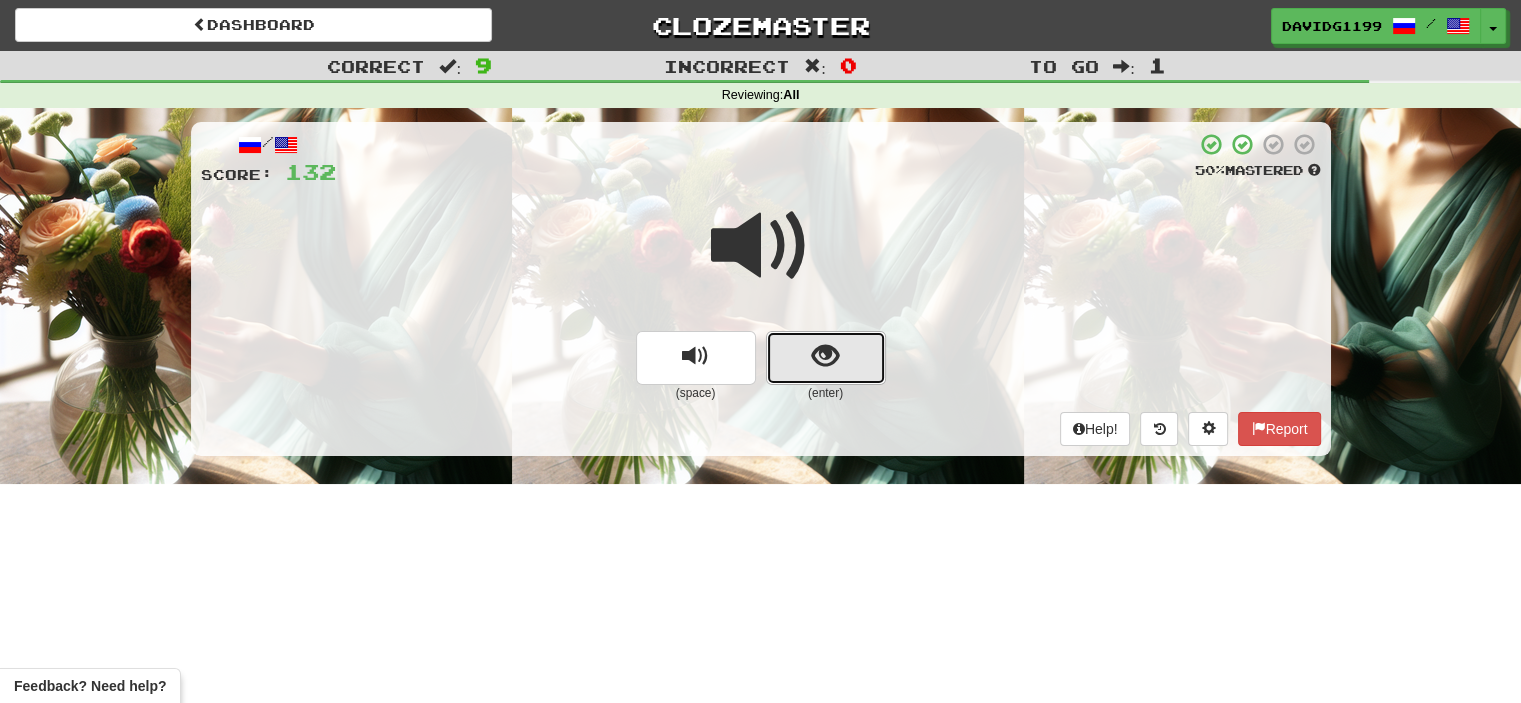 click at bounding box center [826, 358] 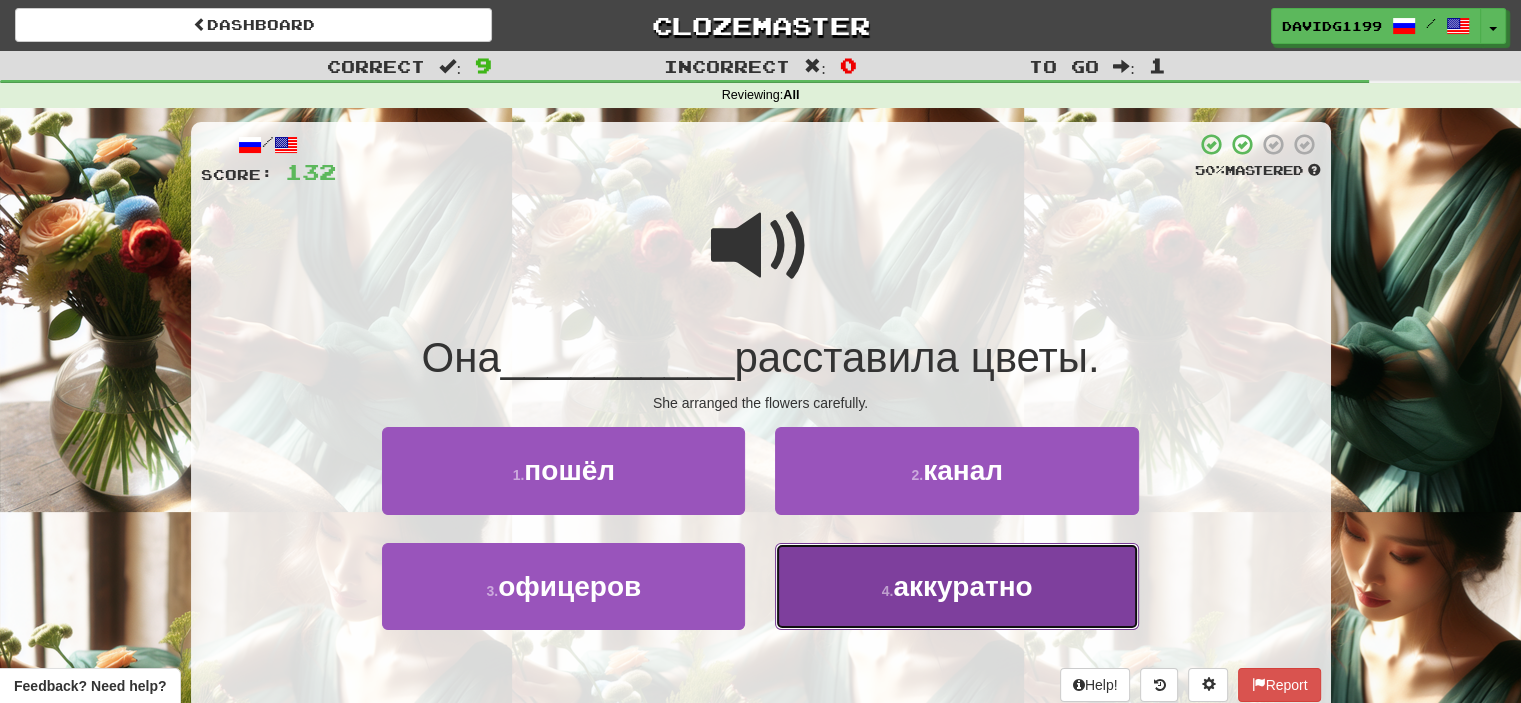 click on "4 ." at bounding box center (888, 591) 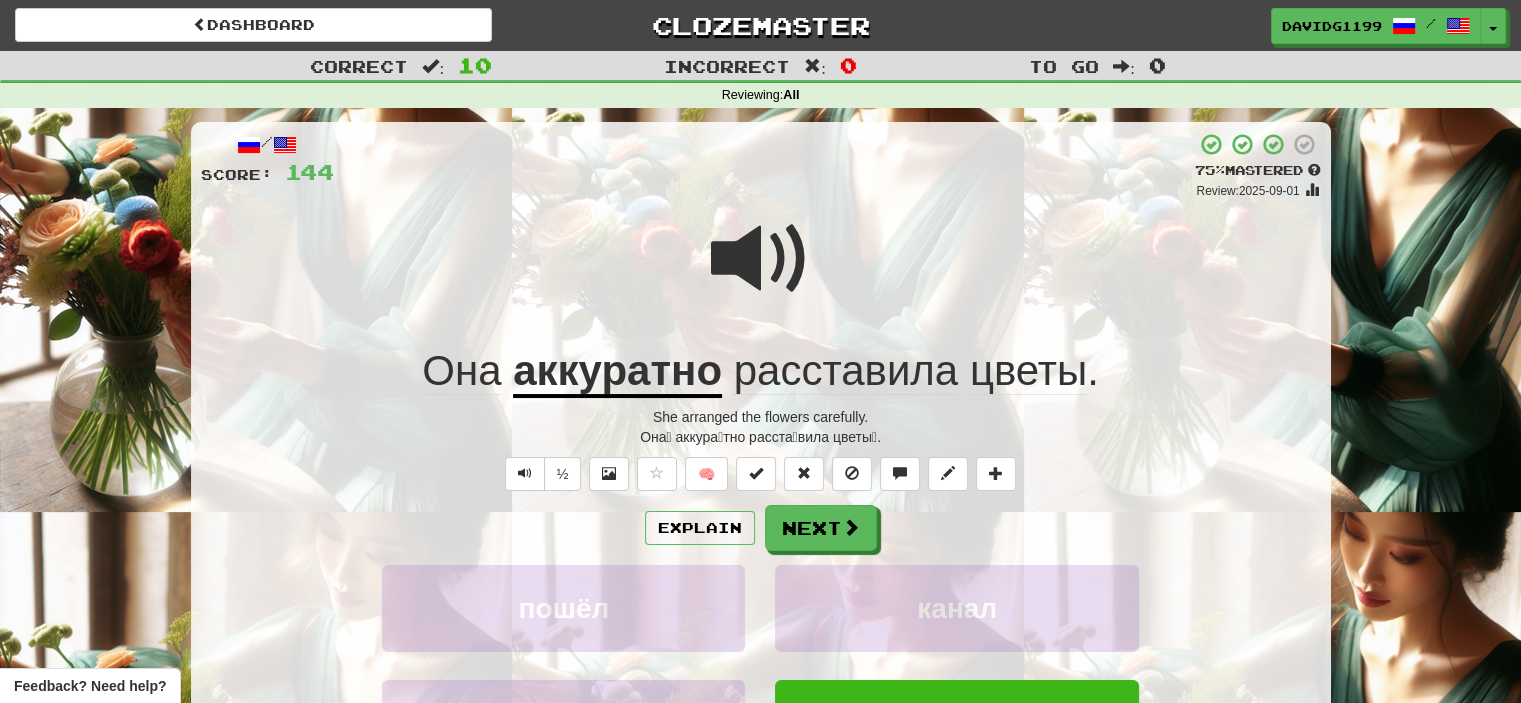 click at bounding box center [761, 259] 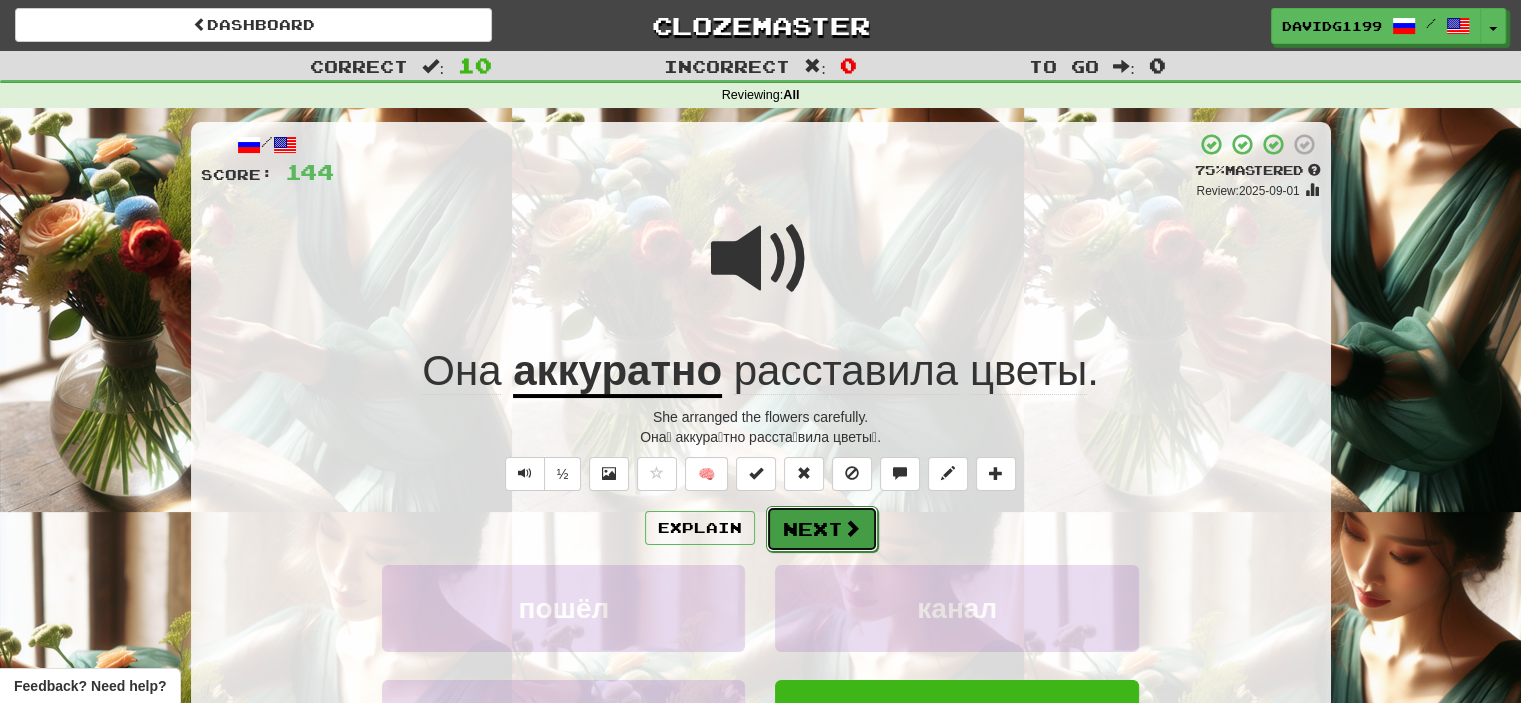 click on "Next" at bounding box center (822, 529) 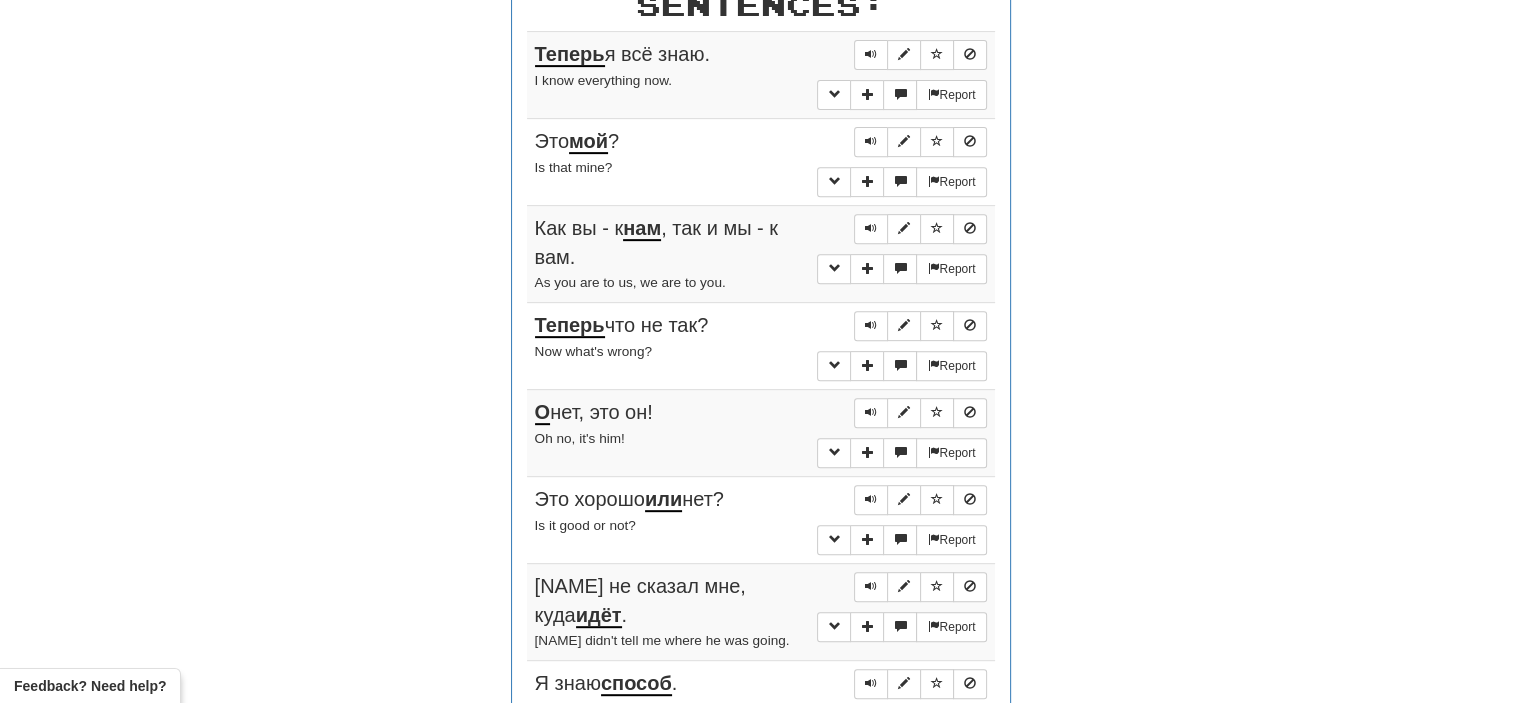 scroll, scrollTop: 796, scrollLeft: 0, axis: vertical 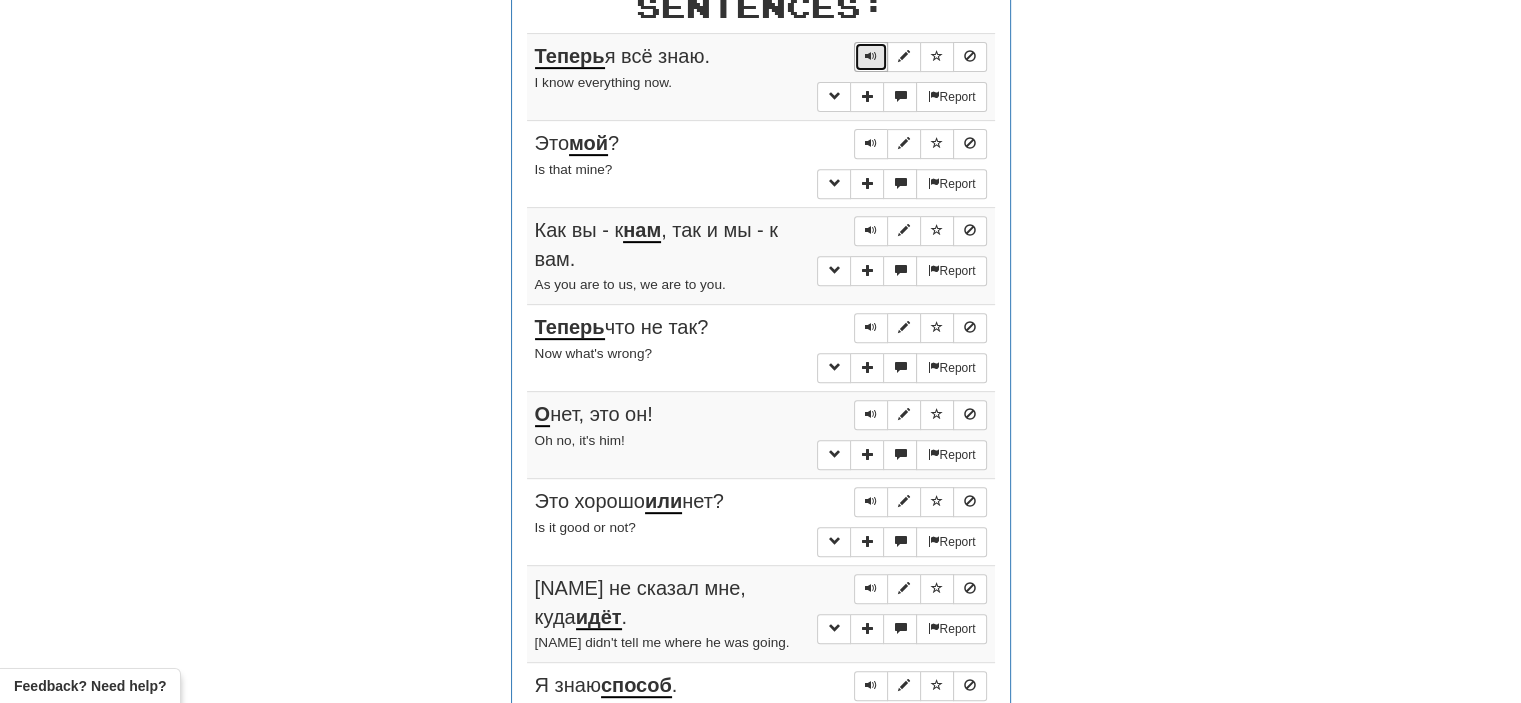 click at bounding box center (871, 57) 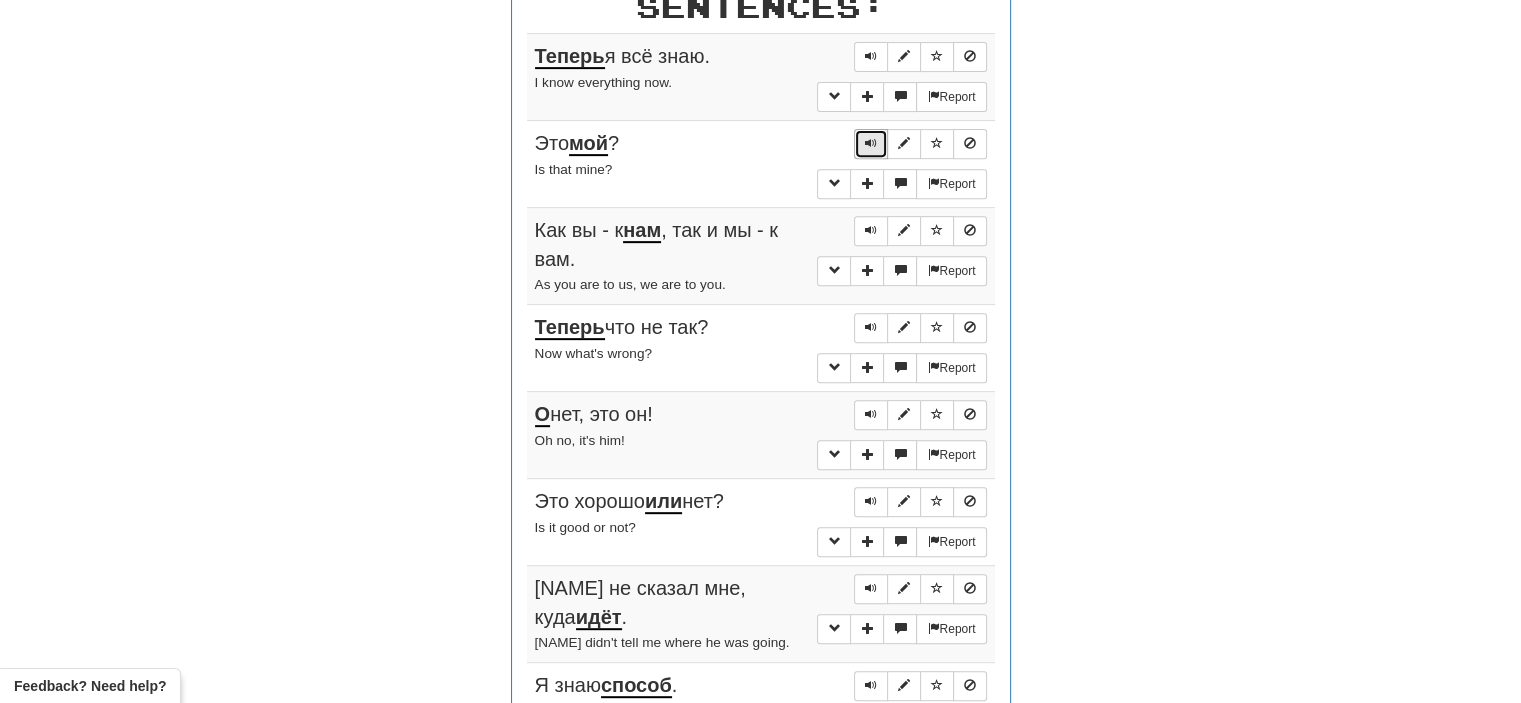 click at bounding box center [871, 143] 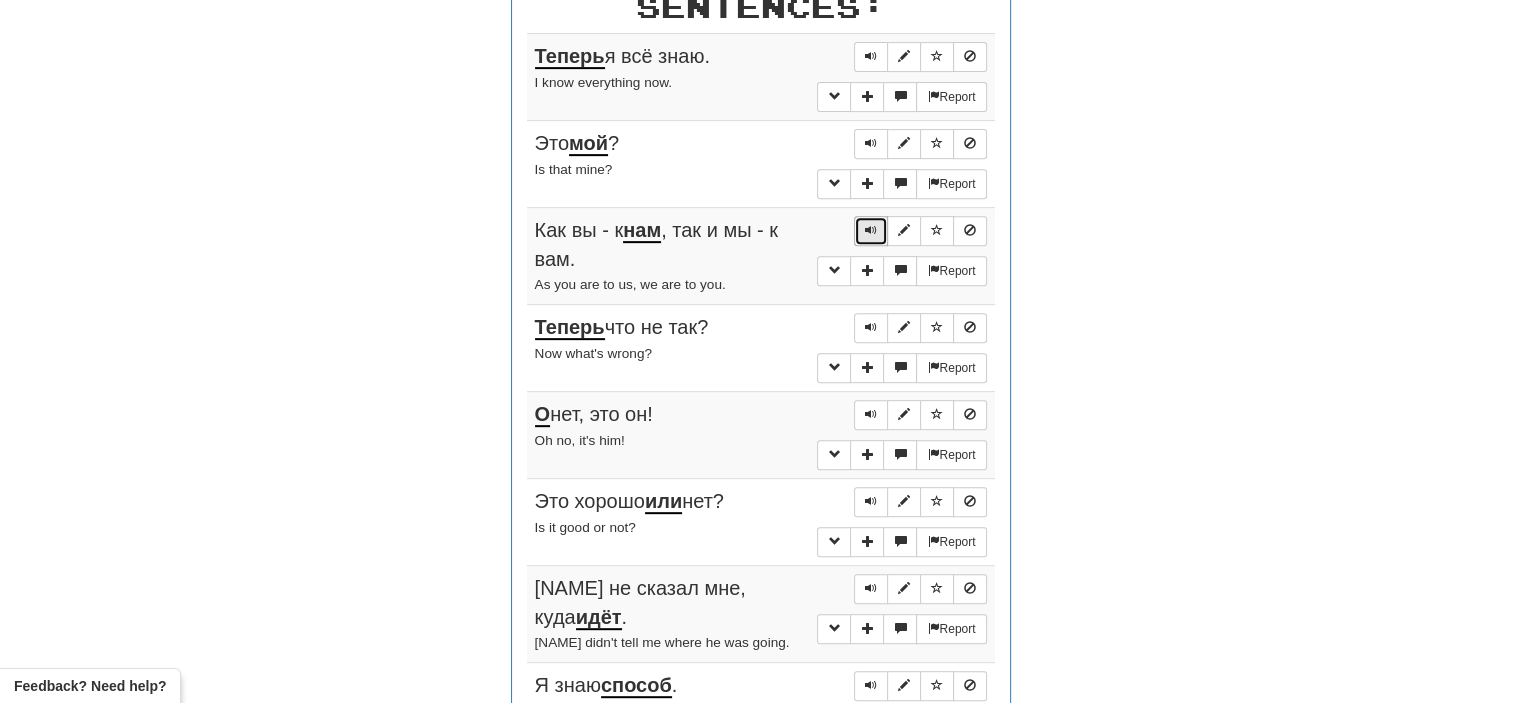 click at bounding box center [871, 230] 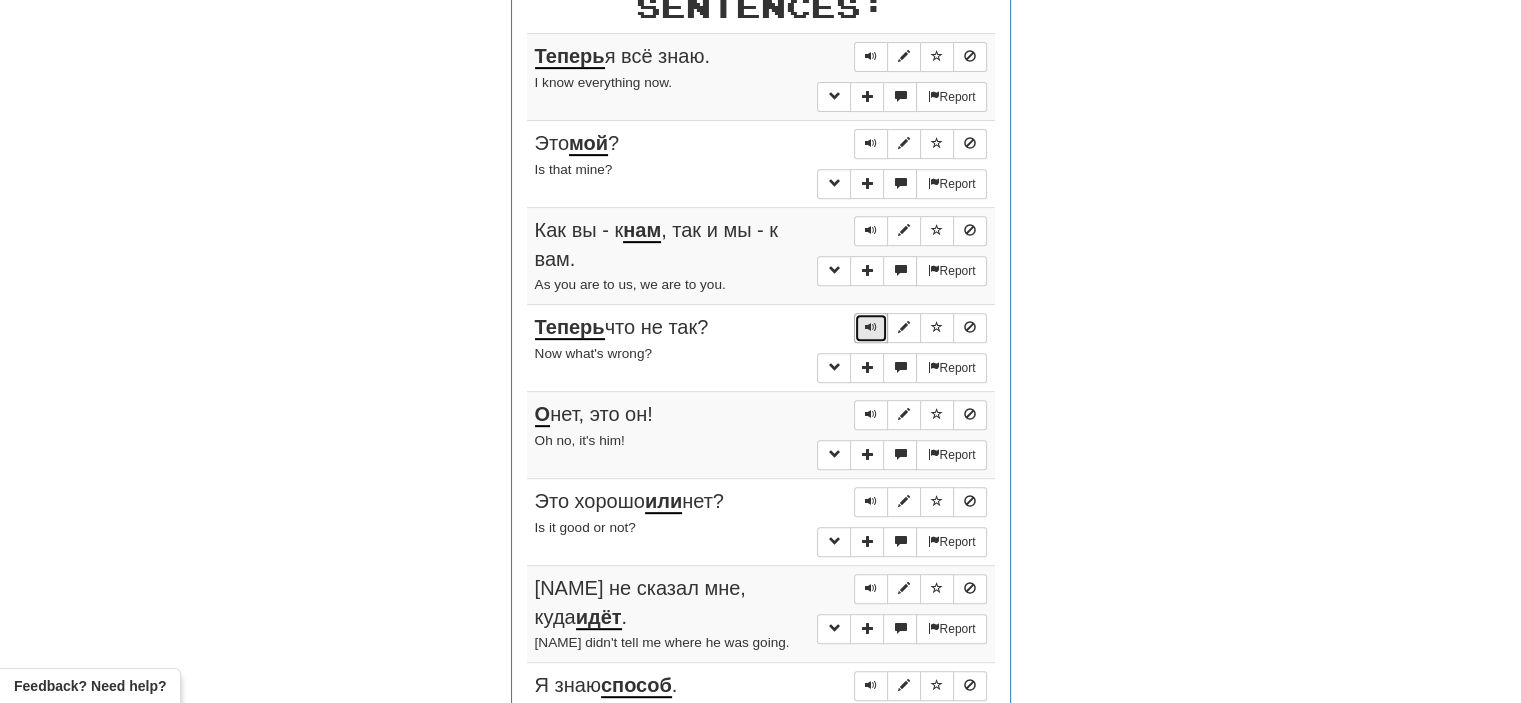click at bounding box center [871, 327] 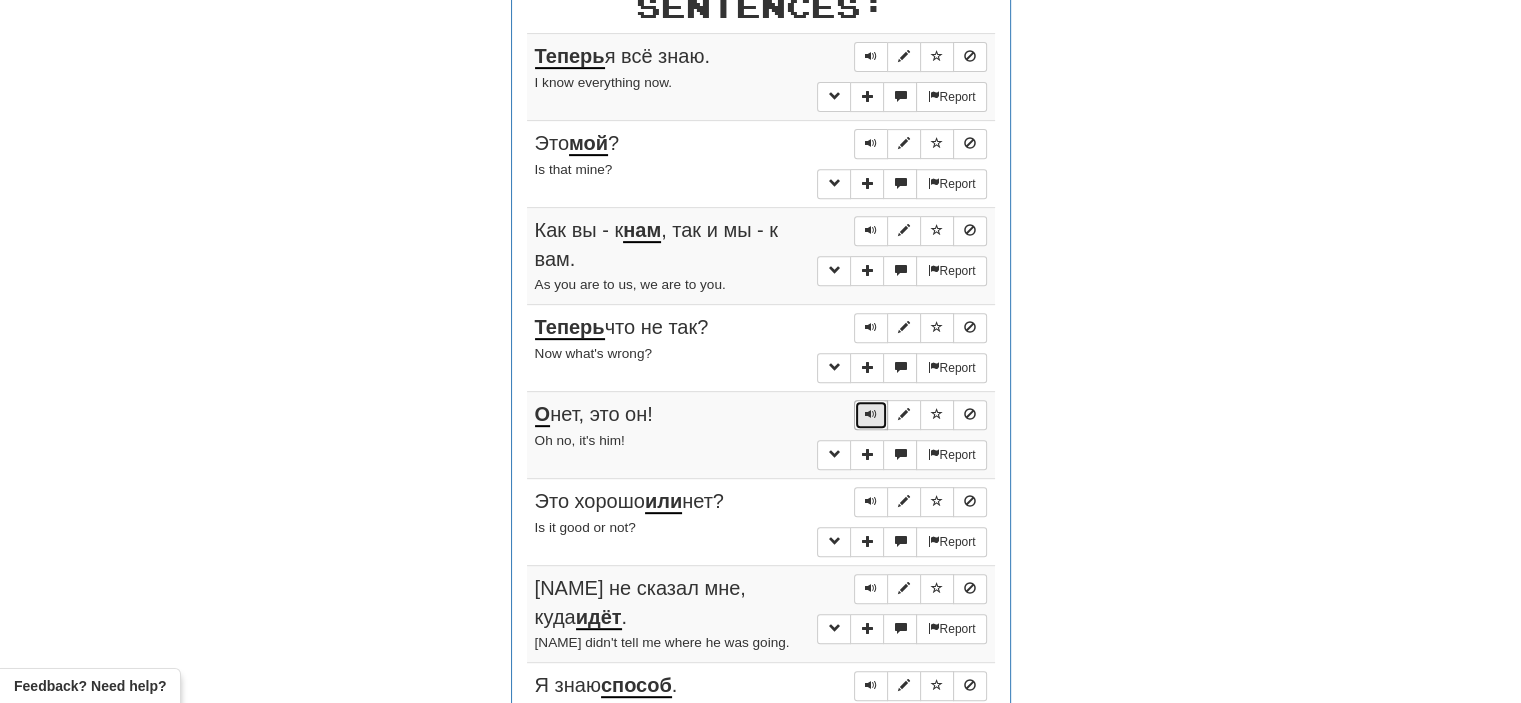 click at bounding box center [871, 414] 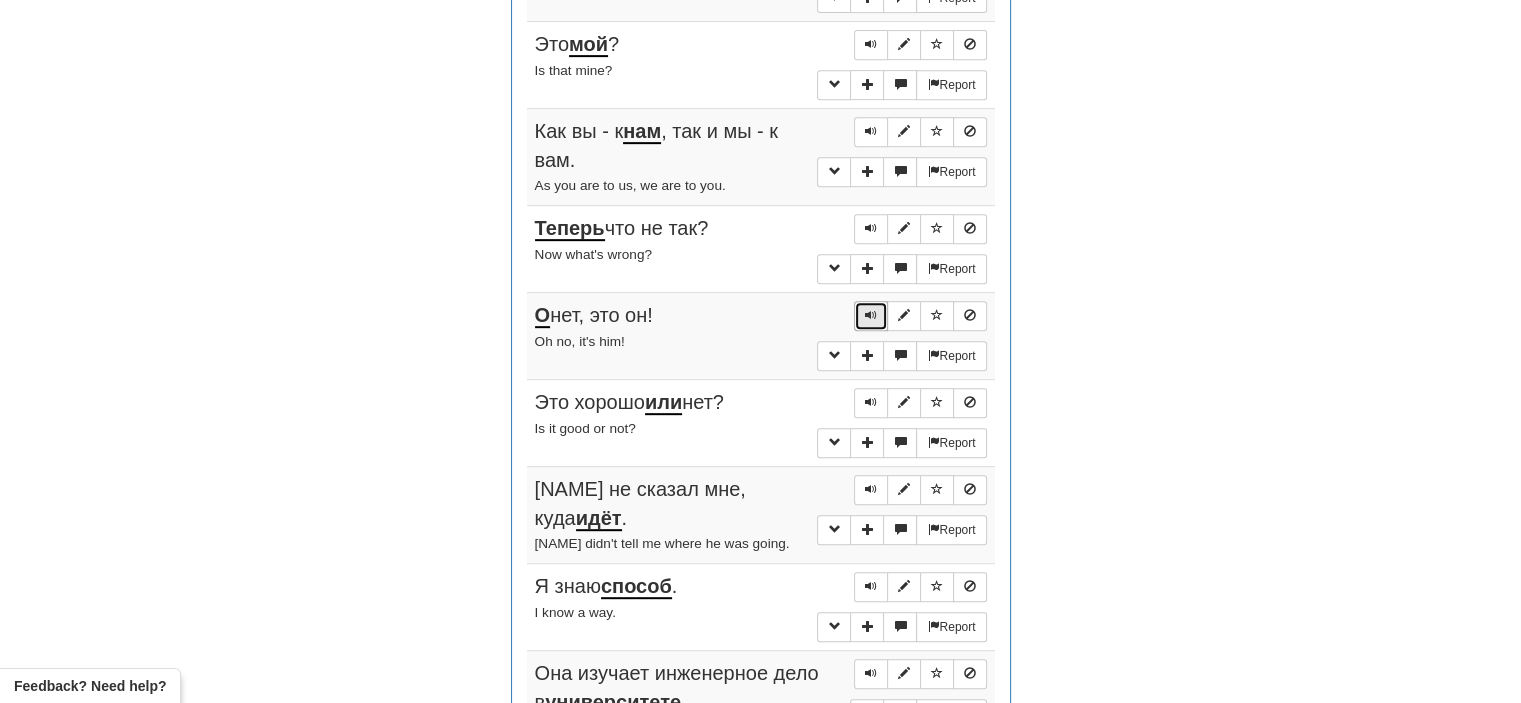 scroll, scrollTop: 899, scrollLeft: 0, axis: vertical 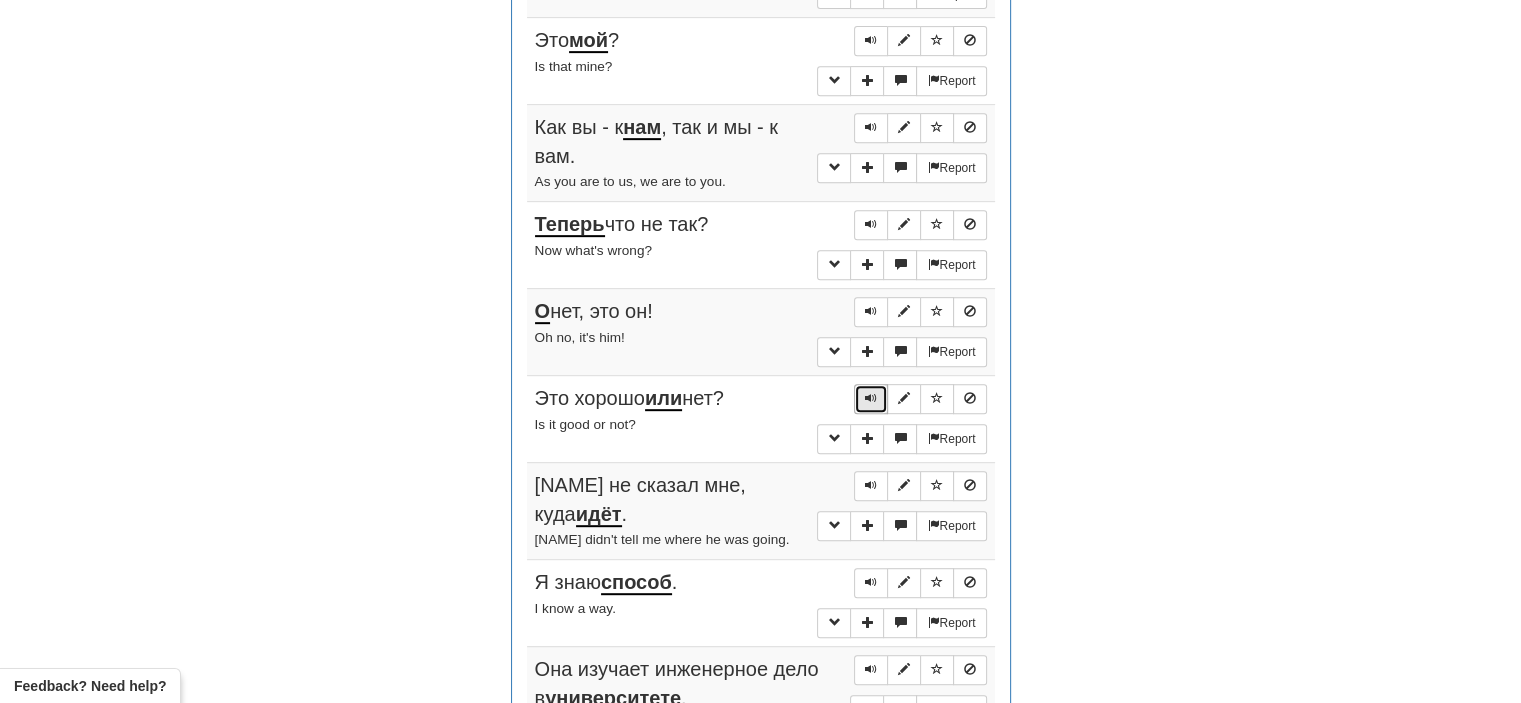 click at bounding box center [871, 398] 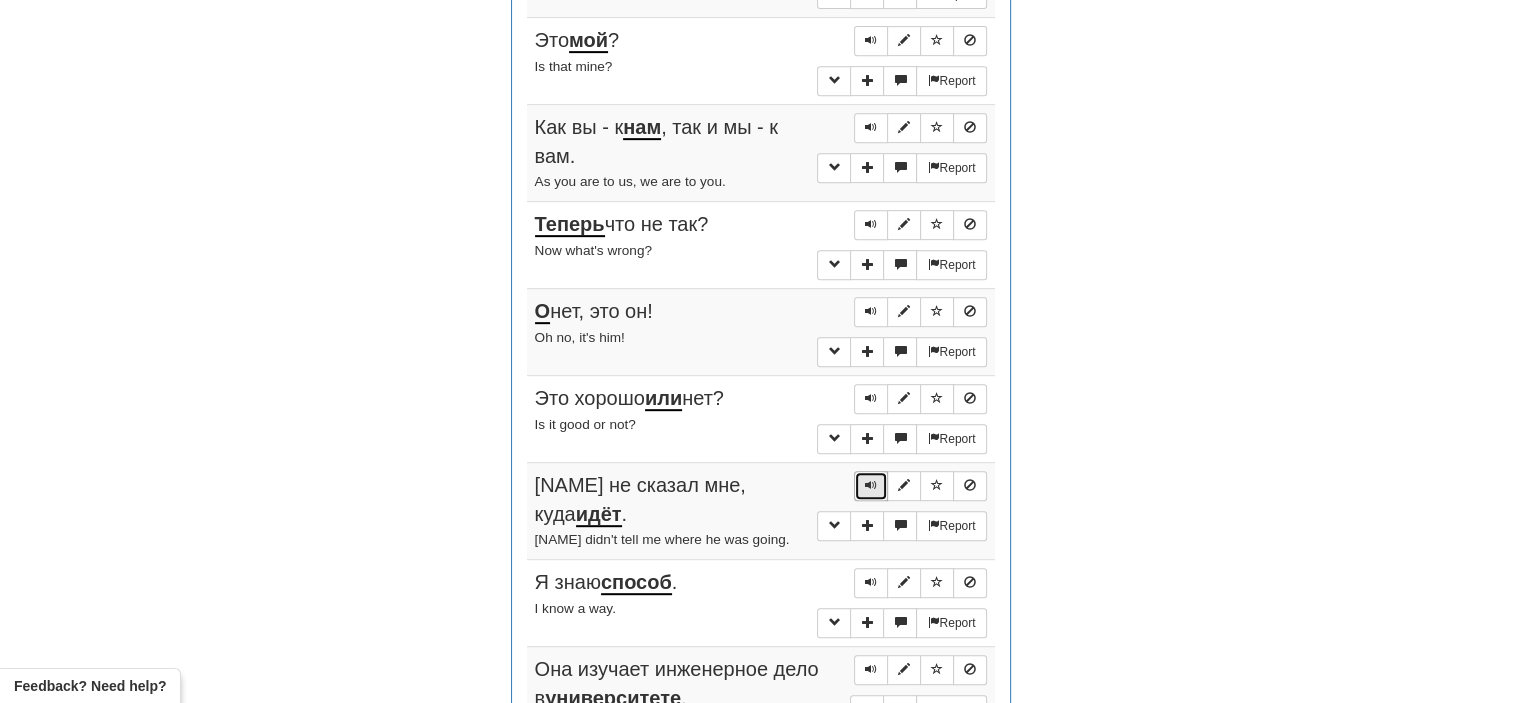 click at bounding box center (871, 485) 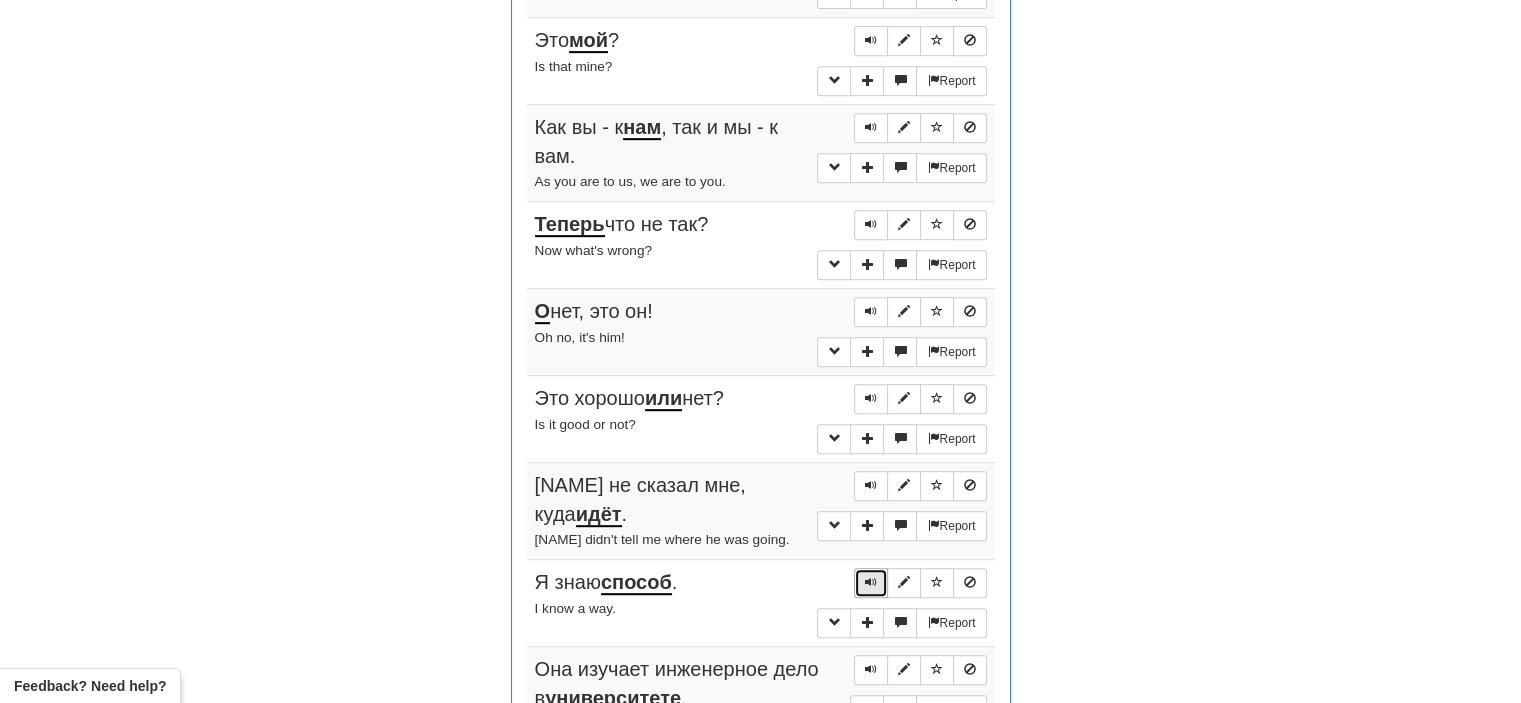 click at bounding box center (871, 582) 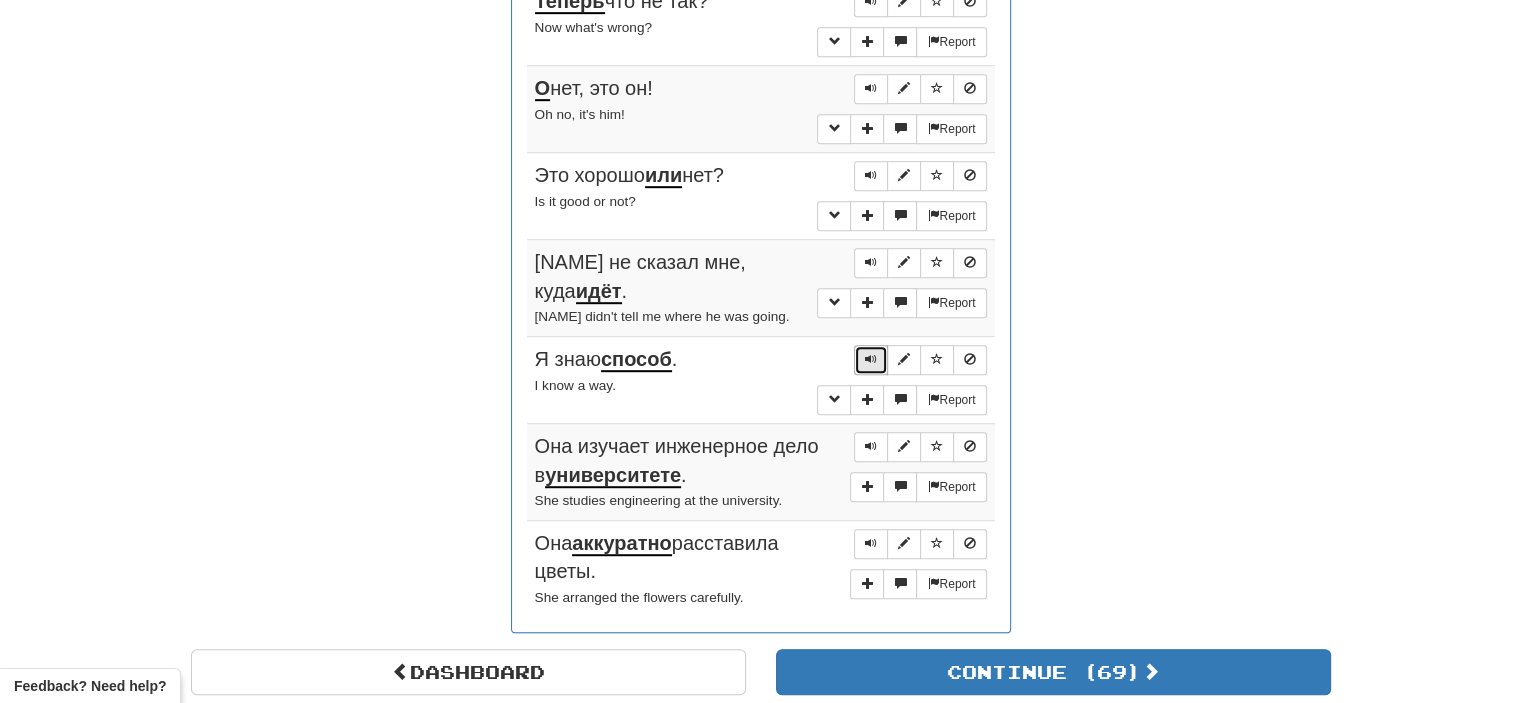 scroll, scrollTop: 1170, scrollLeft: 0, axis: vertical 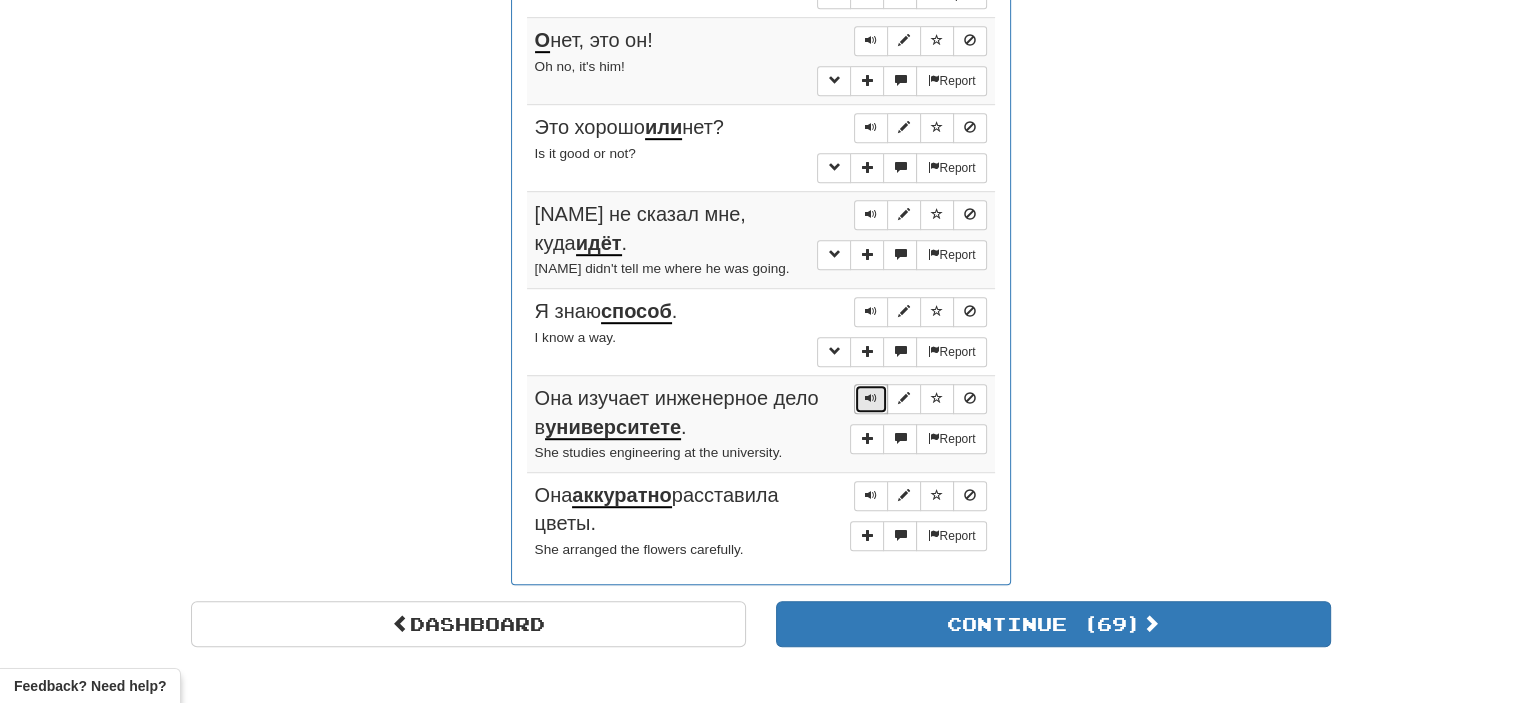 click at bounding box center (871, 398) 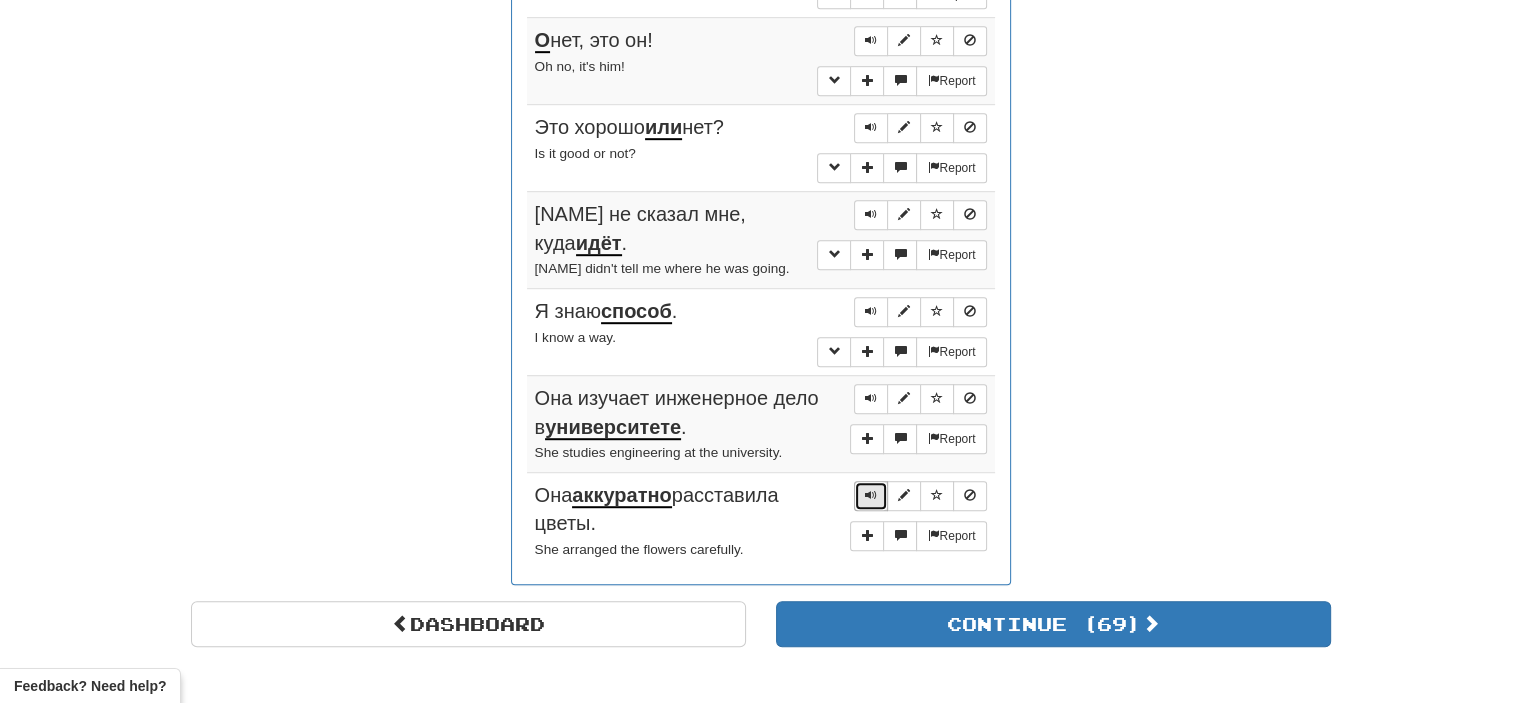 click at bounding box center (871, 495) 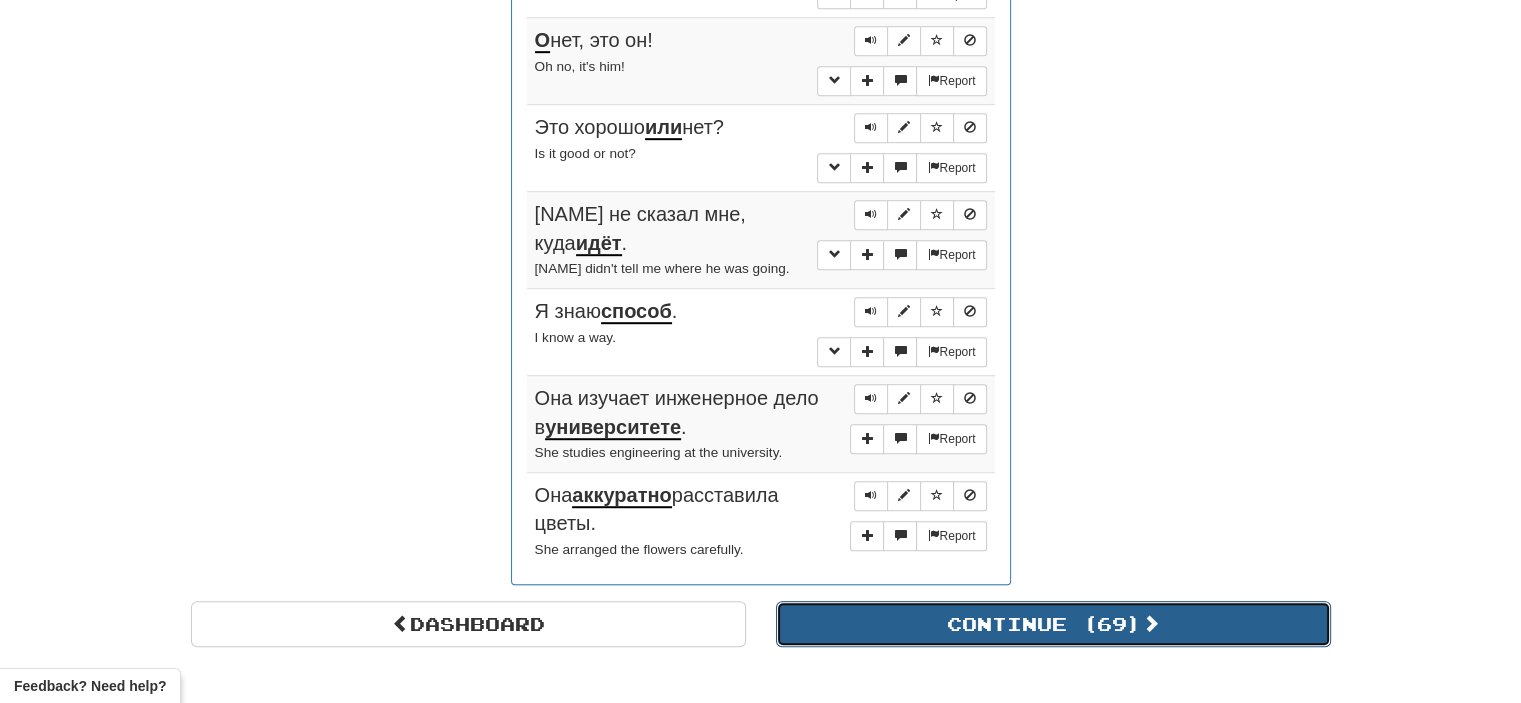 click on "Continue ( 69 )" at bounding box center (1053, 624) 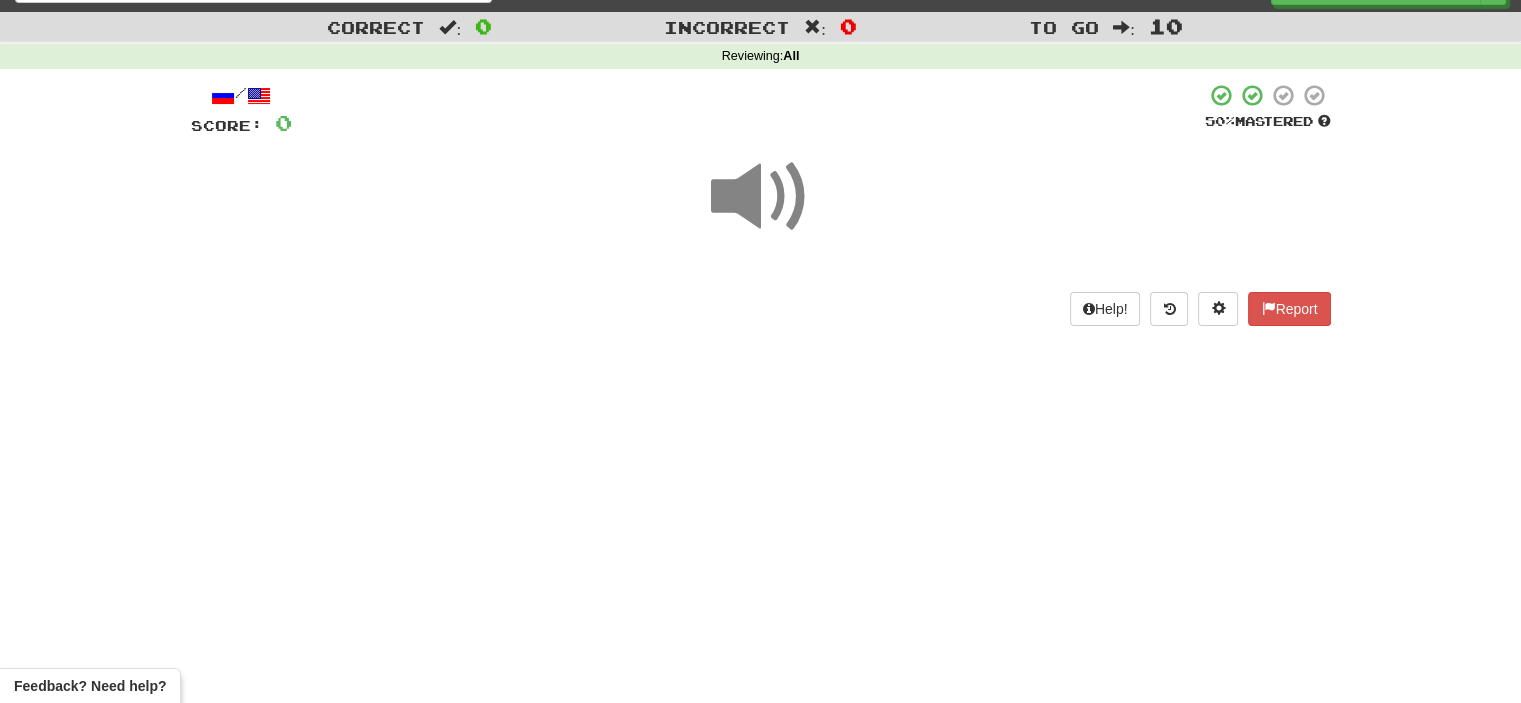 scroll, scrollTop: 0, scrollLeft: 0, axis: both 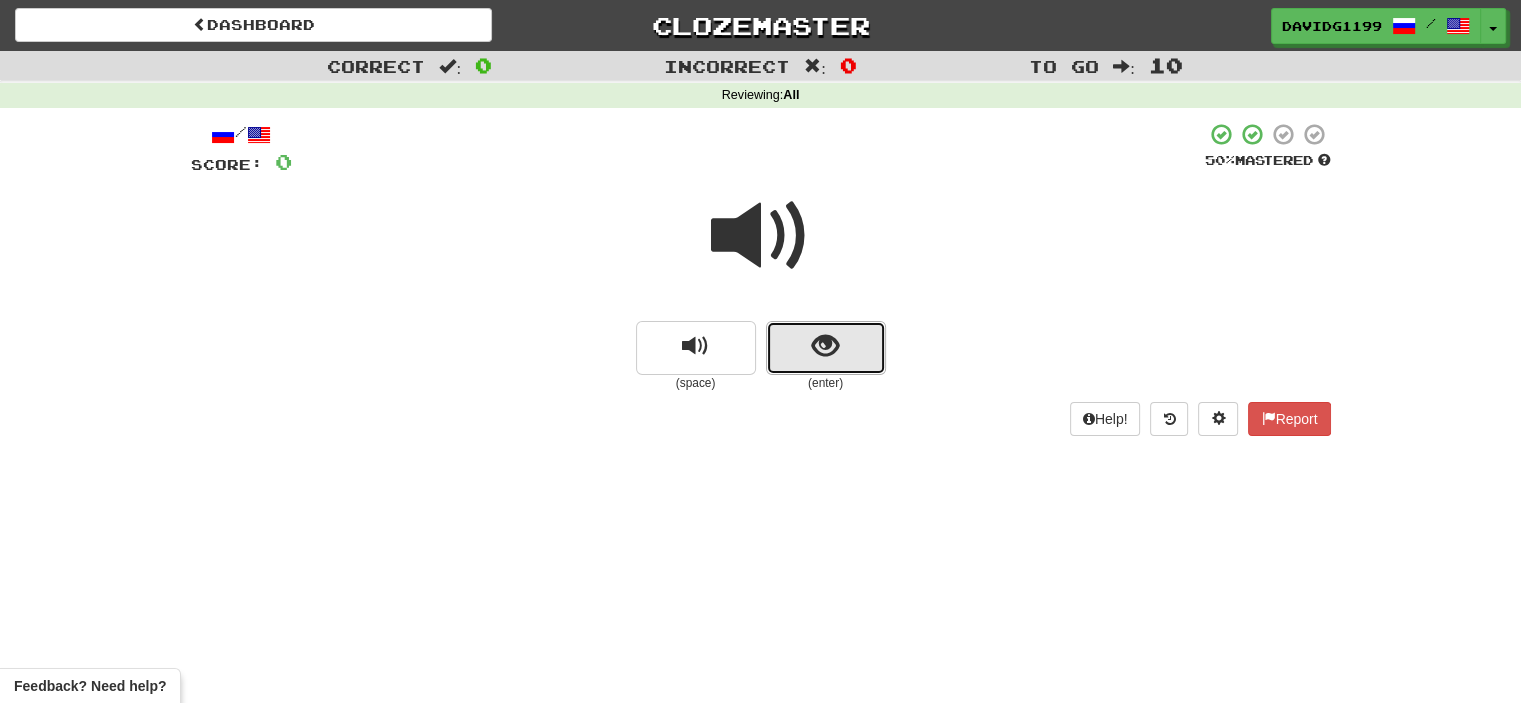click at bounding box center [826, 348] 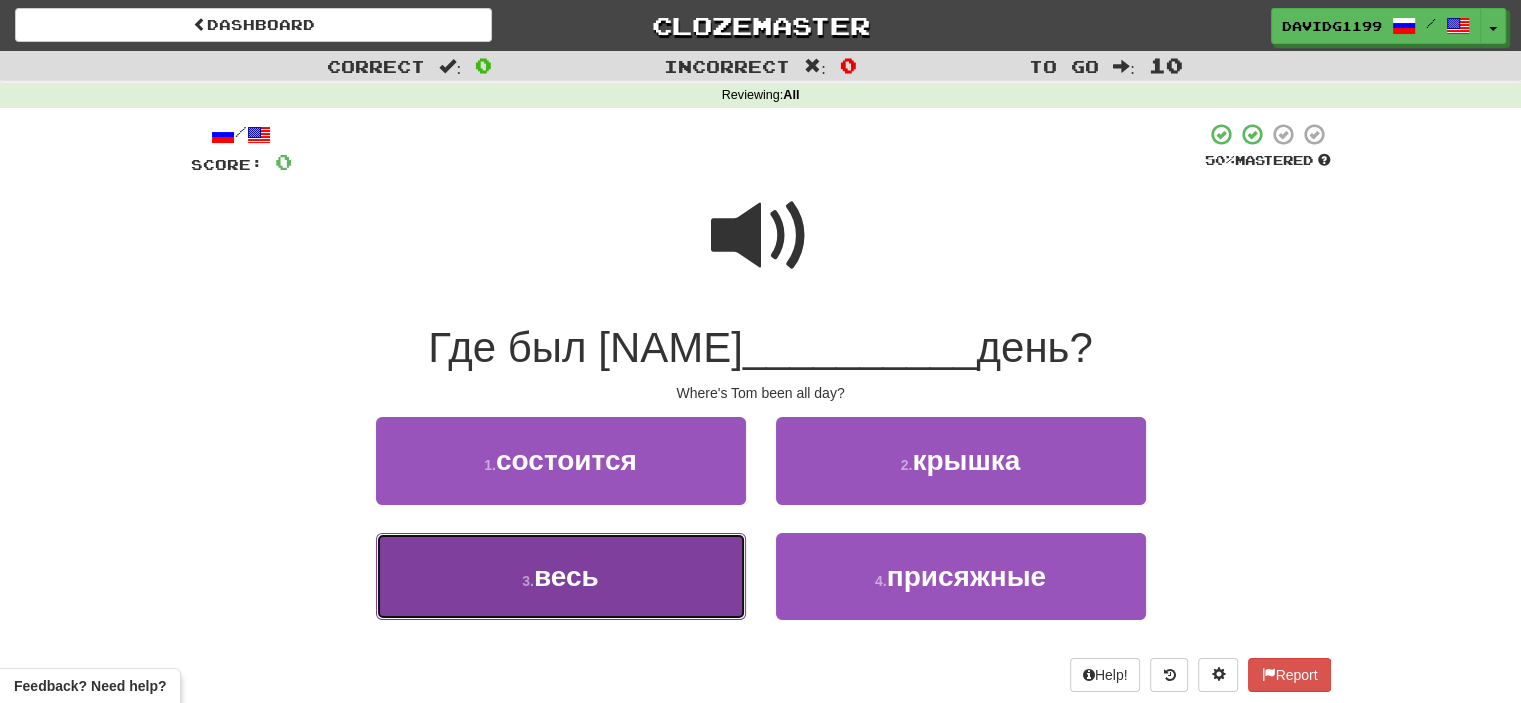 click on "3 .  весь" at bounding box center (561, 576) 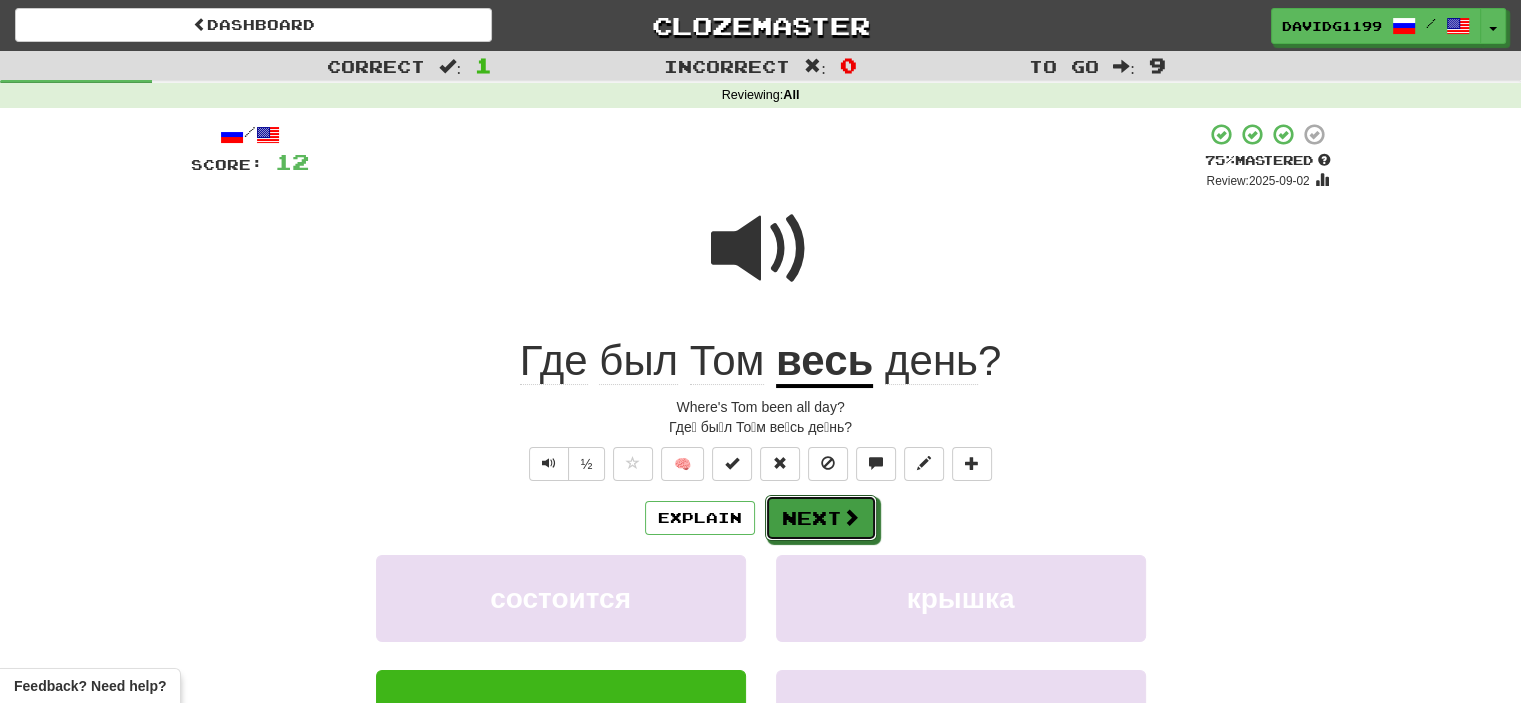 drag, startPoint x: 814, startPoint y: 514, endPoint x: 800, endPoint y: 515, distance: 14.035668 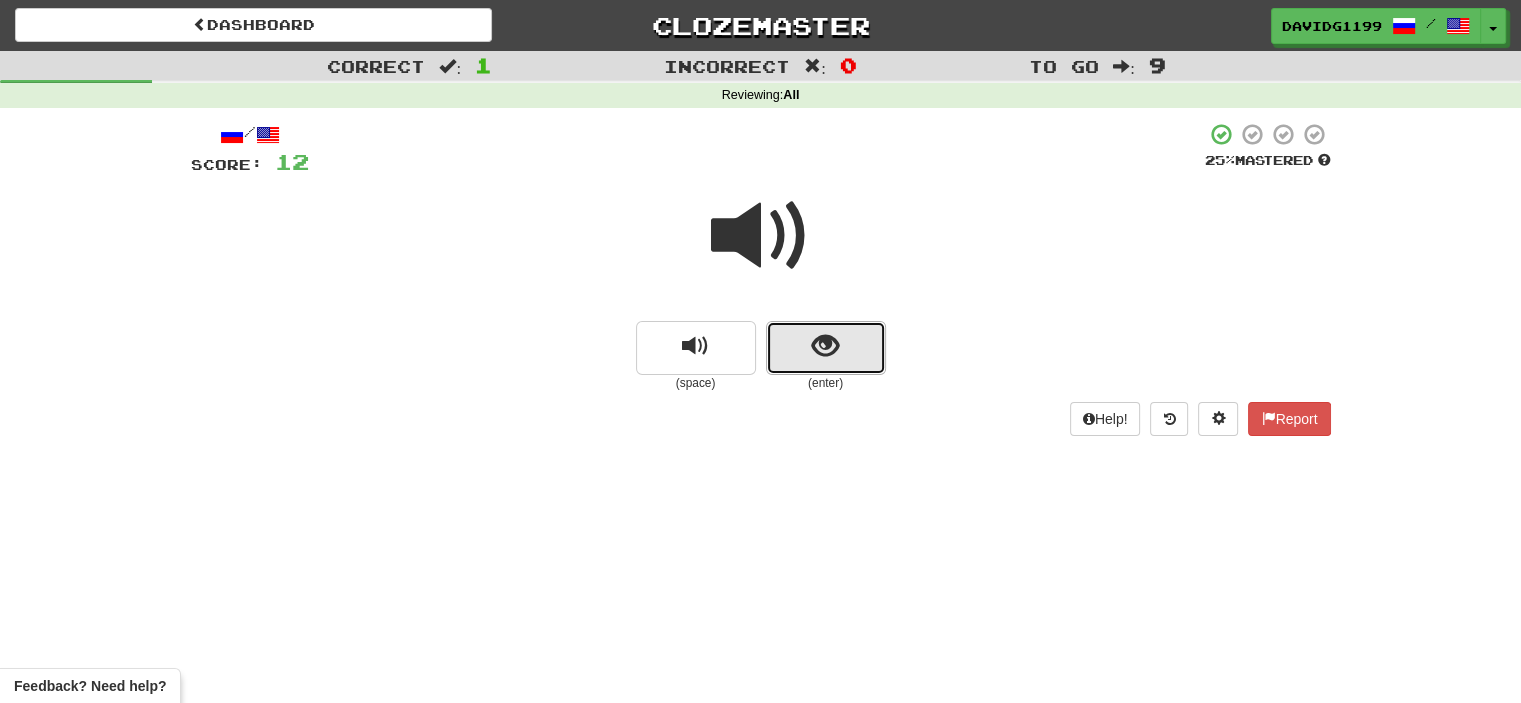 click at bounding box center (826, 348) 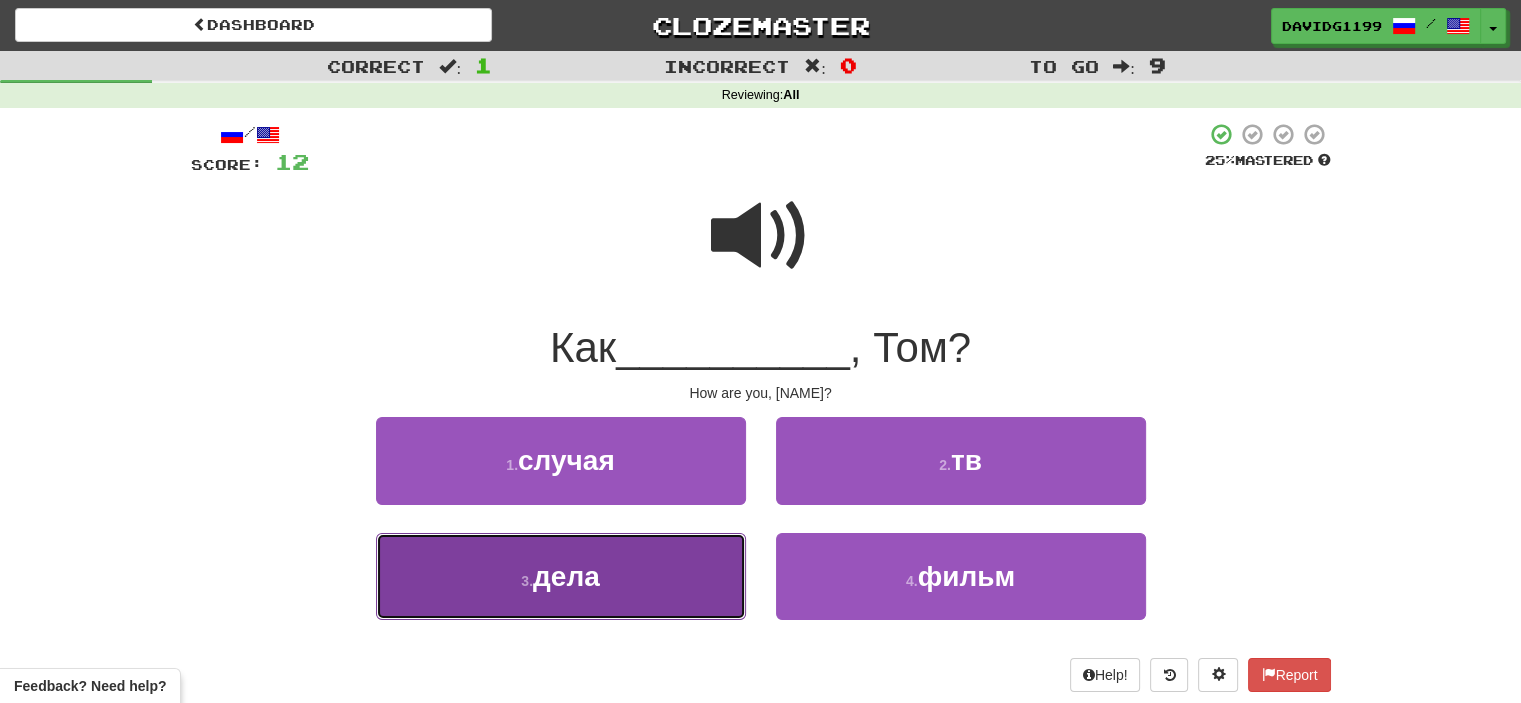 click on "3 .  дела" at bounding box center (561, 576) 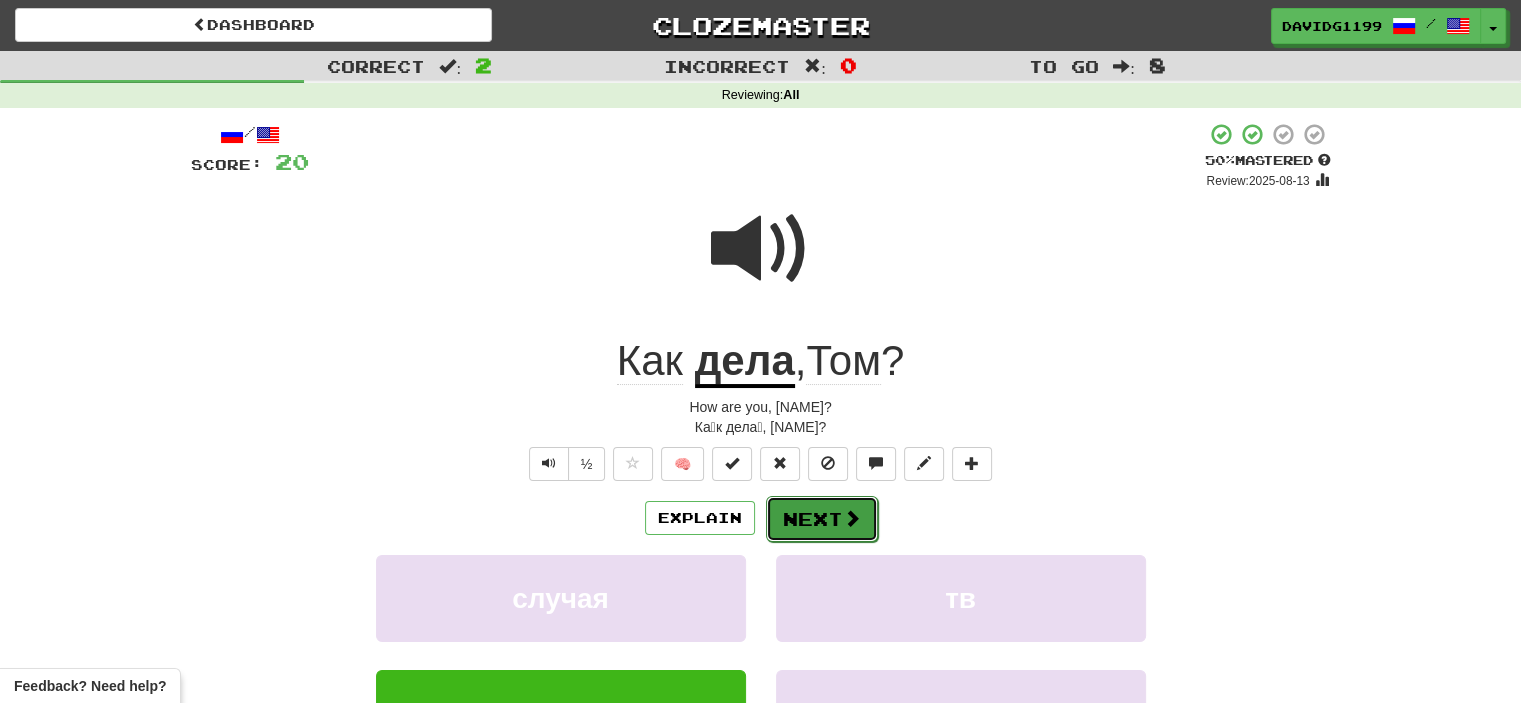 click on "Next" at bounding box center [822, 519] 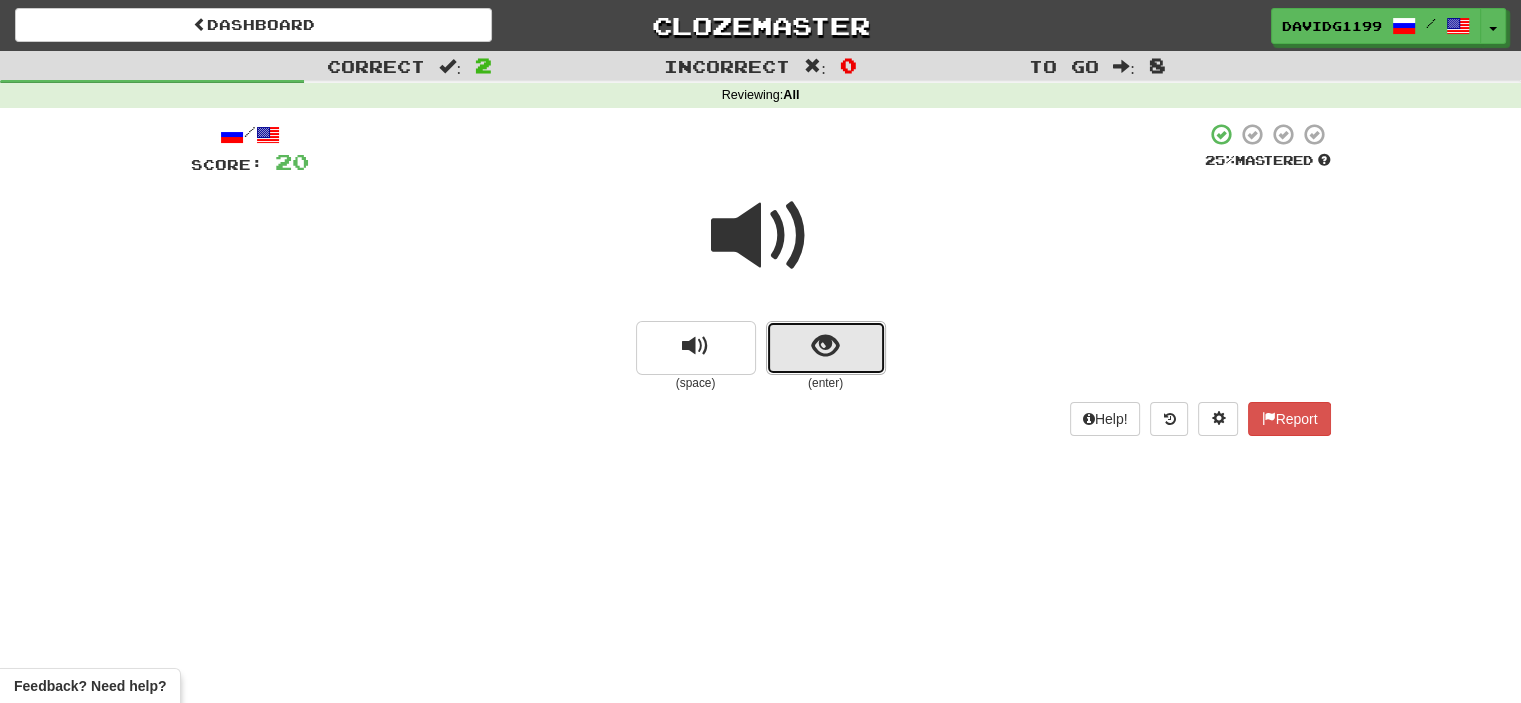 click at bounding box center (826, 348) 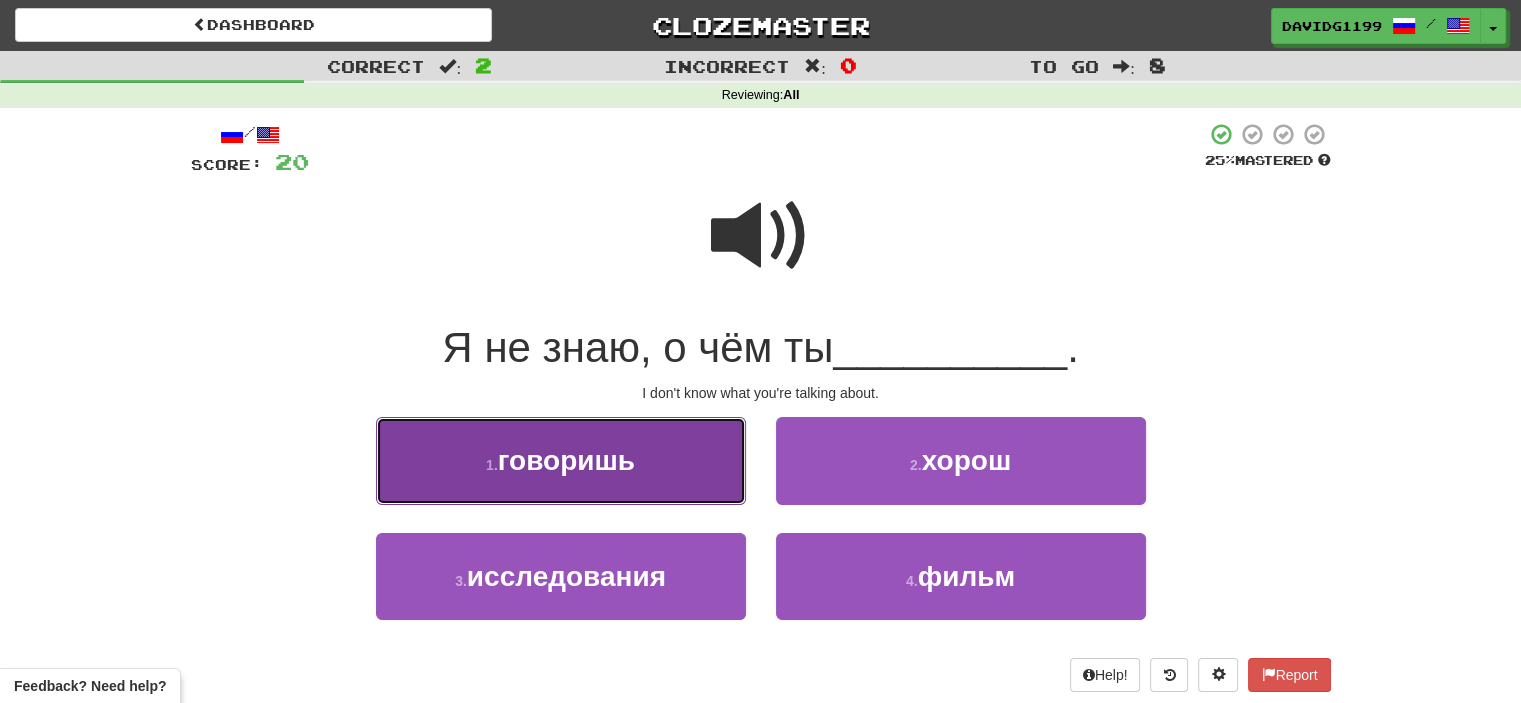 click on "1 .  говоришь" at bounding box center [561, 460] 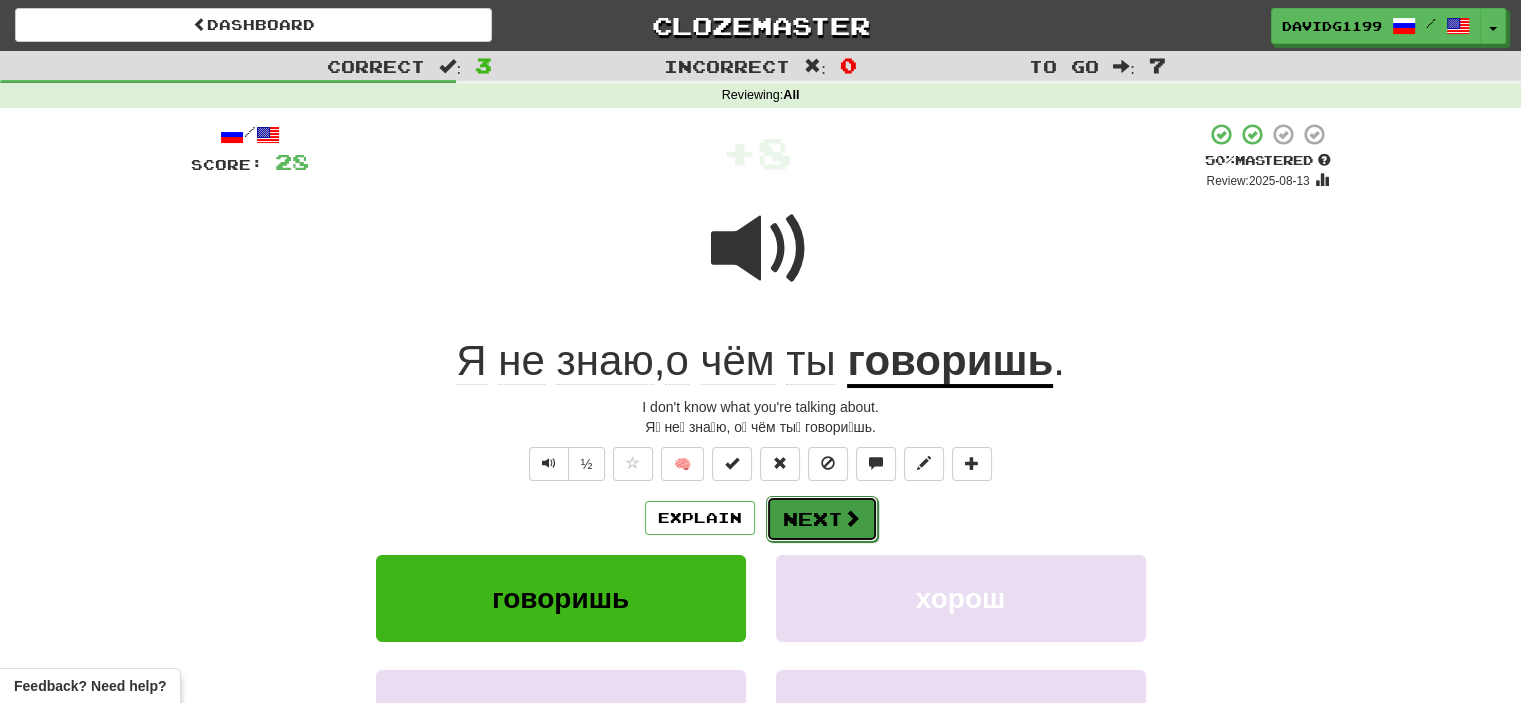 click on "Next" at bounding box center [822, 519] 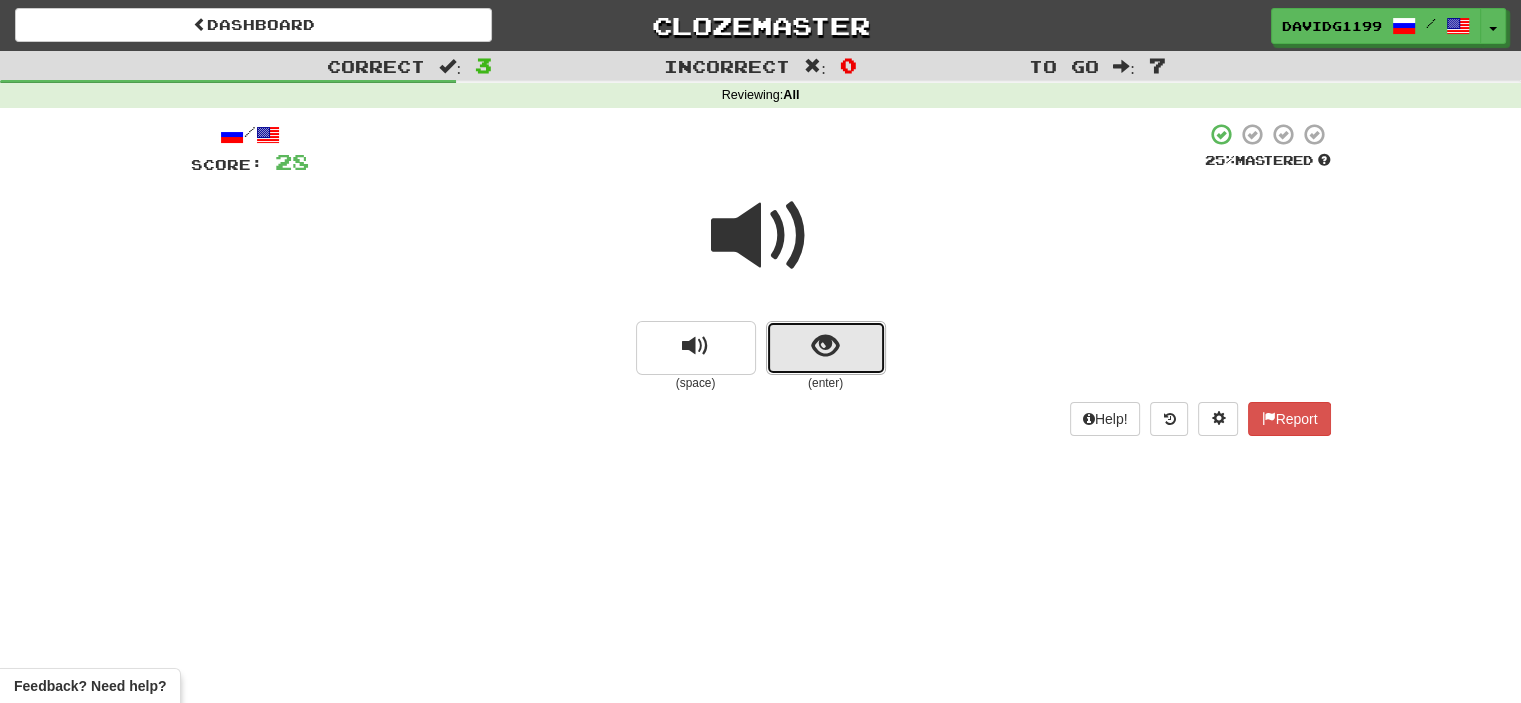 click at bounding box center [826, 348] 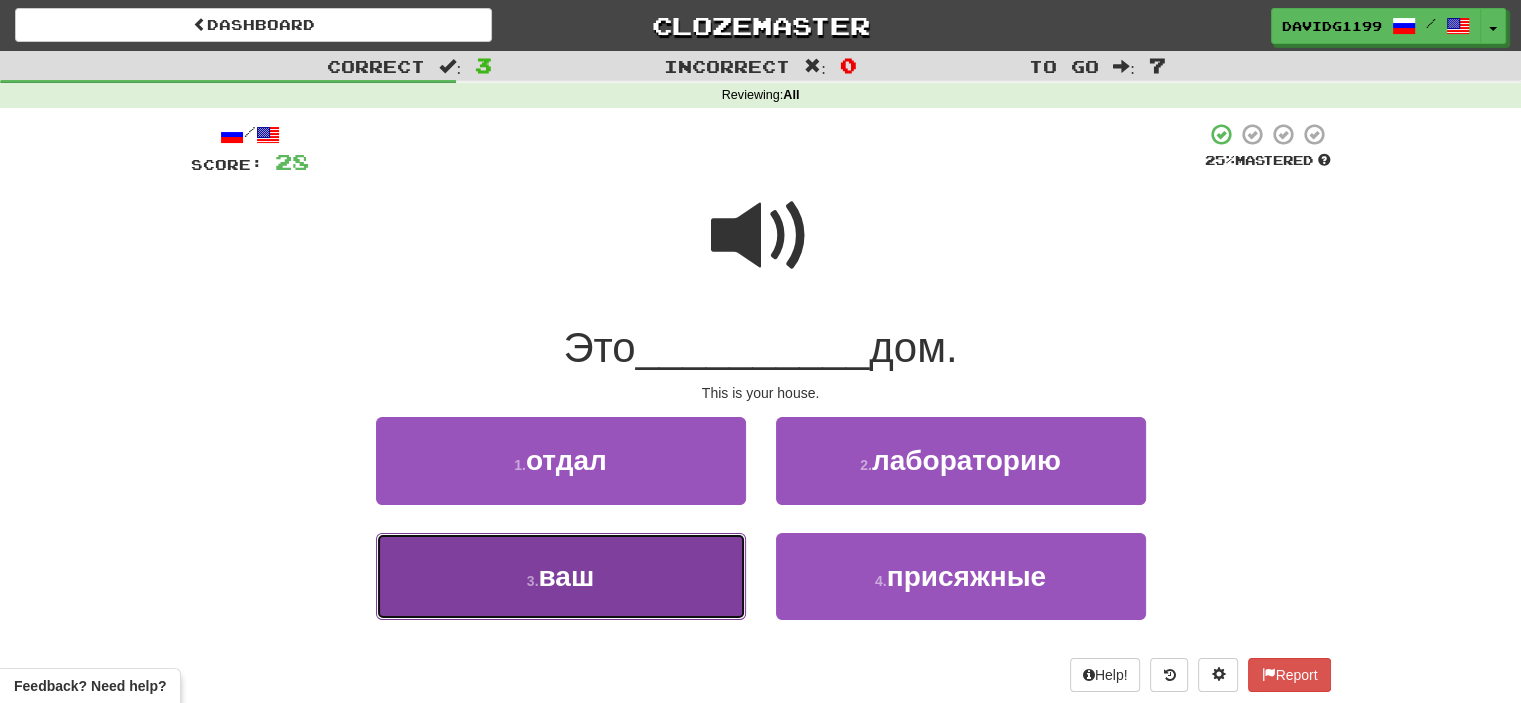 click on "3 .  ваш" at bounding box center [561, 576] 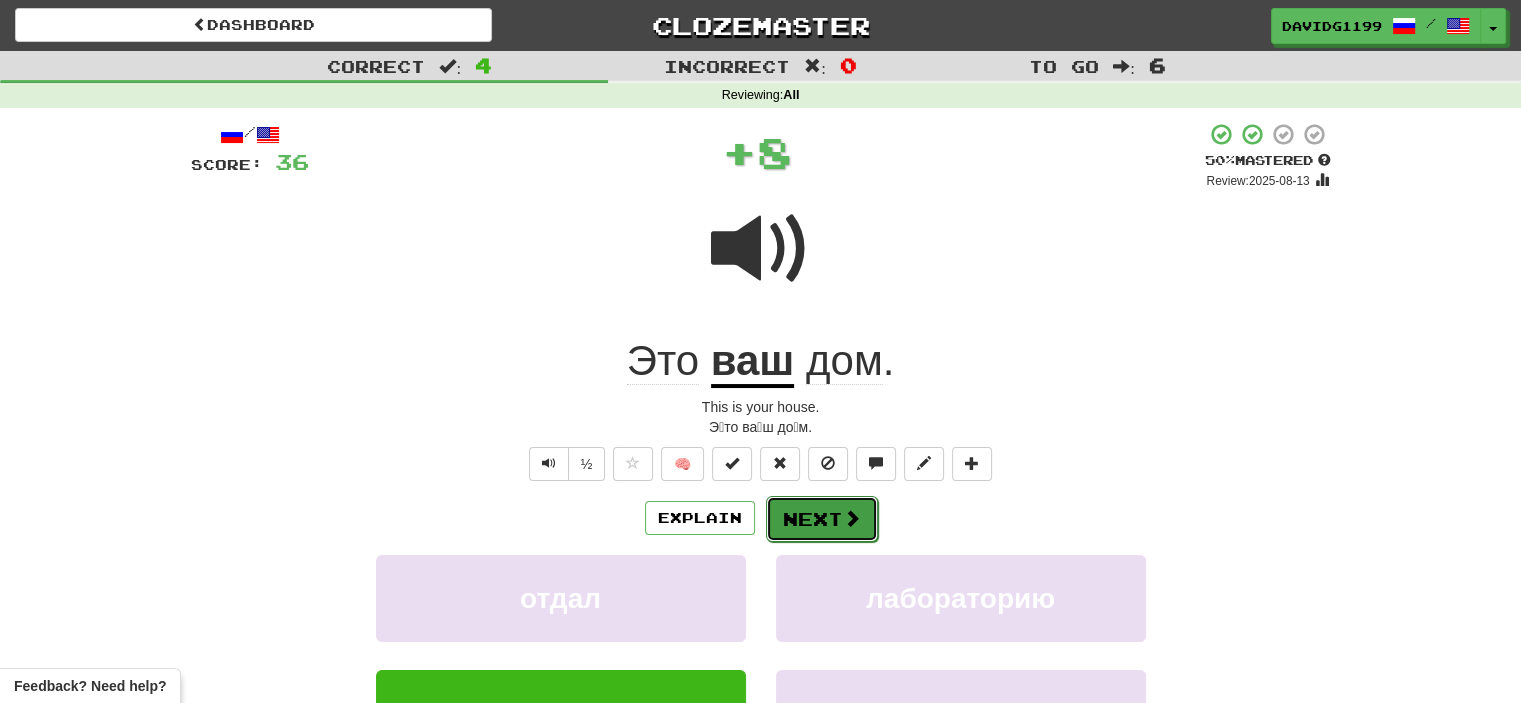 click on "Next" at bounding box center [822, 519] 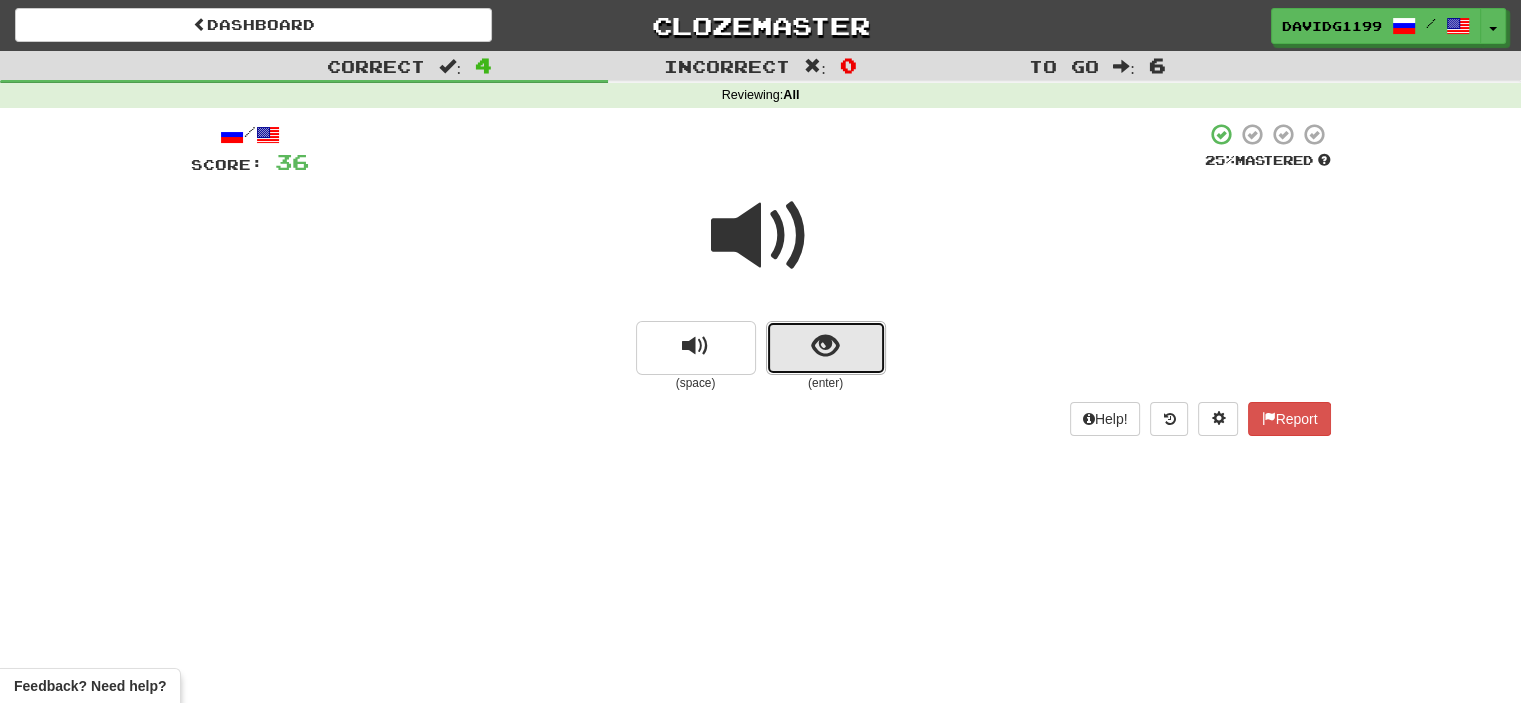 click at bounding box center [826, 348] 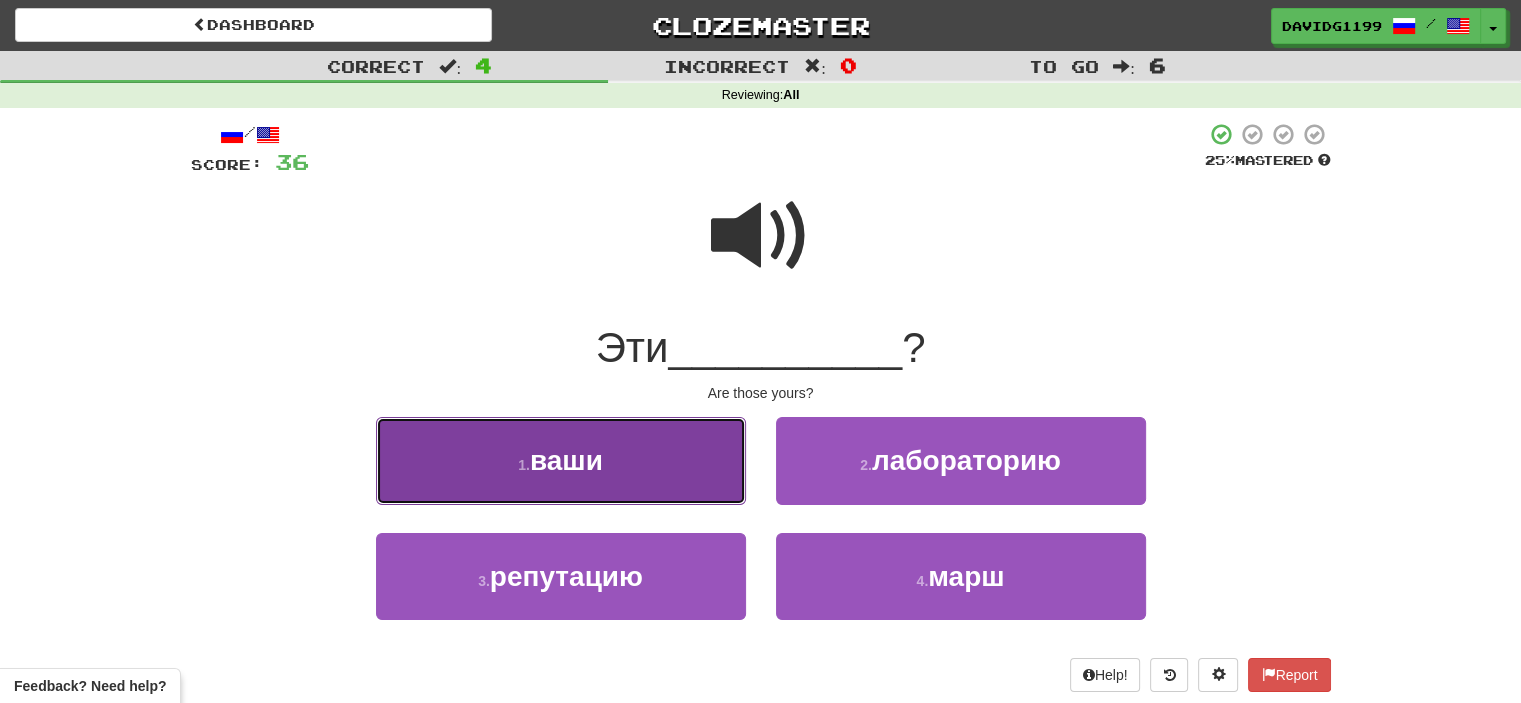 click on "1 .  ваши" at bounding box center (561, 460) 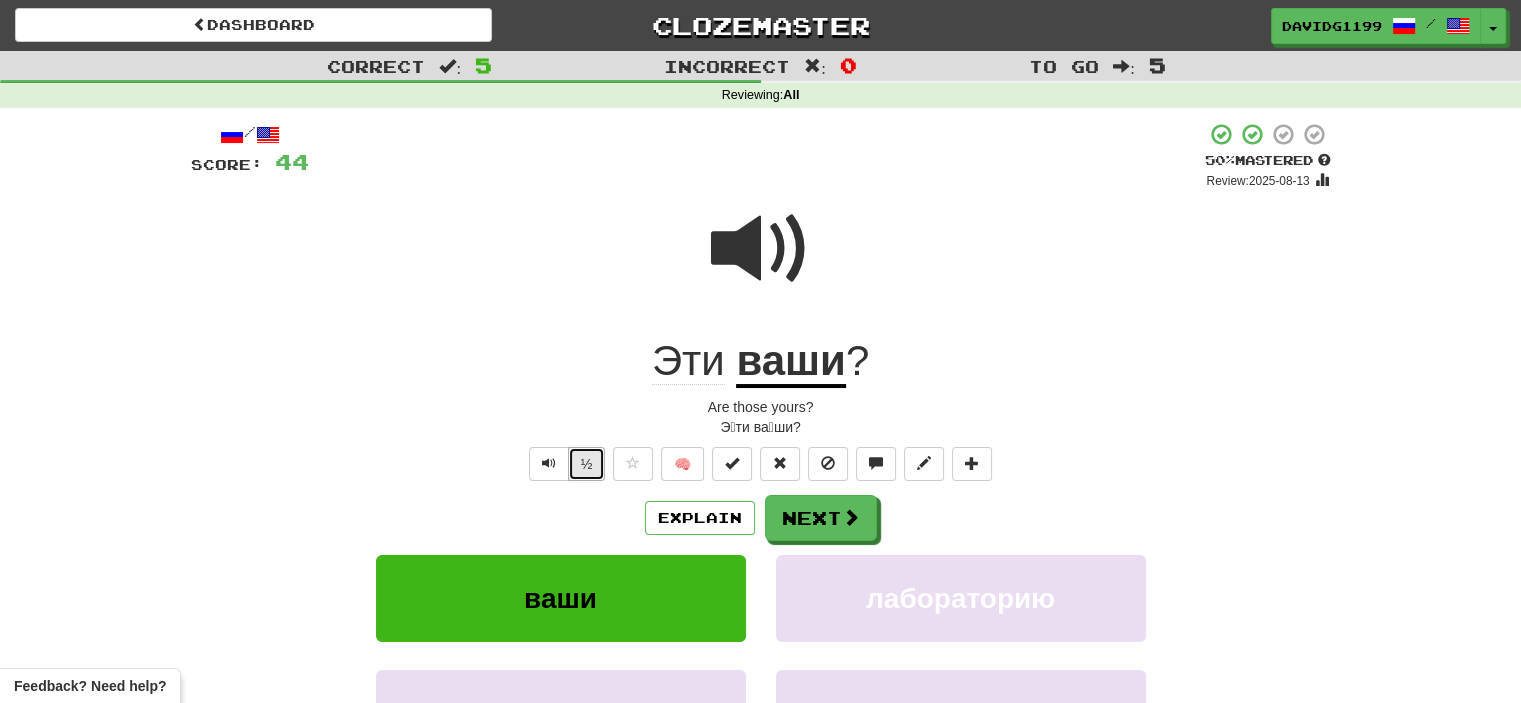 click on "½" at bounding box center [587, 464] 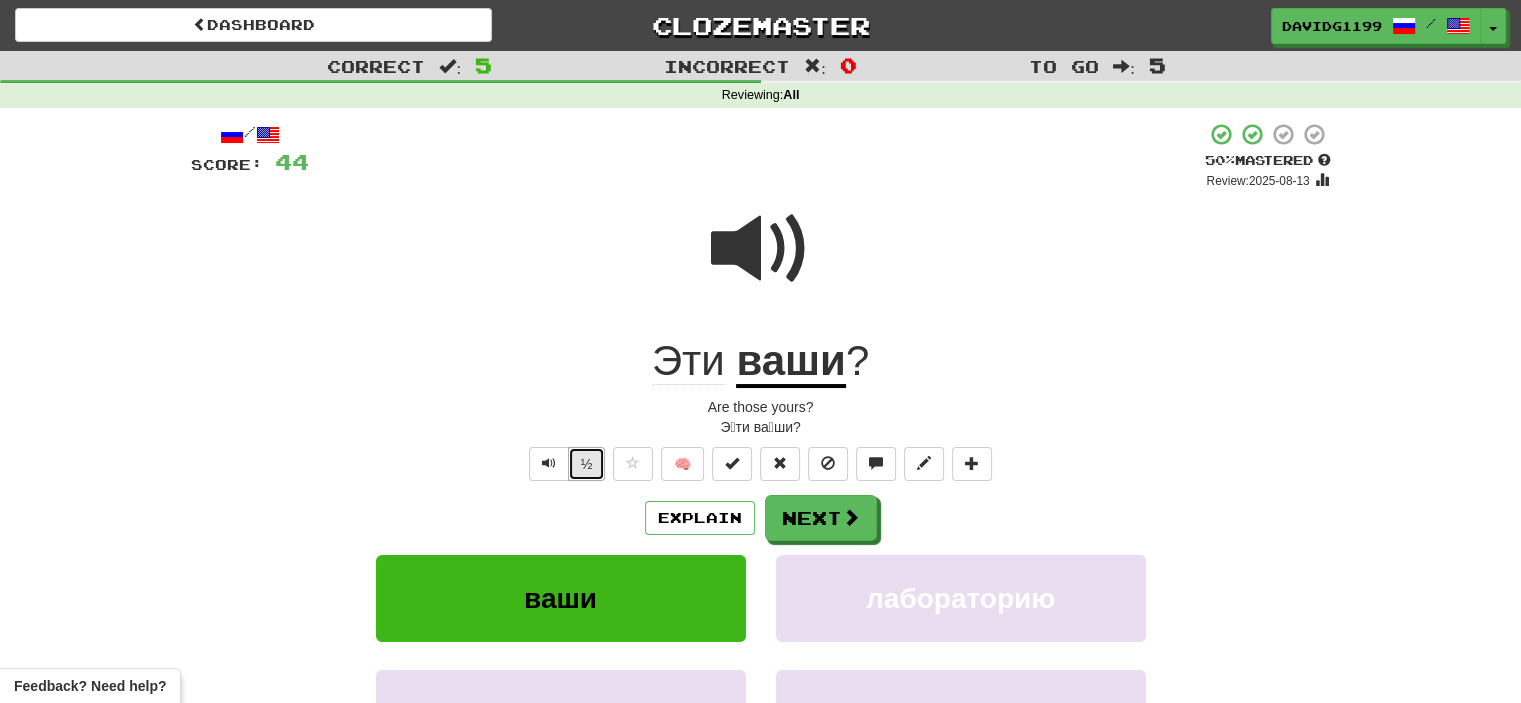 click on "½" at bounding box center [587, 464] 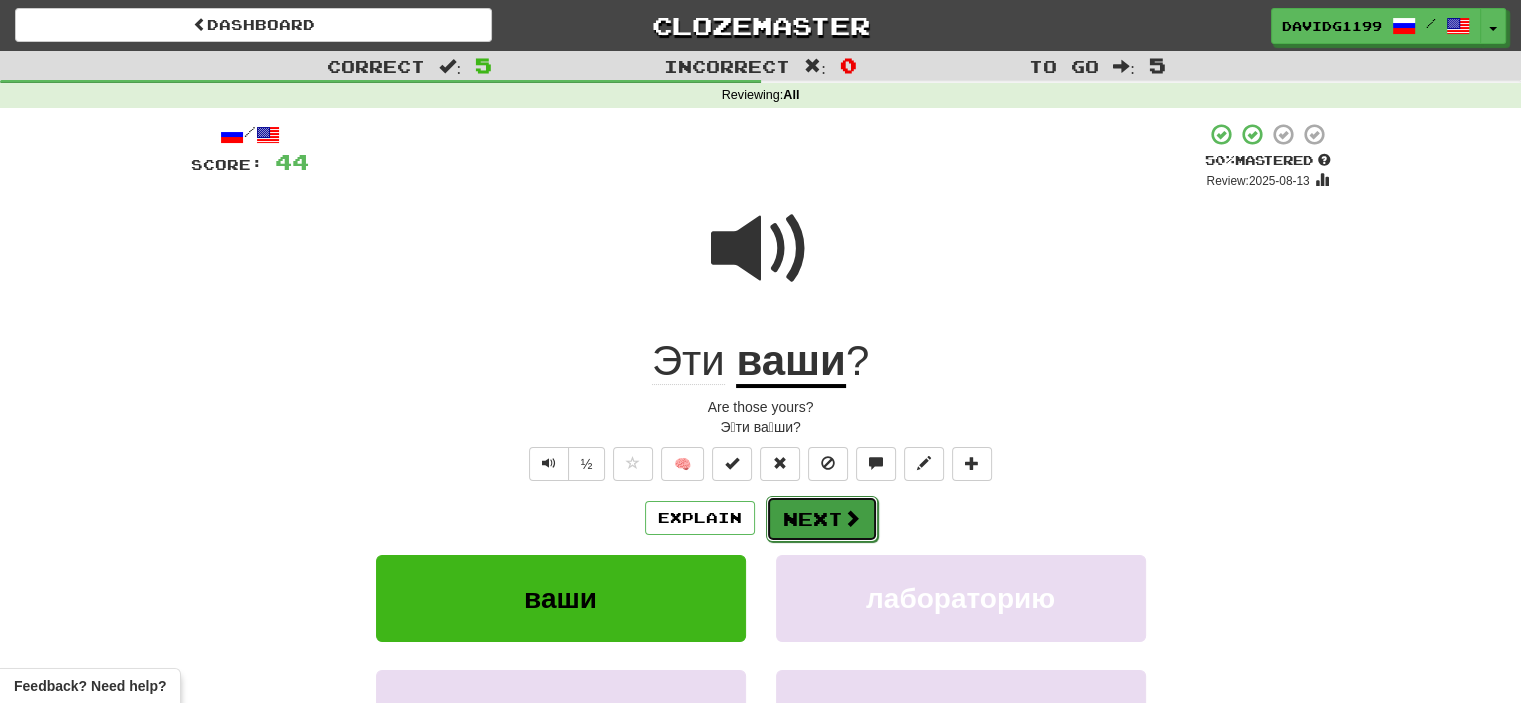click on "Next" at bounding box center [822, 519] 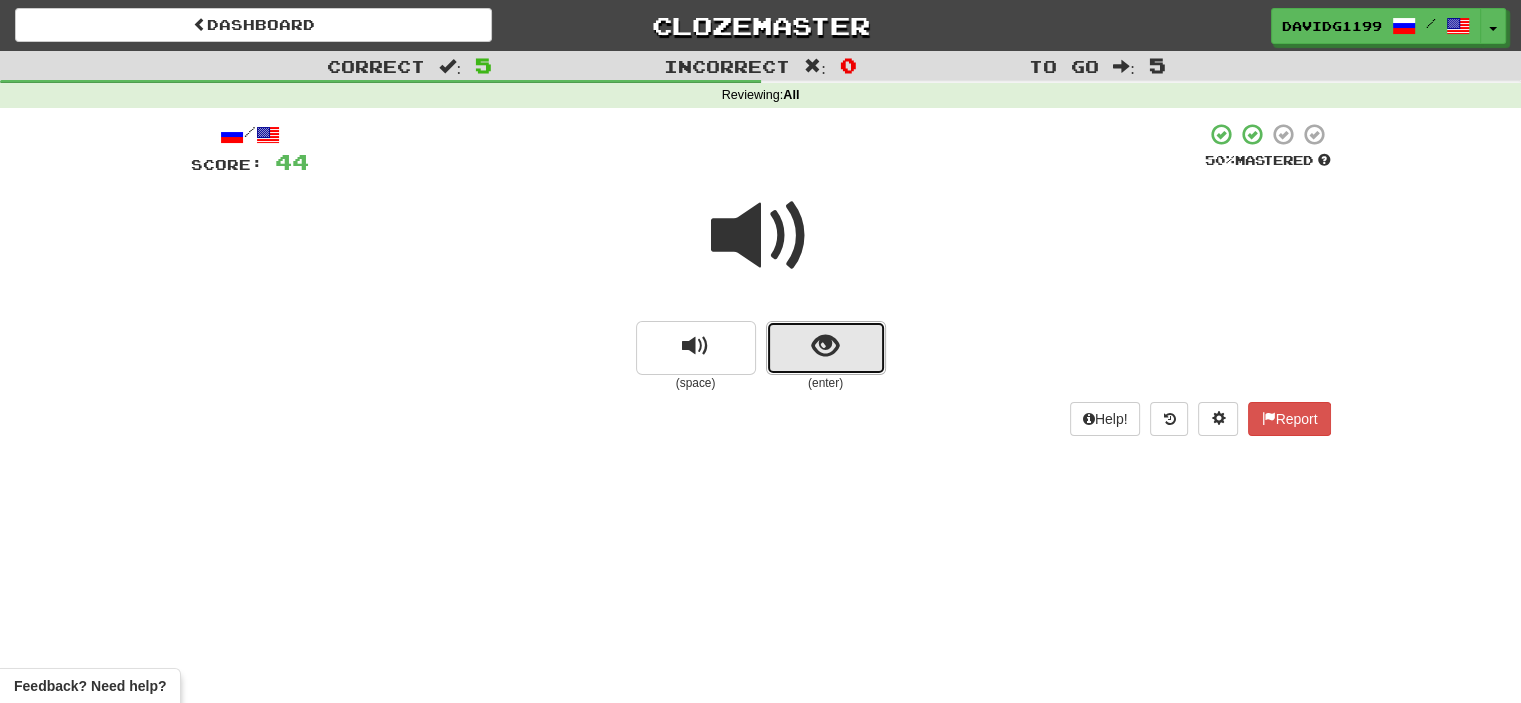 click at bounding box center (826, 348) 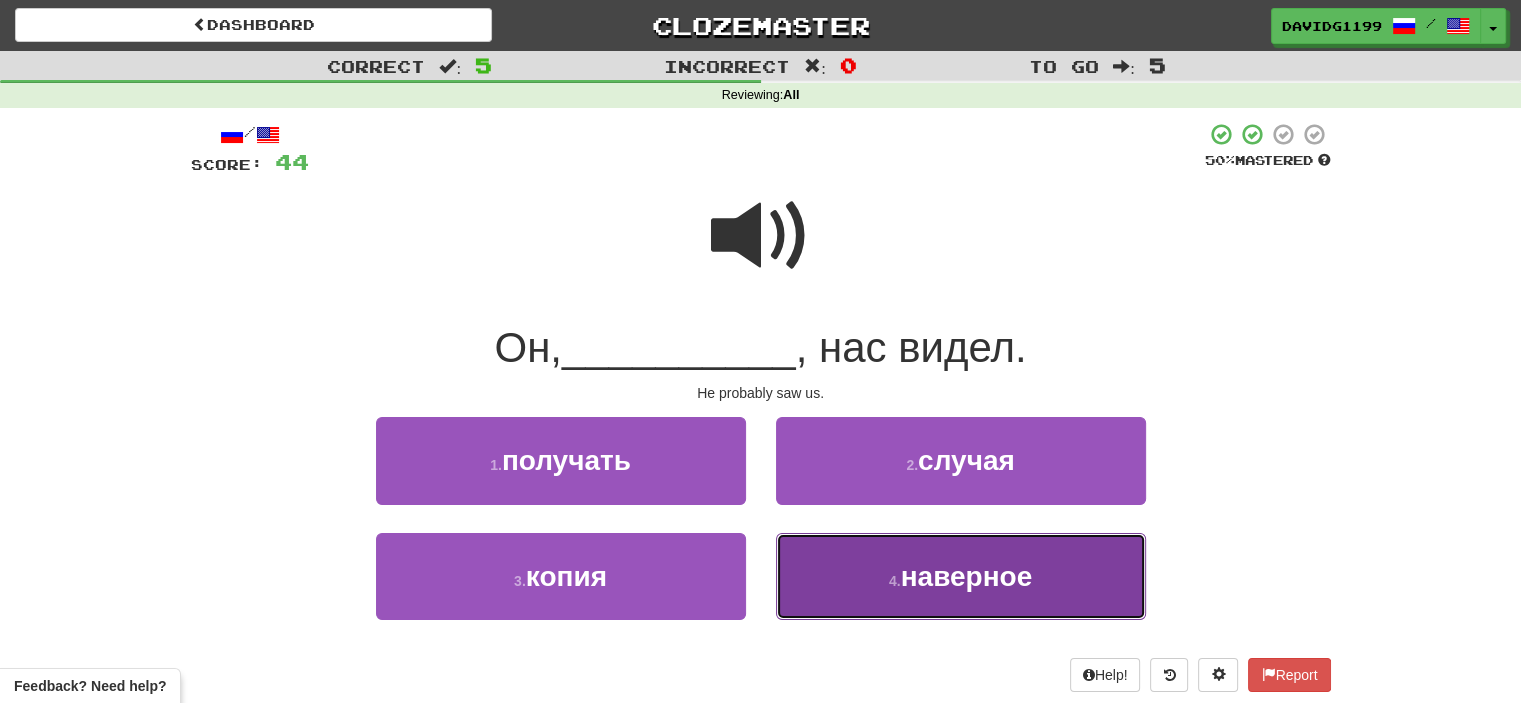 click on "4 .  наверное" at bounding box center [961, 576] 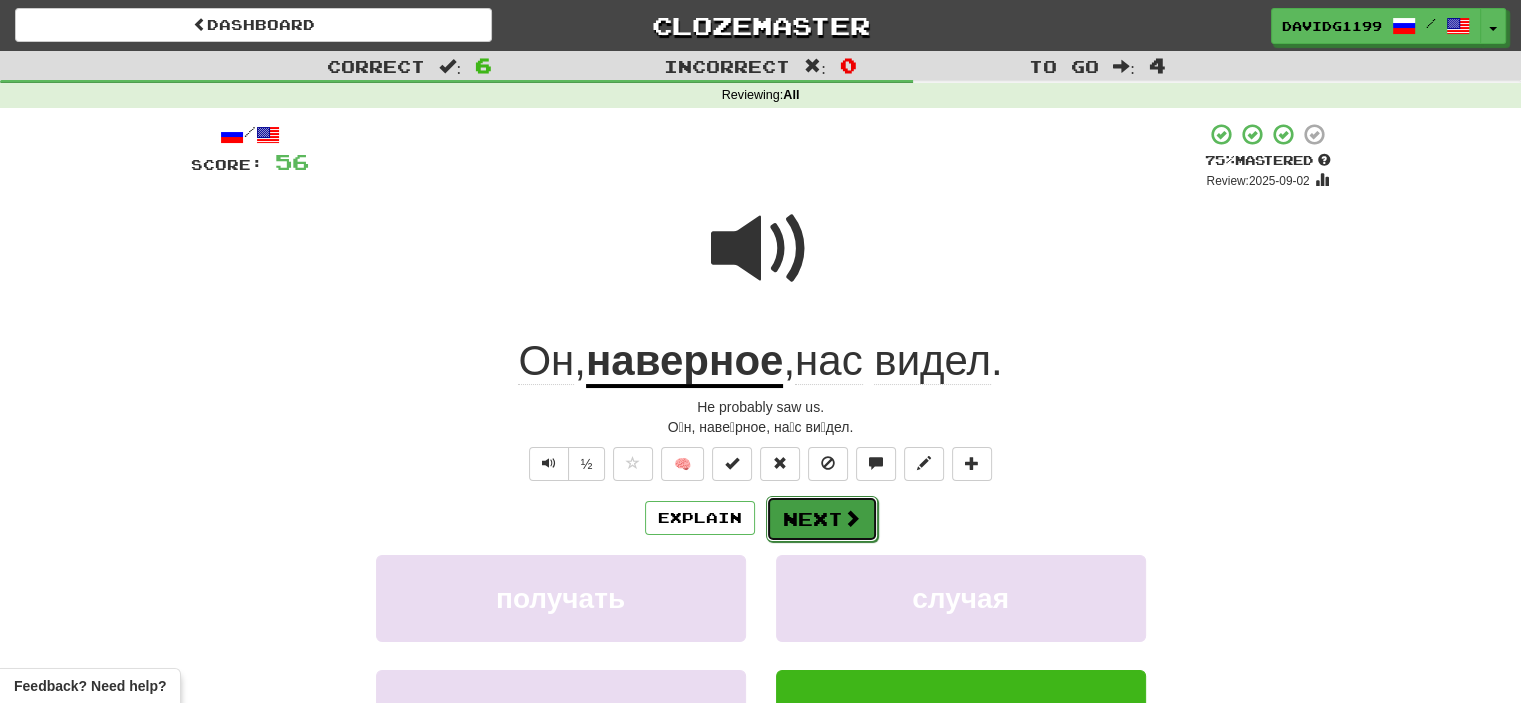 click on "Next" at bounding box center (822, 519) 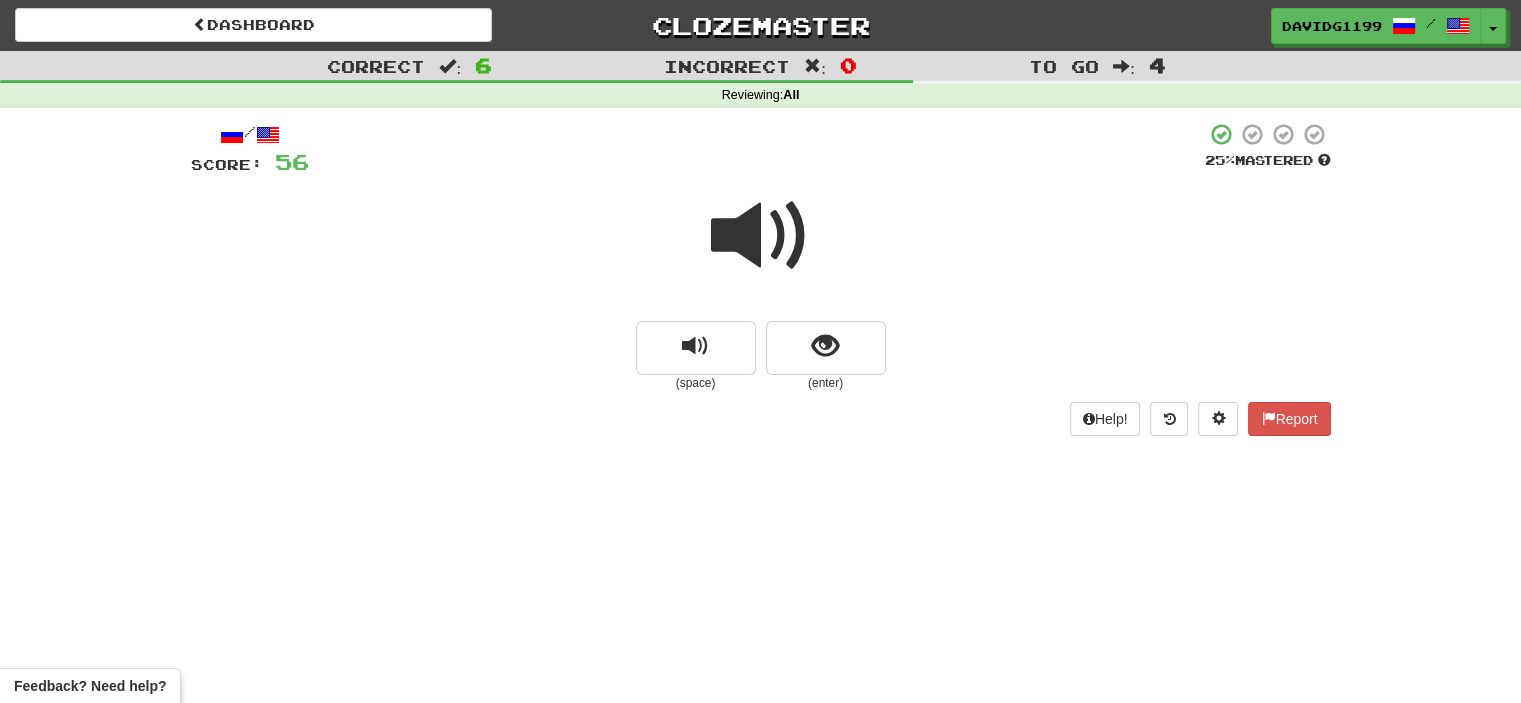 click at bounding box center [761, 236] 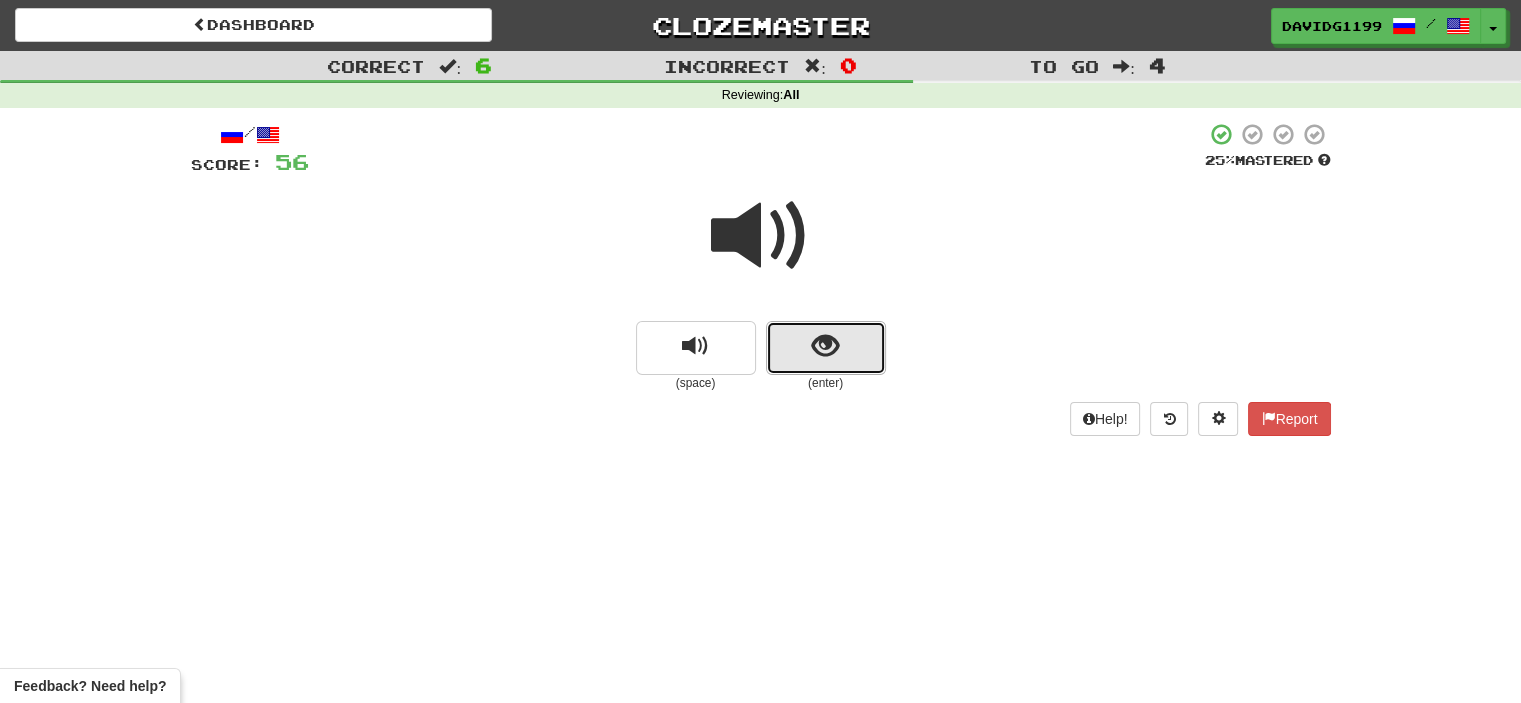 click at bounding box center [826, 348] 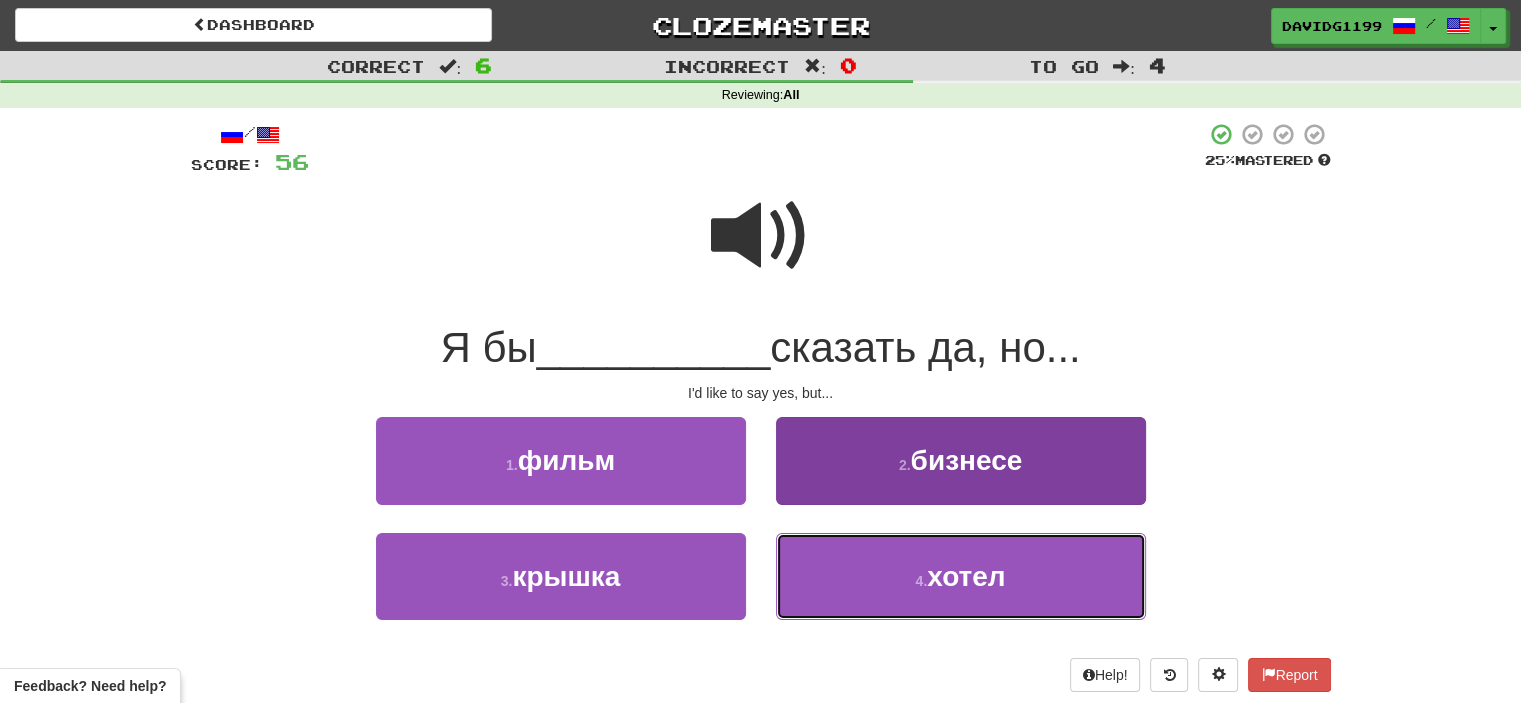 drag, startPoint x: 867, startPoint y: 575, endPoint x: 838, endPoint y: 583, distance: 30.083218 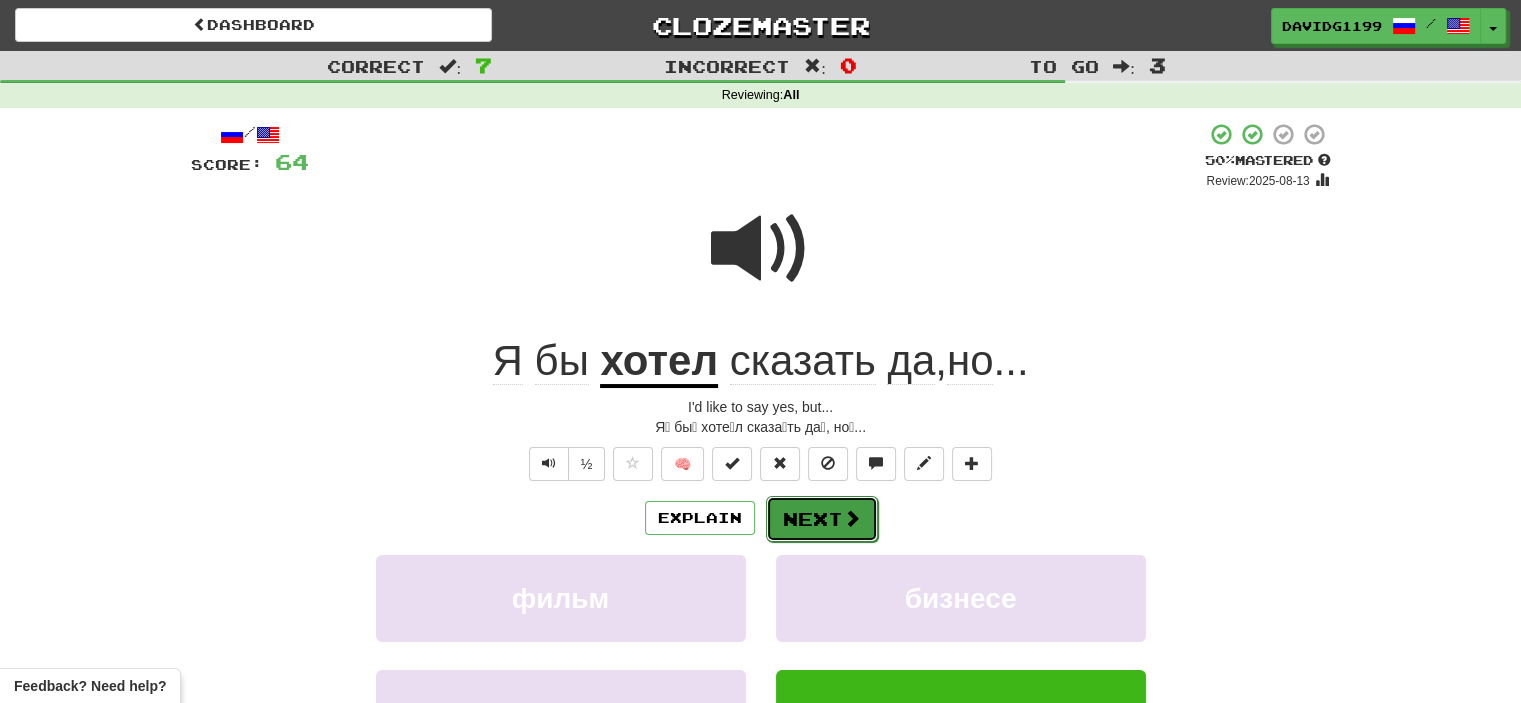 click on "Next" at bounding box center (822, 519) 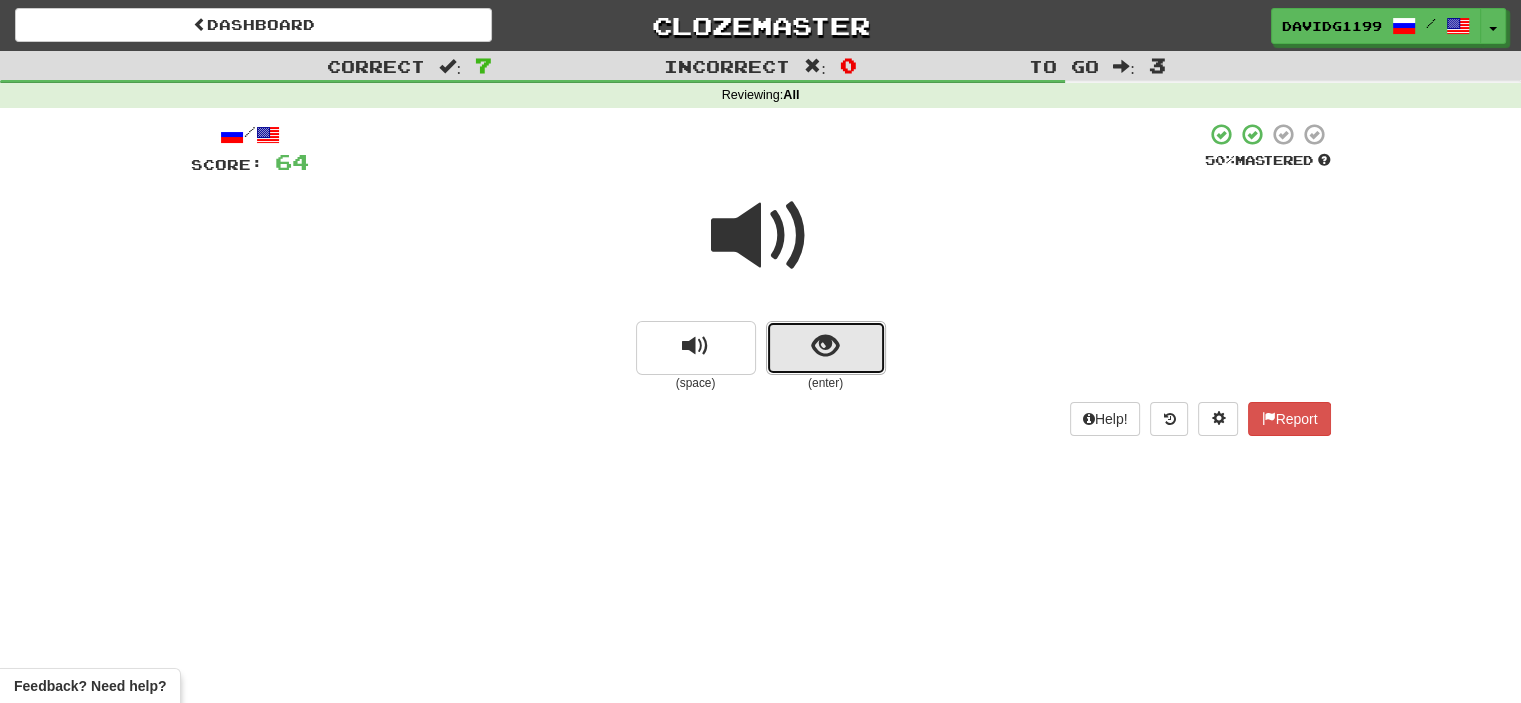 click at bounding box center (825, 346) 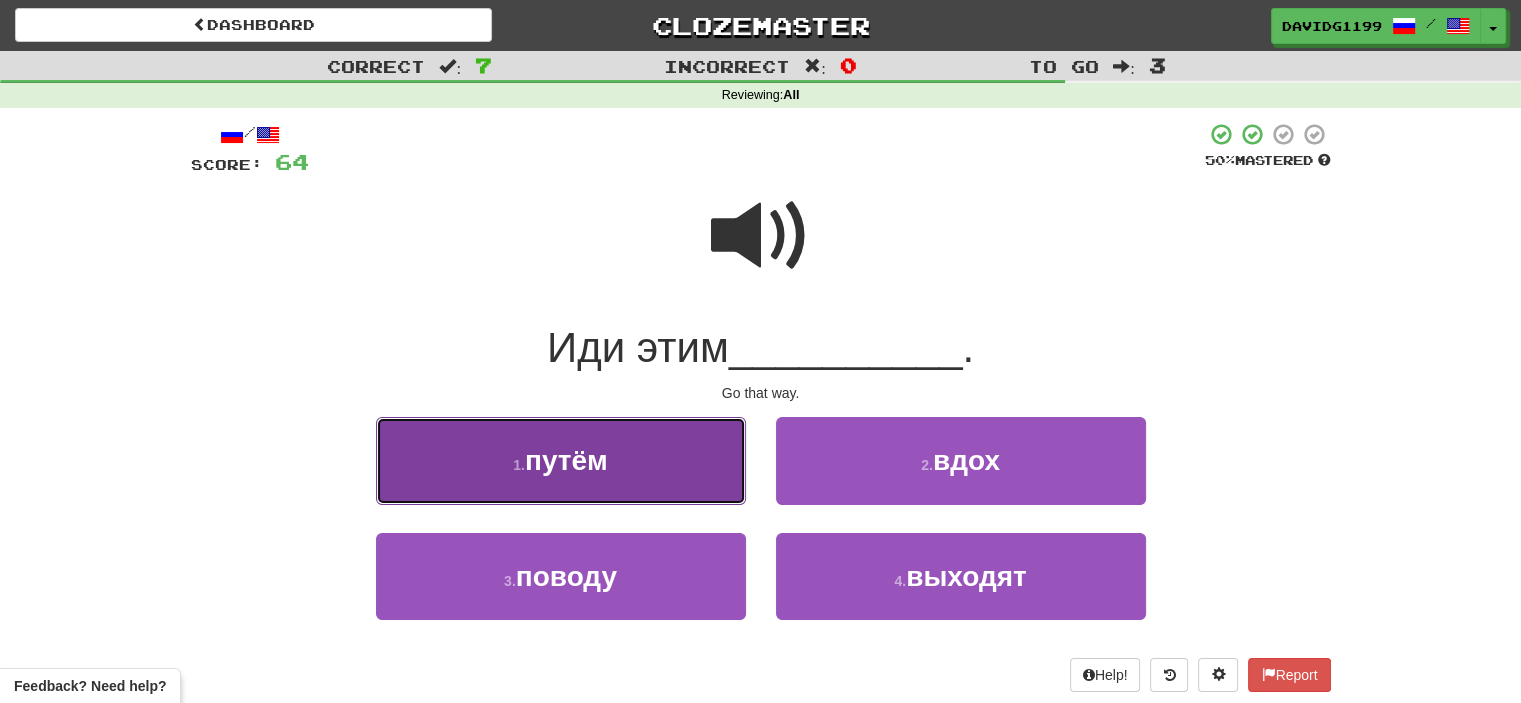 drag, startPoint x: 705, startPoint y: 467, endPoint x: 667, endPoint y: 464, distance: 38.118237 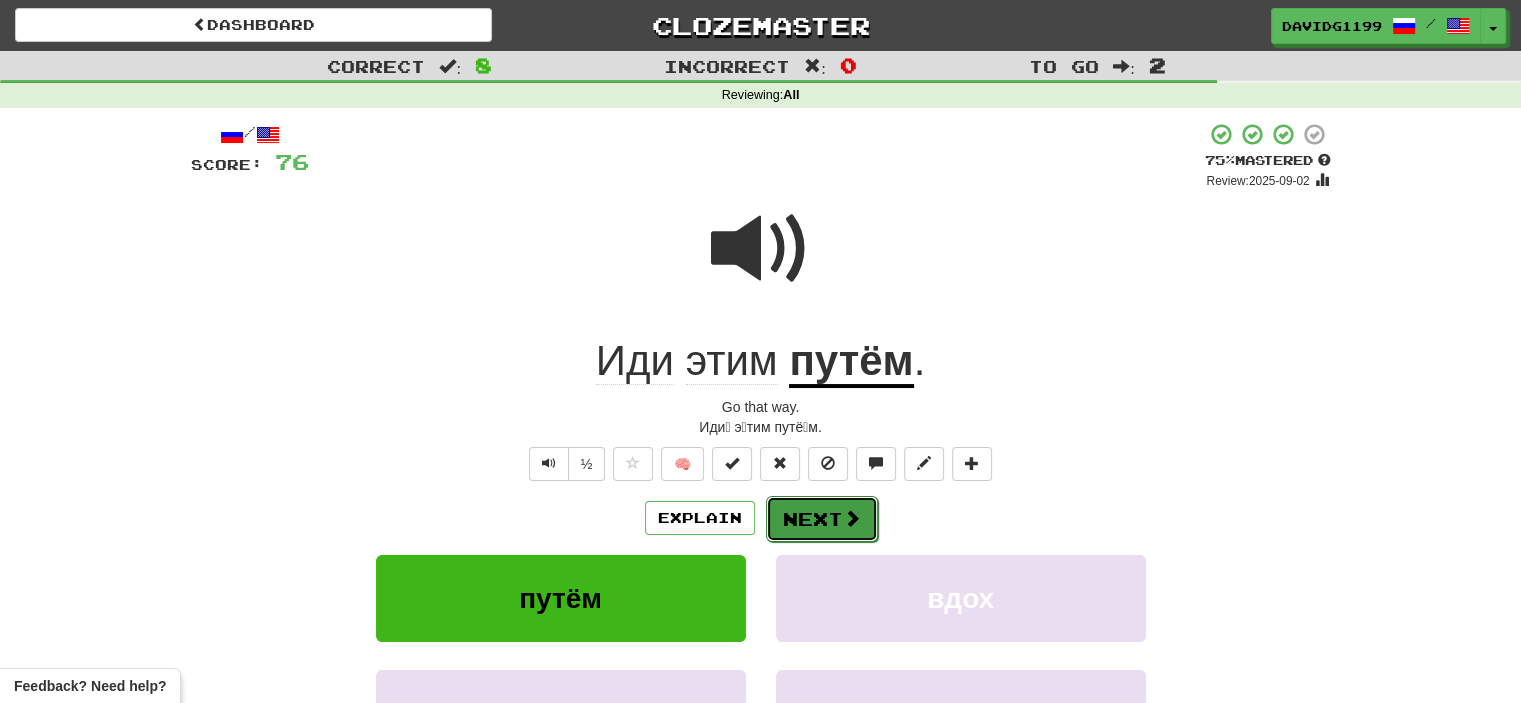 click on "Next" at bounding box center (822, 519) 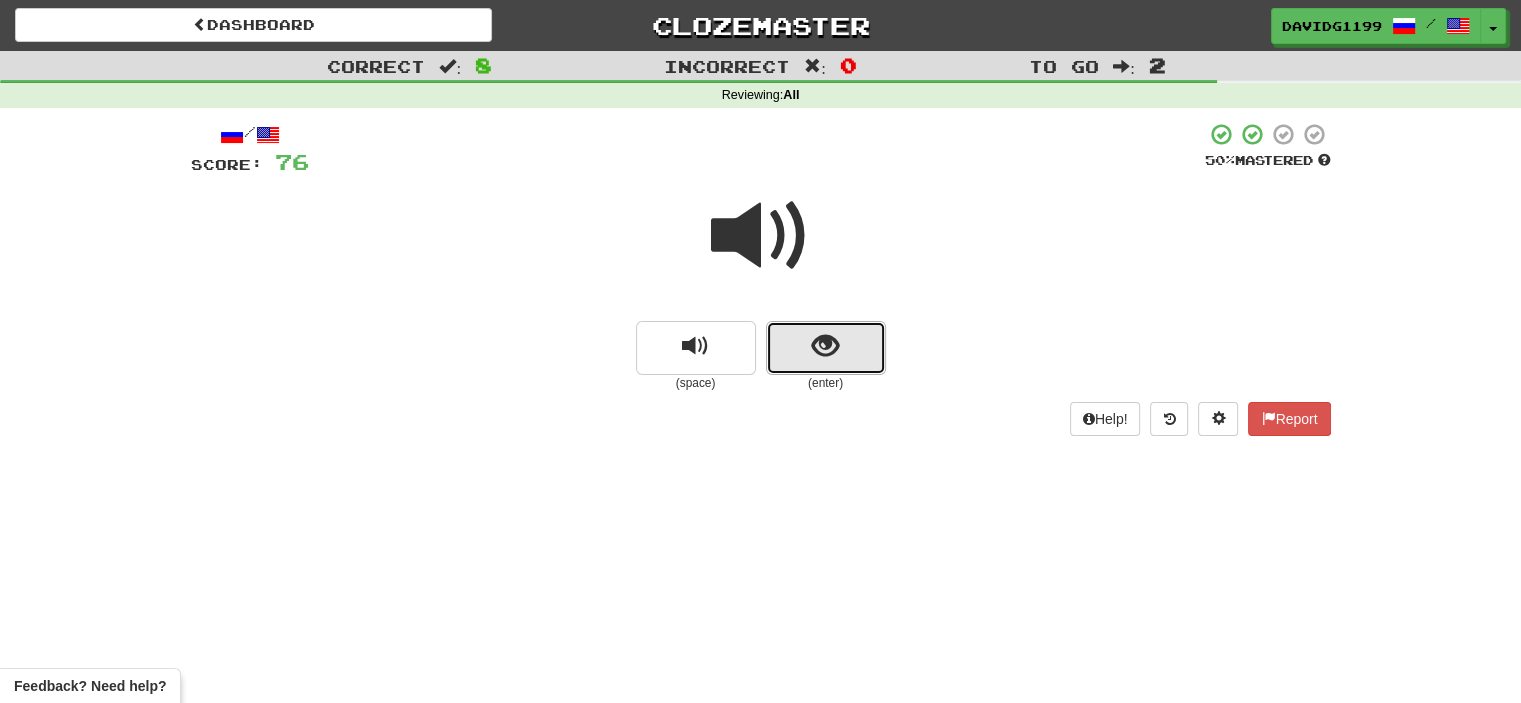 click at bounding box center (826, 348) 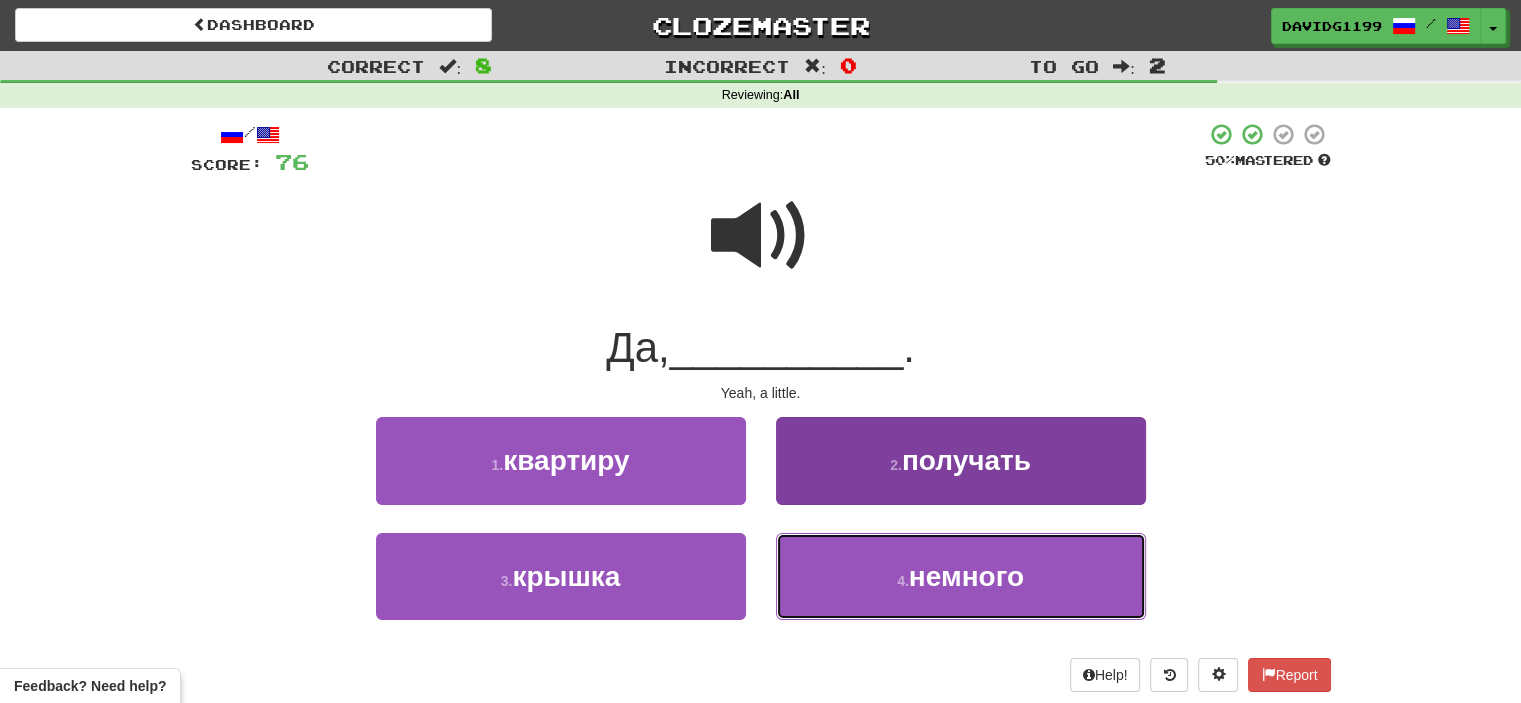 drag, startPoint x: 880, startPoint y: 585, endPoint x: 864, endPoint y: 587, distance: 16.124516 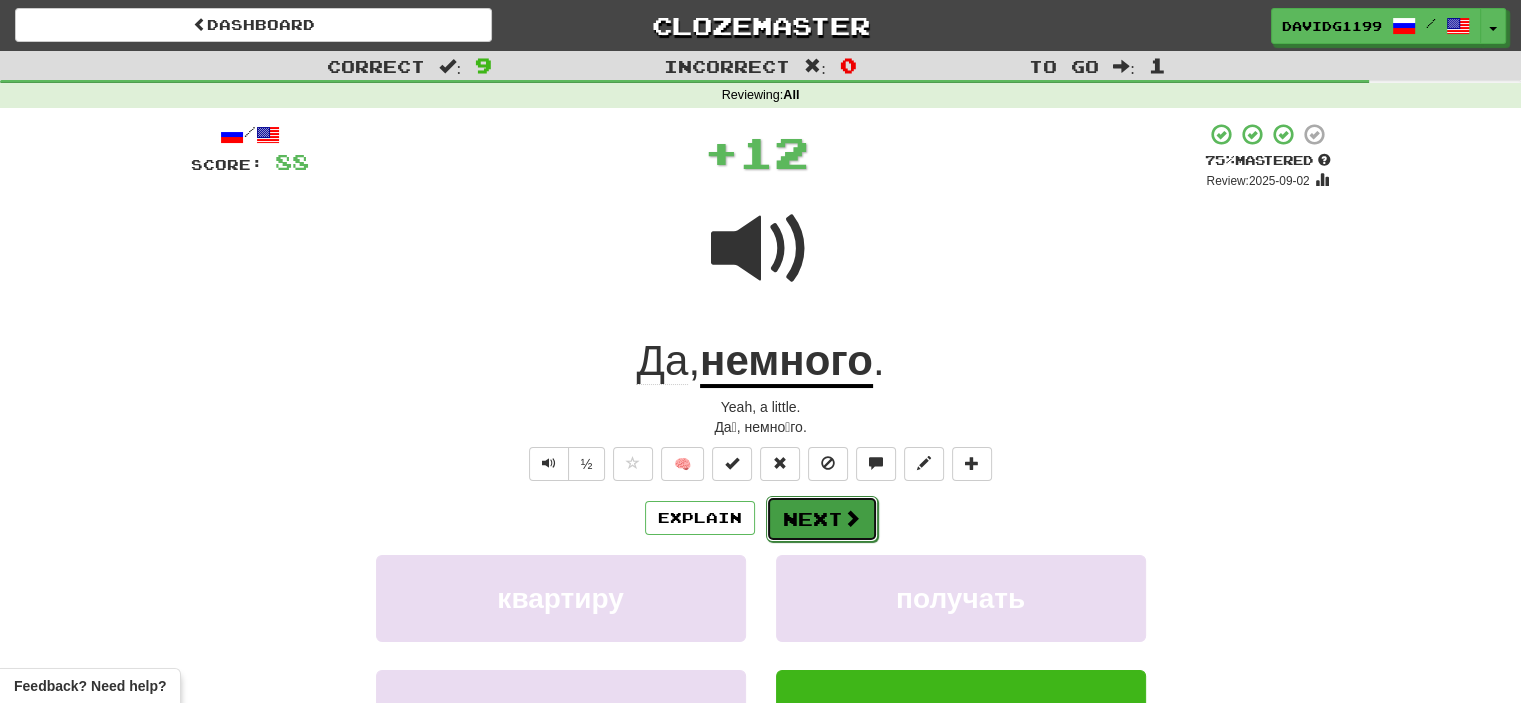 click on "Next" at bounding box center (822, 519) 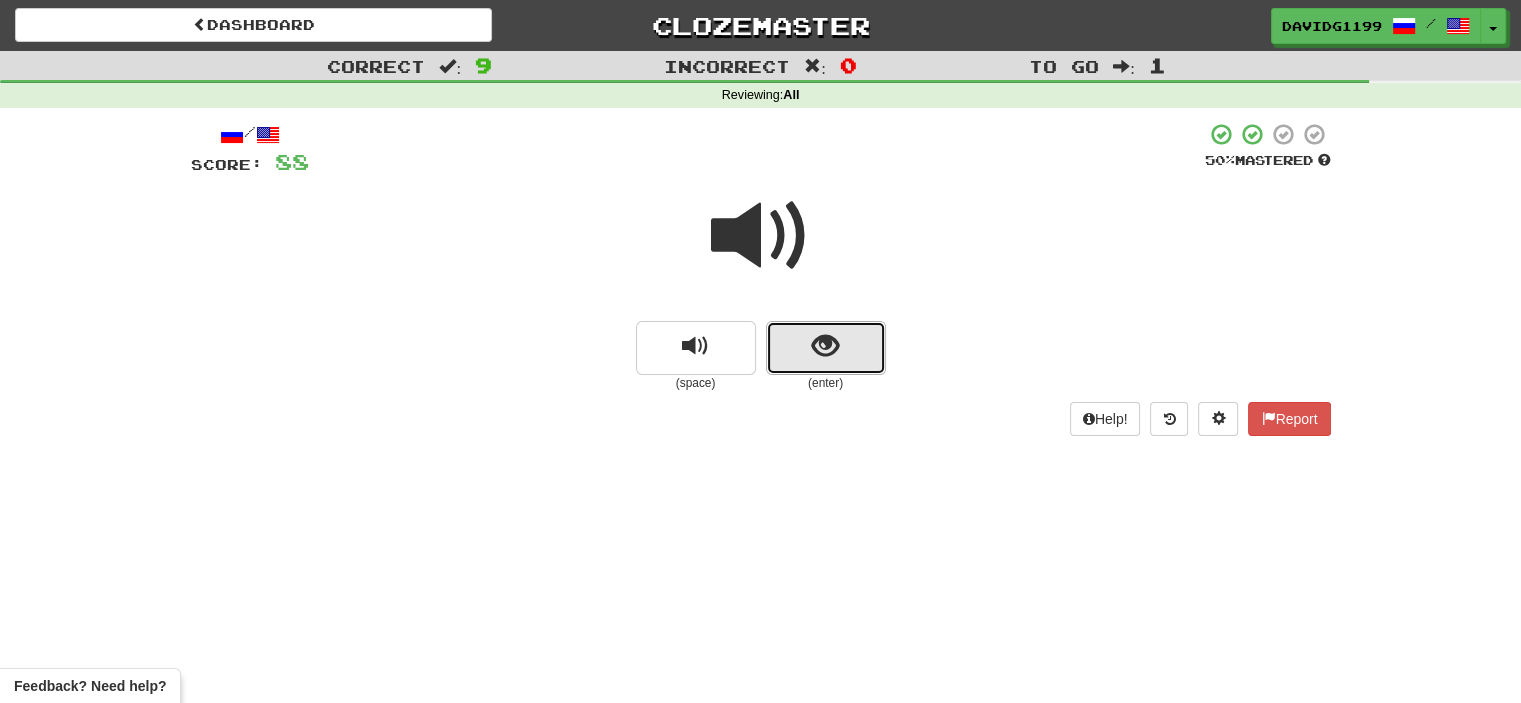click at bounding box center [826, 348] 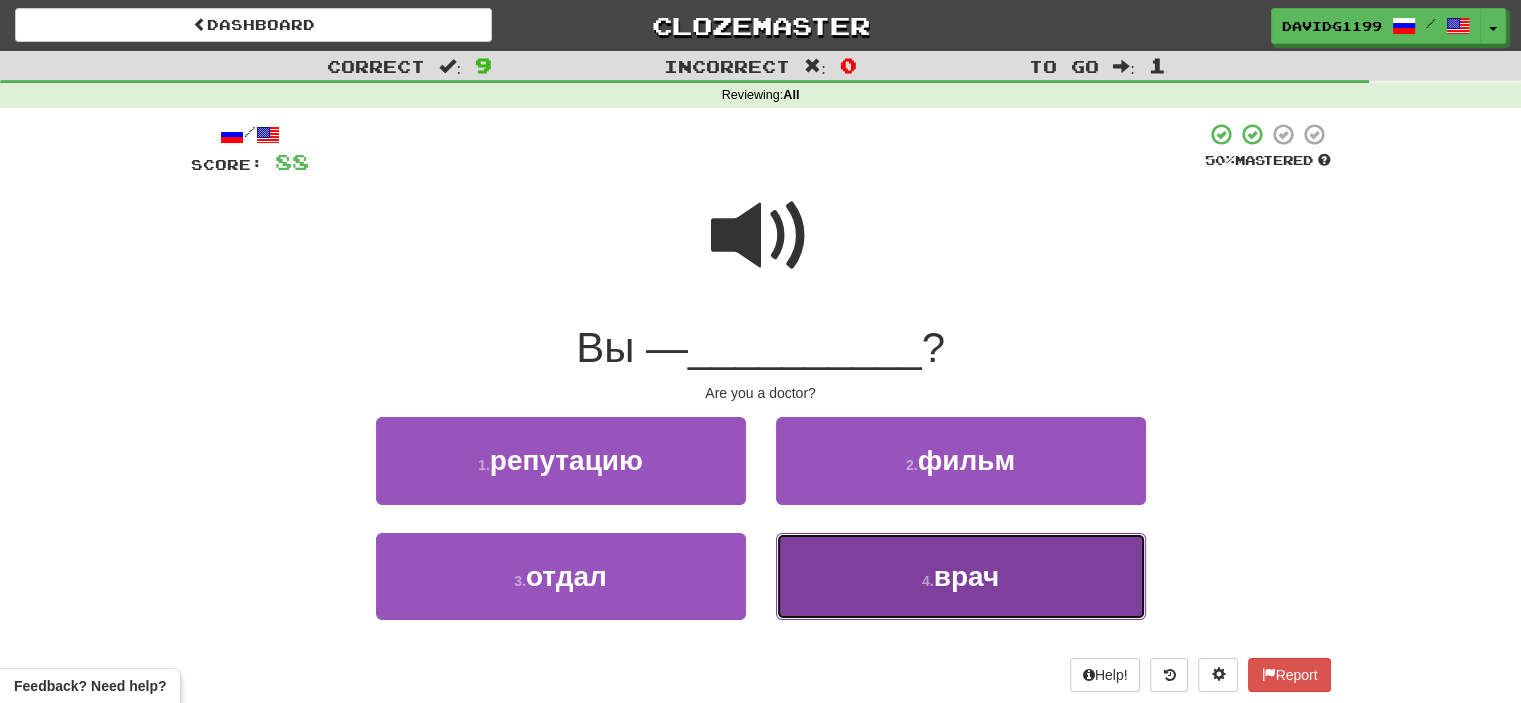 click on "4 .  врач" at bounding box center [961, 576] 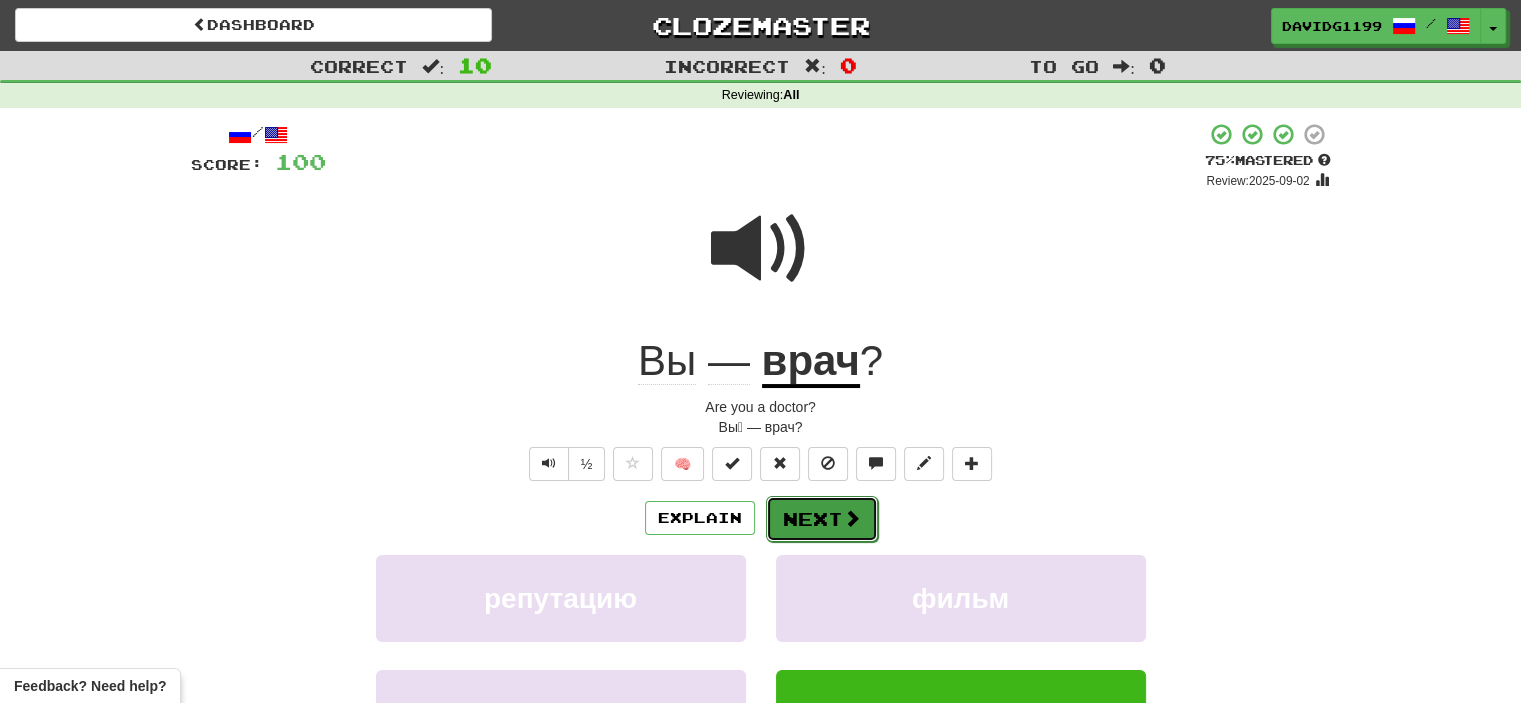 click on "Next" at bounding box center (822, 519) 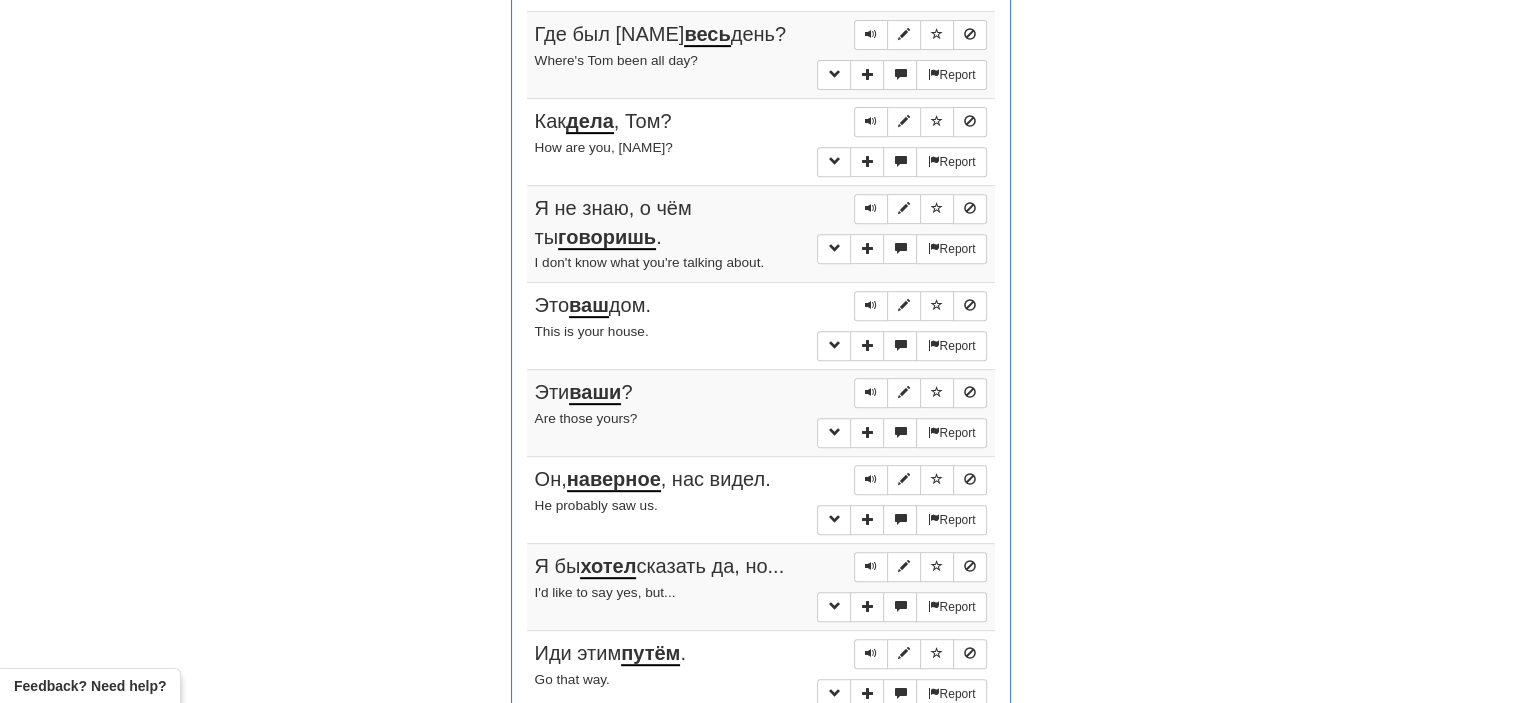 scroll, scrollTop: 823, scrollLeft: 0, axis: vertical 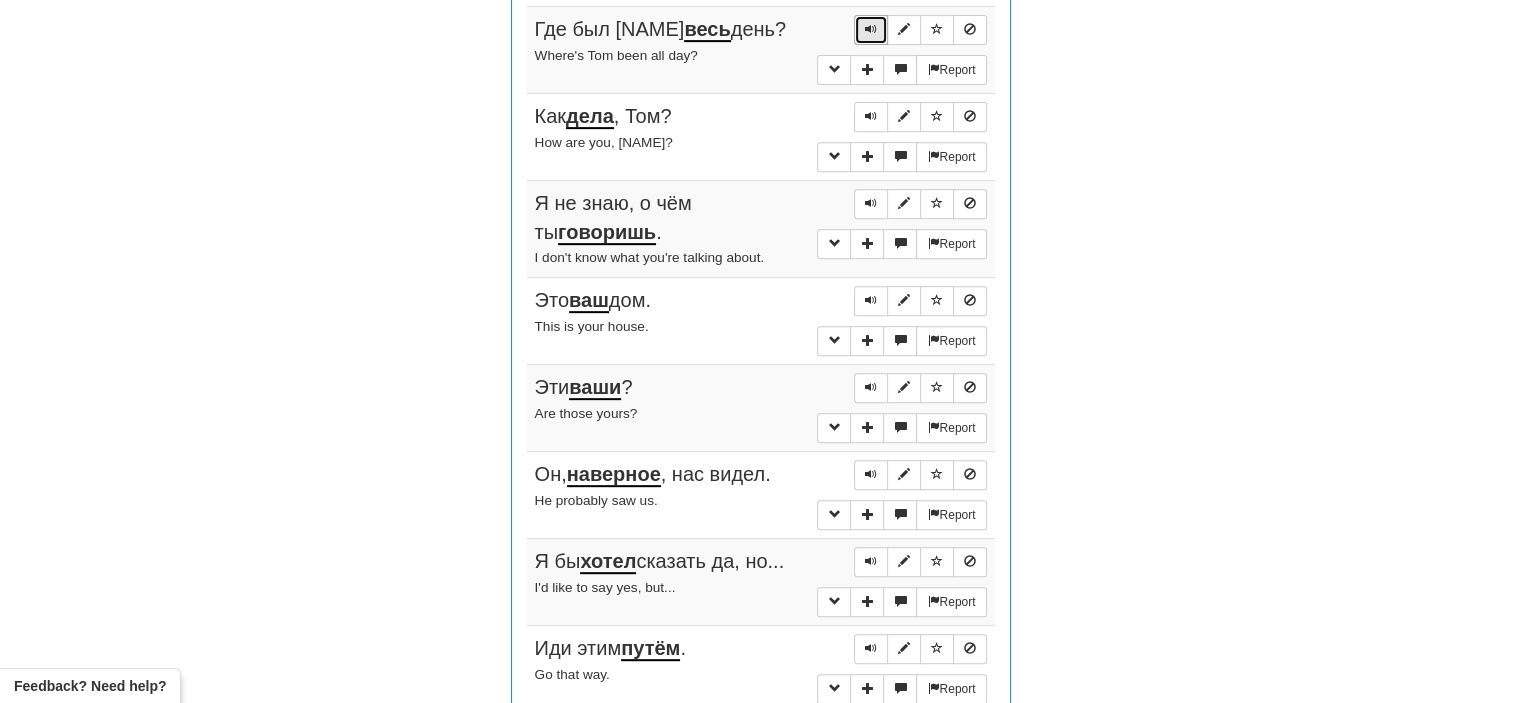 click at bounding box center [871, 29] 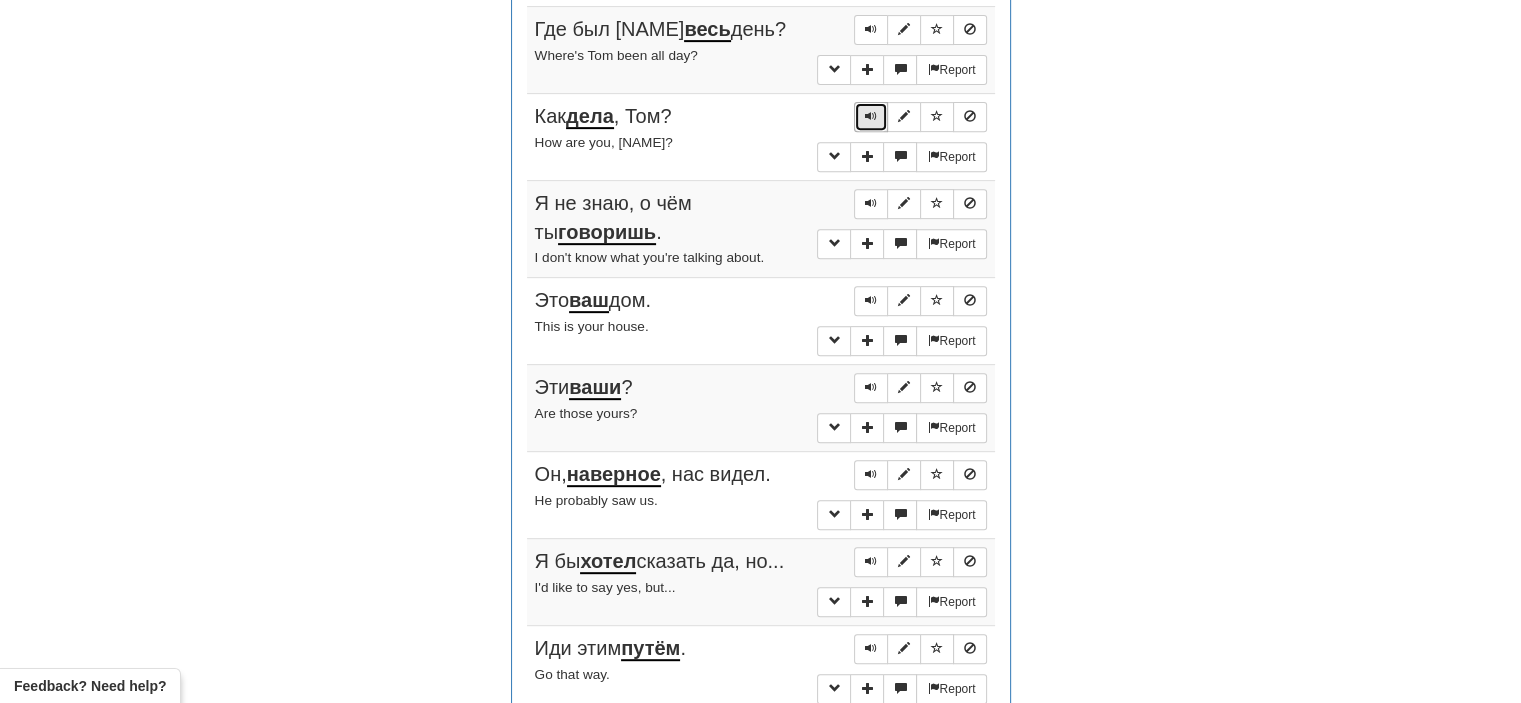 click at bounding box center [871, 116] 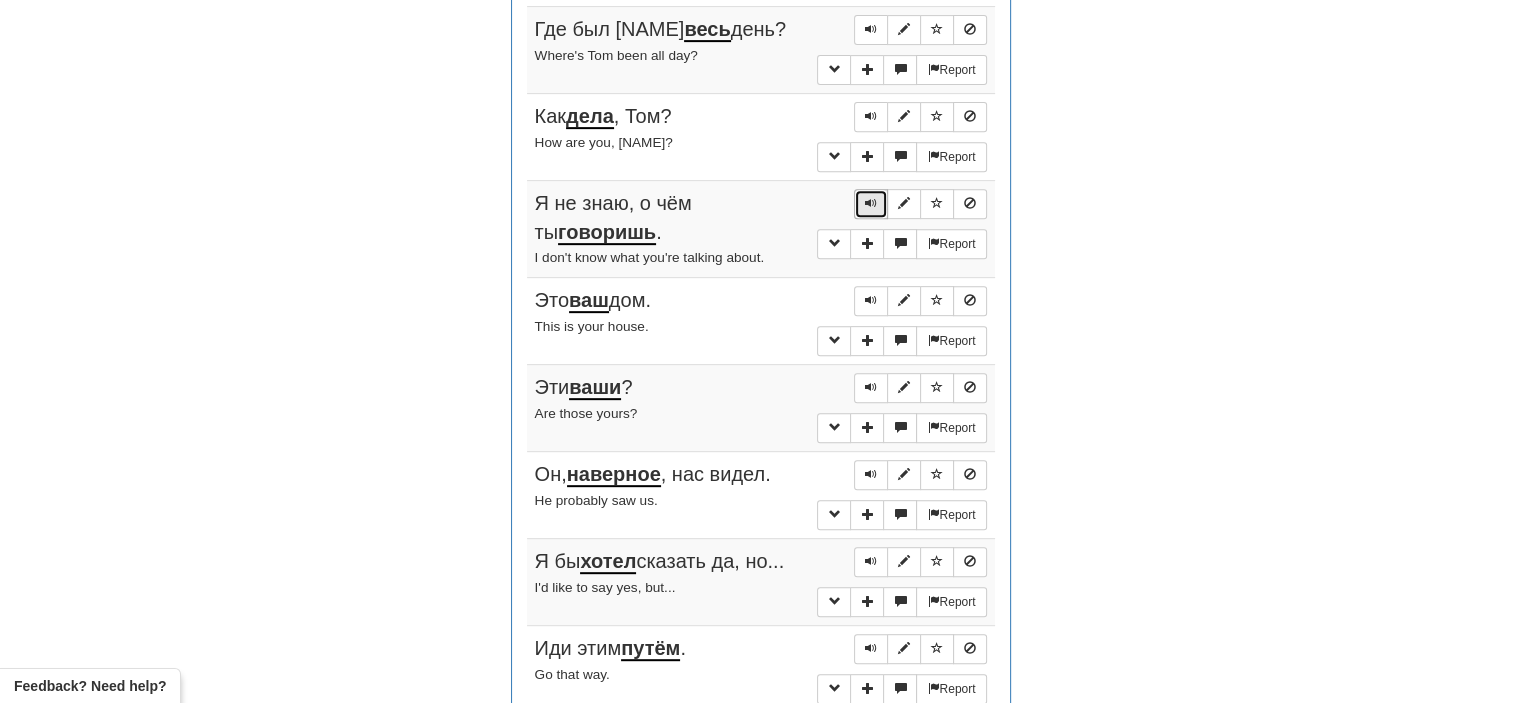 click at bounding box center [871, 203] 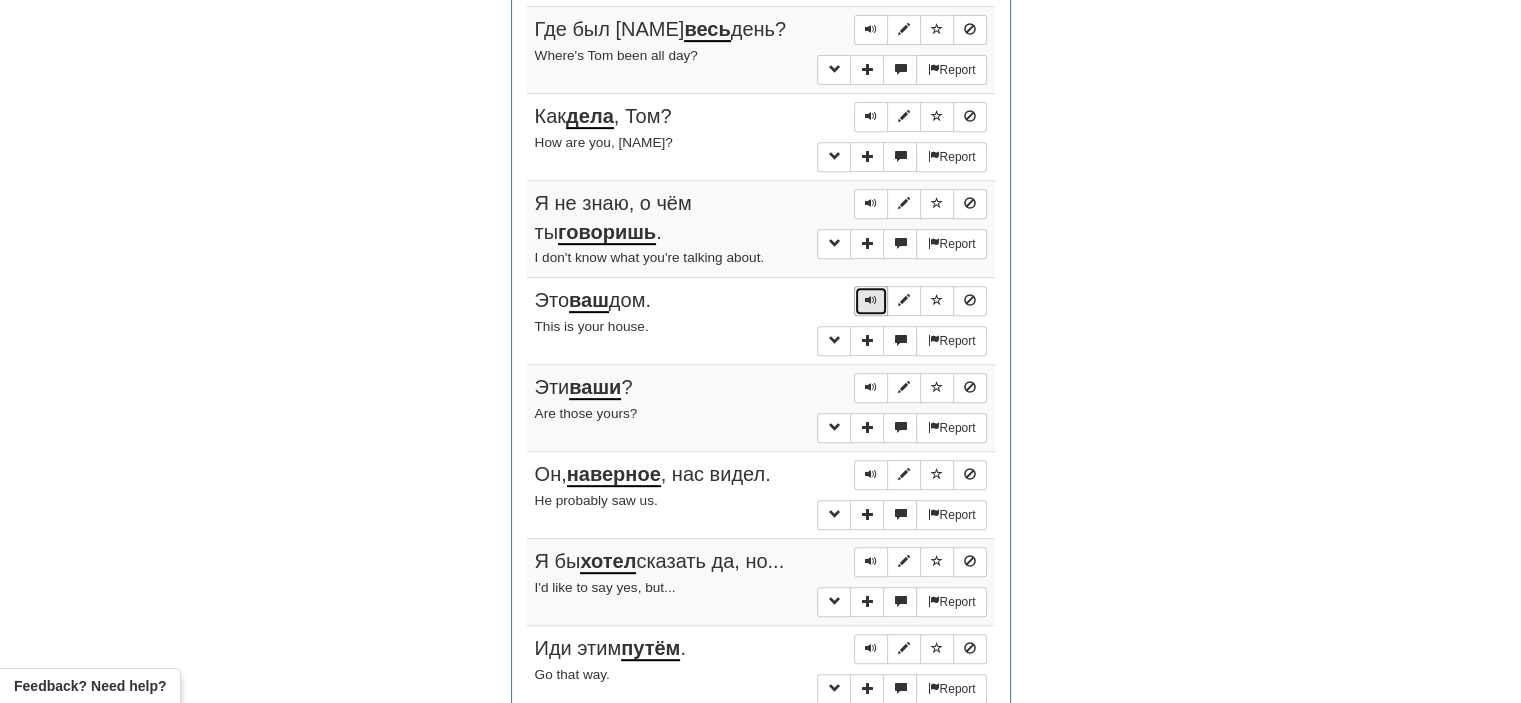 click at bounding box center [871, 300] 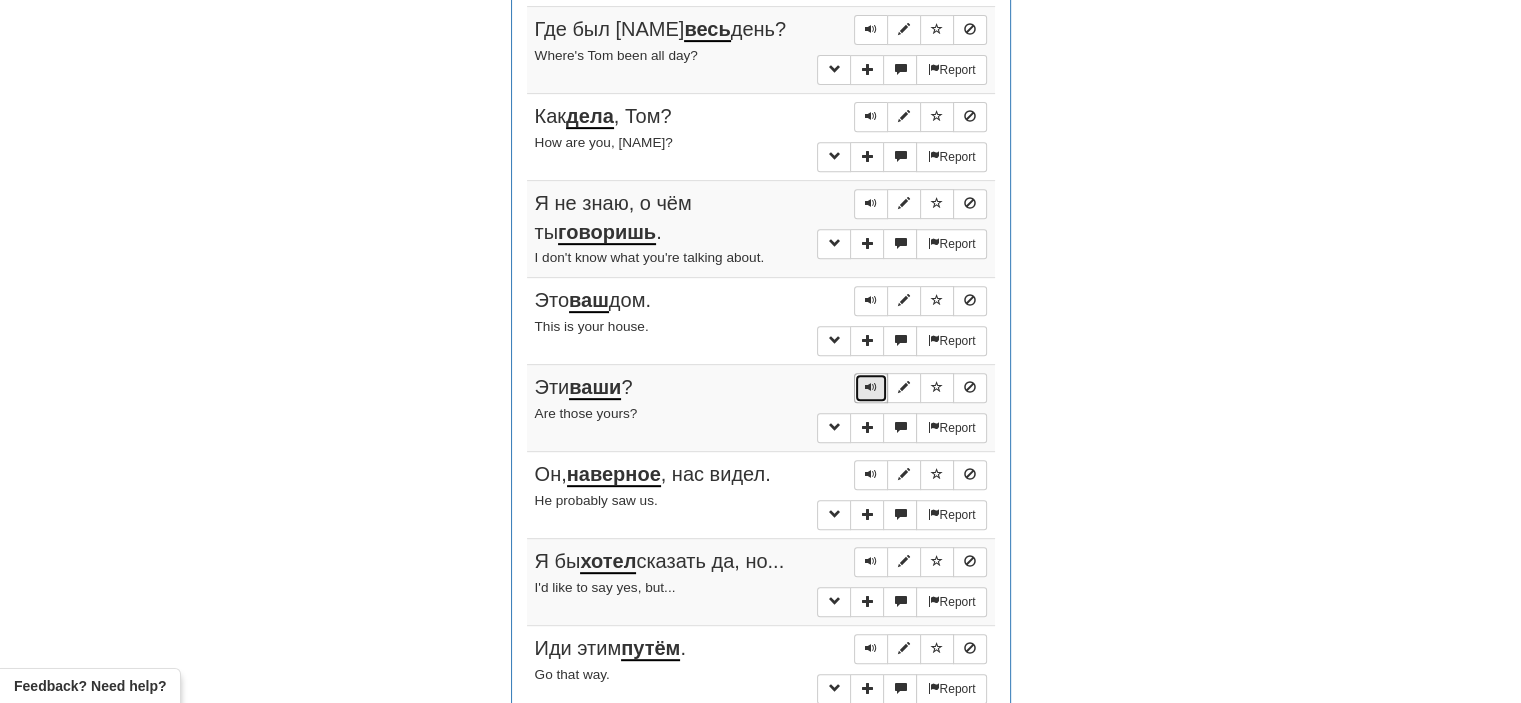 drag, startPoint x: 869, startPoint y: 378, endPoint x: 858, endPoint y: 380, distance: 11.18034 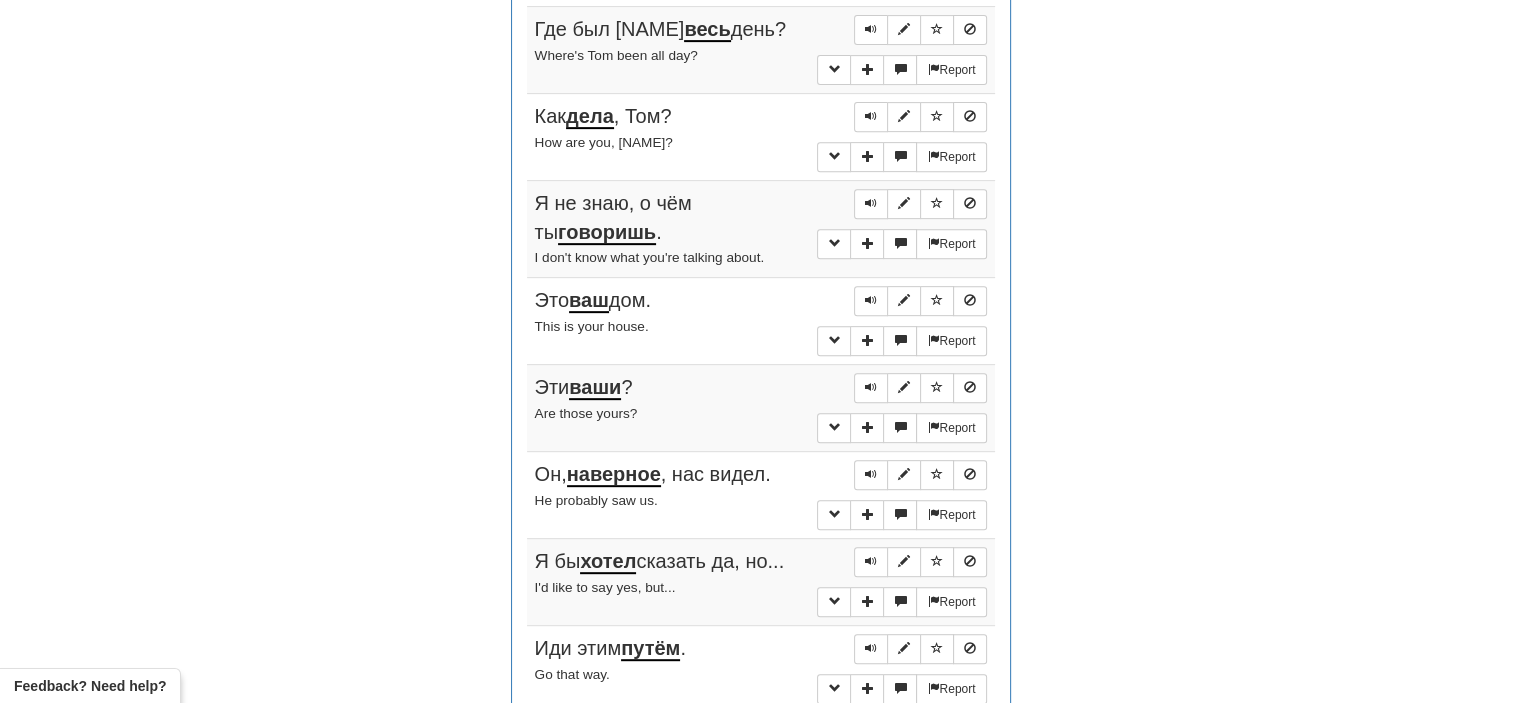 drag, startPoint x: 874, startPoint y: 463, endPoint x: 748, endPoint y: 391, distance: 145.12064 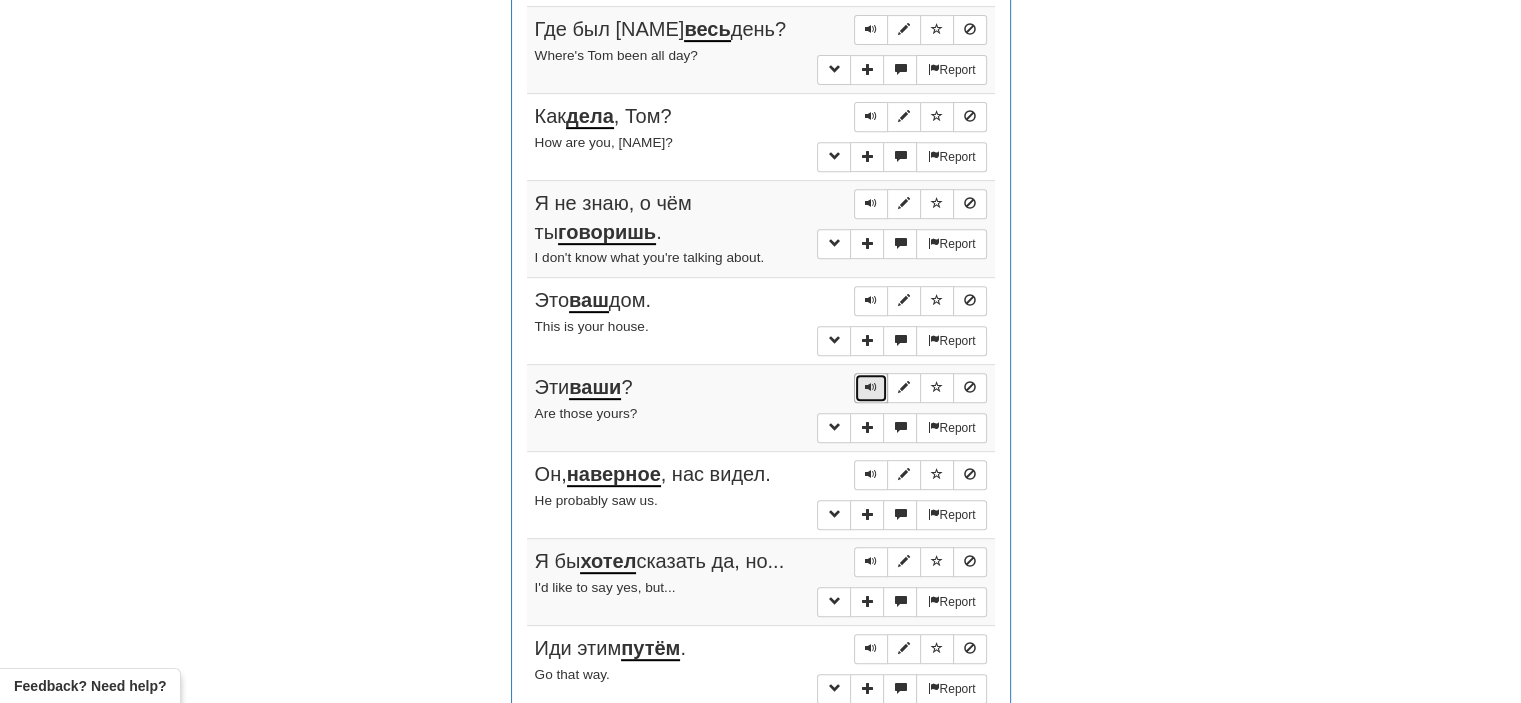 click at bounding box center (871, 387) 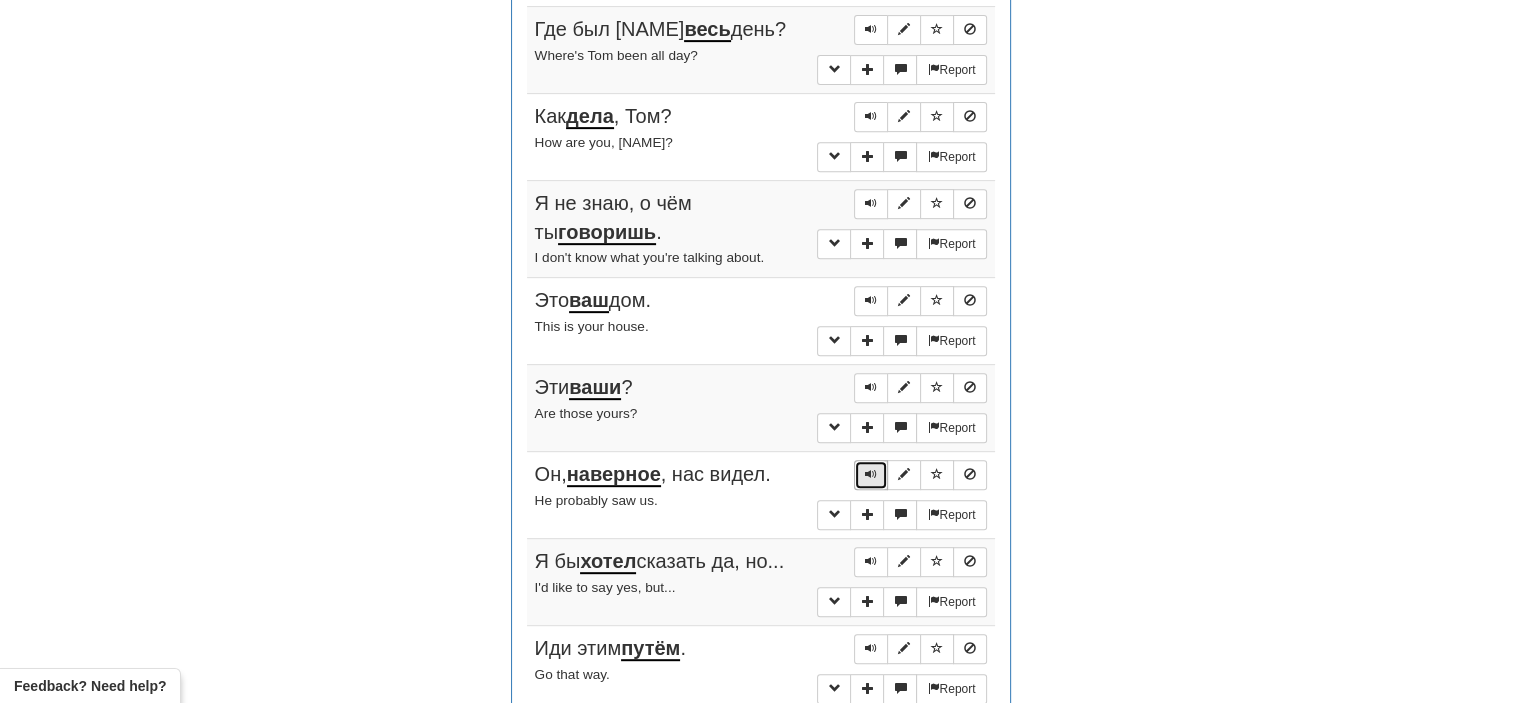 click at bounding box center [871, 475] 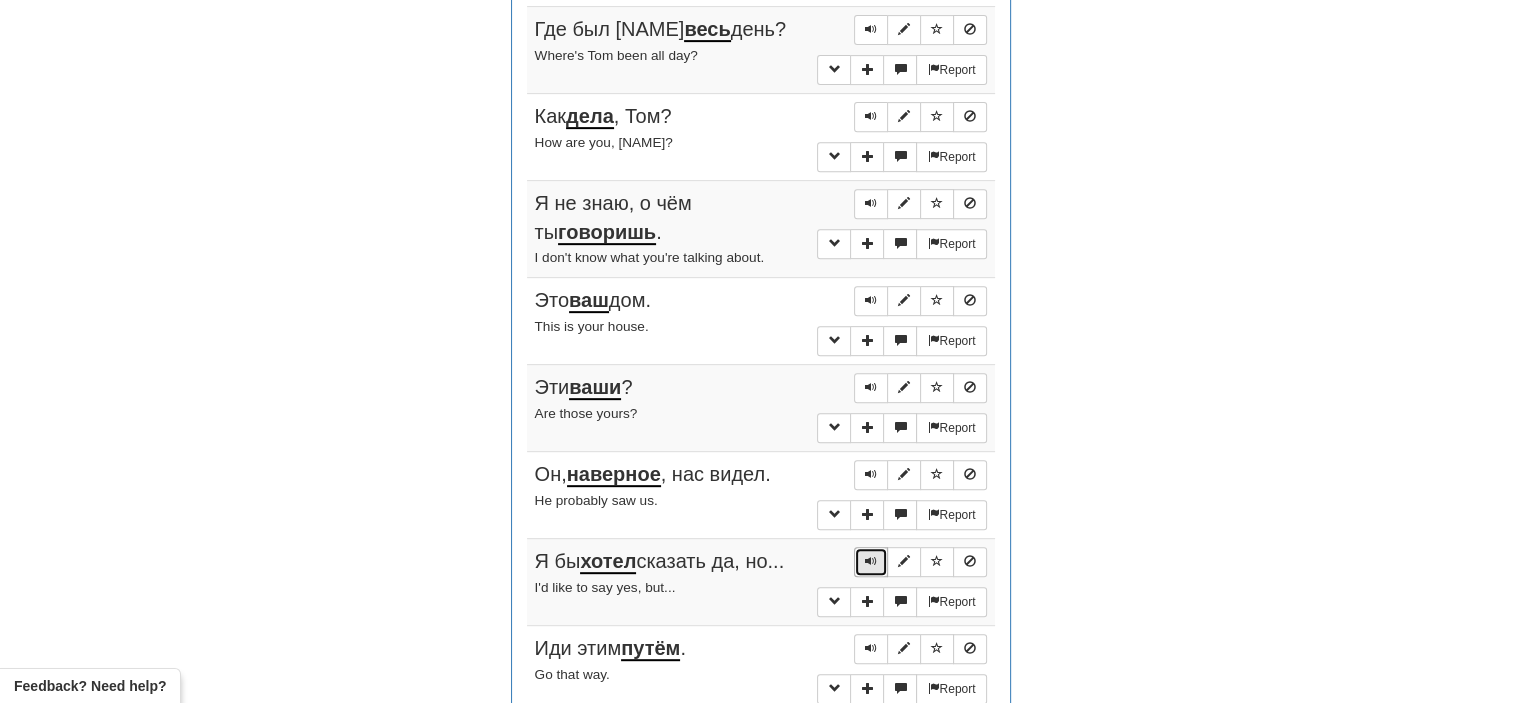 drag, startPoint x: 872, startPoint y: 549, endPoint x: 861, endPoint y: 551, distance: 11.18034 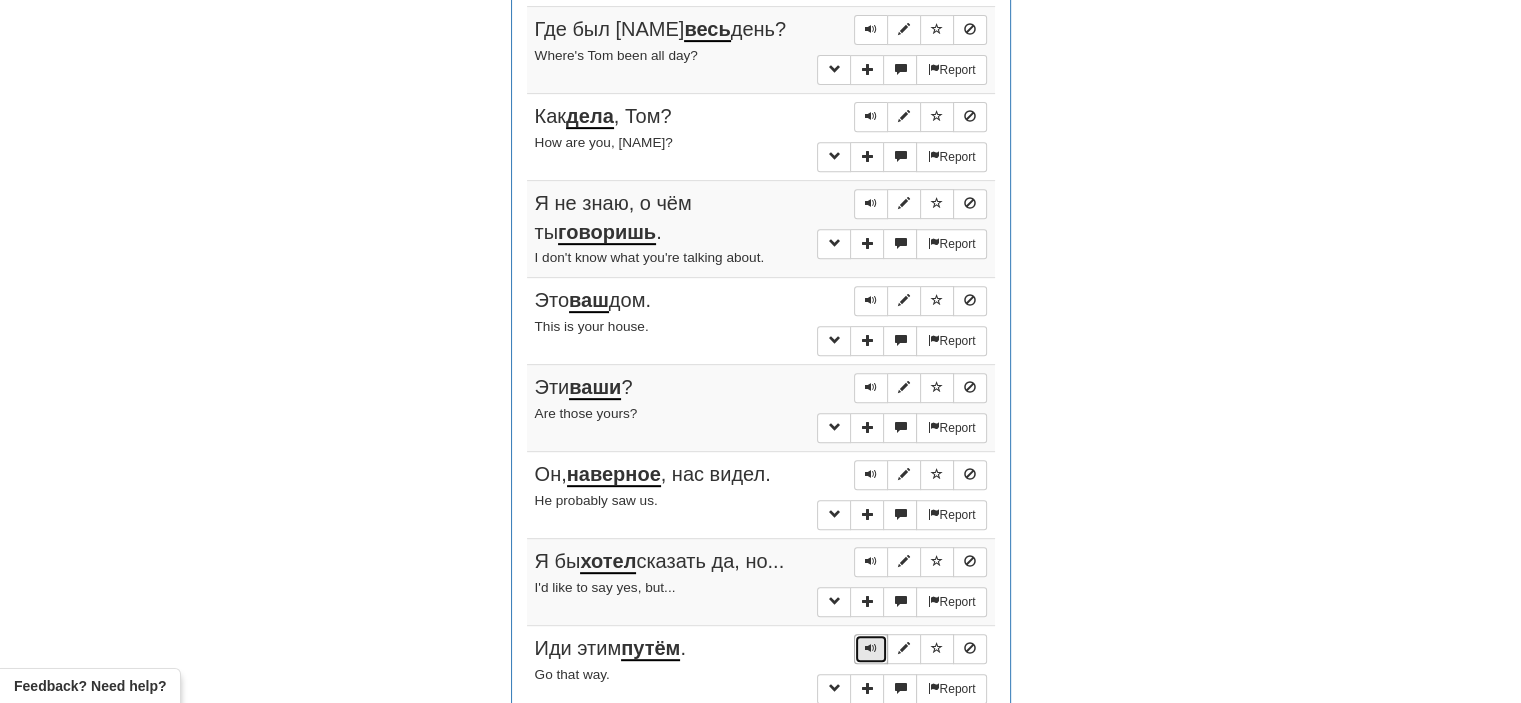 drag, startPoint x: 876, startPoint y: 639, endPoint x: 867, endPoint y: 646, distance: 11.401754 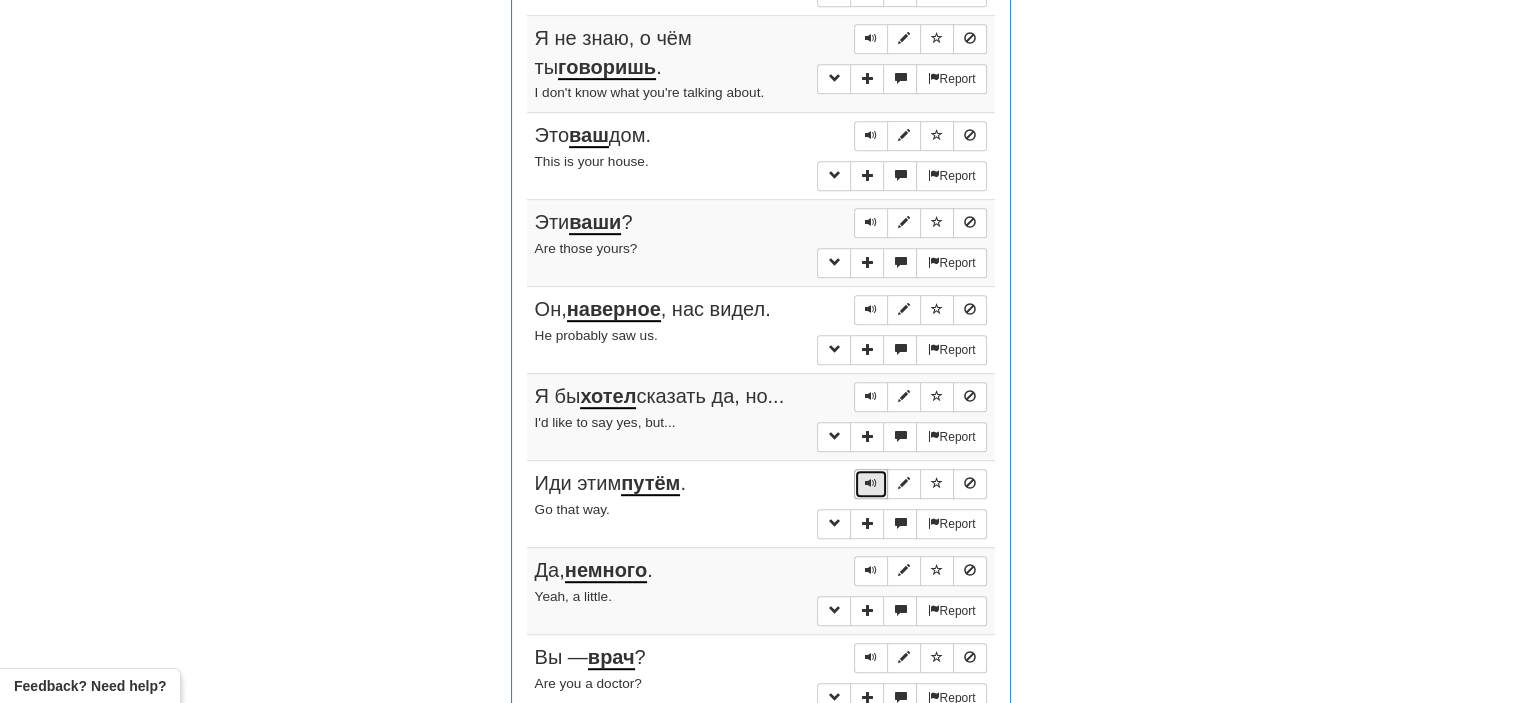 scroll, scrollTop: 990, scrollLeft: 0, axis: vertical 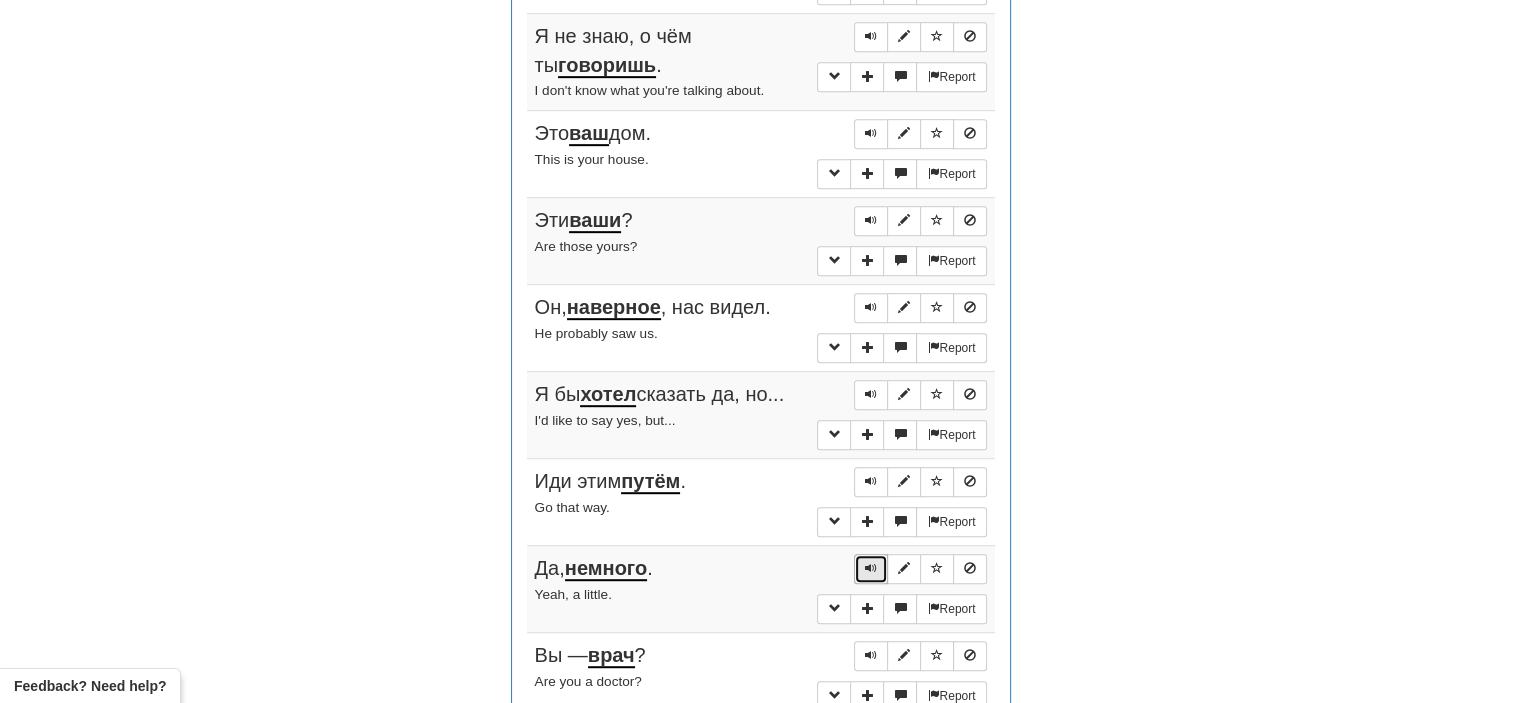 drag, startPoint x: 870, startPoint y: 567, endPoint x: 858, endPoint y: 564, distance: 12.369317 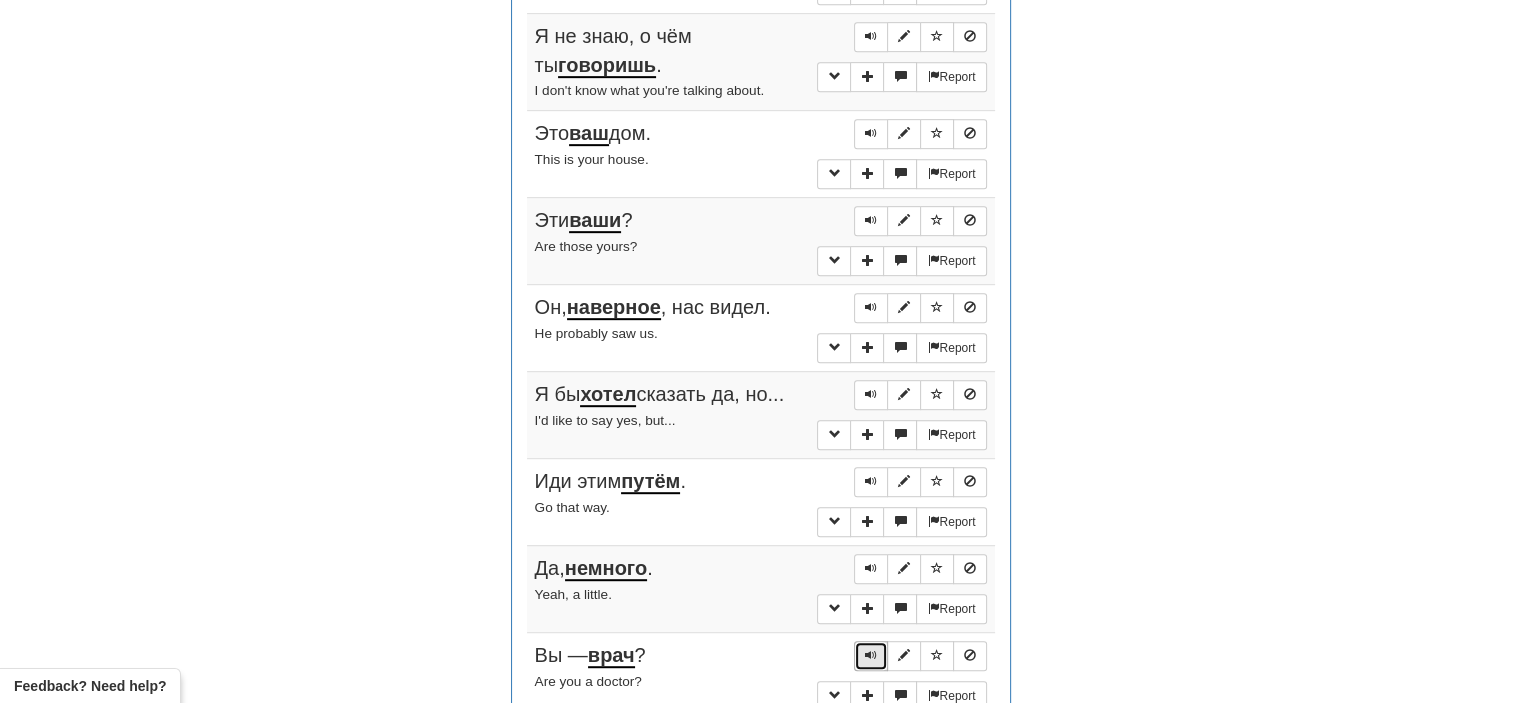 click at bounding box center (871, 655) 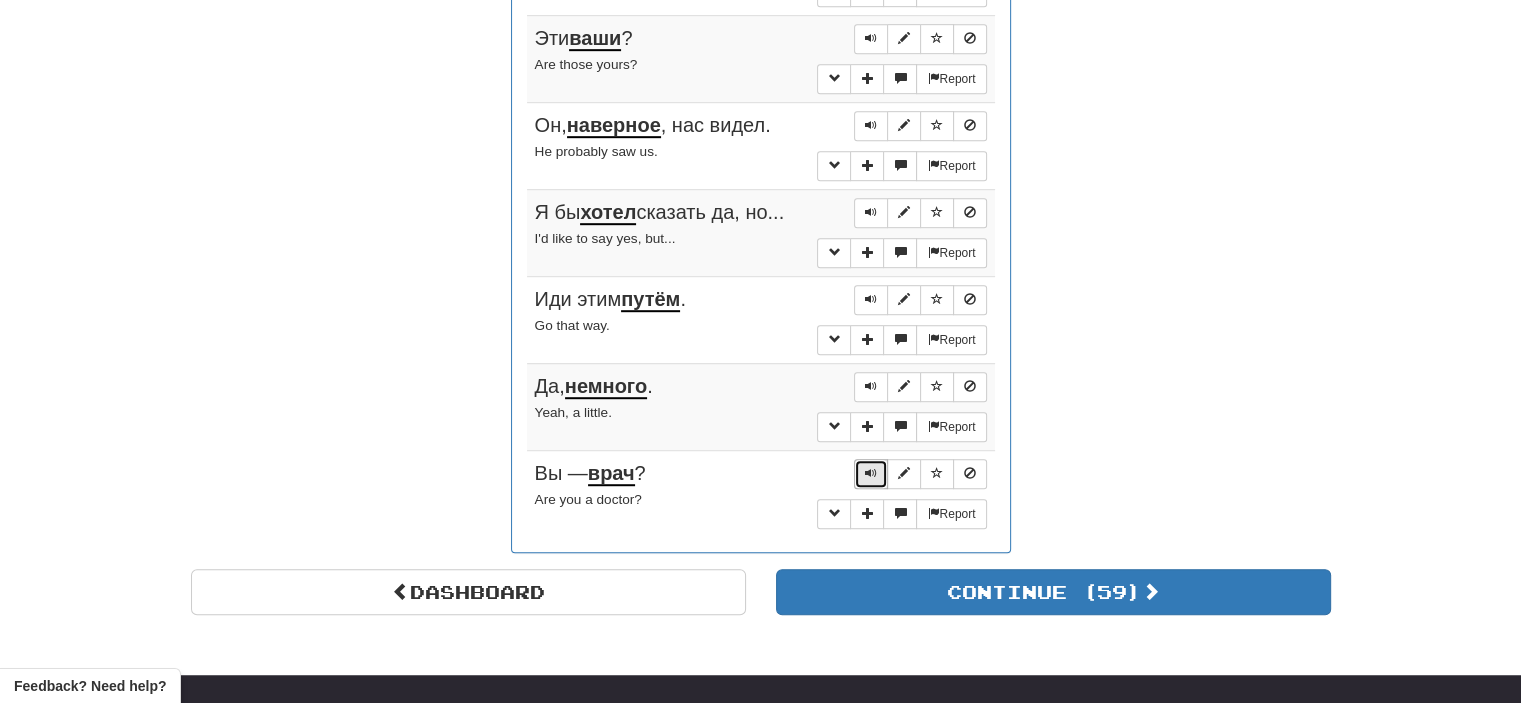 scroll, scrollTop: 1176, scrollLeft: 0, axis: vertical 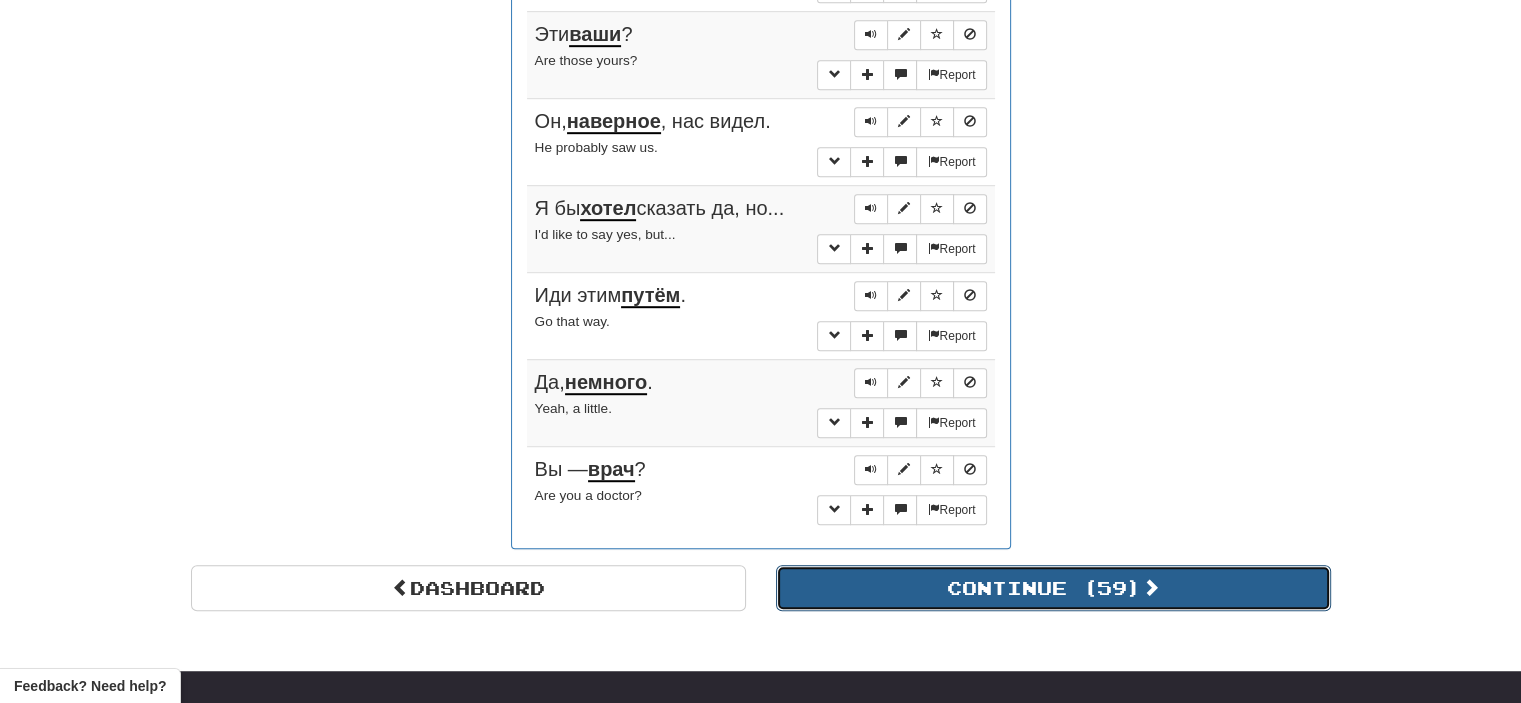 click on "Continue ( 59 )" at bounding box center [1053, 588] 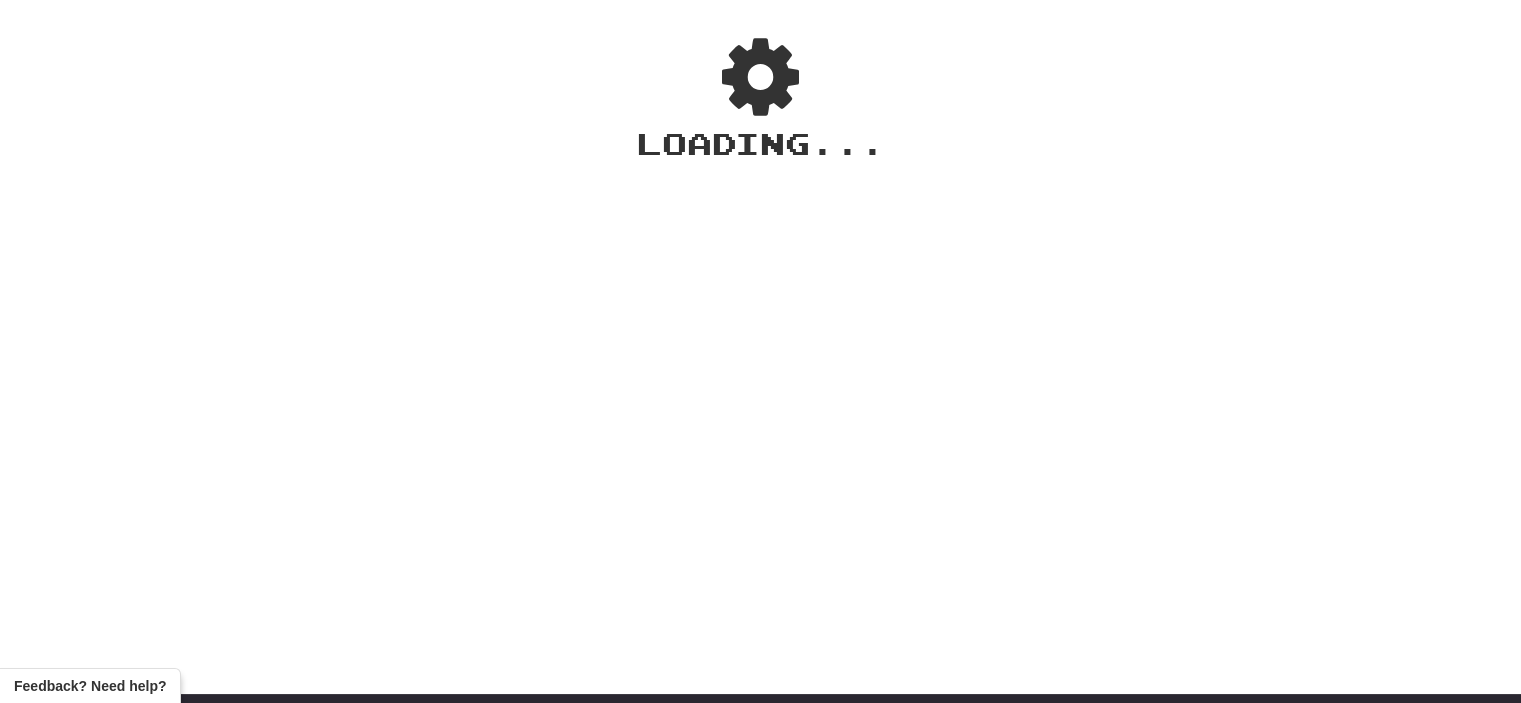 scroll, scrollTop: 0, scrollLeft: 0, axis: both 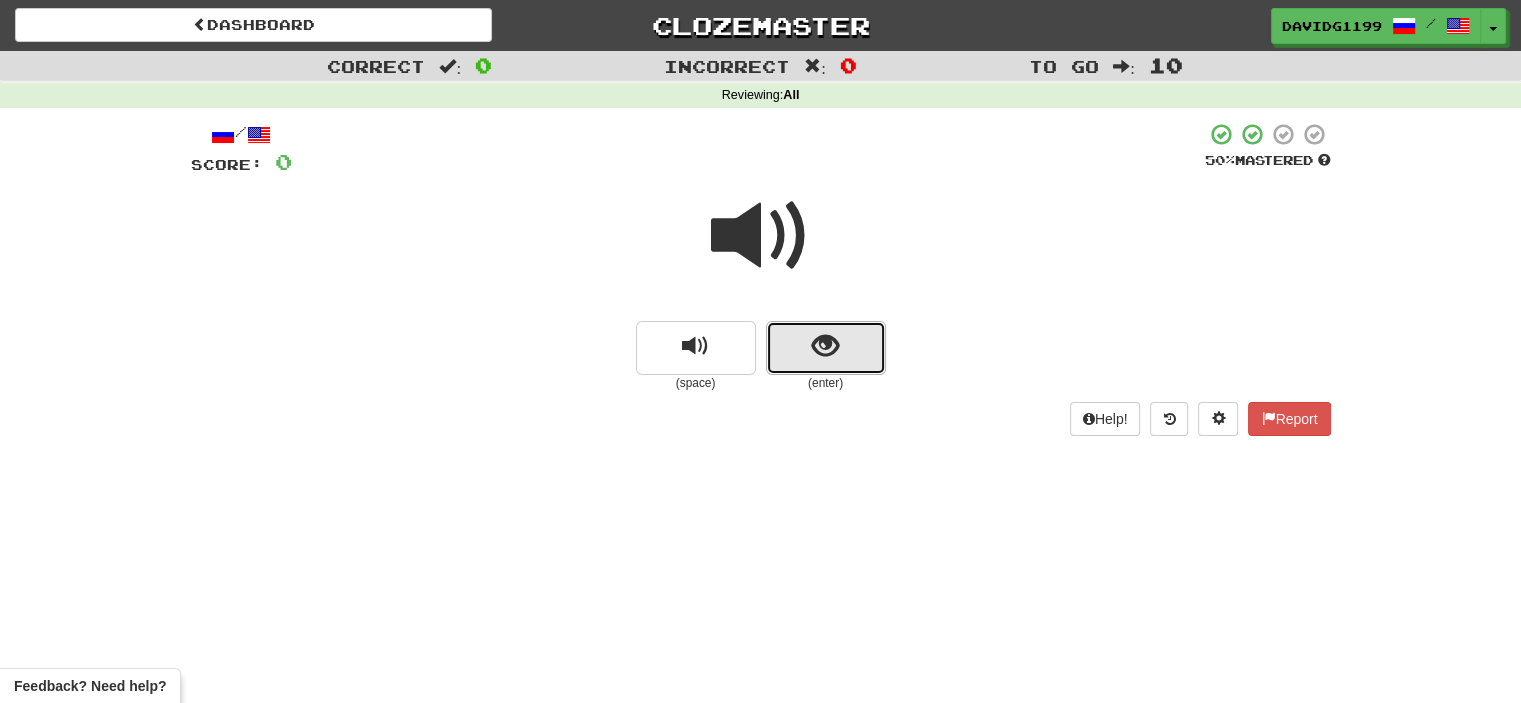 click at bounding box center (826, 348) 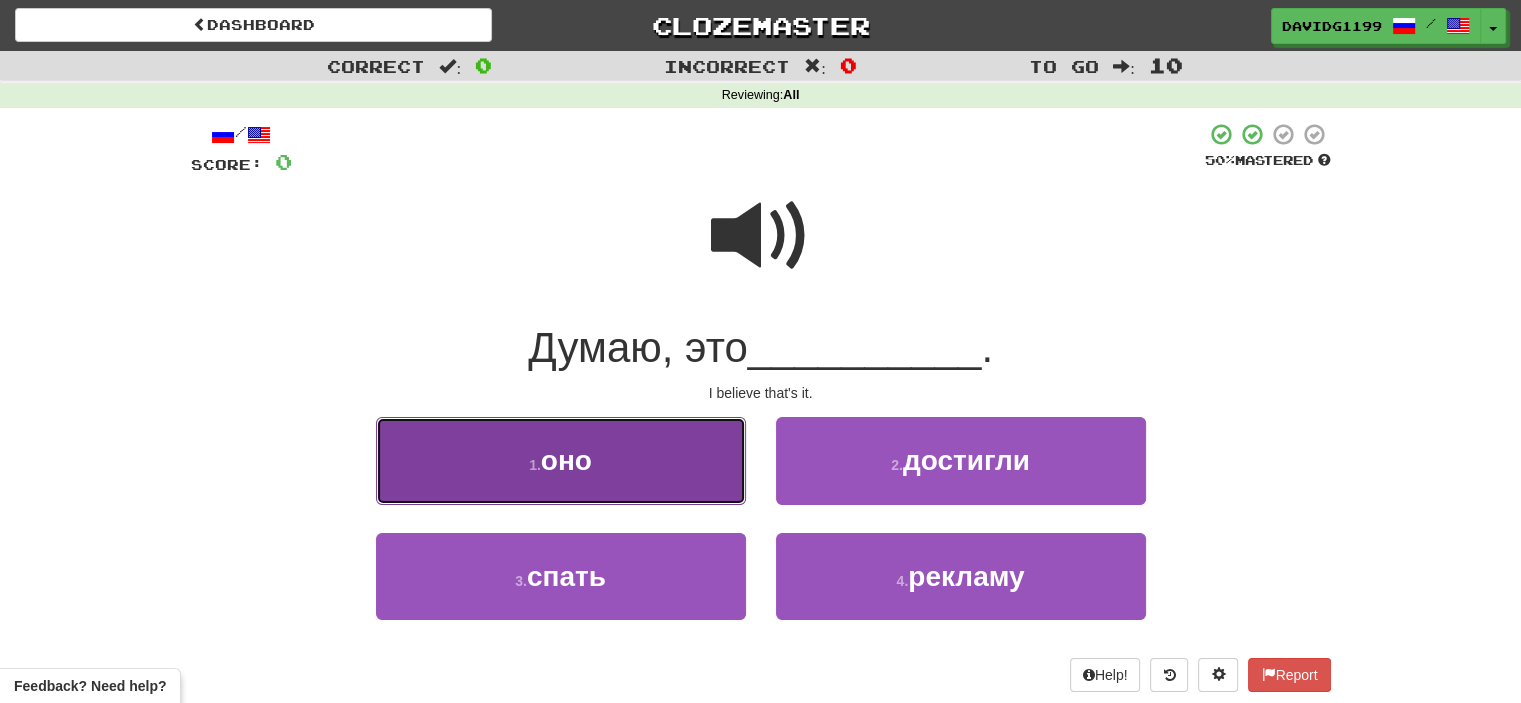 click on "1 .  оно" at bounding box center (561, 460) 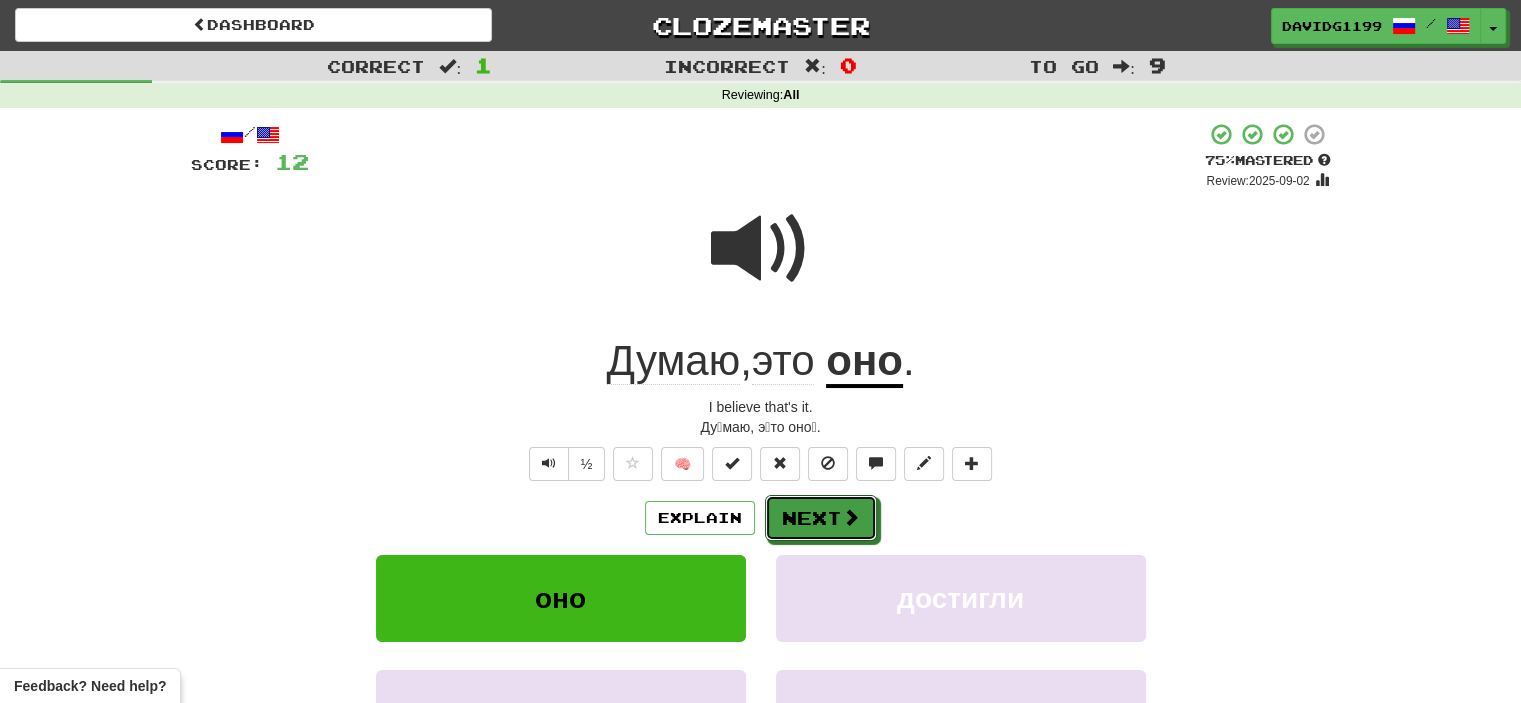 drag, startPoint x: 815, startPoint y: 516, endPoint x: 804, endPoint y: 519, distance: 11.401754 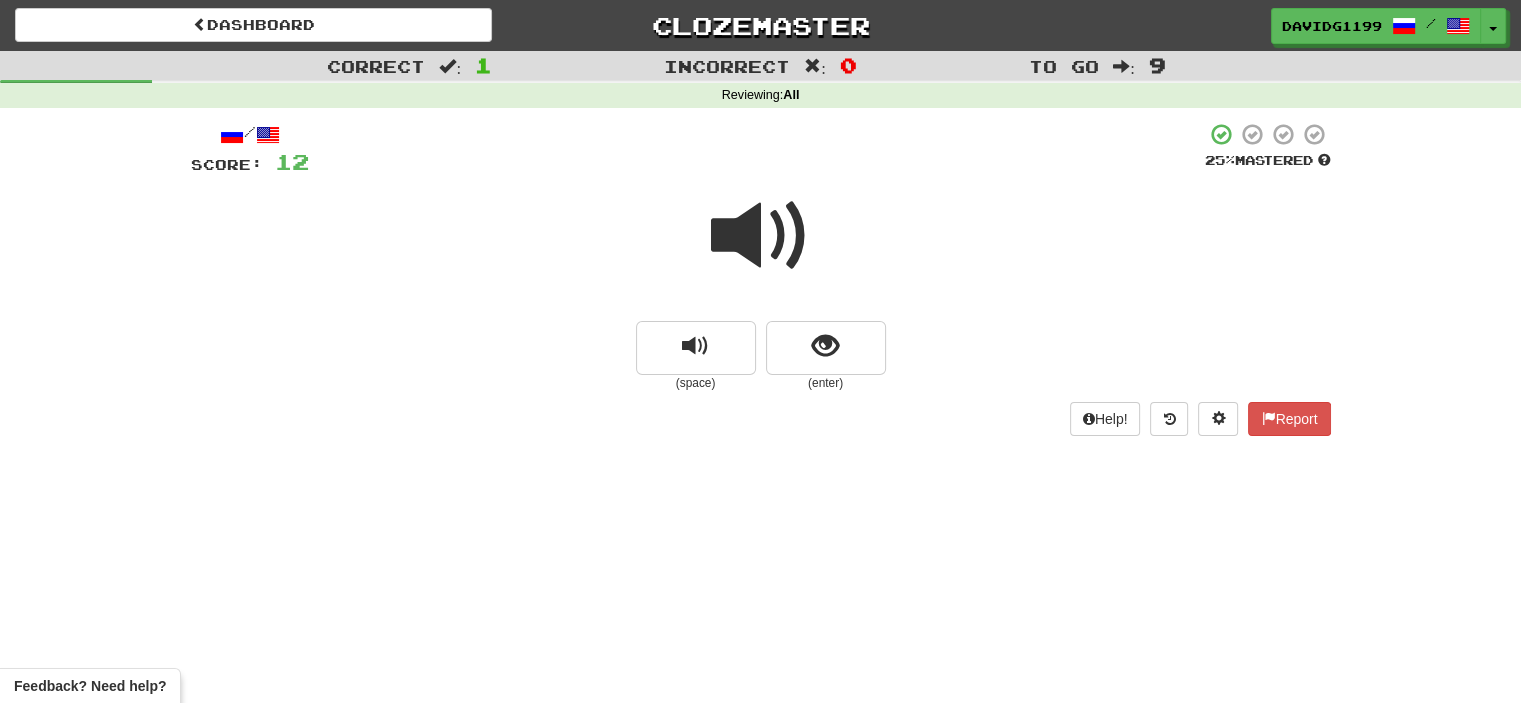 click at bounding box center (761, 236) 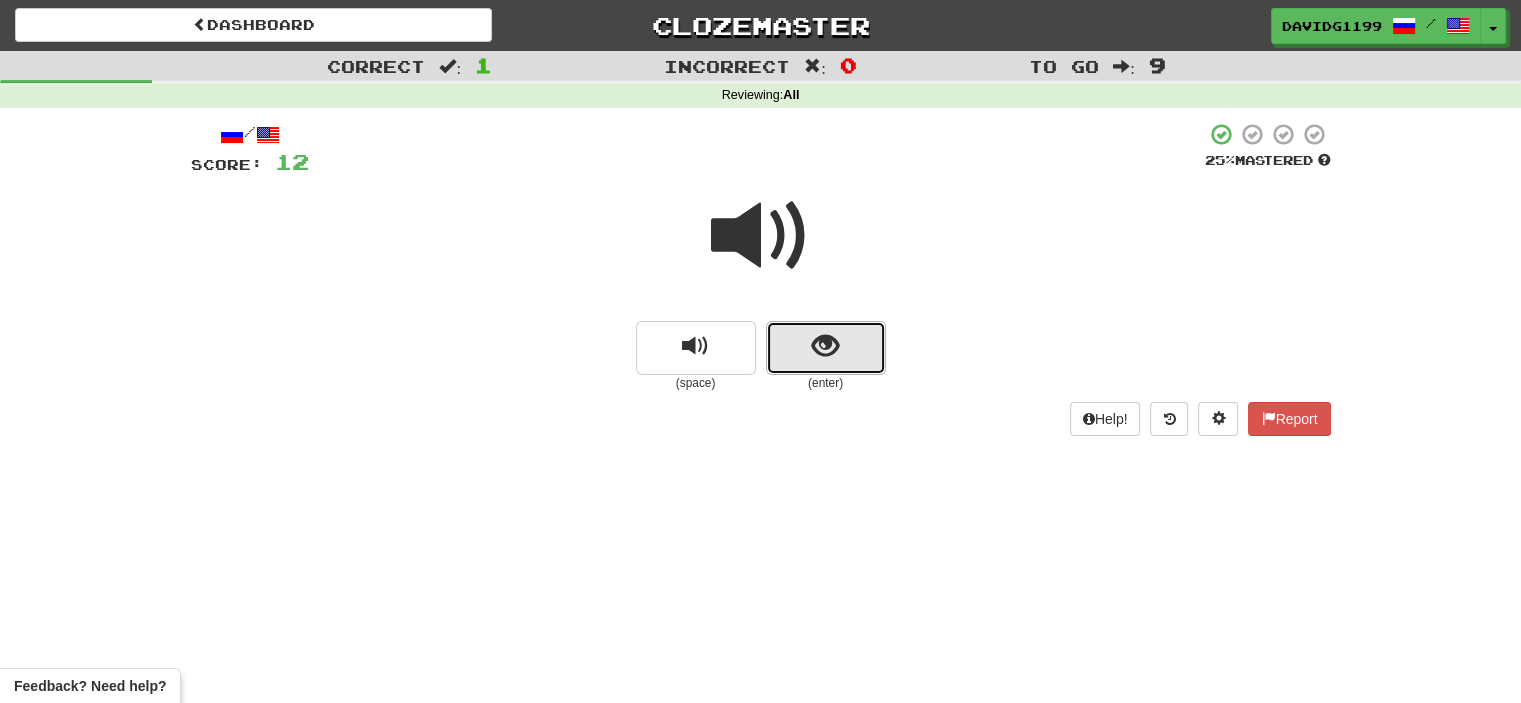 click at bounding box center (826, 348) 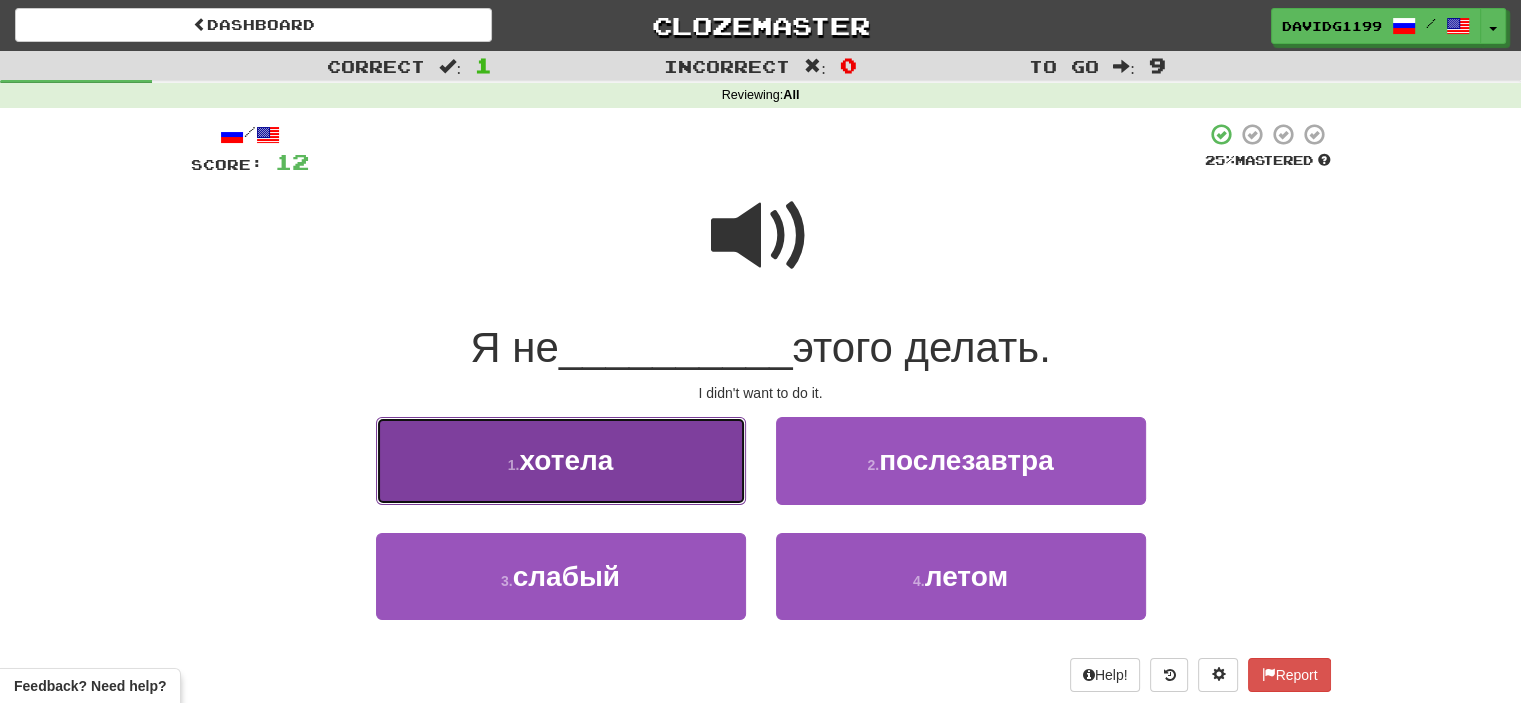 click on "1 .  хотела" at bounding box center (561, 460) 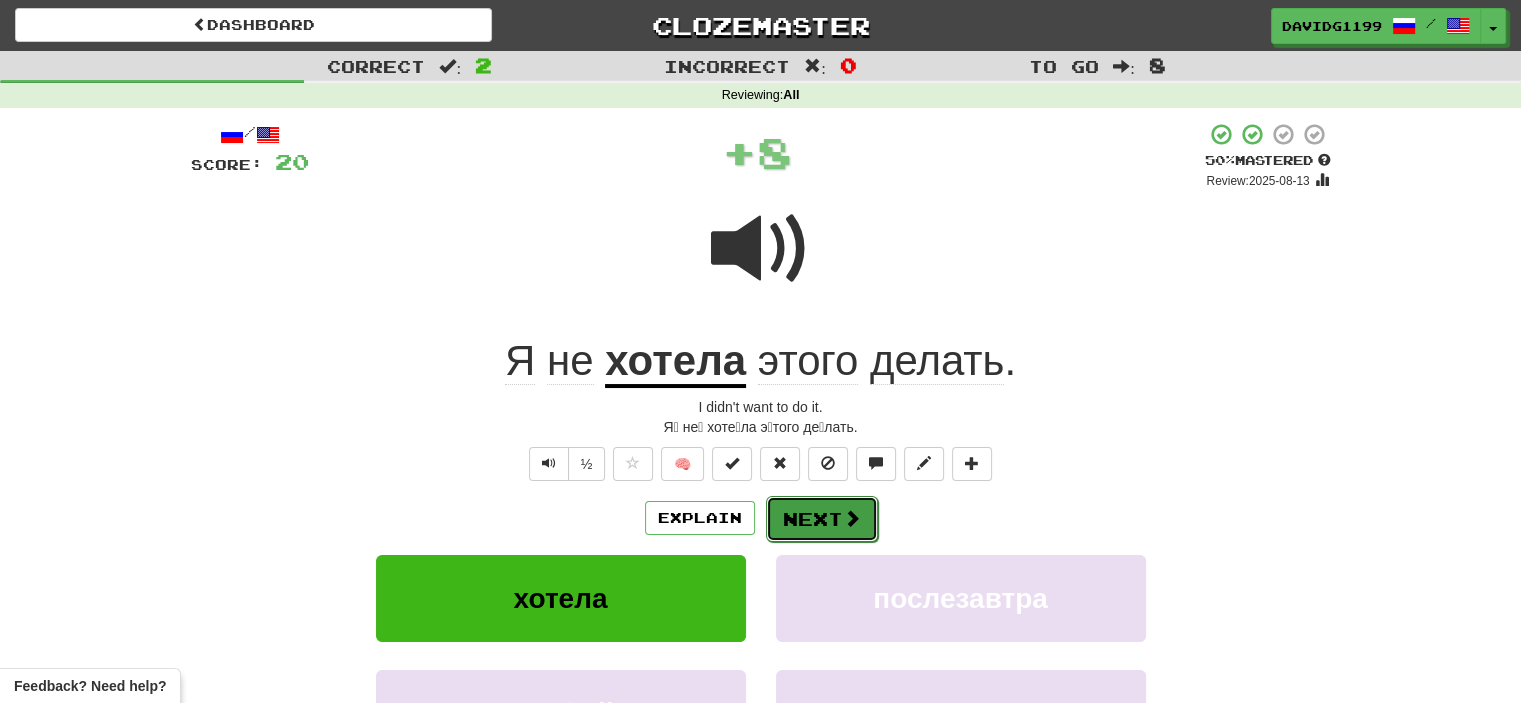 click on "Next" at bounding box center (822, 519) 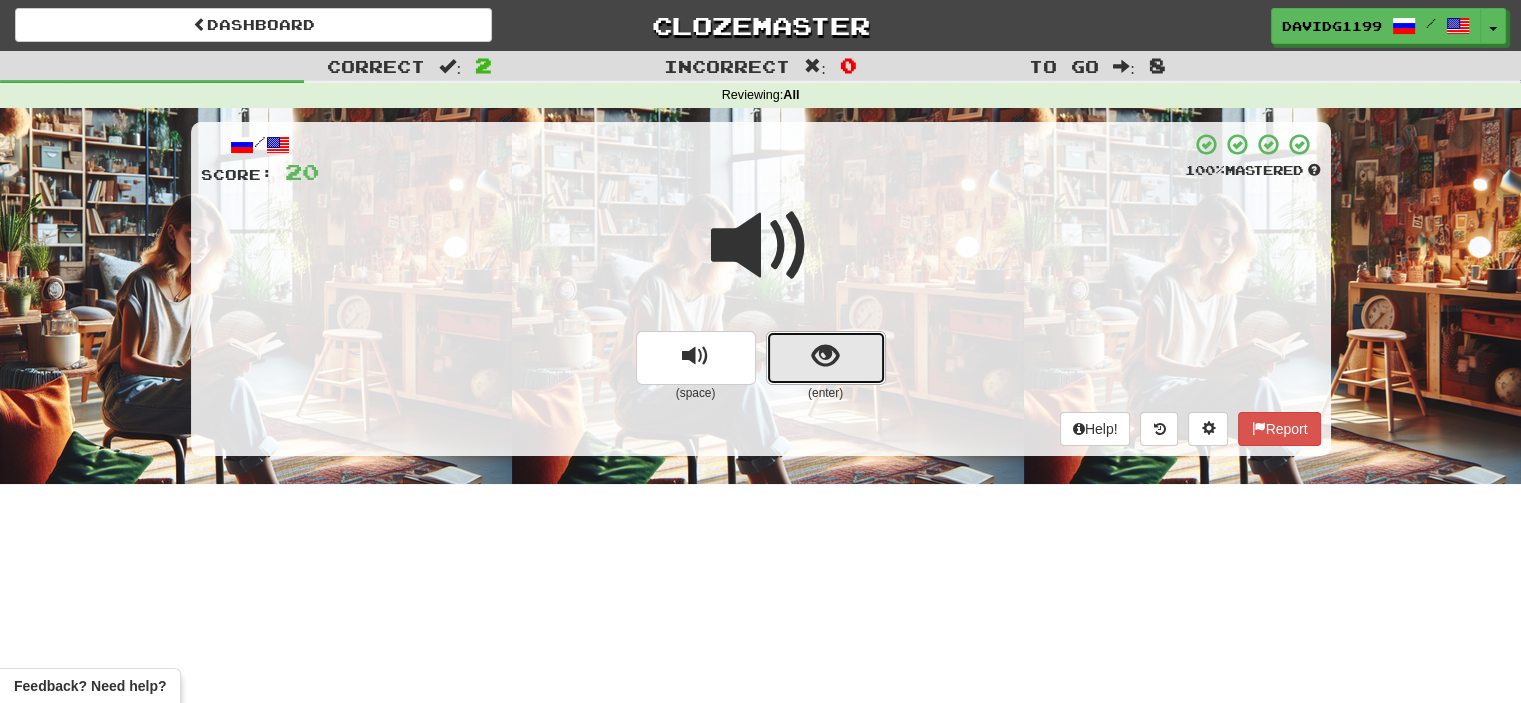 click at bounding box center (826, 358) 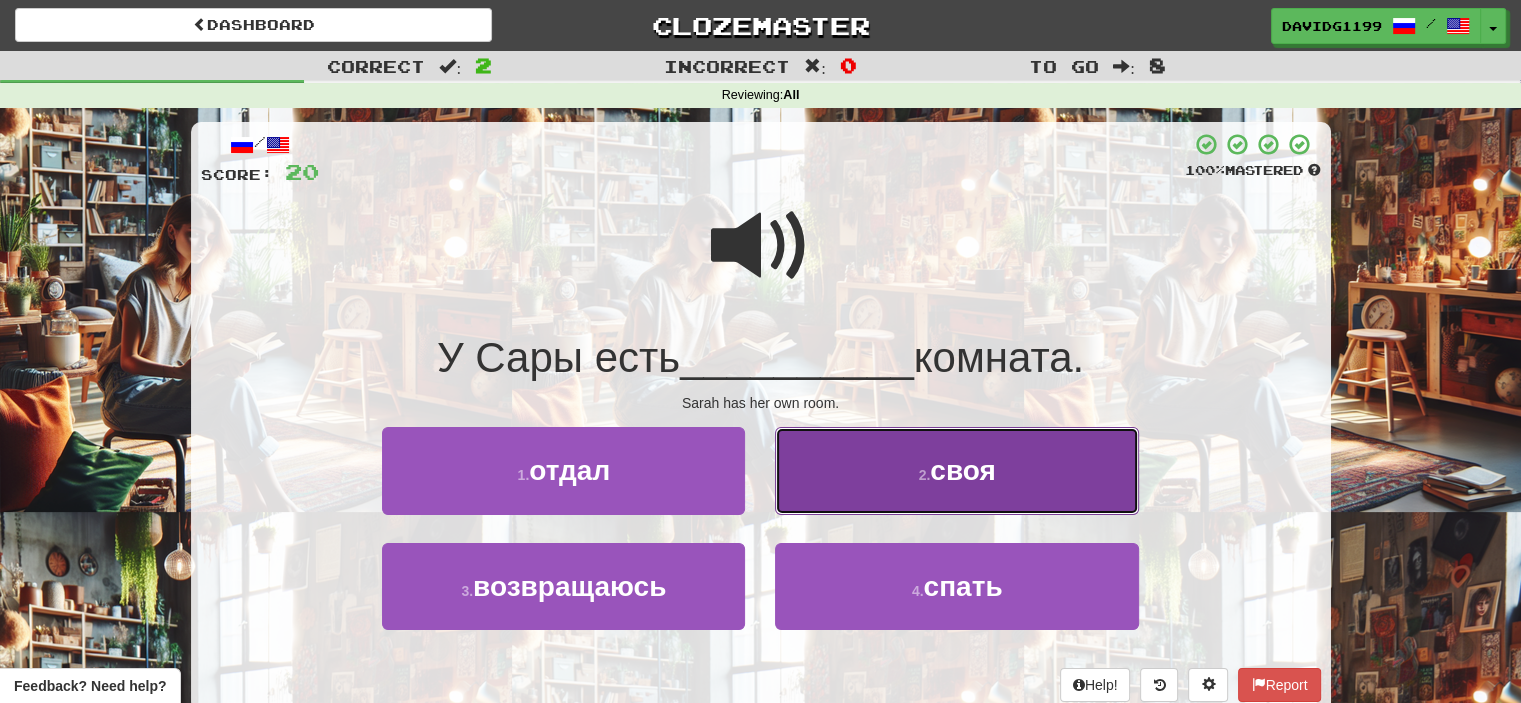 click on "2 .  своя" at bounding box center [956, 470] 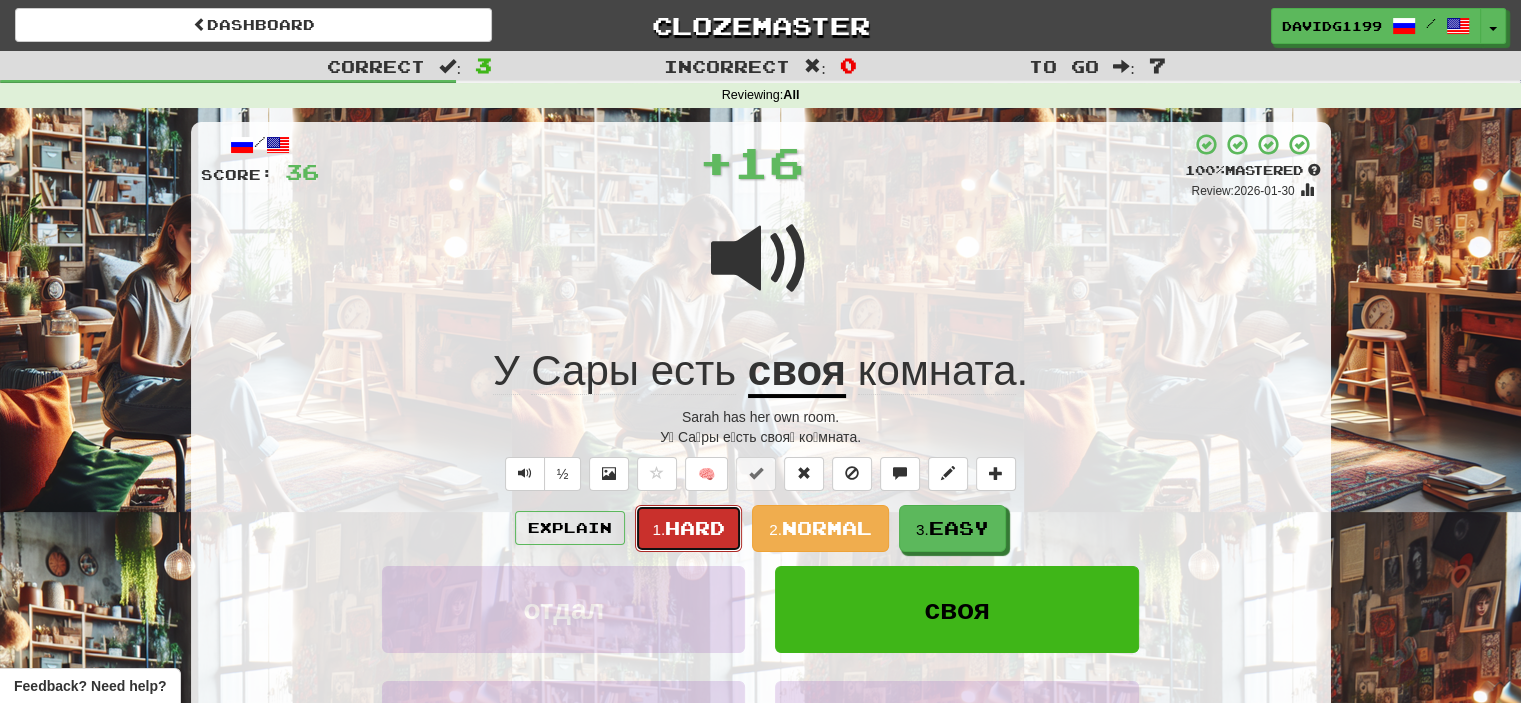 click on "Hard" at bounding box center (695, 528) 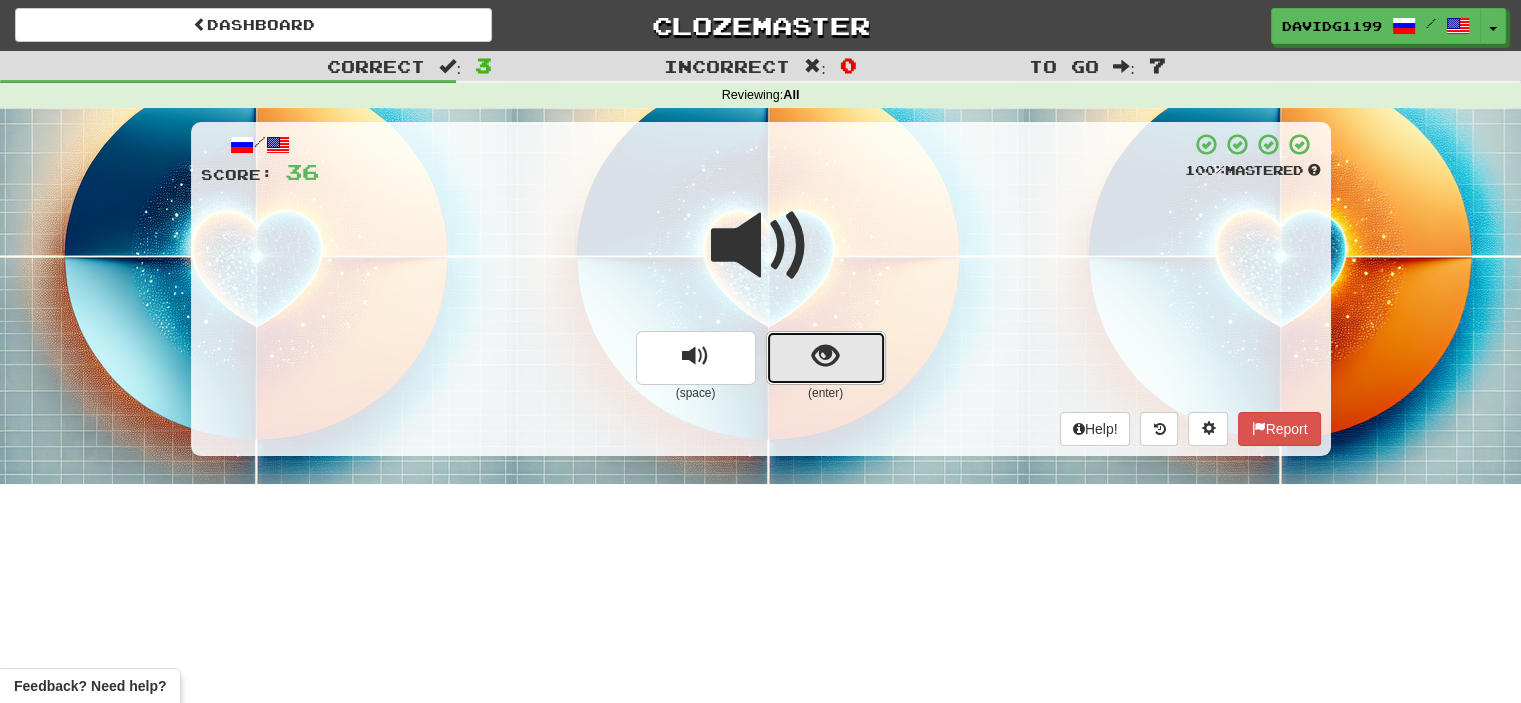 click at bounding box center [826, 358] 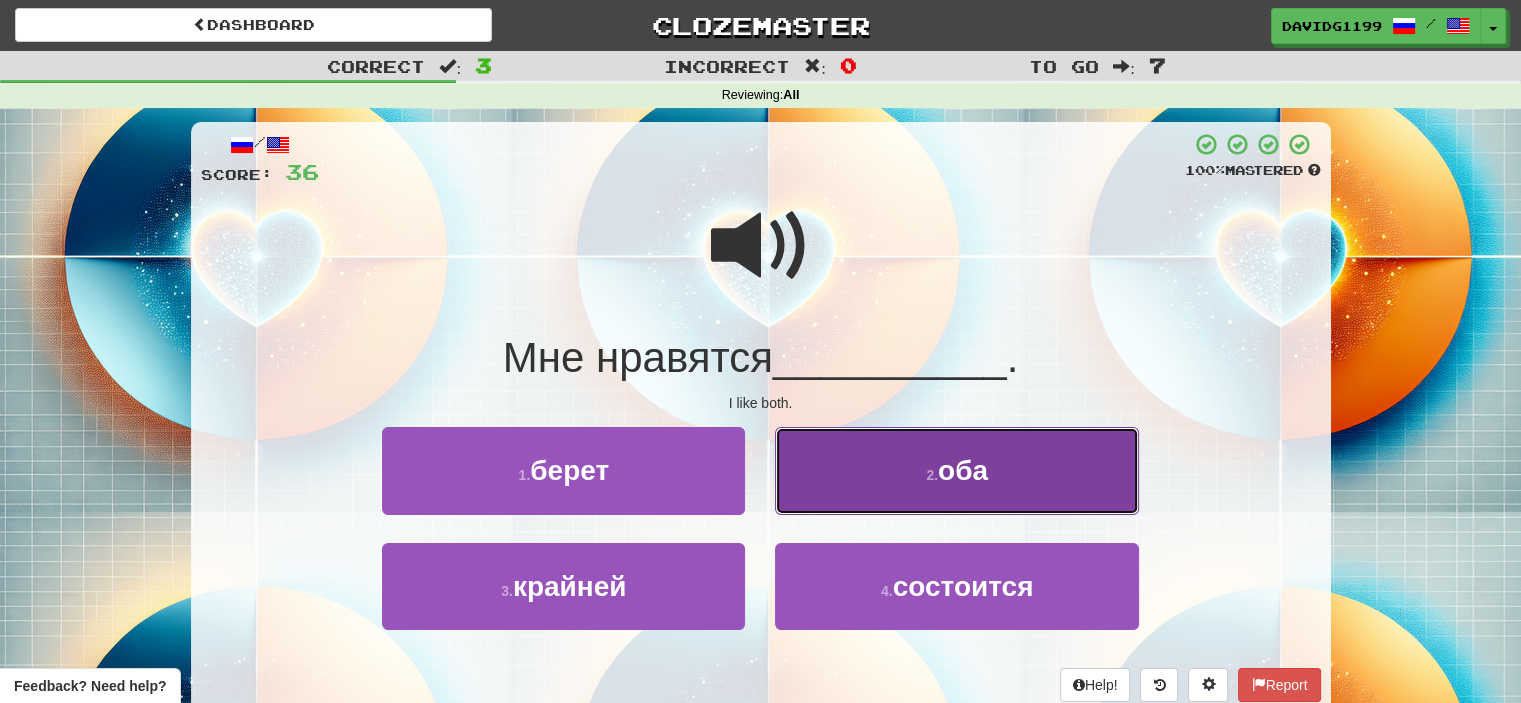 click on "2 .  оба" at bounding box center [956, 470] 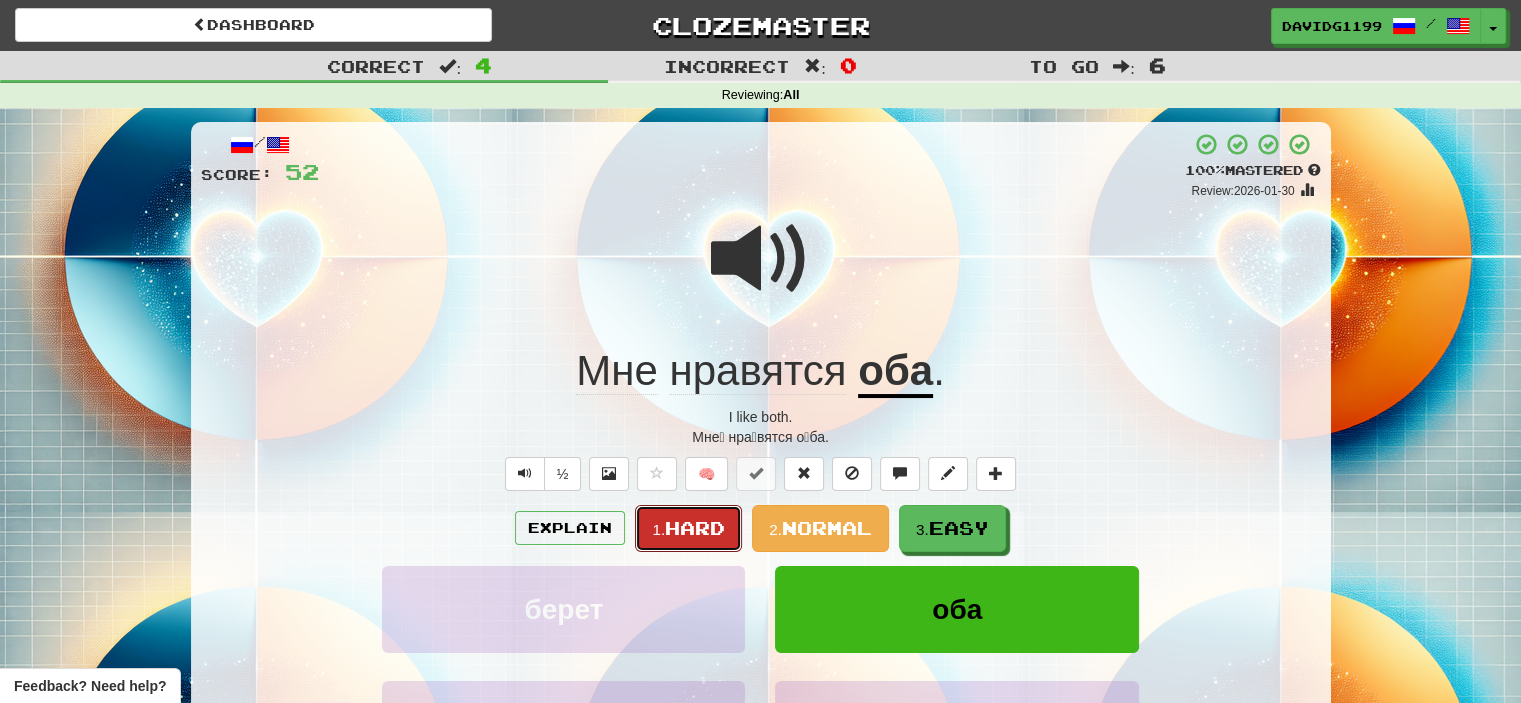 drag, startPoint x: 700, startPoint y: 529, endPoint x: 681, endPoint y: 531, distance: 19.104973 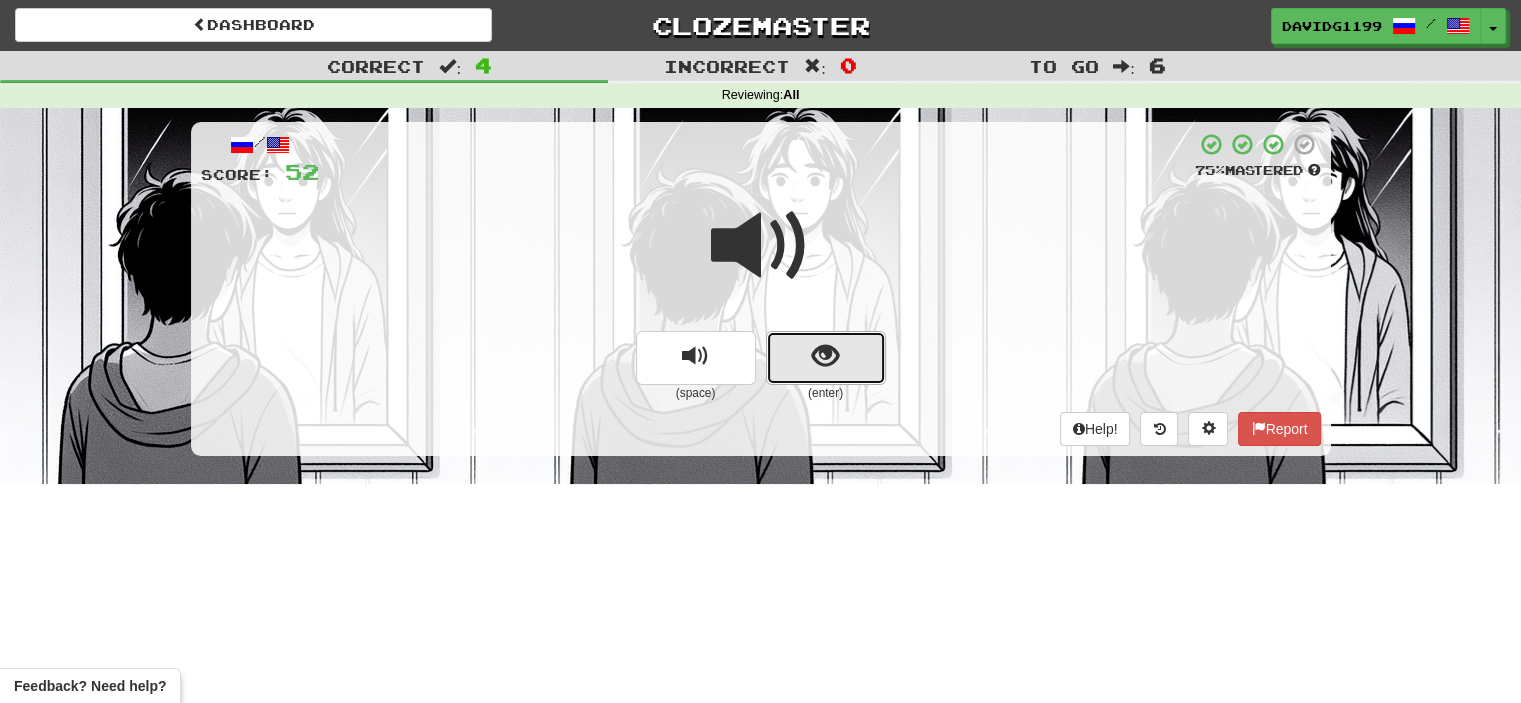 click at bounding box center (826, 358) 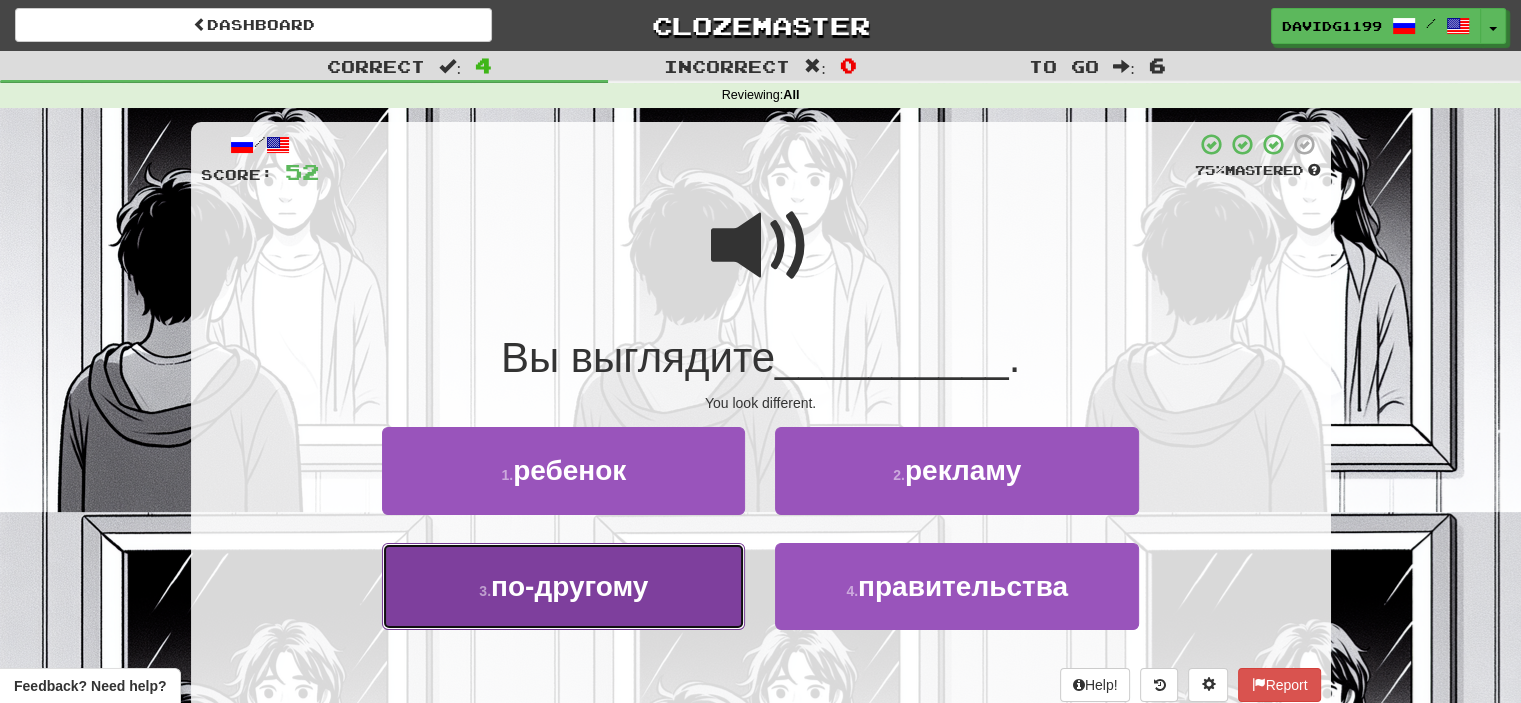 drag, startPoint x: 710, startPoint y: 584, endPoint x: 667, endPoint y: 591, distance: 43.56604 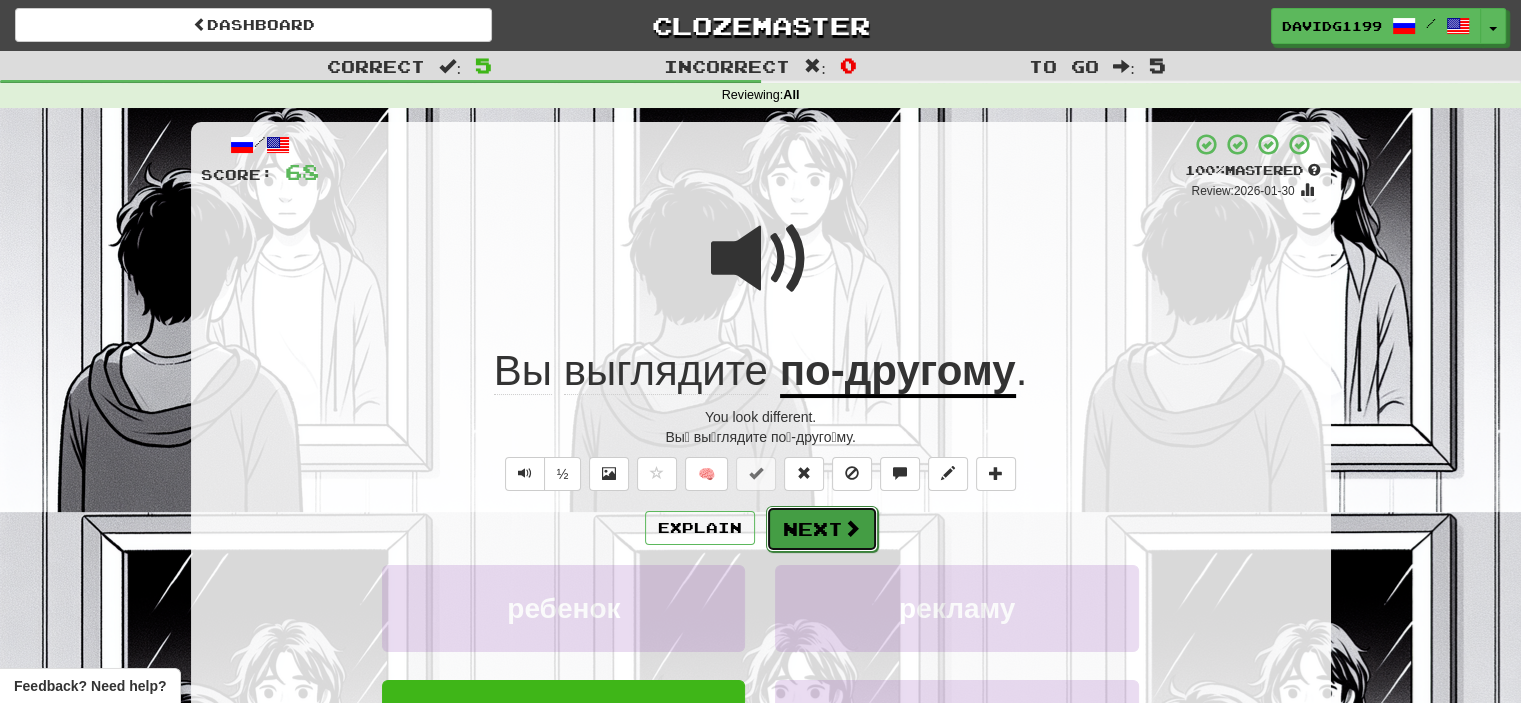 click on "Next" at bounding box center [822, 529] 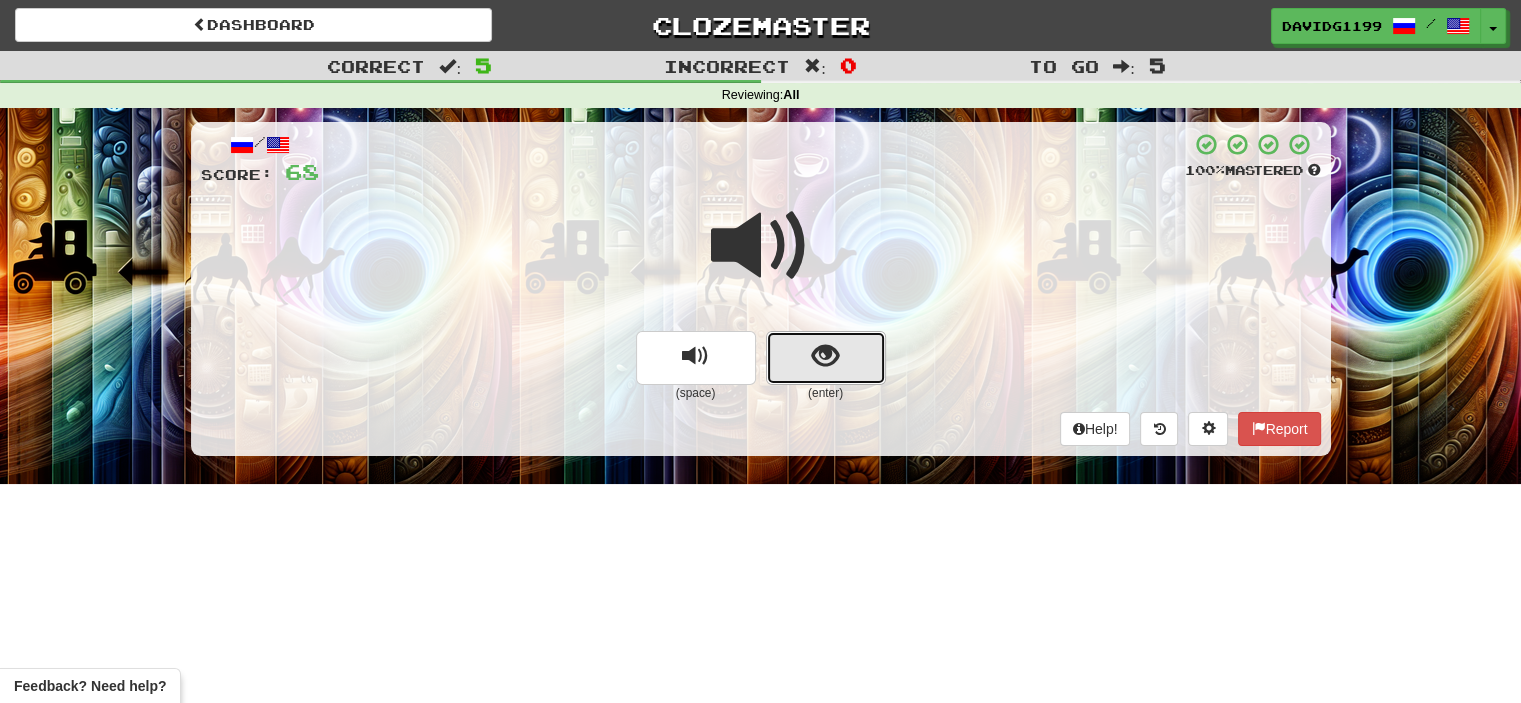 click at bounding box center (826, 358) 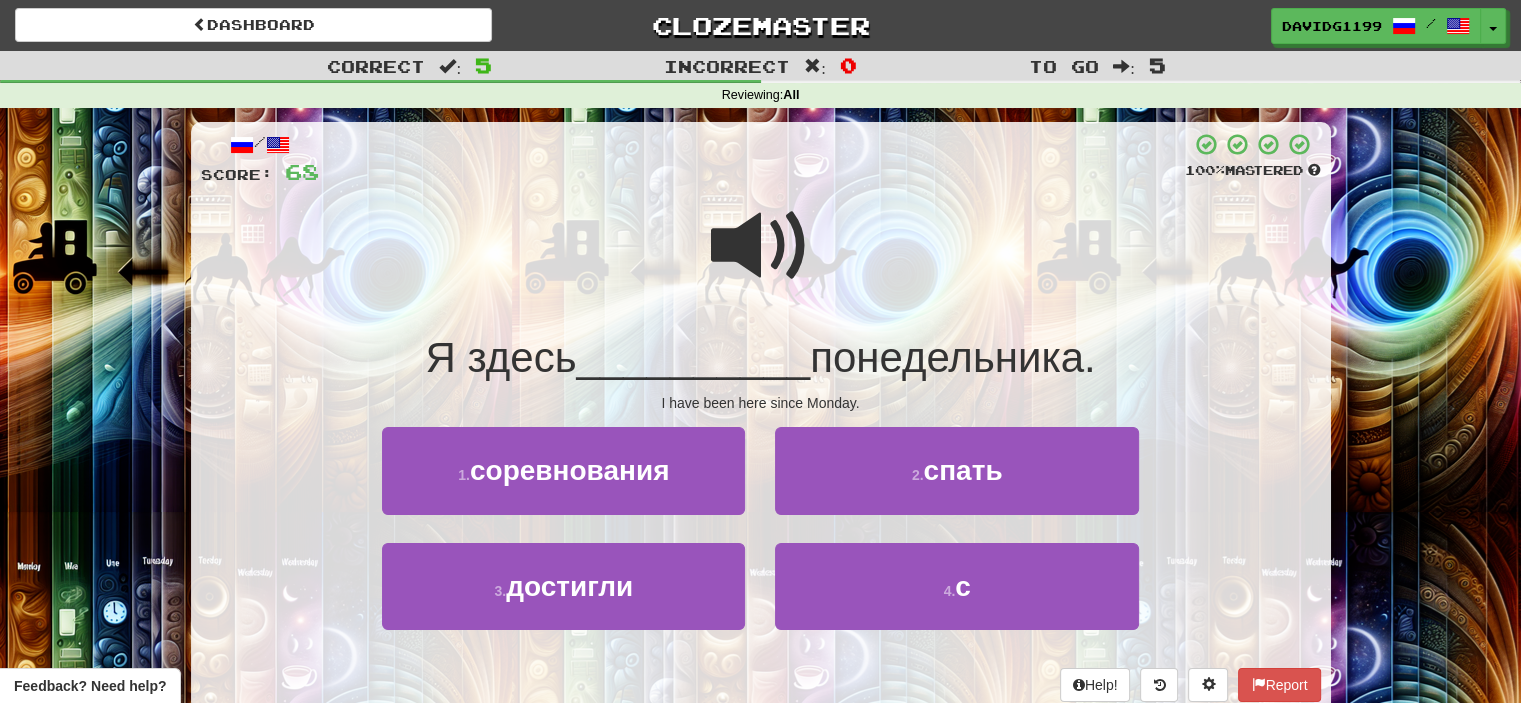 click at bounding box center [761, 246] 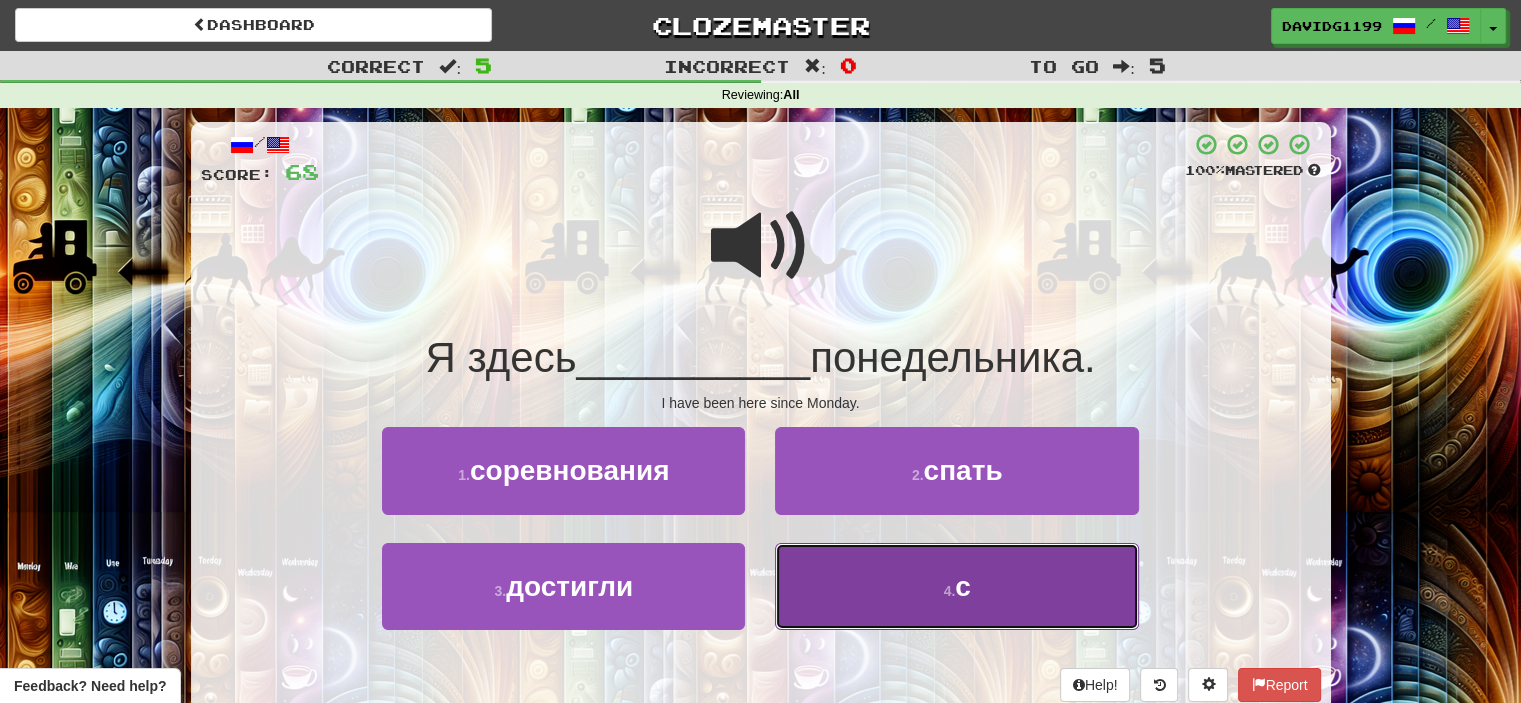 click on "4 .  с" at bounding box center (956, 586) 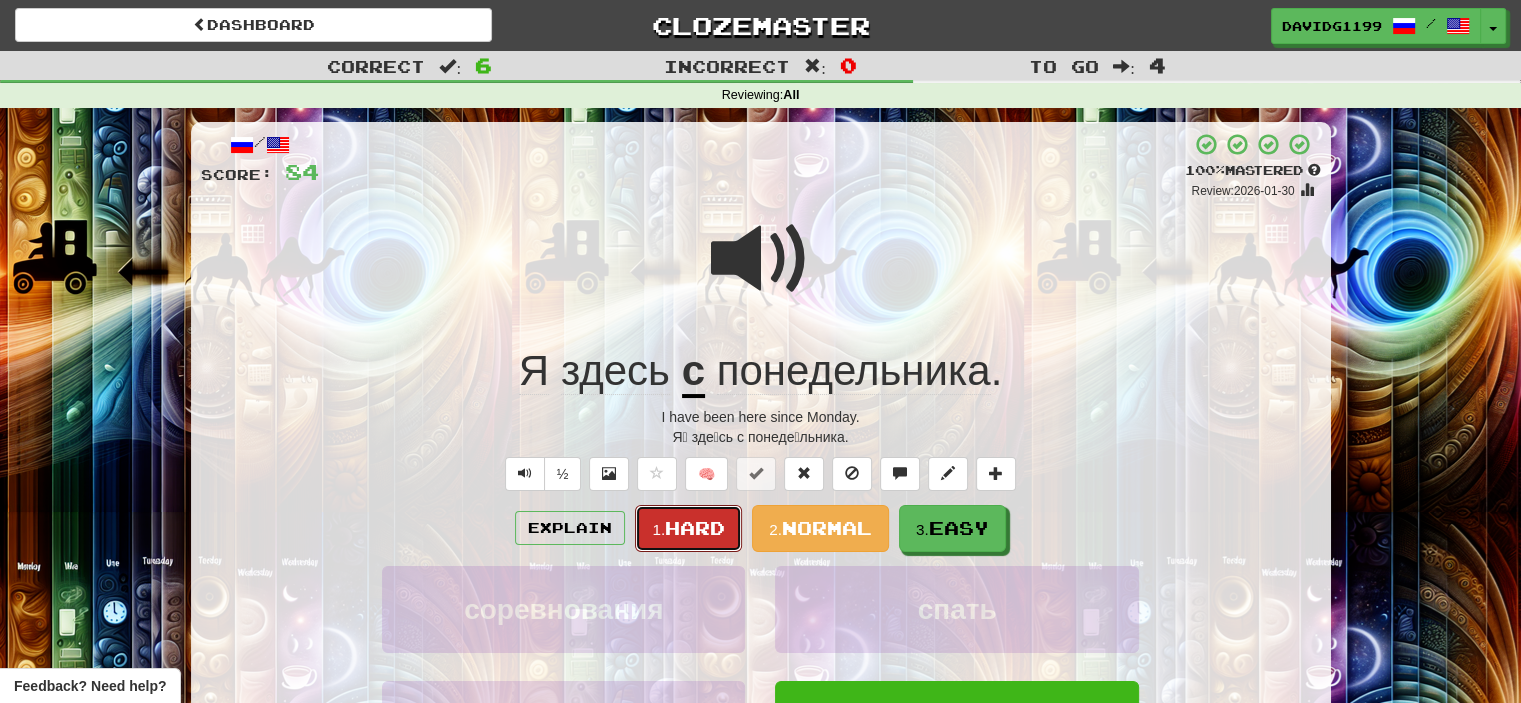 drag, startPoint x: 693, startPoint y: 519, endPoint x: 448, endPoint y: 511, distance: 245.13058 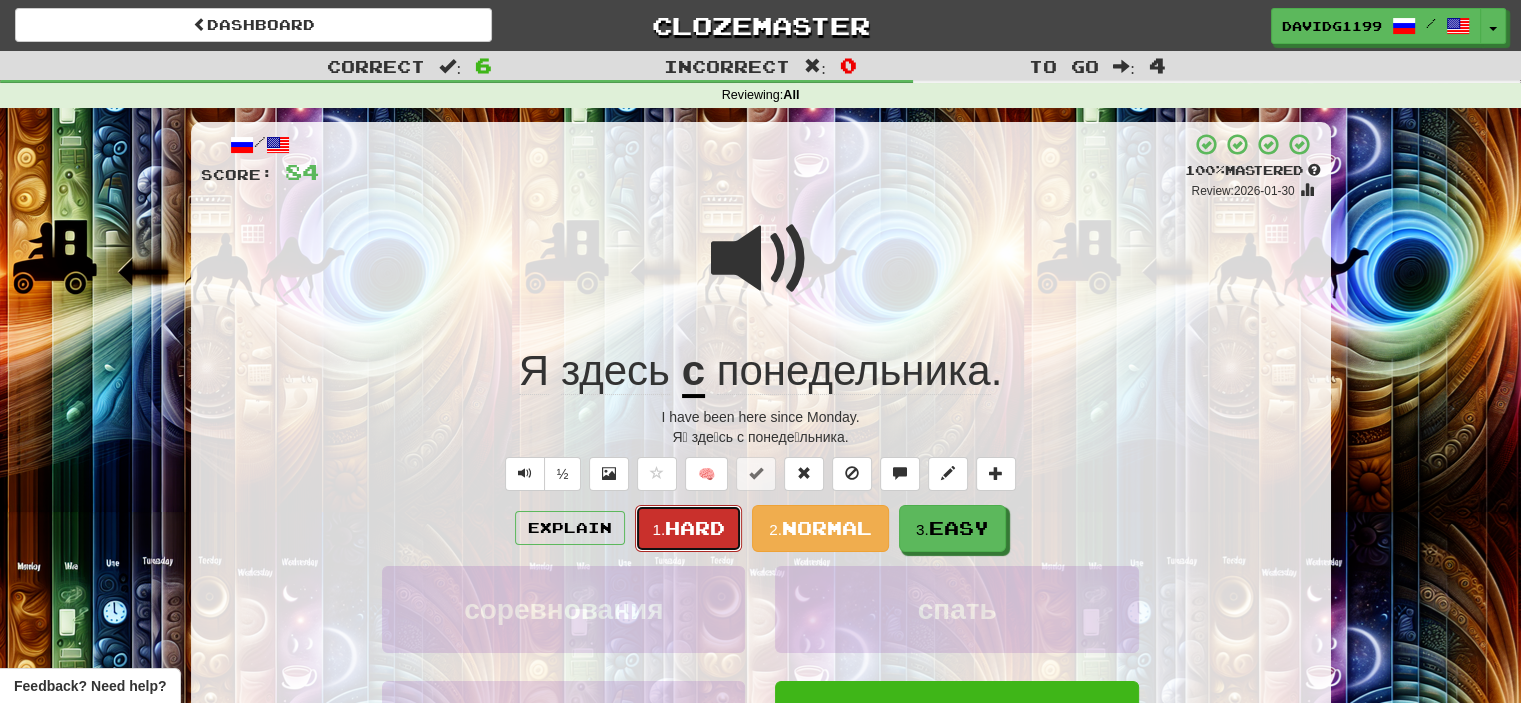 click on "Hard" at bounding box center (695, 528) 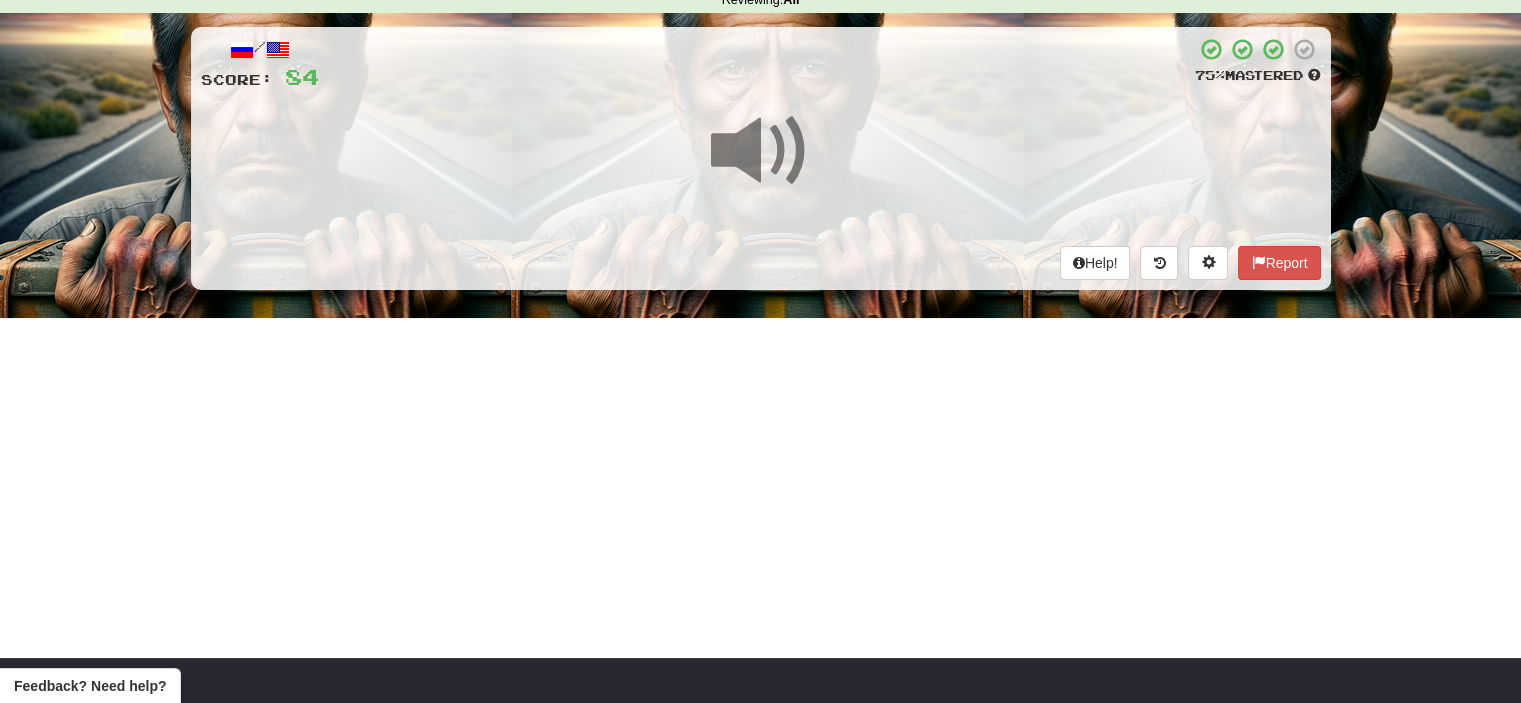 scroll, scrollTop: 0, scrollLeft: 0, axis: both 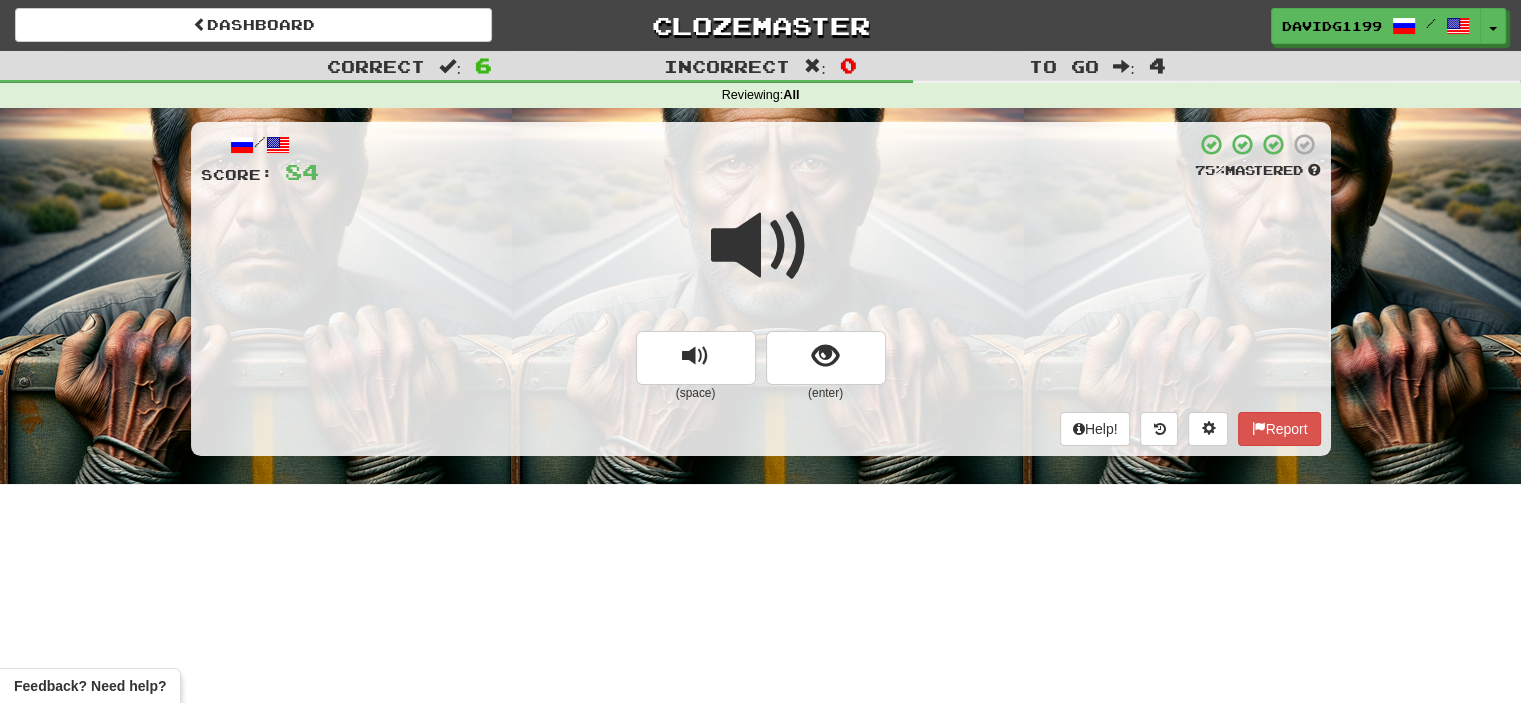 click at bounding box center [761, 246] 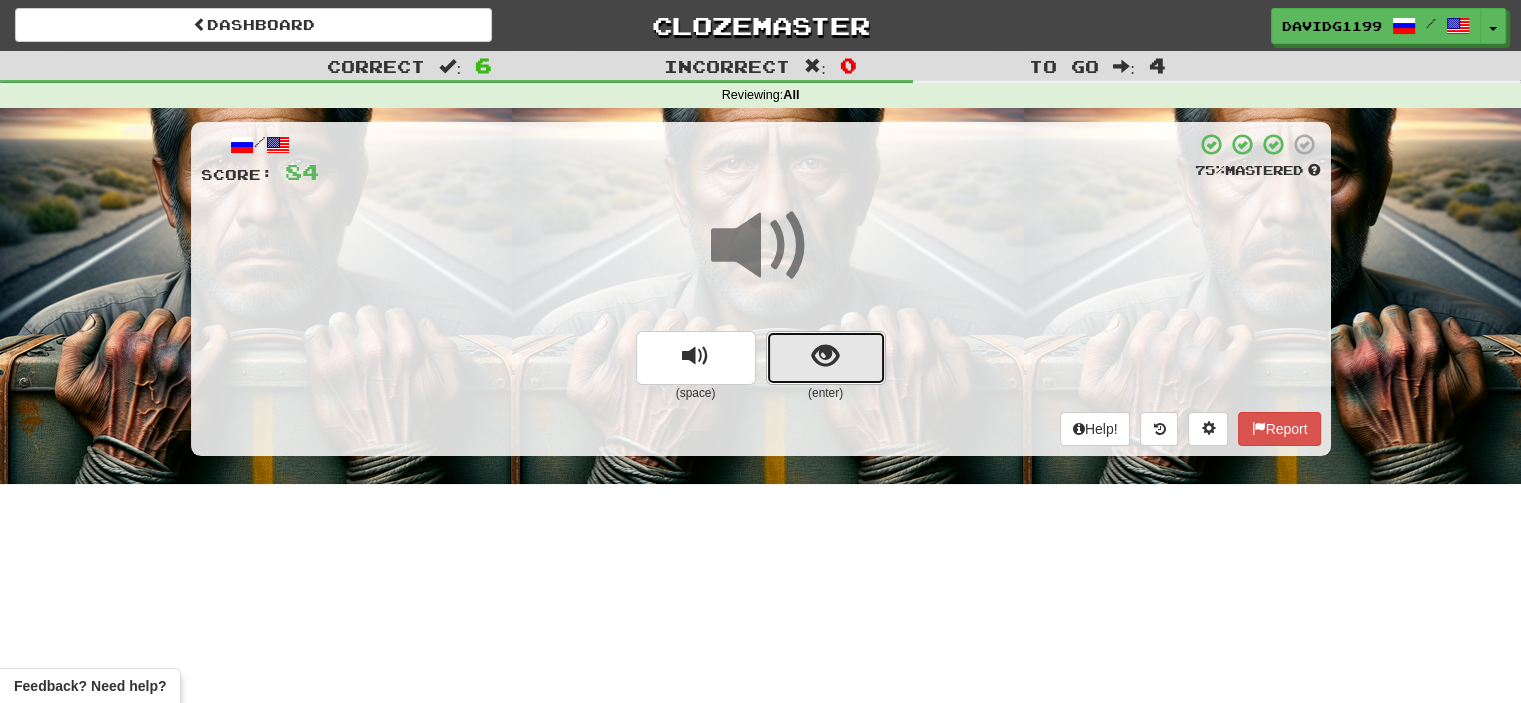 click at bounding box center (826, 358) 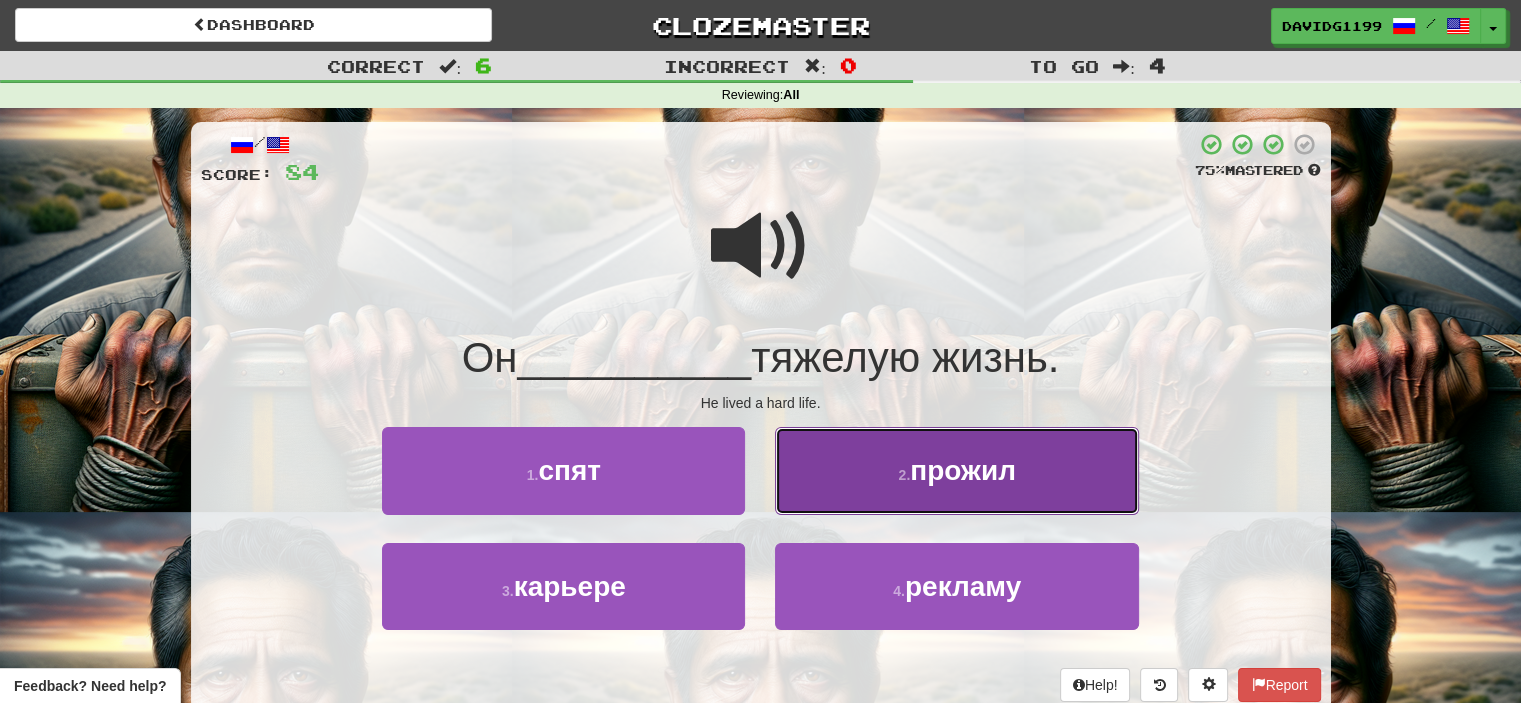 drag, startPoint x: 963, startPoint y: 474, endPoint x: 915, endPoint y: 473, distance: 48.010414 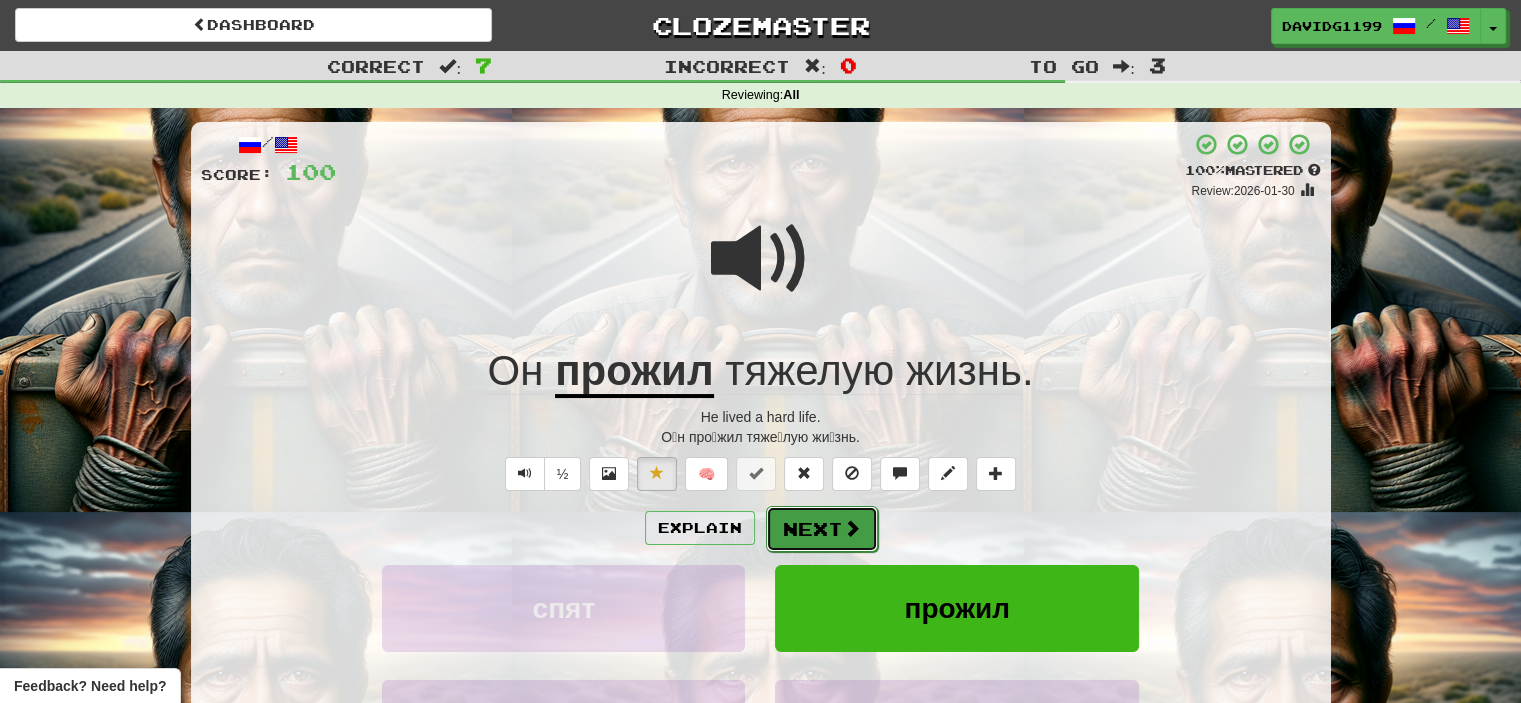 click on "Next" at bounding box center [822, 529] 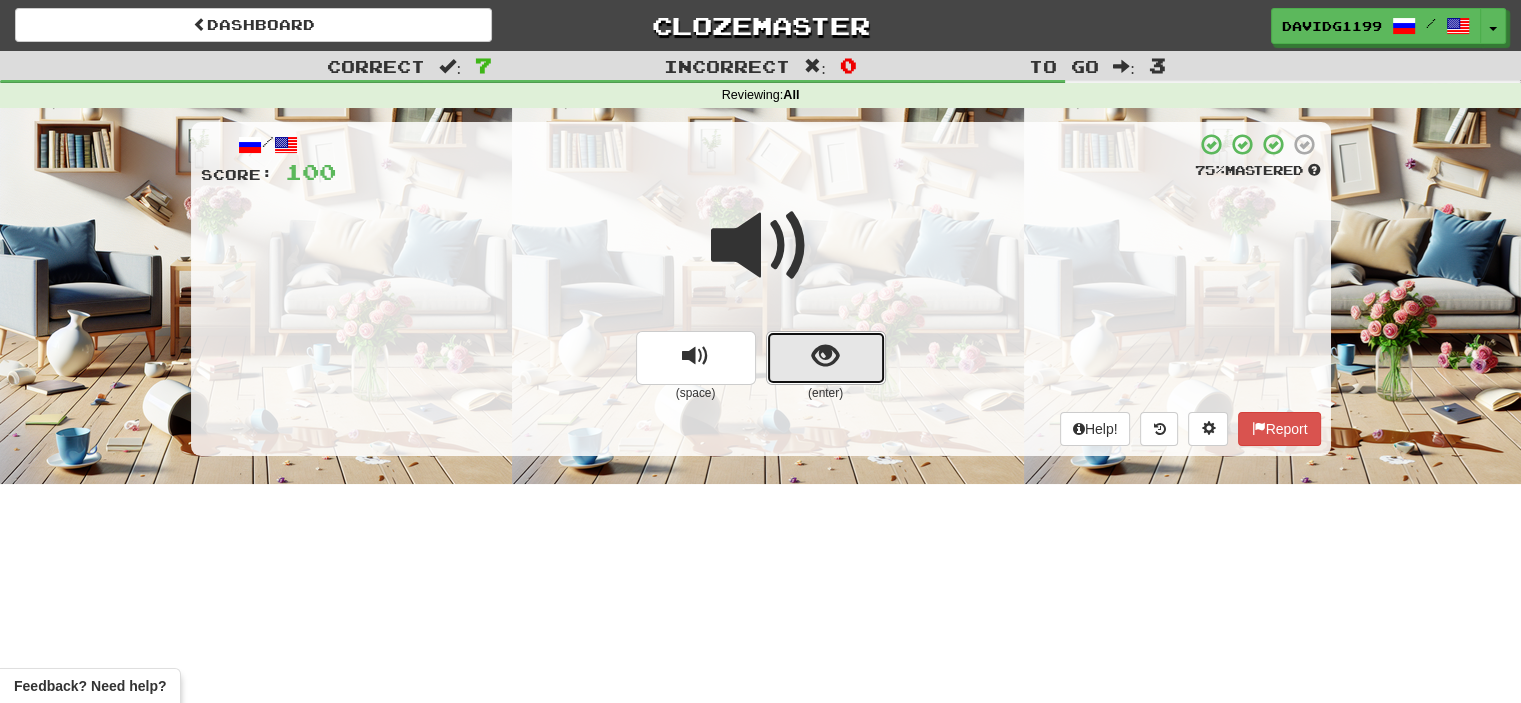 click at bounding box center (826, 358) 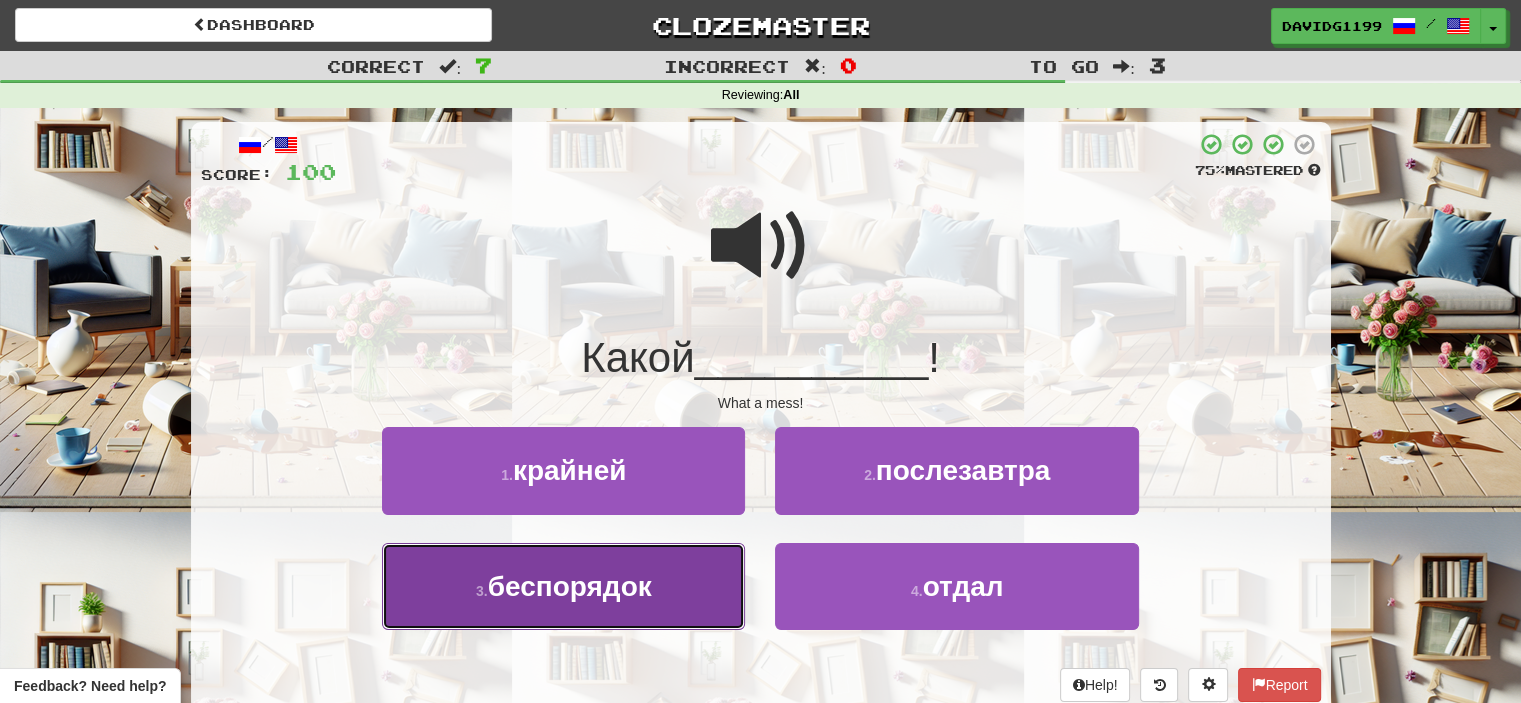 click on "3 .  беспорядок" at bounding box center [563, 586] 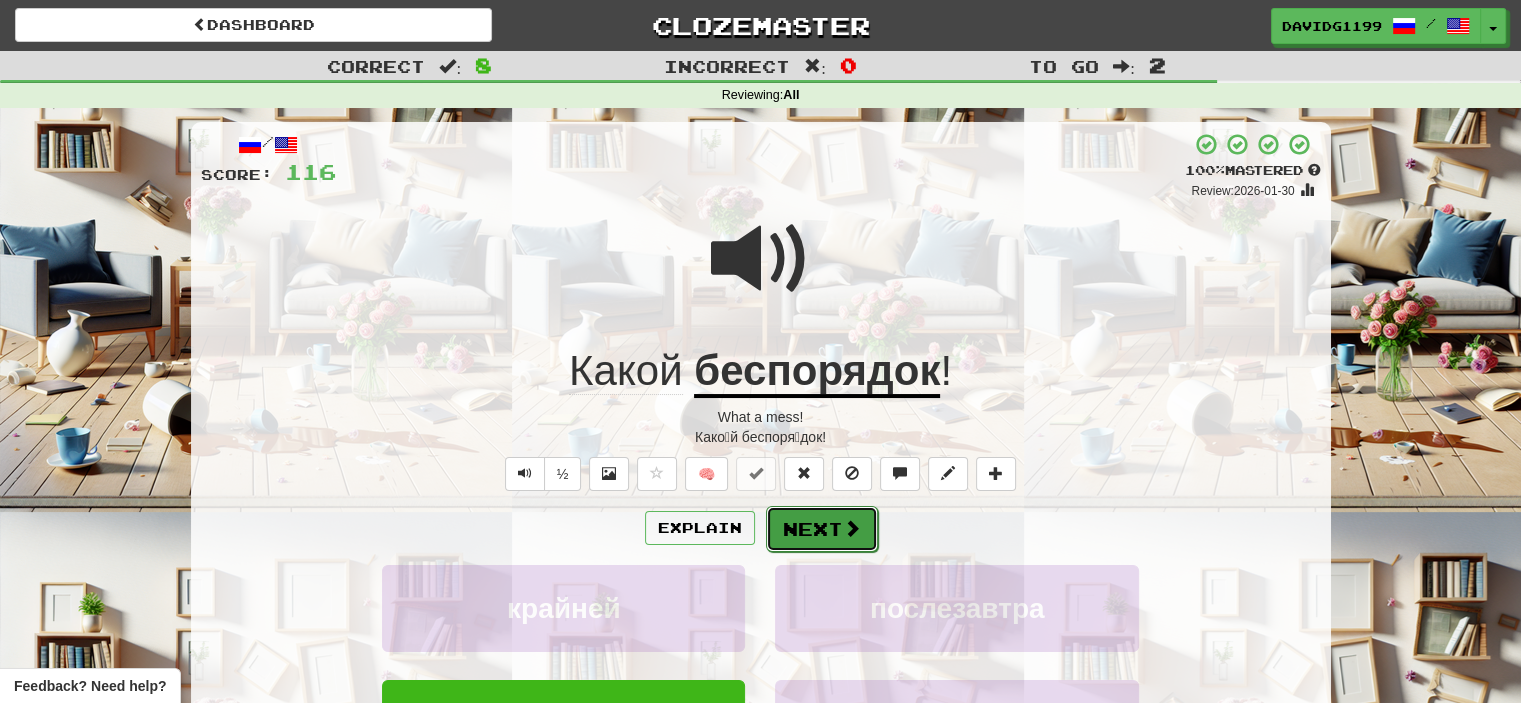 click on "Next" at bounding box center [822, 529] 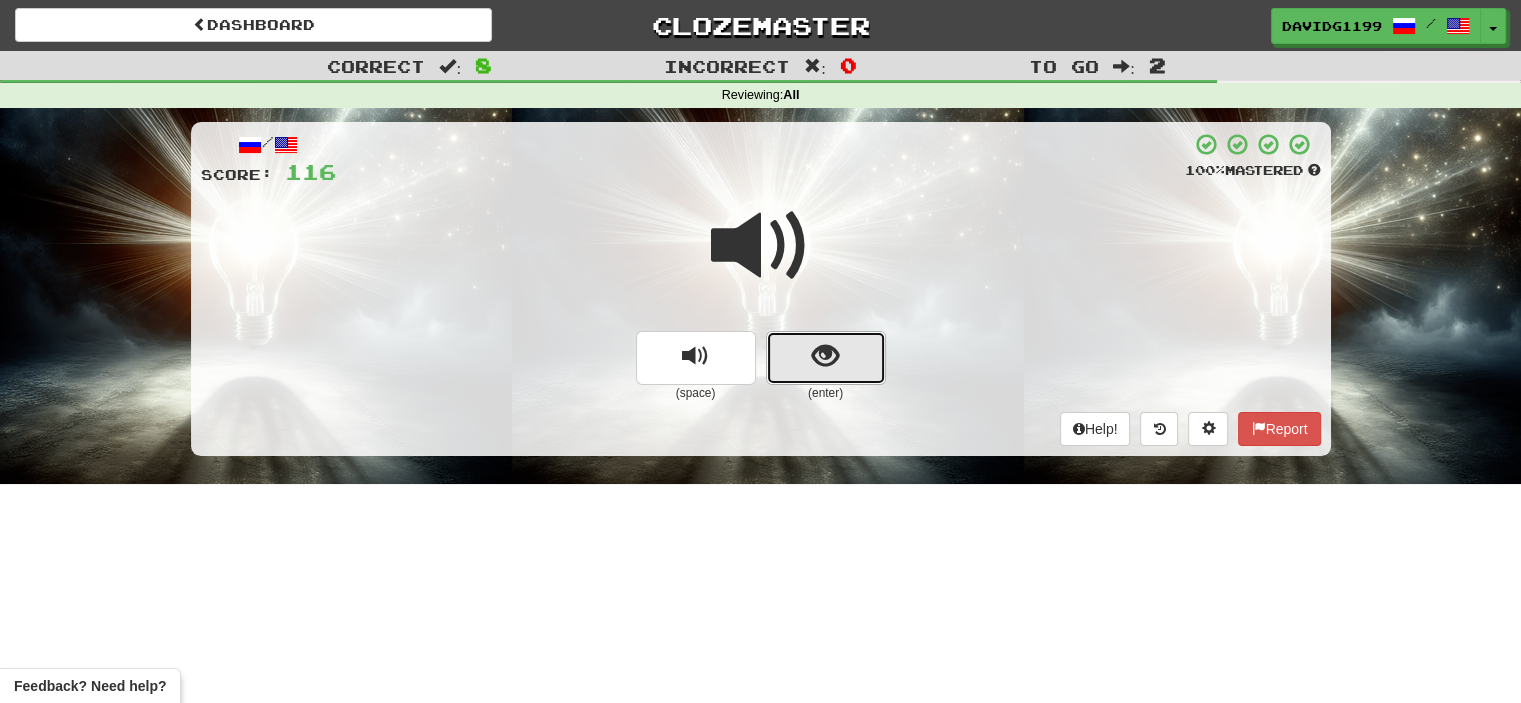 click at bounding box center [826, 358] 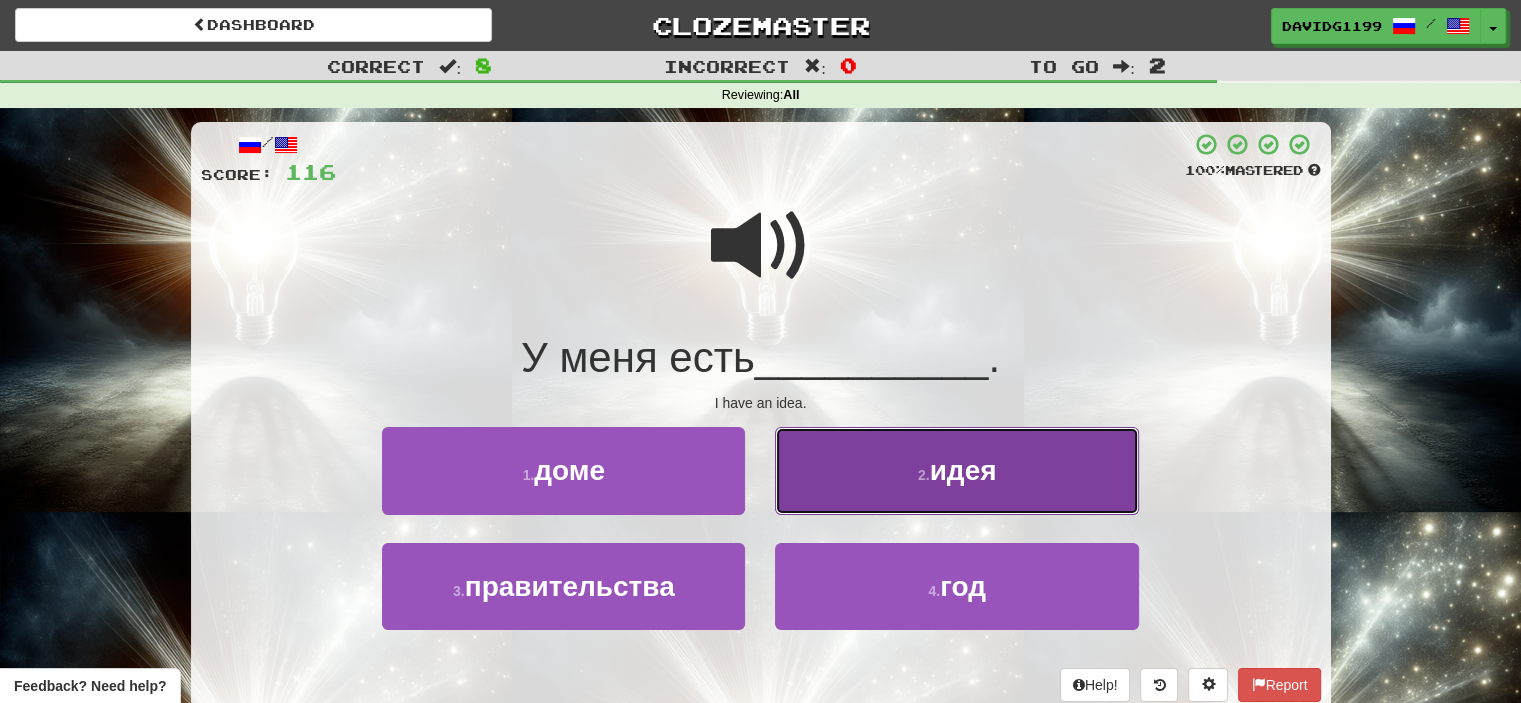 click on "2 .  идея" at bounding box center [956, 470] 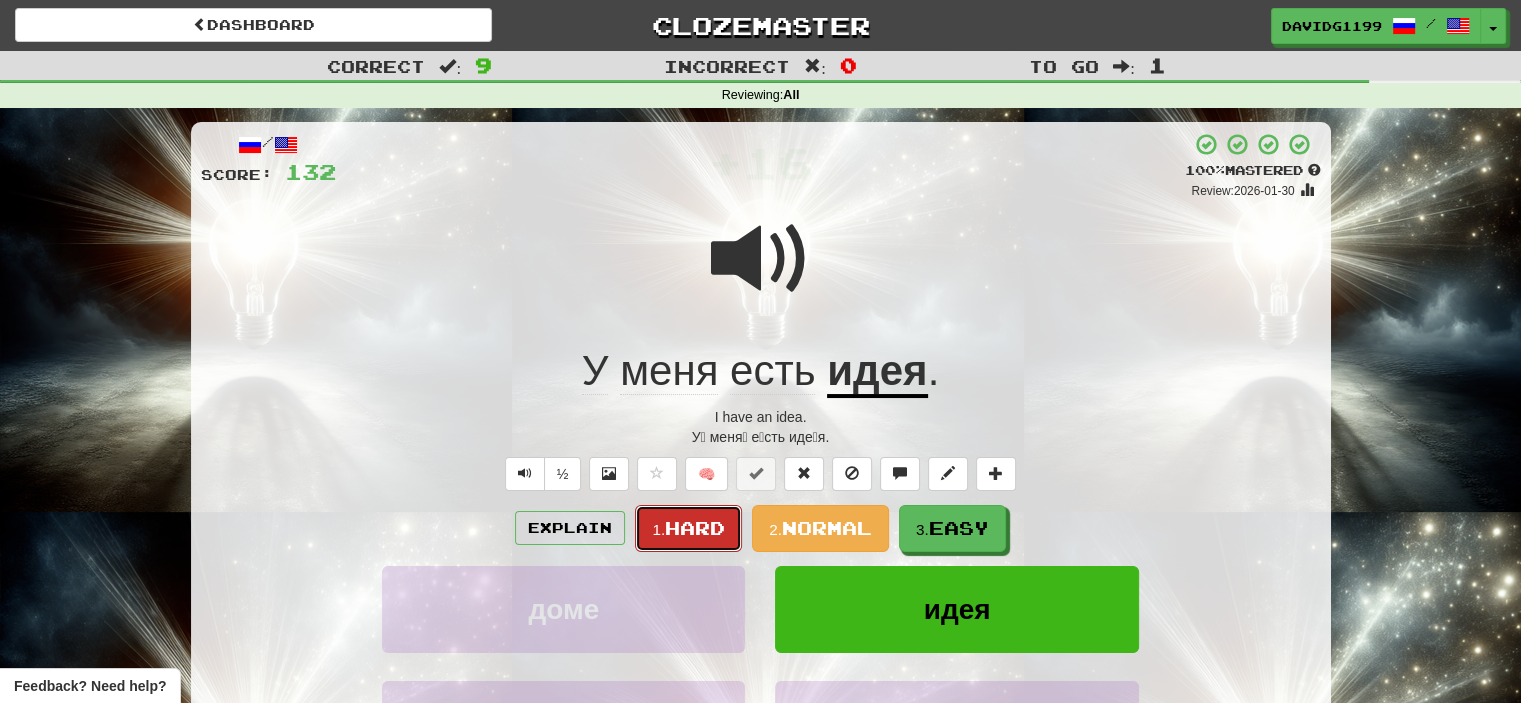 click on "Hard" at bounding box center (695, 528) 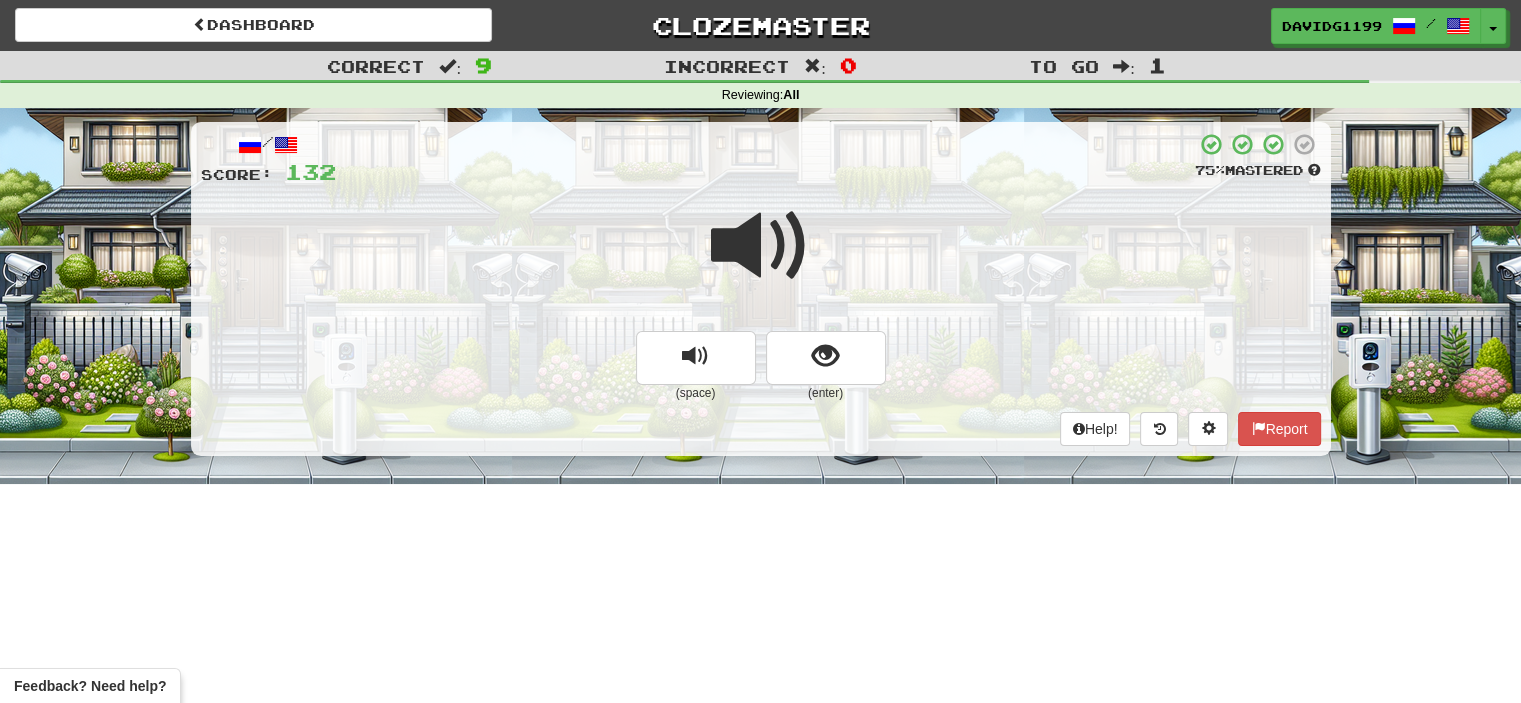 click at bounding box center [761, 246] 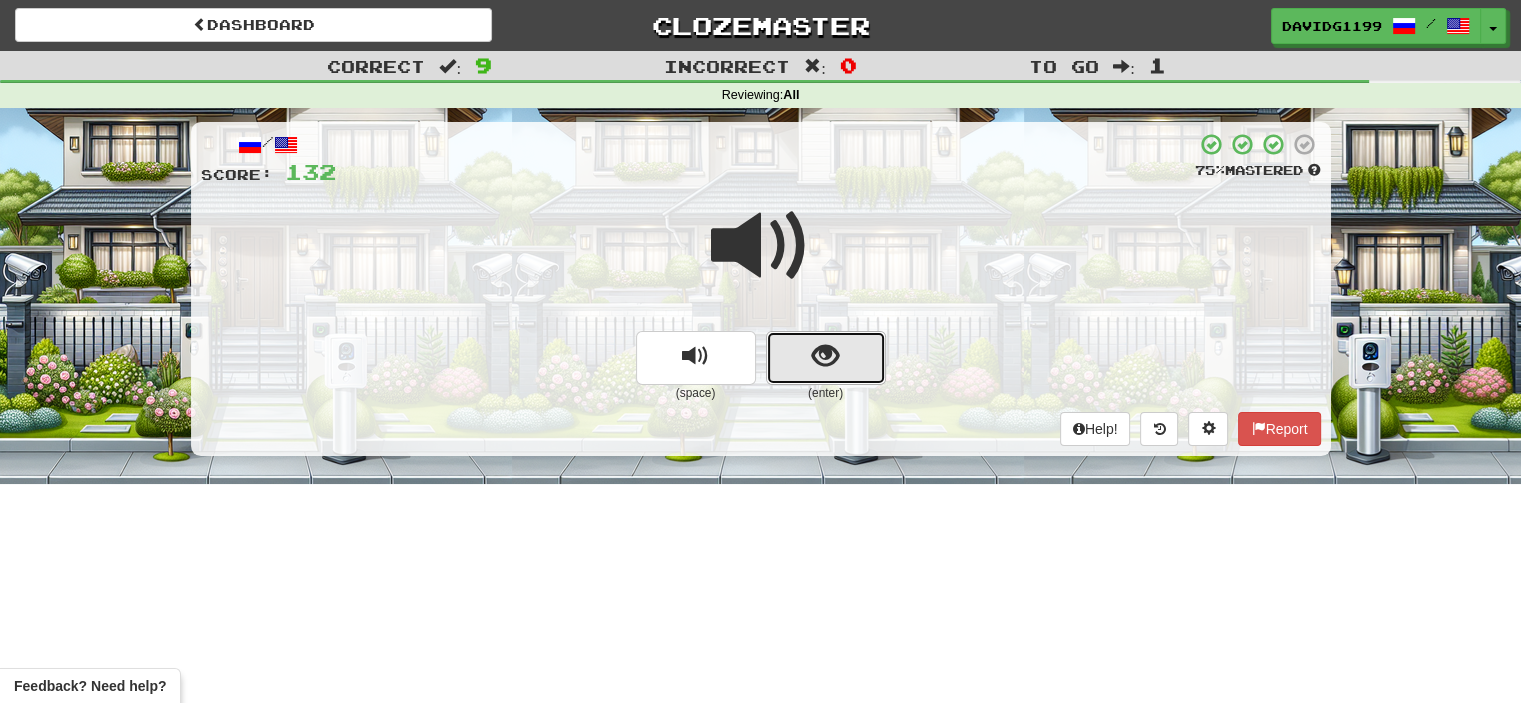 click at bounding box center (826, 358) 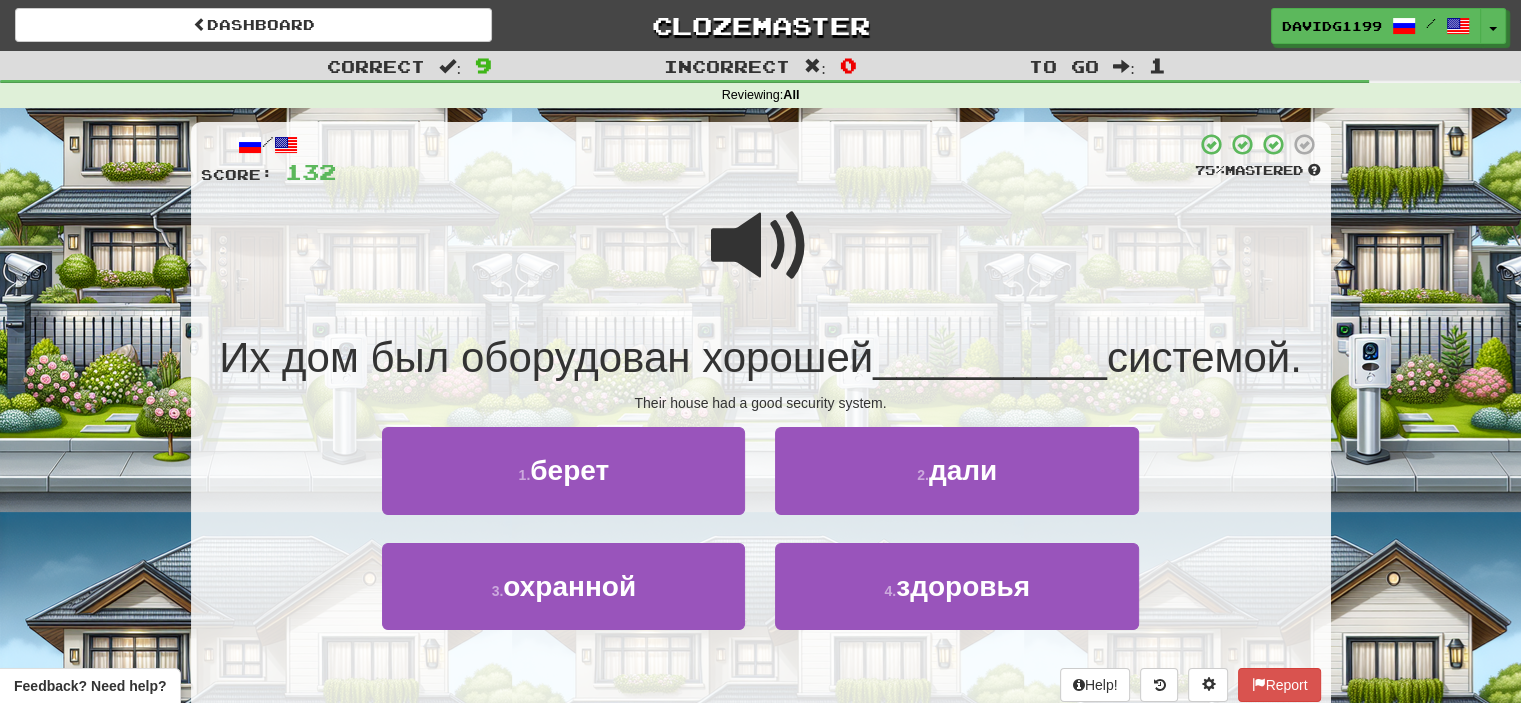 click at bounding box center (761, 246) 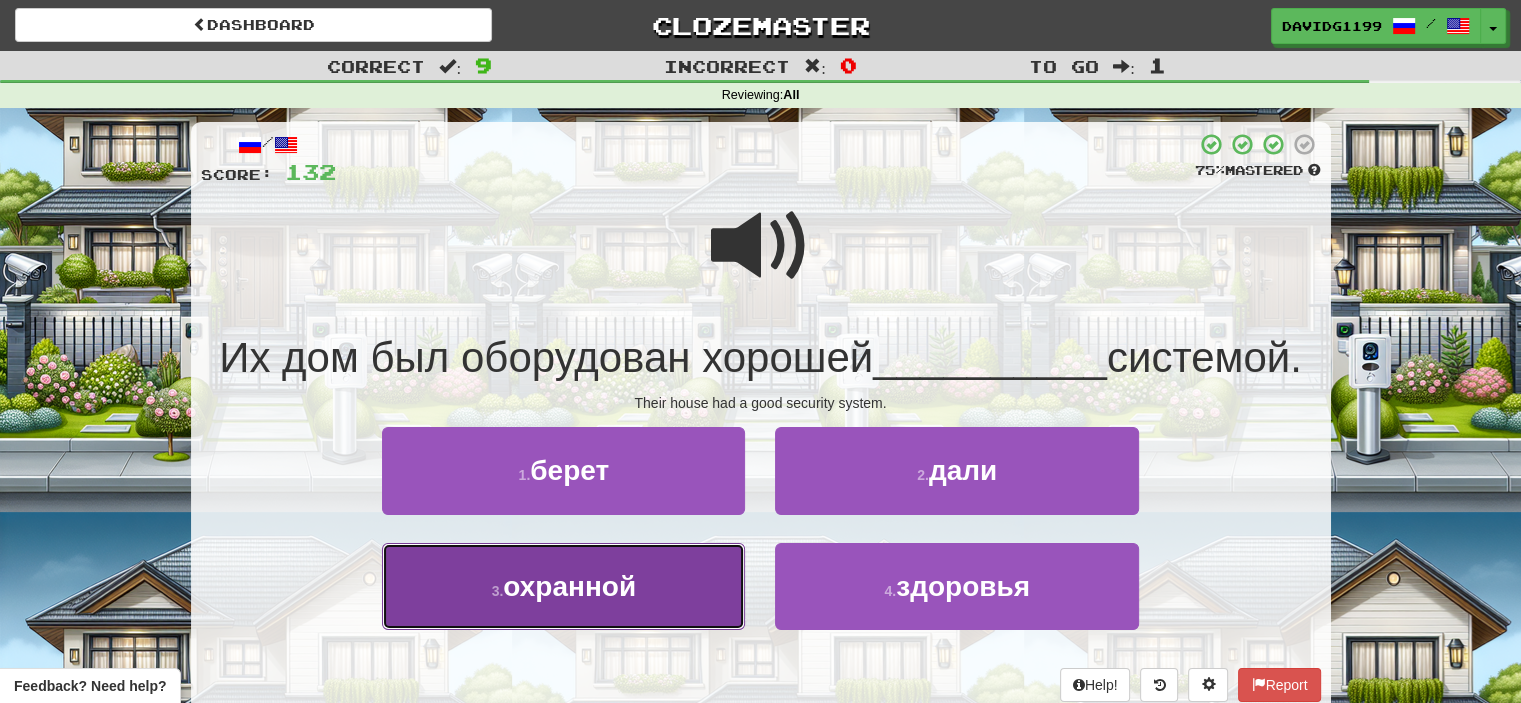 click on "охранной" at bounding box center (569, 586) 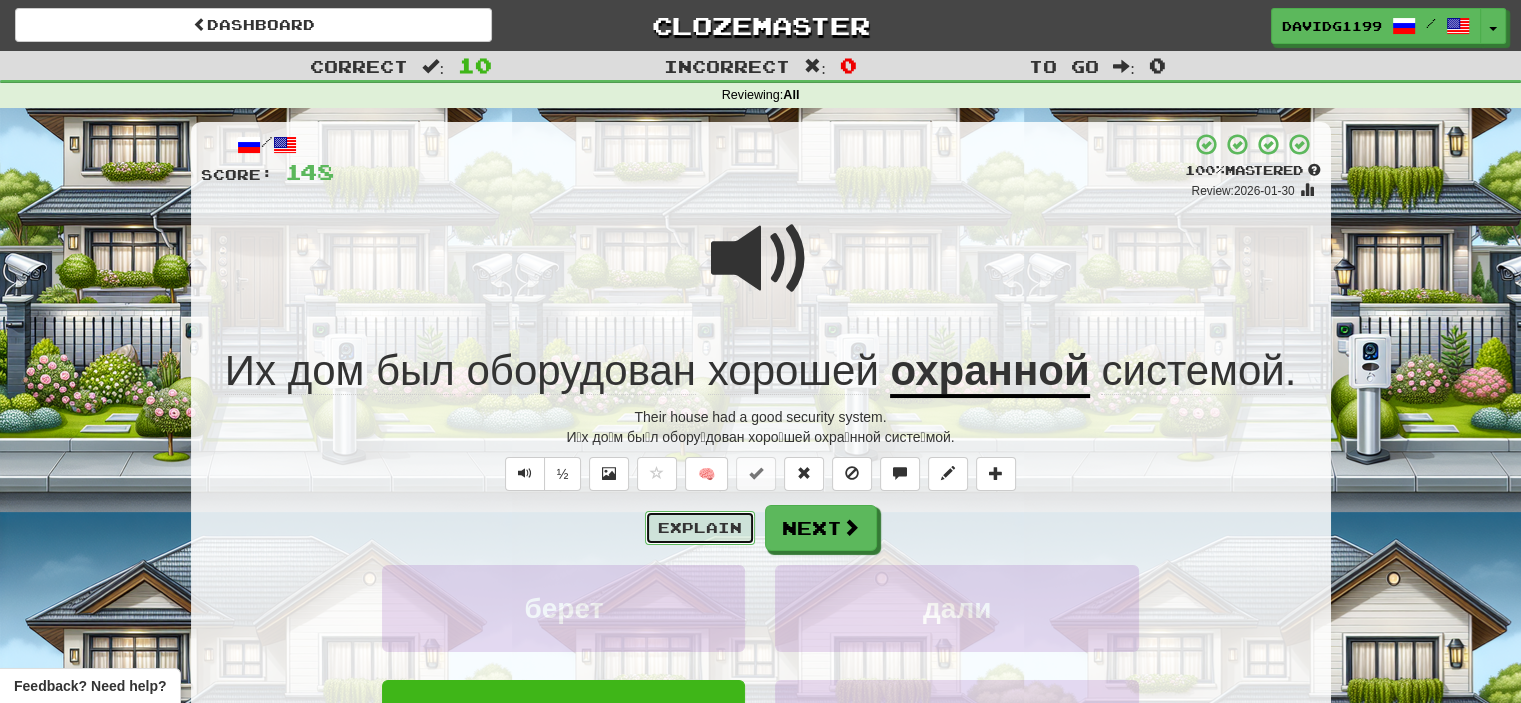 click on "Explain" at bounding box center (700, 528) 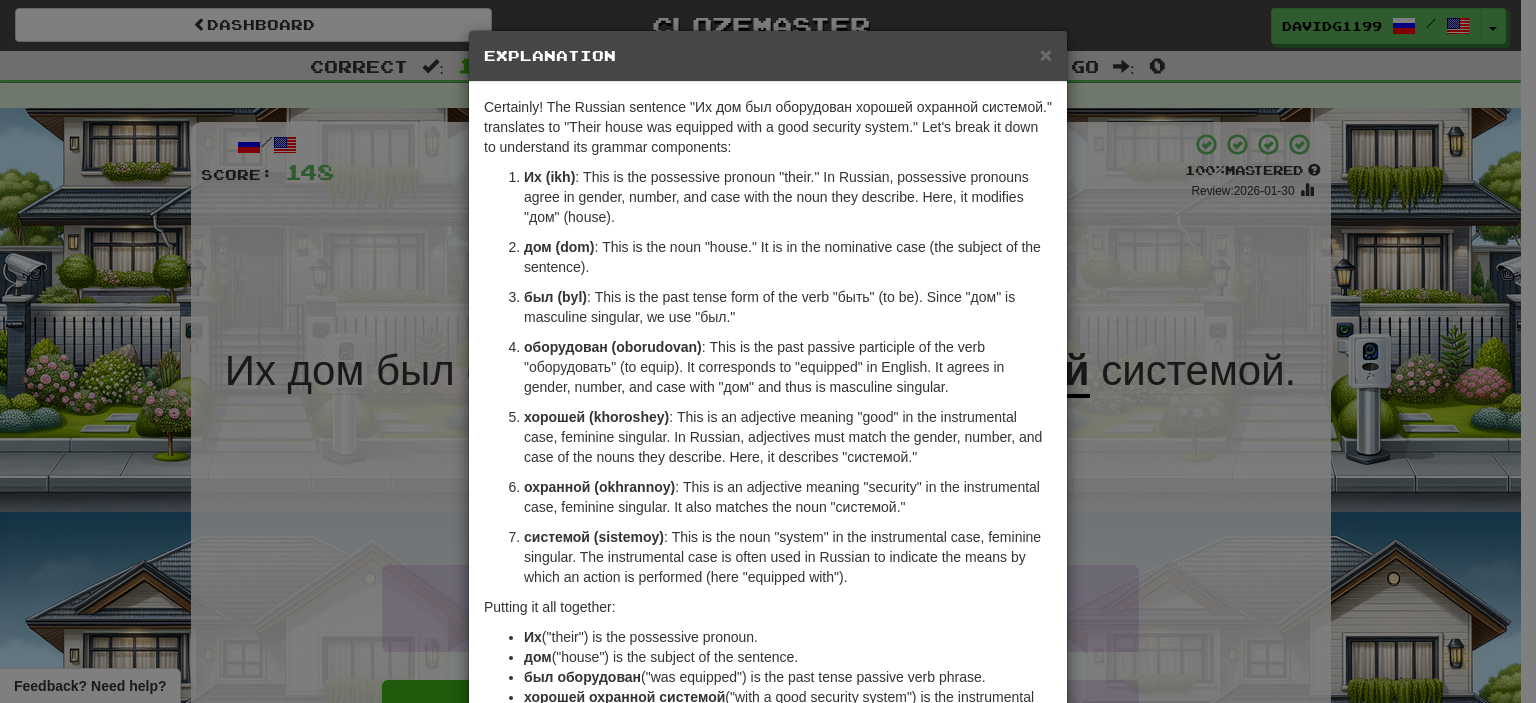 click on "Explanation" at bounding box center [768, 56] 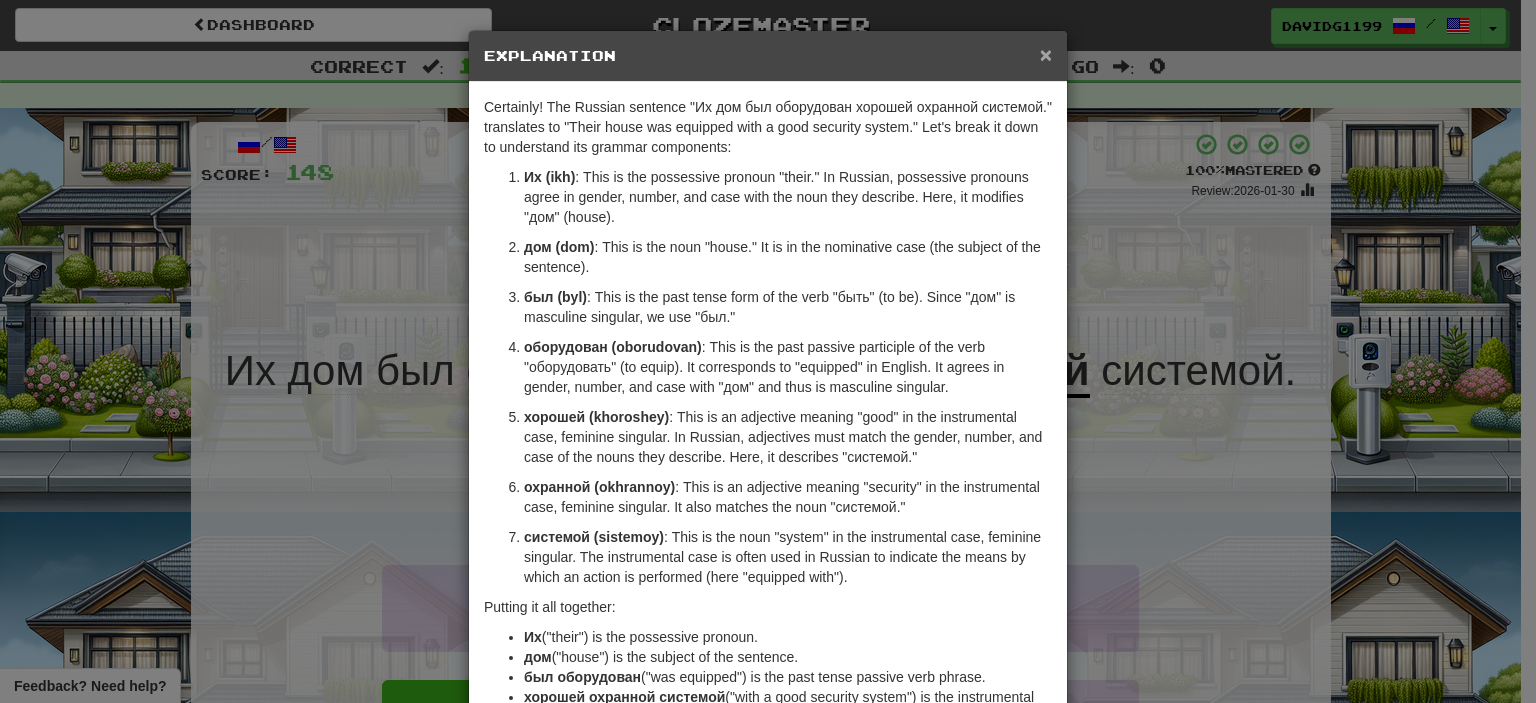 click on "×" at bounding box center [1046, 54] 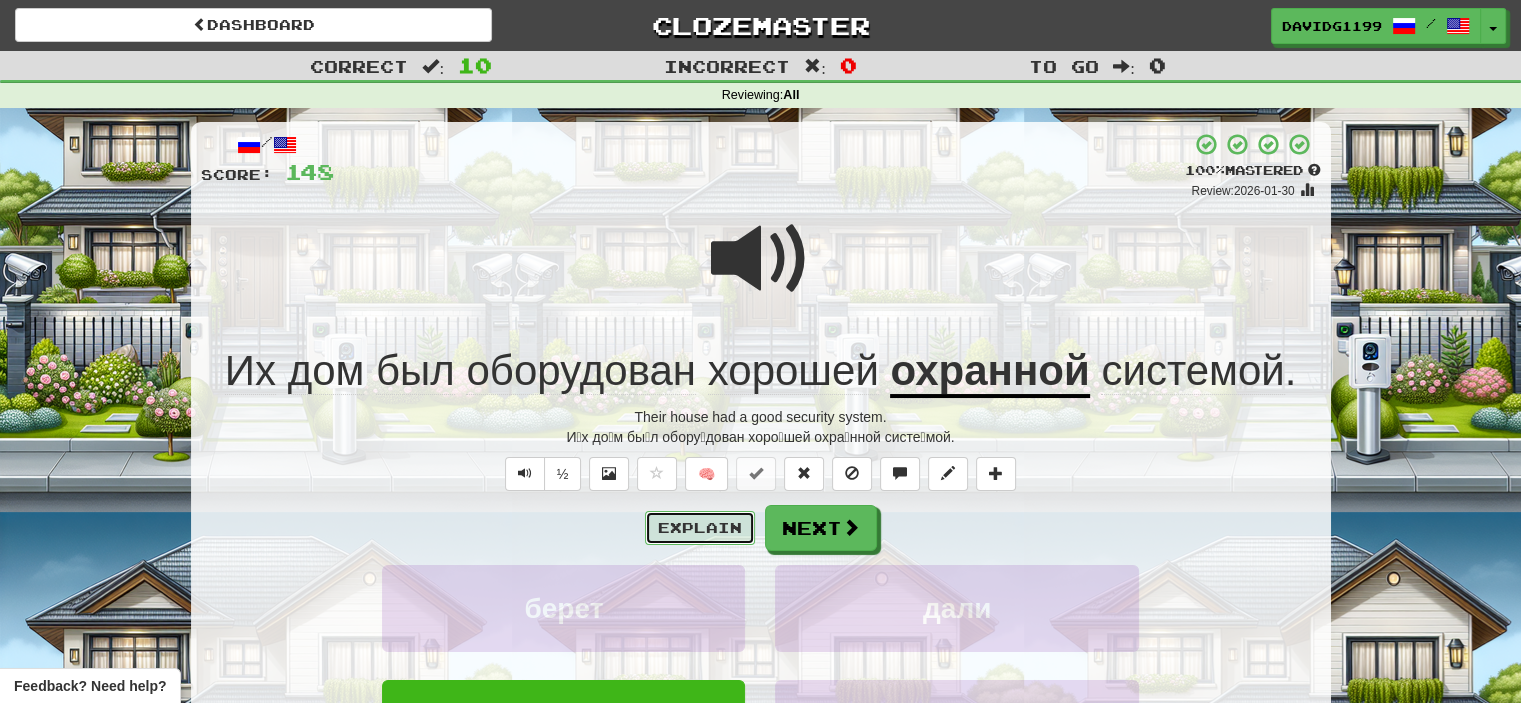 click on "Explain" at bounding box center [700, 528] 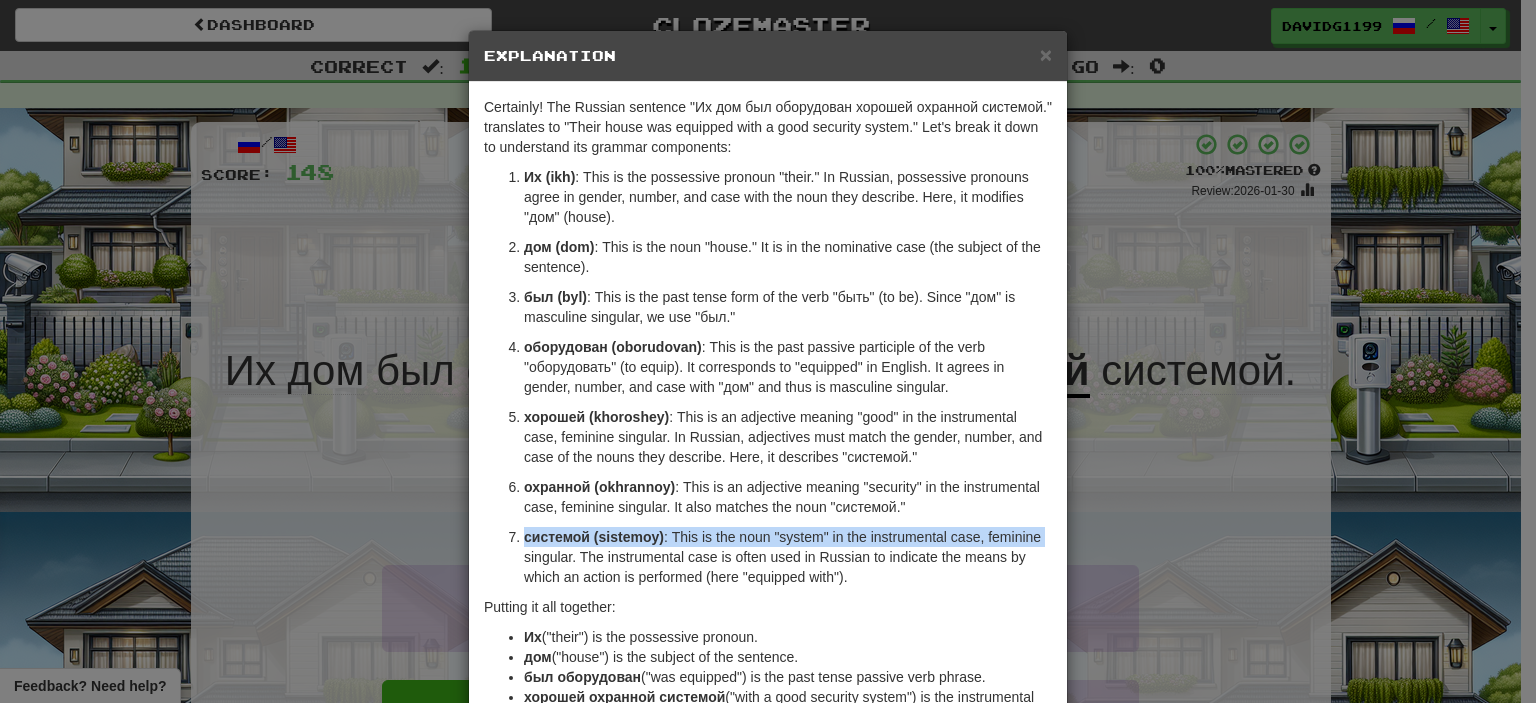 drag, startPoint x: 727, startPoint y: 526, endPoint x: 418, endPoint y: 552, distance: 310.09192 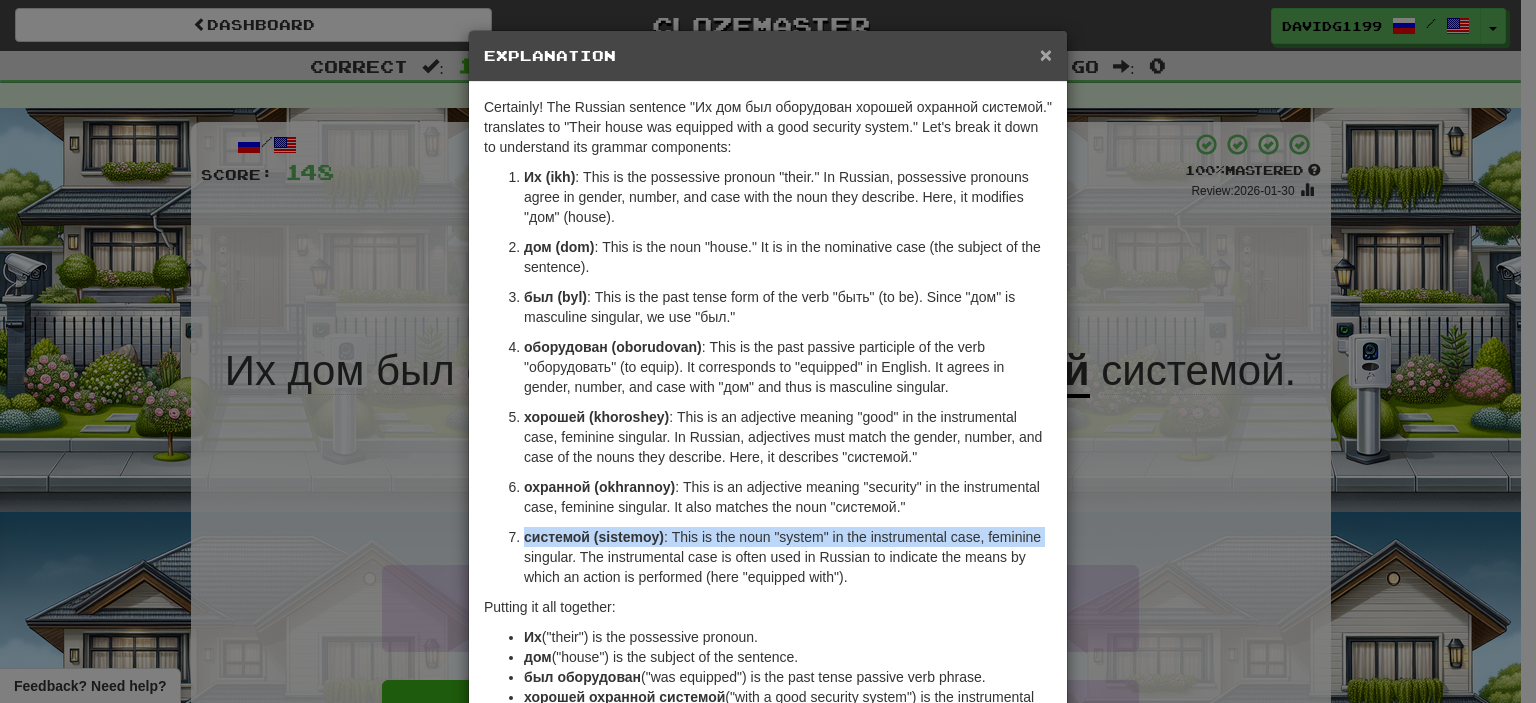 click on "×" at bounding box center [1046, 54] 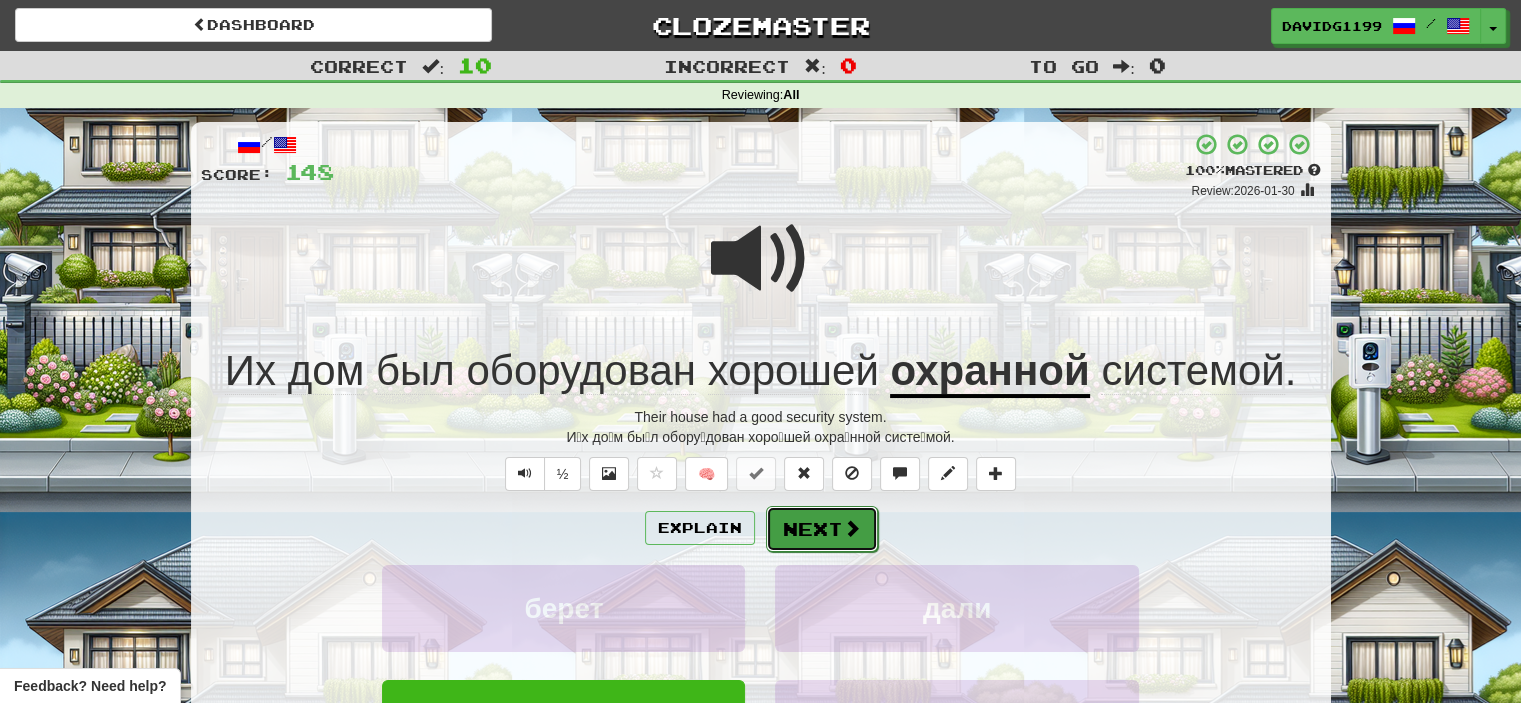 click on "Next" at bounding box center [822, 529] 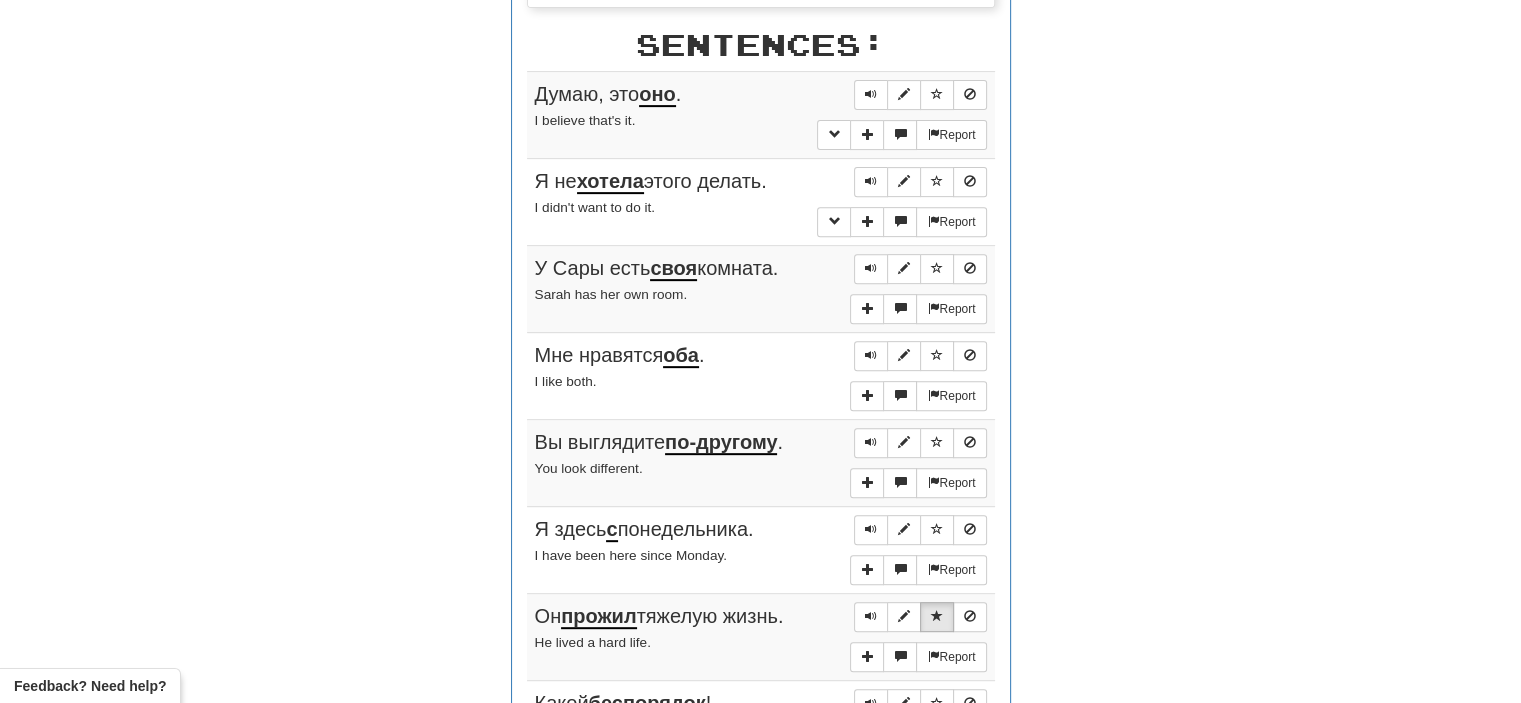scroll, scrollTop: 760, scrollLeft: 0, axis: vertical 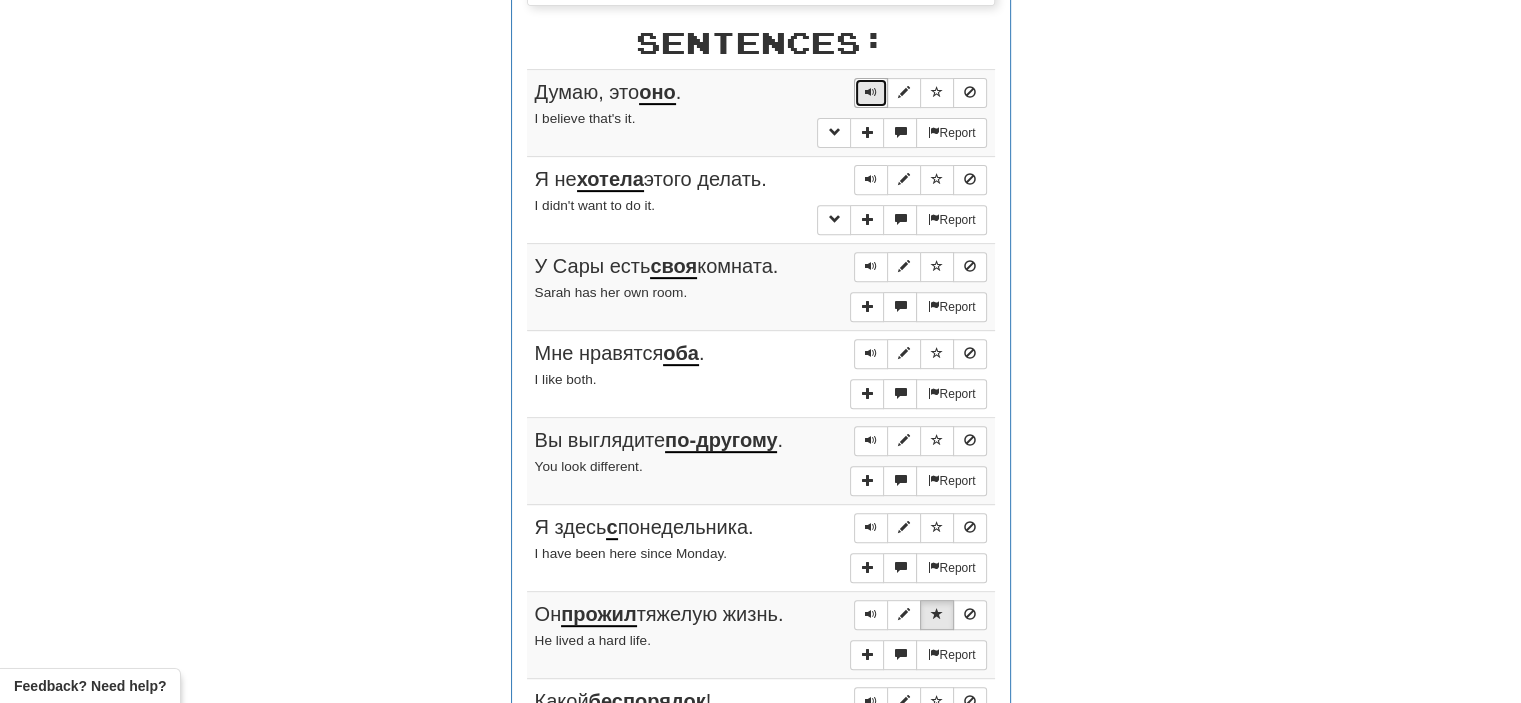 click at bounding box center [871, 92] 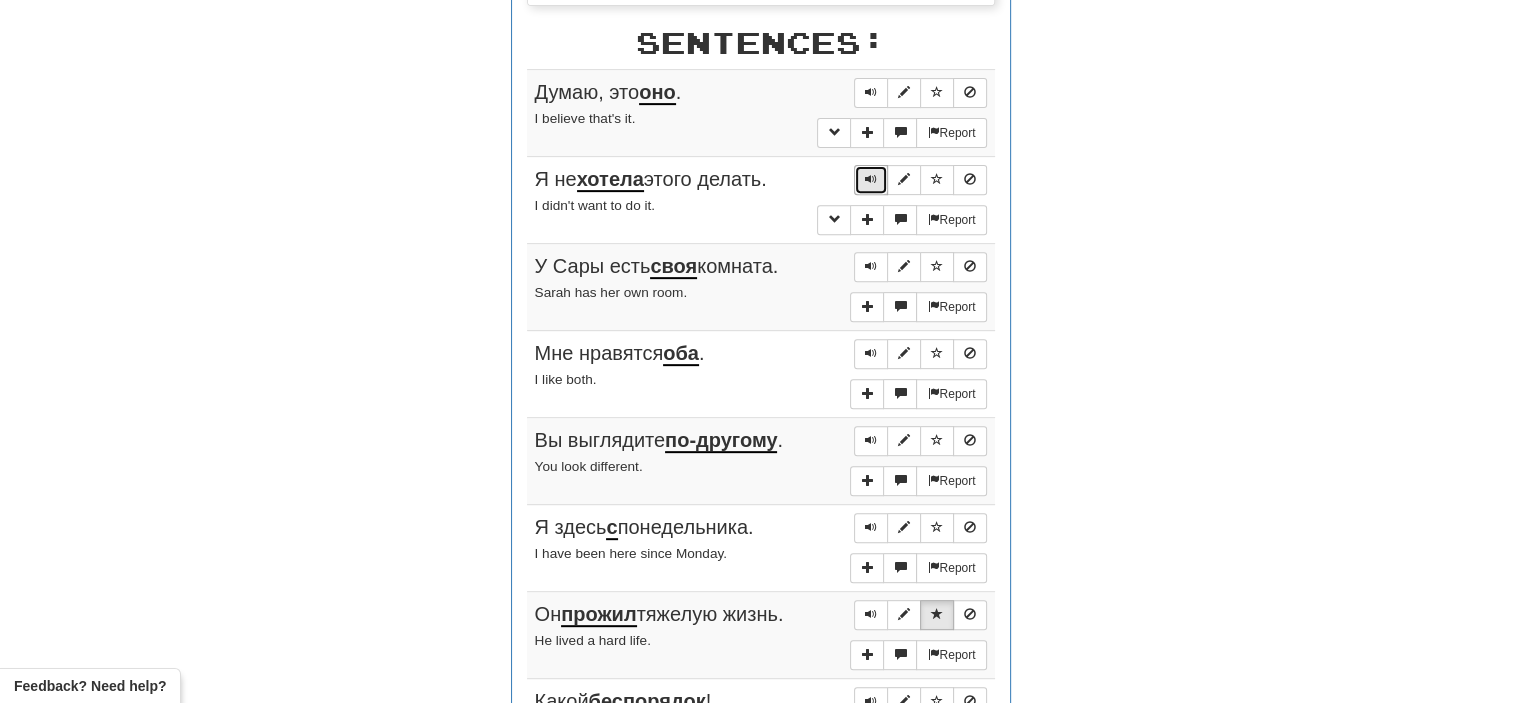 click at bounding box center (871, 179) 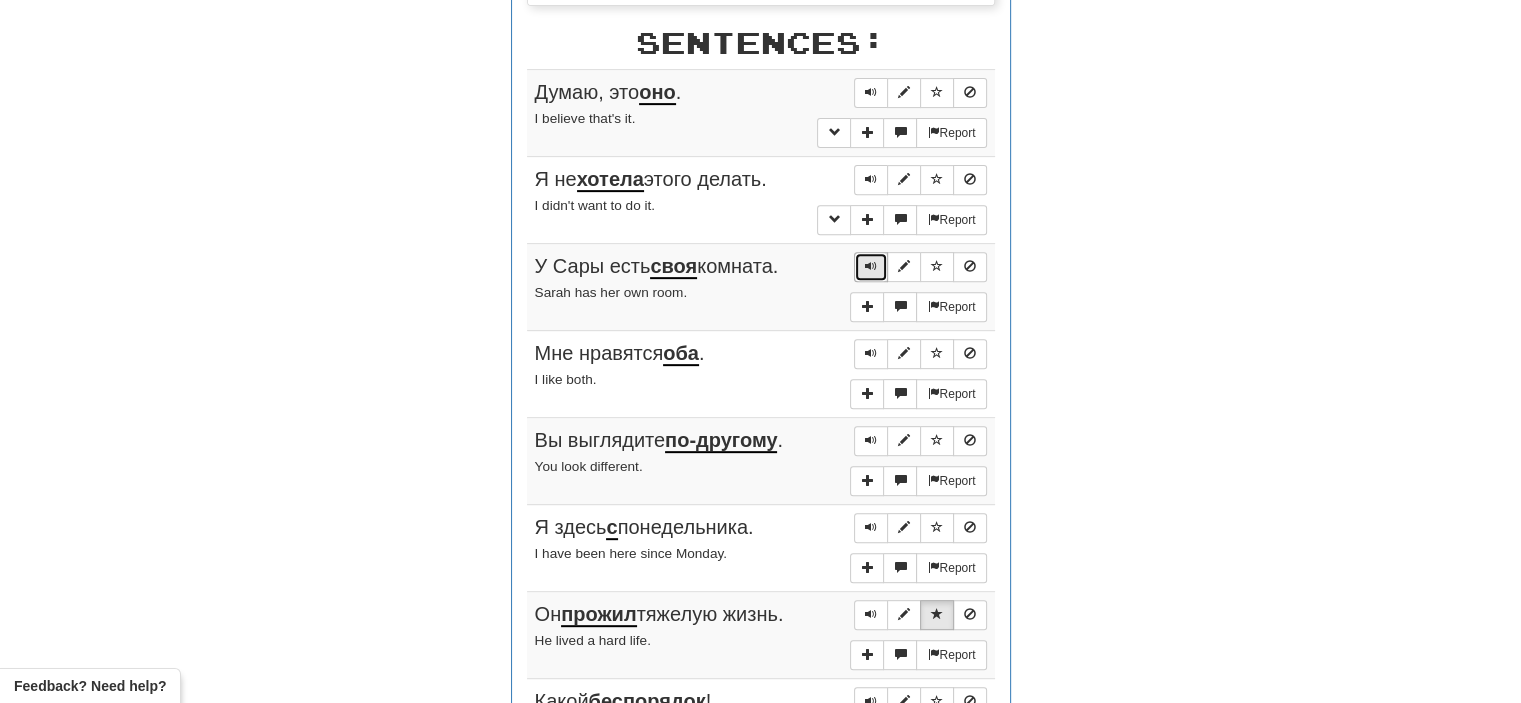 click at bounding box center [871, 266] 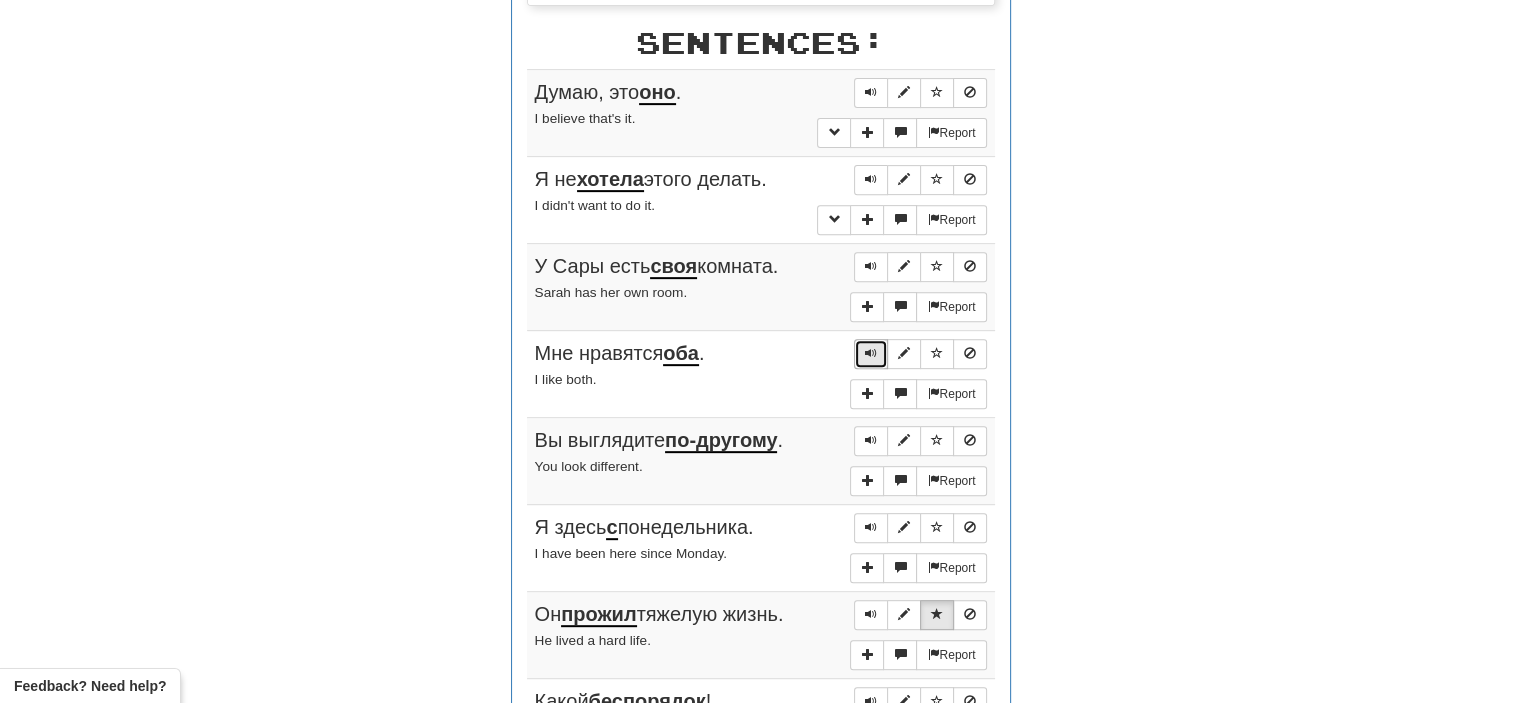 click at bounding box center (871, 353) 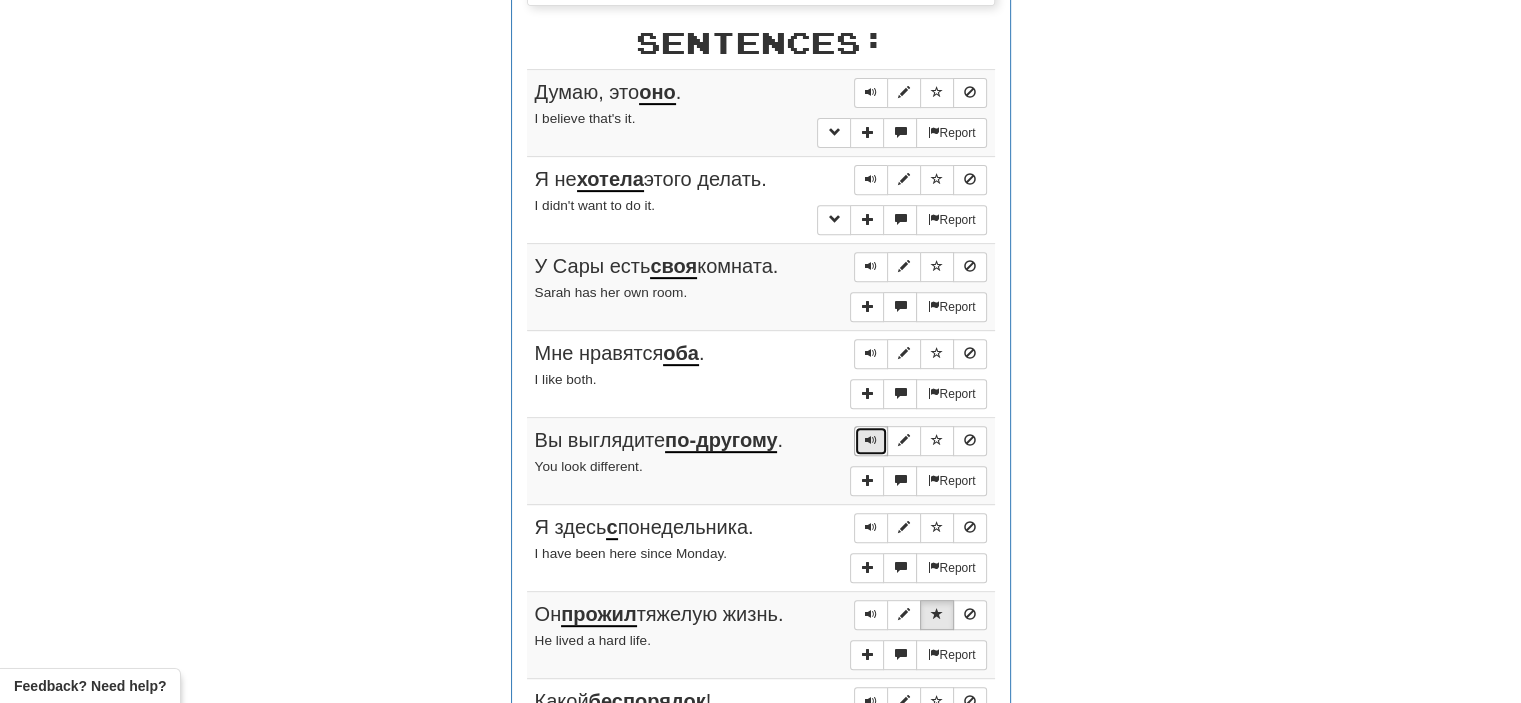 click at bounding box center [871, 440] 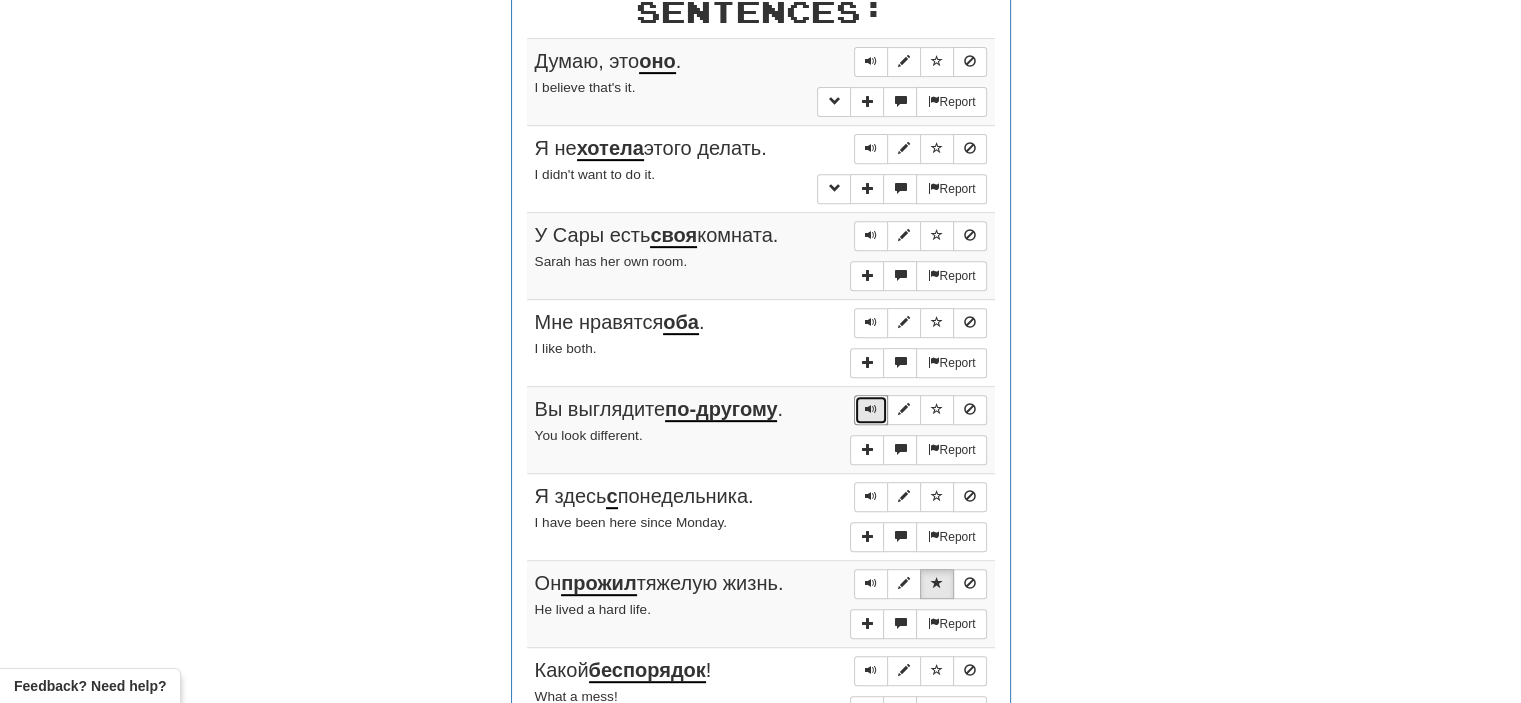 scroll, scrollTop: 796, scrollLeft: 0, axis: vertical 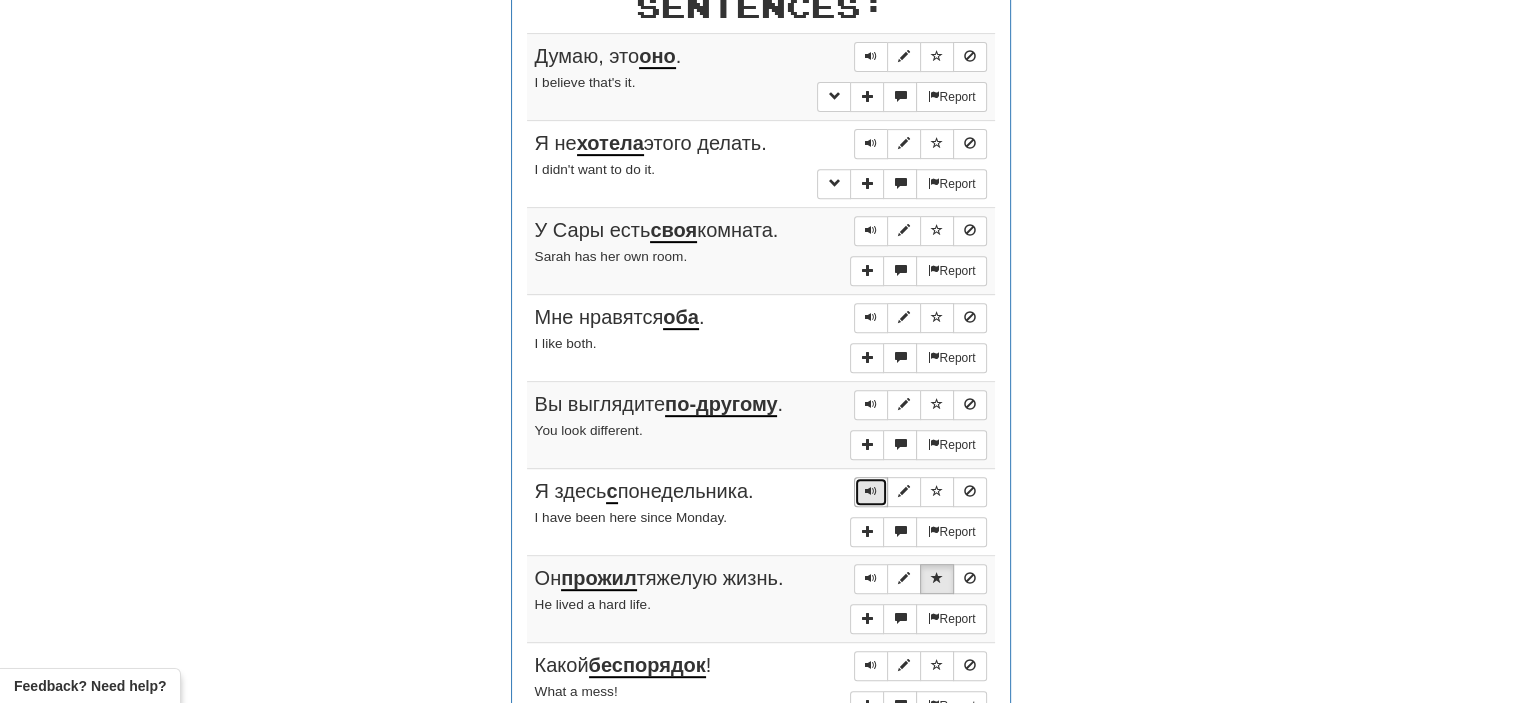 click at bounding box center (871, 491) 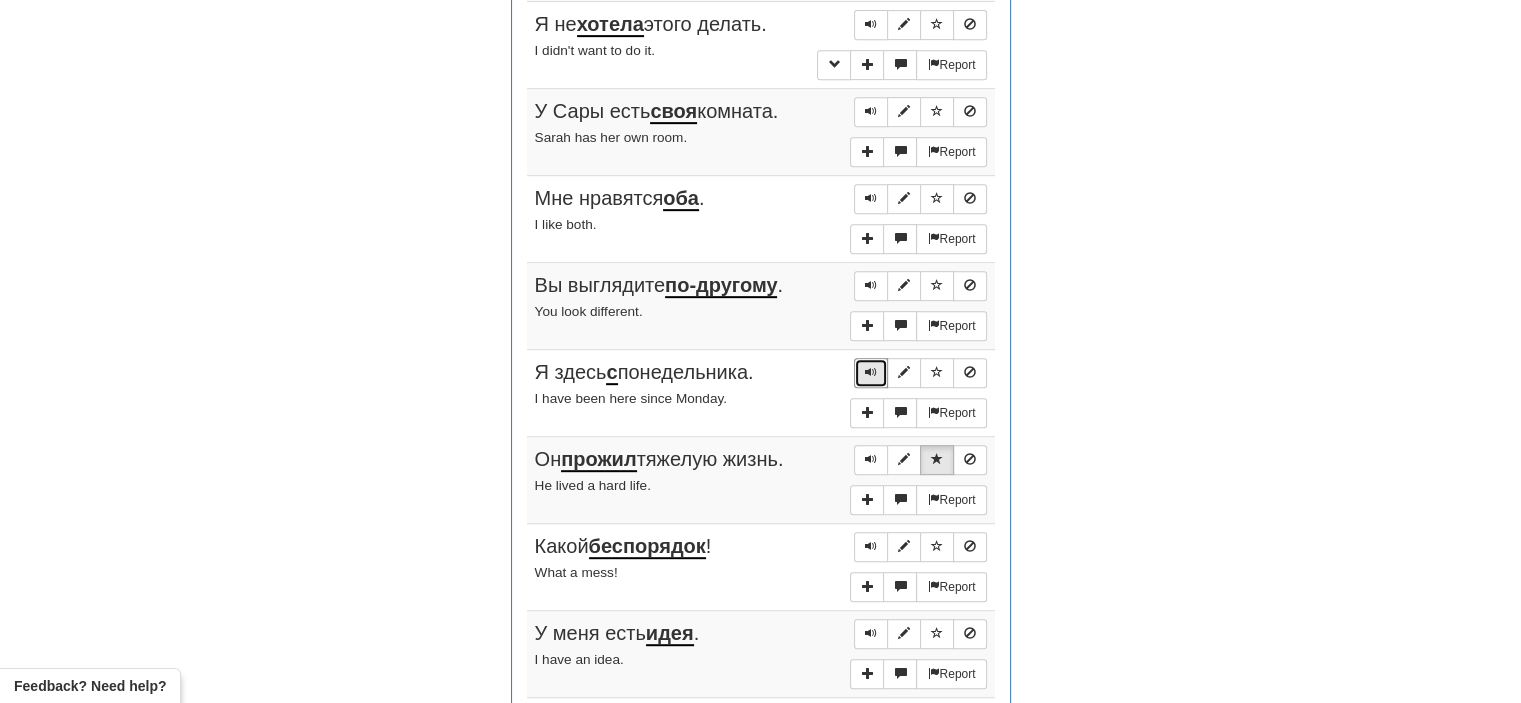 scroll, scrollTop: 916, scrollLeft: 0, axis: vertical 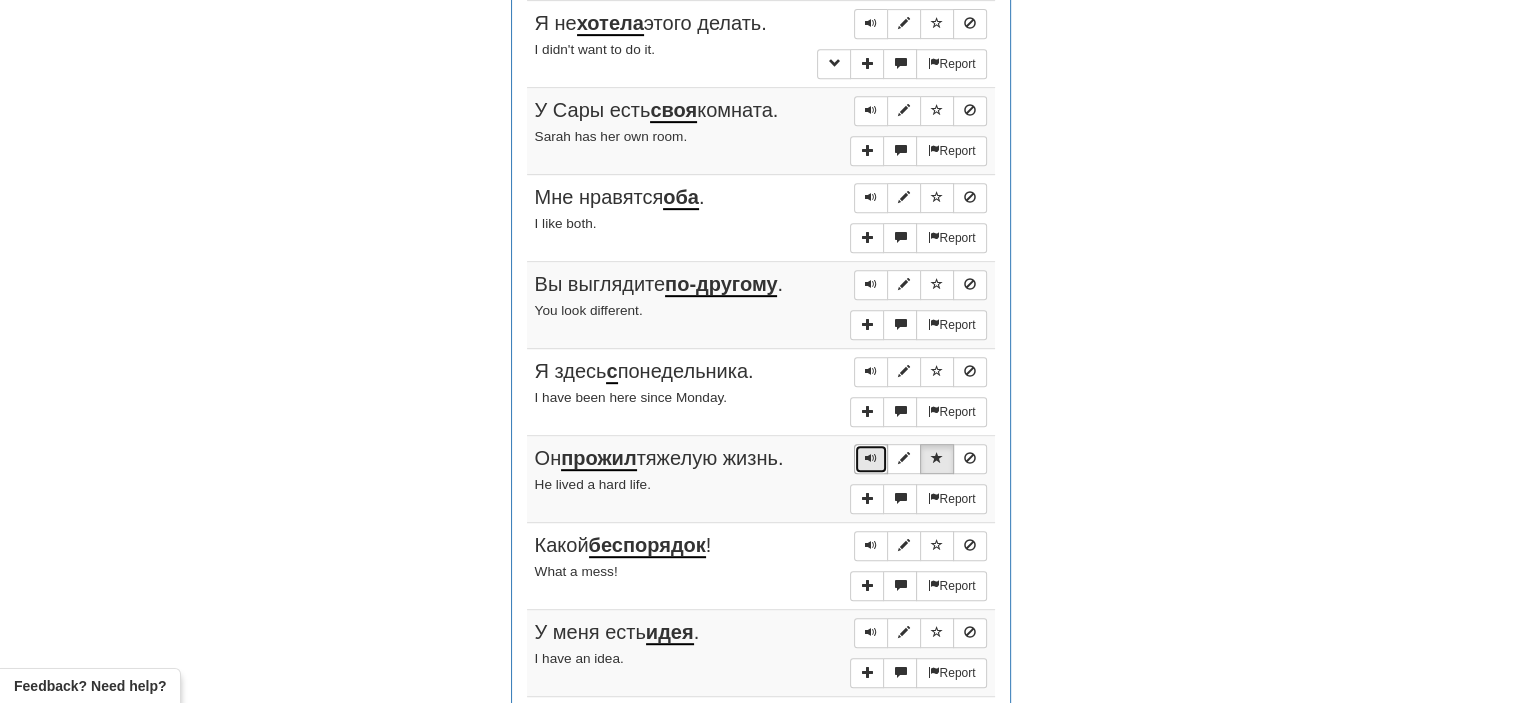 click at bounding box center [871, 458] 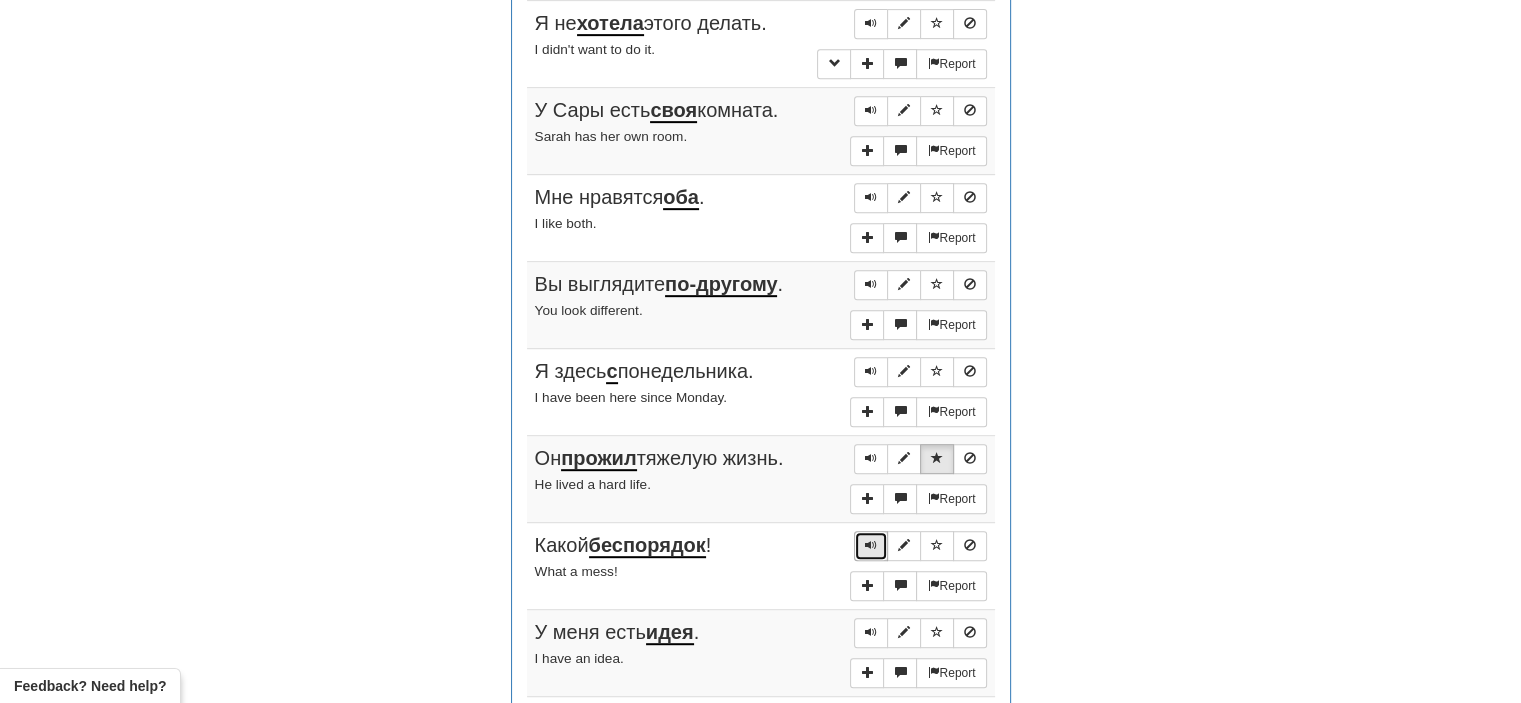 click at bounding box center [871, 545] 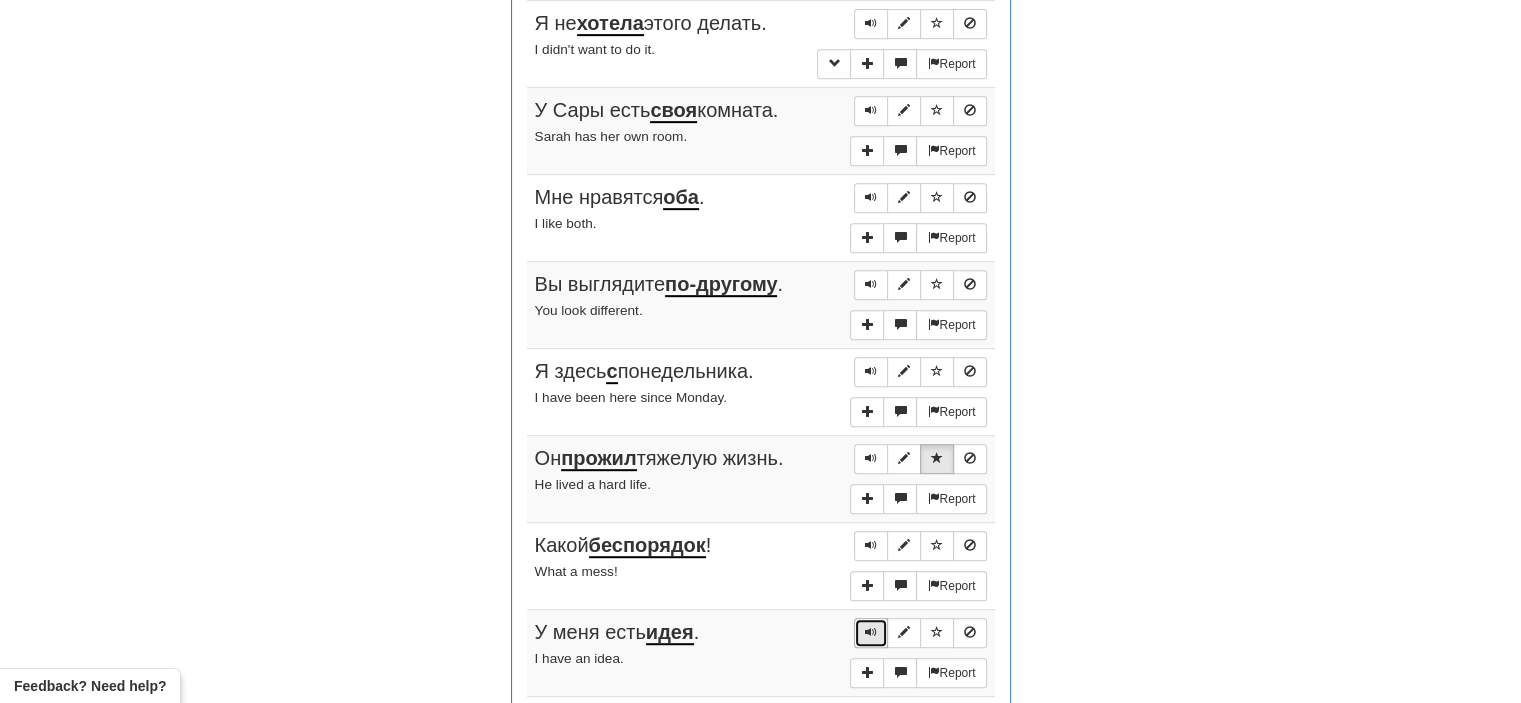 click at bounding box center (871, 633) 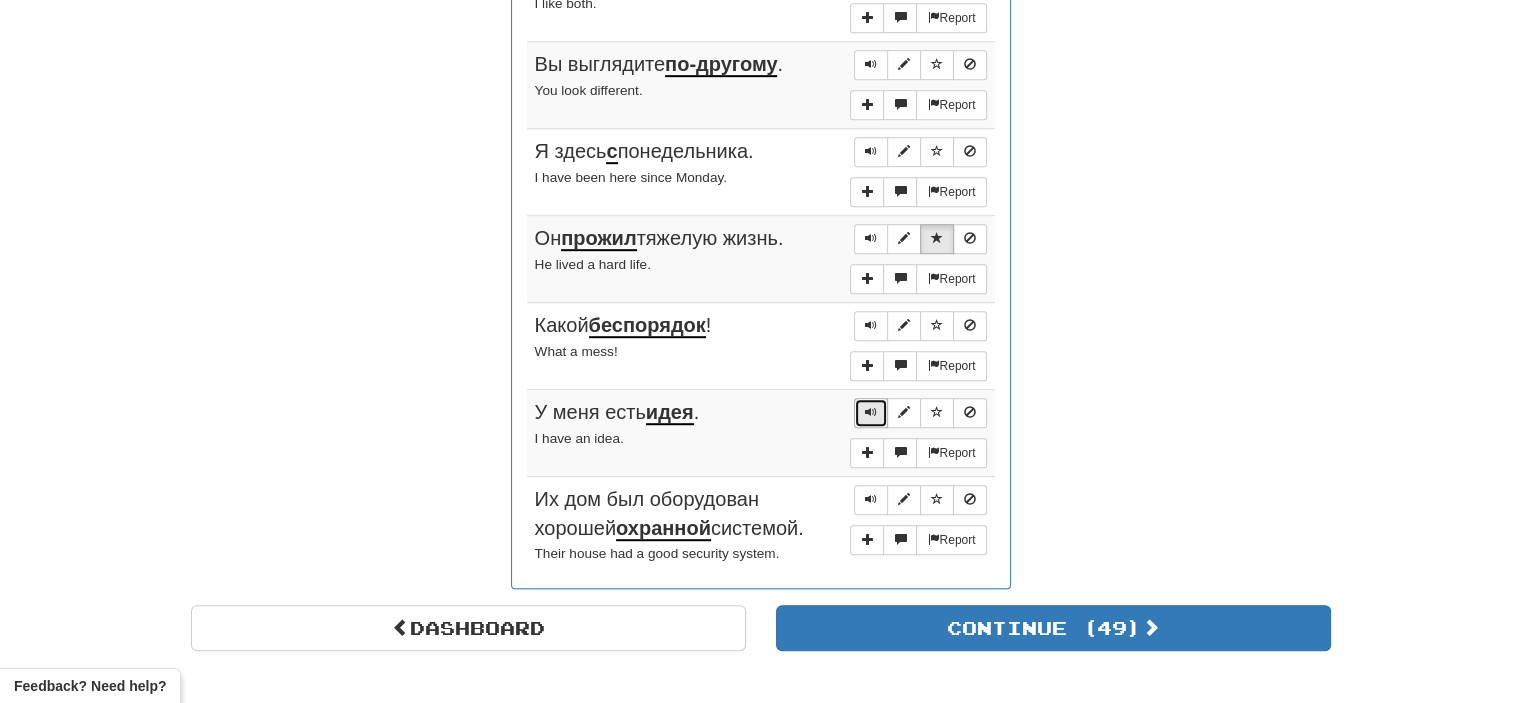 scroll, scrollTop: 1136, scrollLeft: 0, axis: vertical 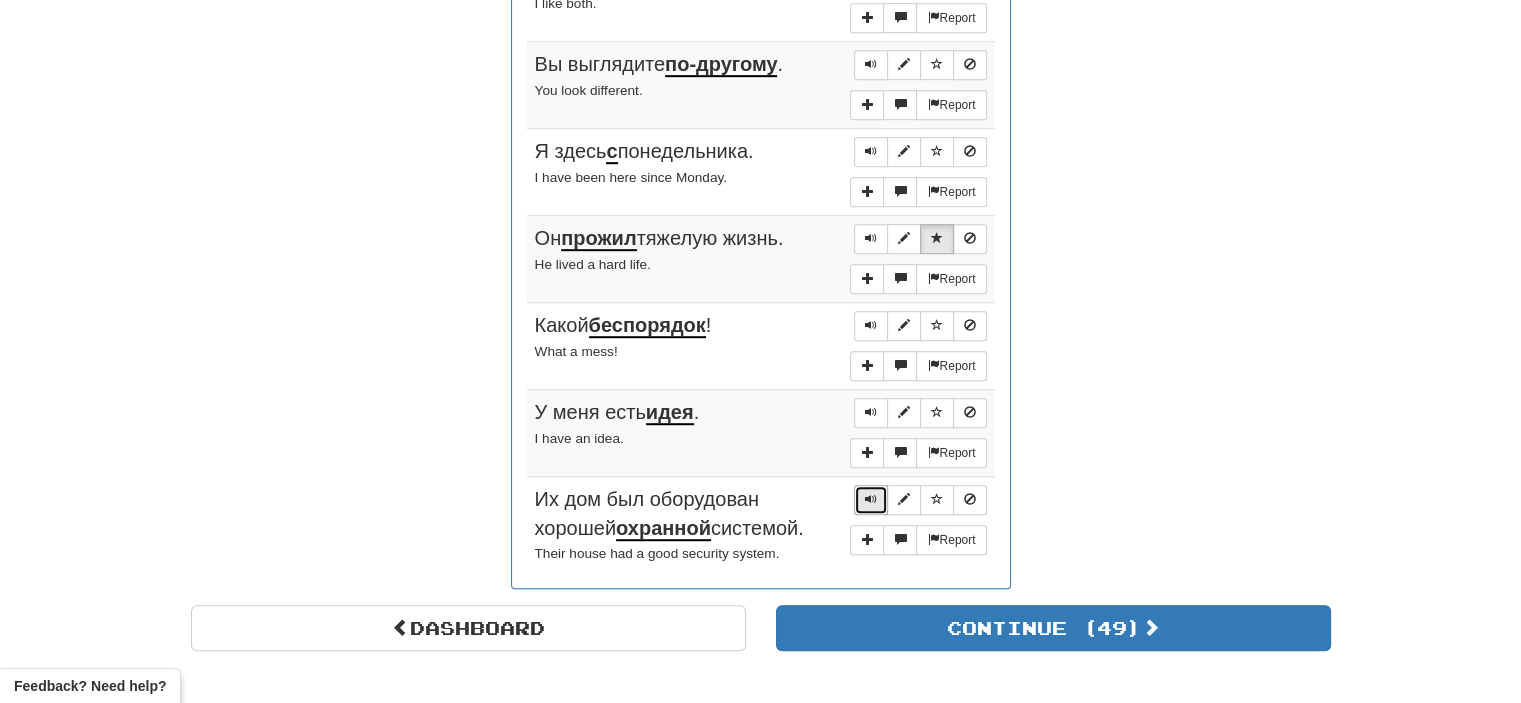 click at bounding box center (871, 499) 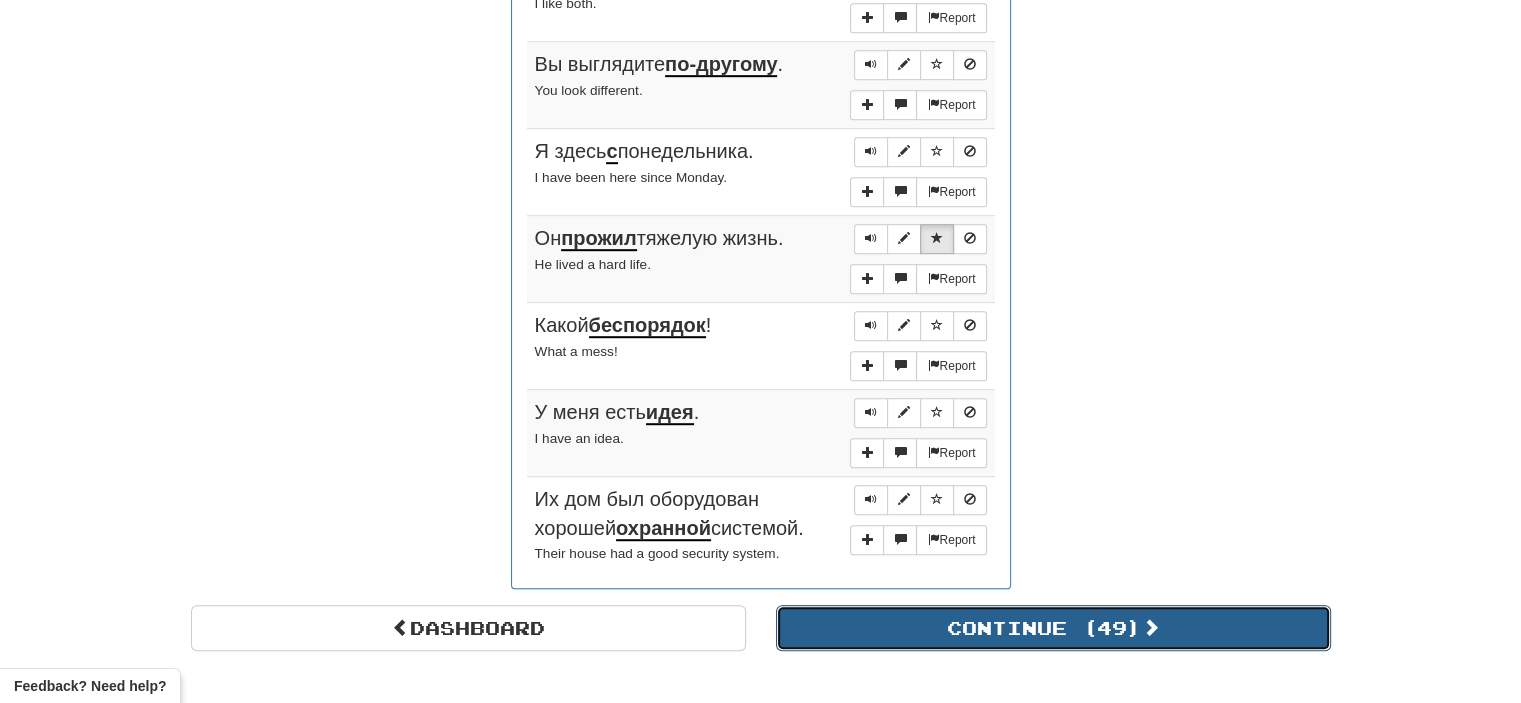 click on "Continue ( 49 )" at bounding box center [1053, 628] 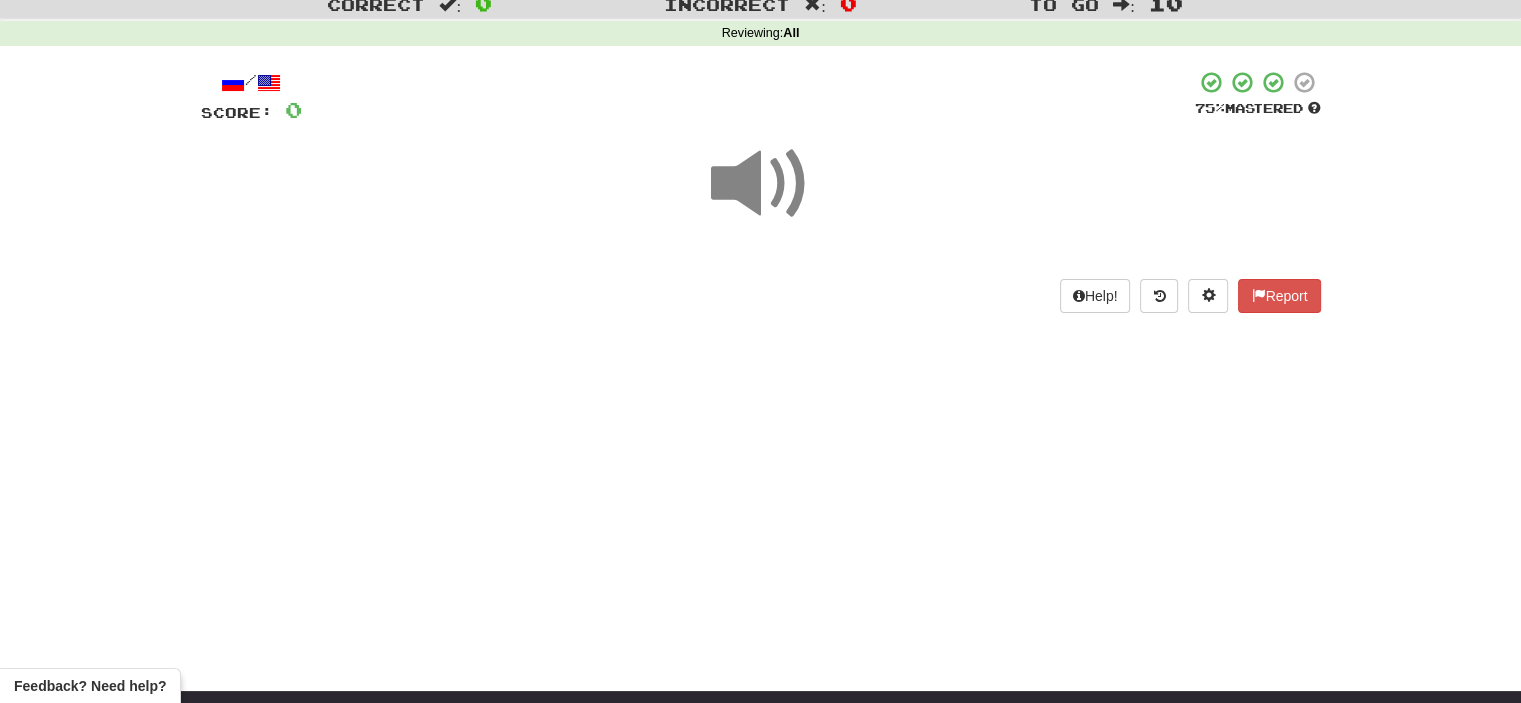 scroll, scrollTop: 0, scrollLeft: 0, axis: both 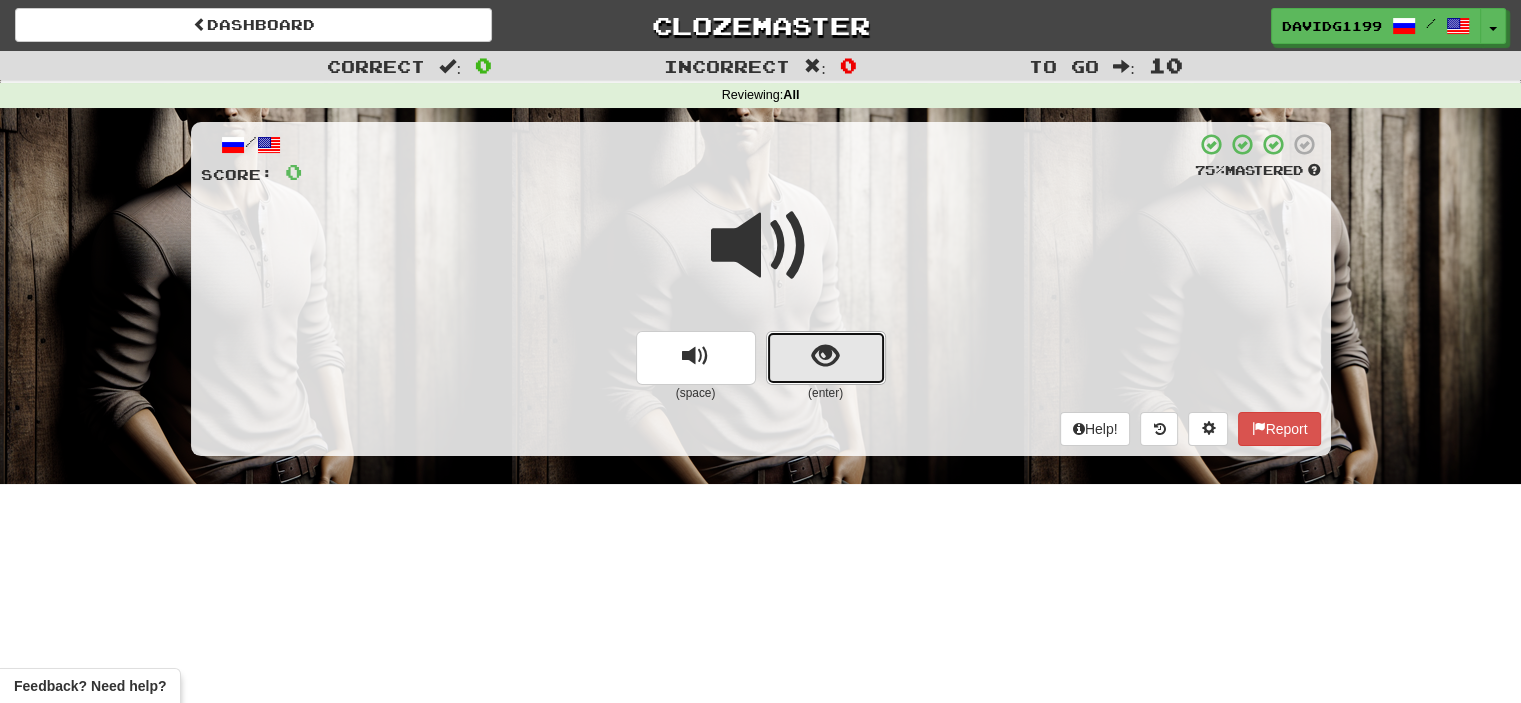 click at bounding box center (826, 358) 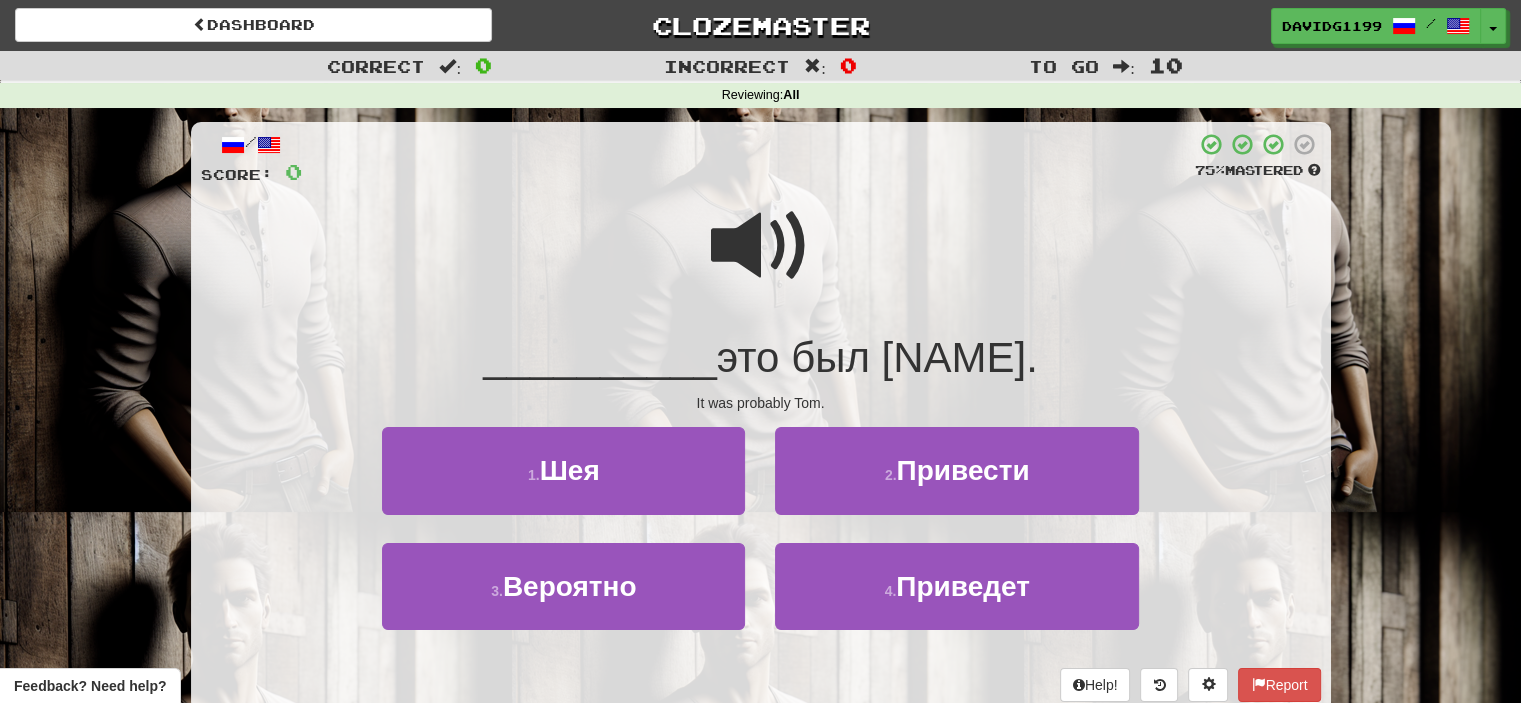 click at bounding box center (761, 246) 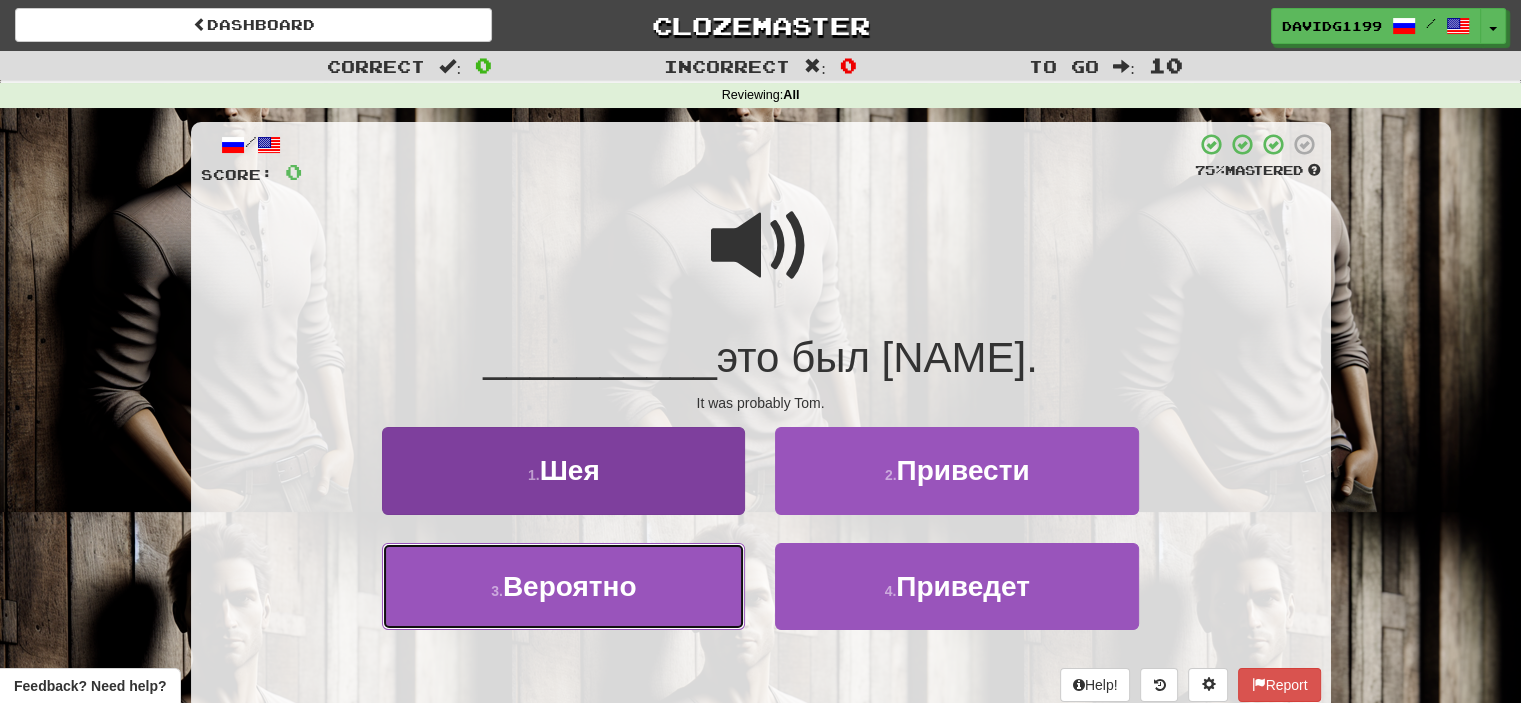 drag, startPoint x: 647, startPoint y: 586, endPoint x: 578, endPoint y: 597, distance: 69.87131 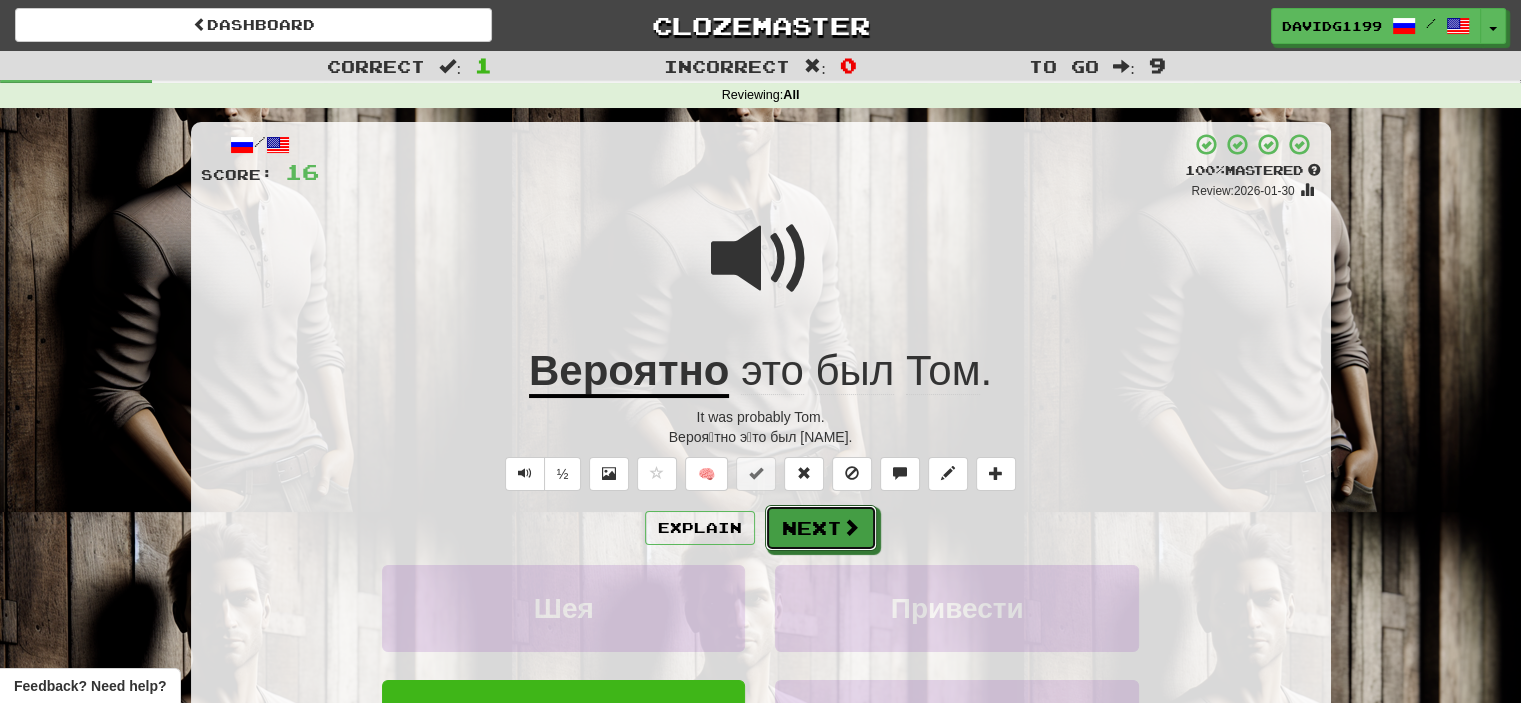 drag, startPoint x: 824, startPoint y: 528, endPoint x: 811, endPoint y: 528, distance: 13 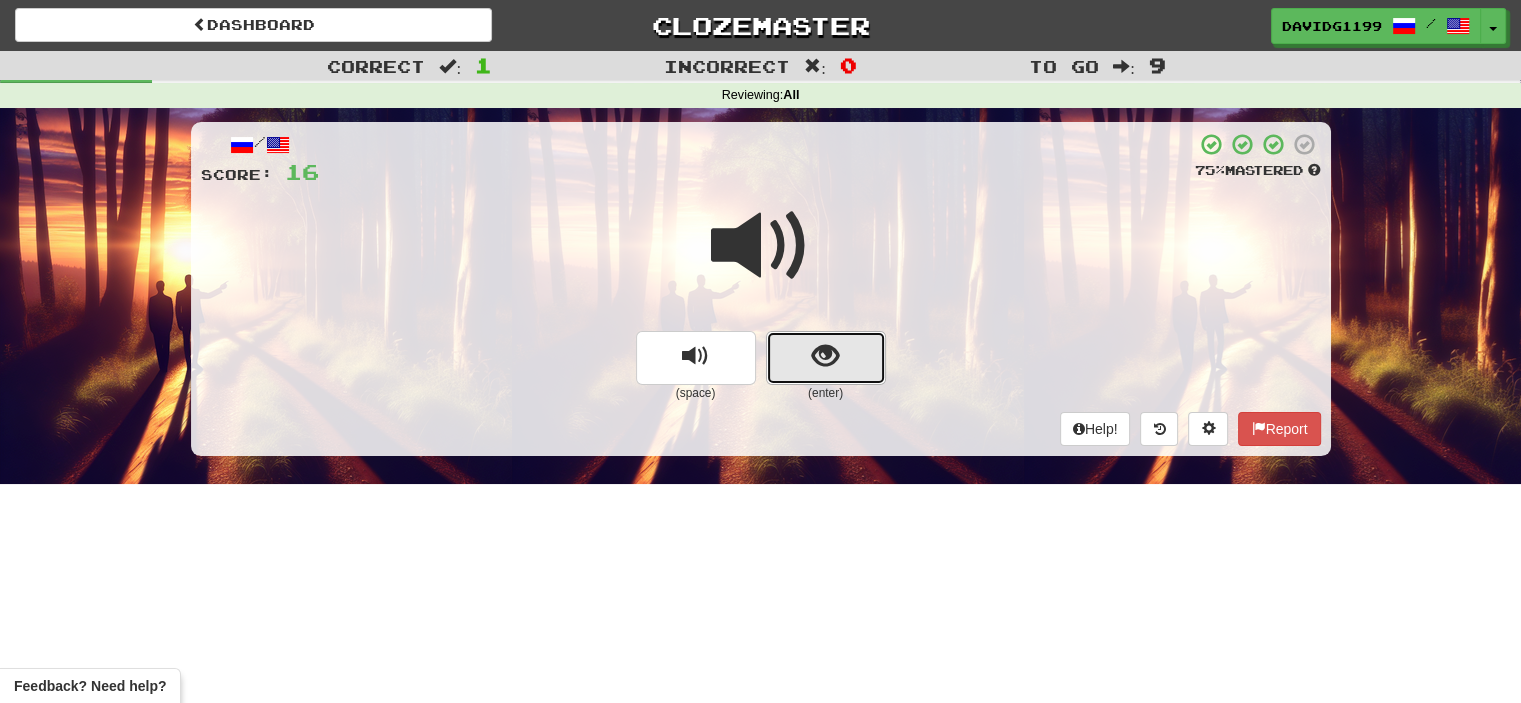 click at bounding box center (826, 358) 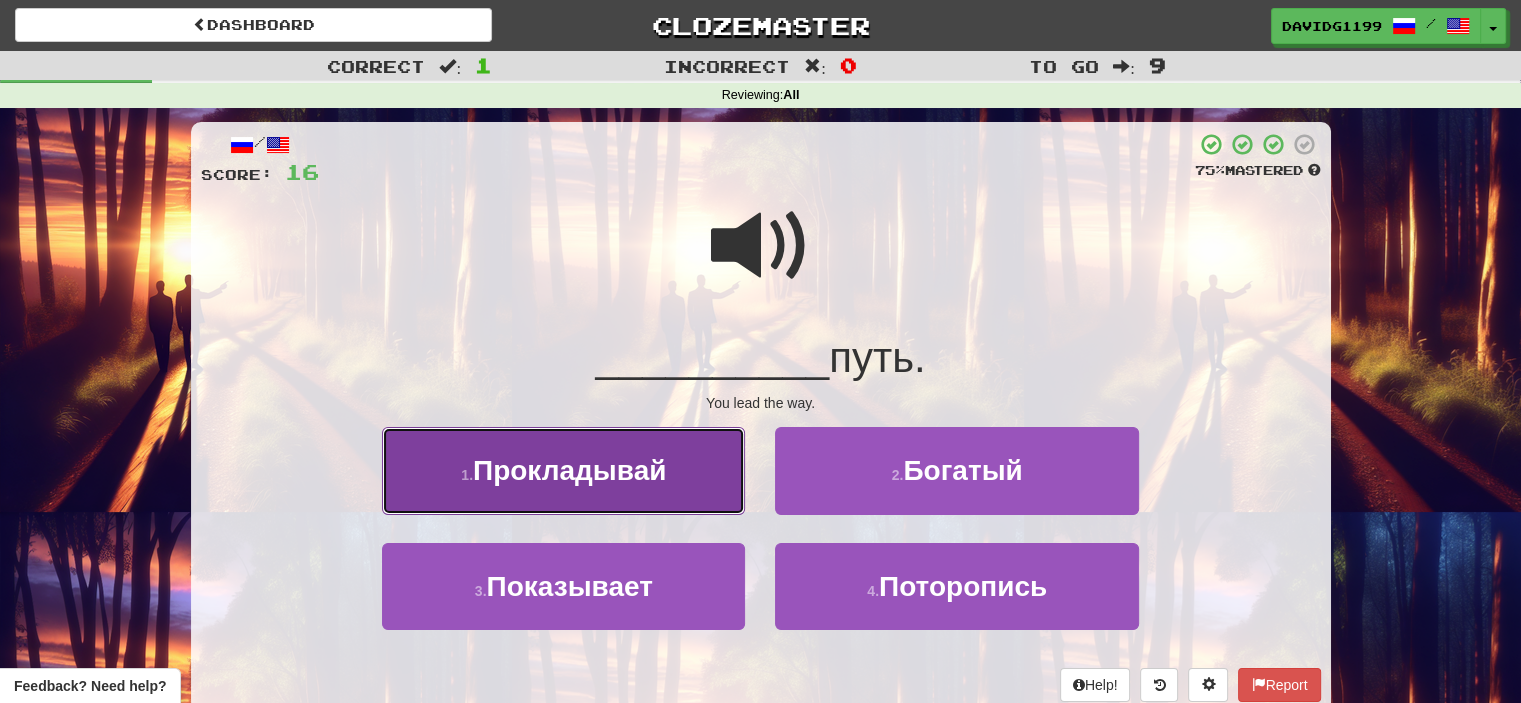 drag, startPoint x: 707, startPoint y: 493, endPoint x: 691, endPoint y: 485, distance: 17.888544 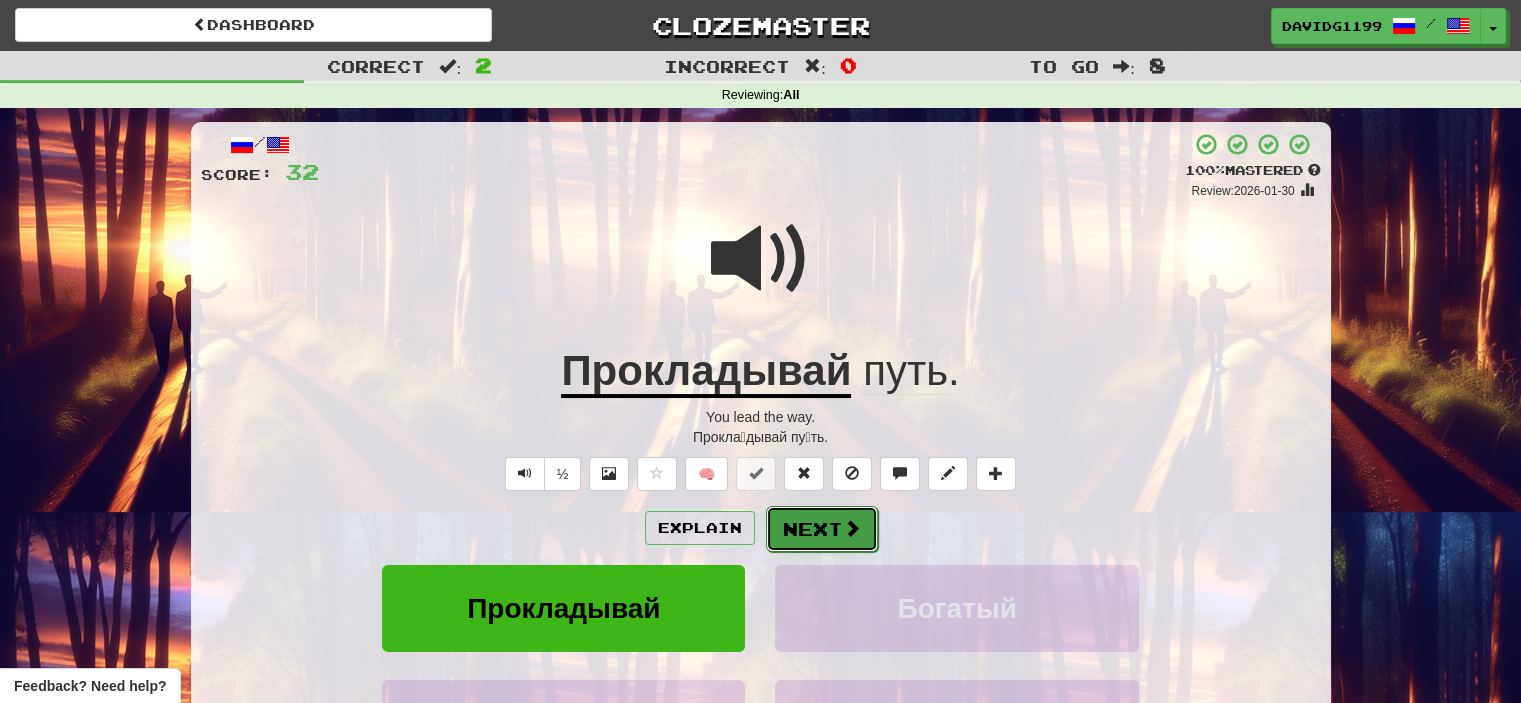 click on "Next" at bounding box center (822, 529) 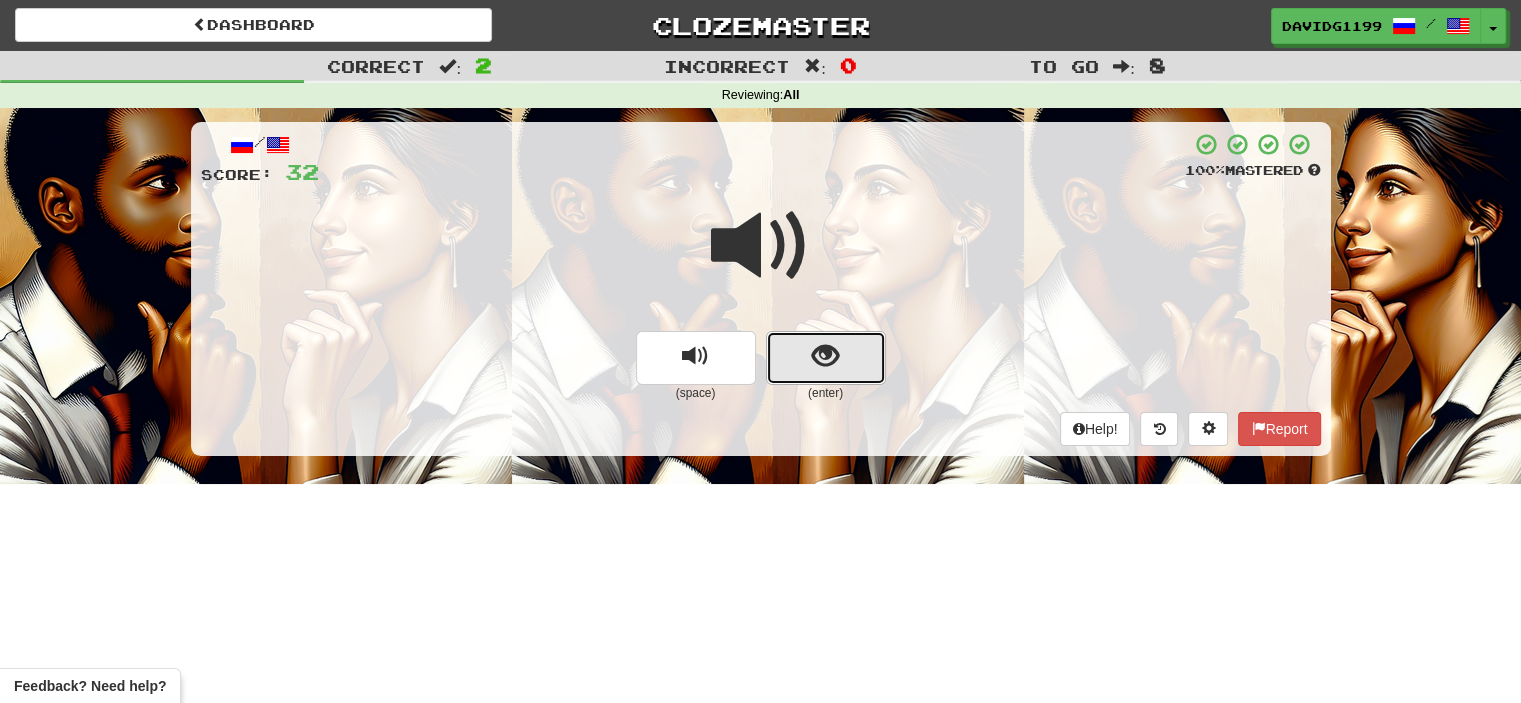 click at bounding box center (826, 358) 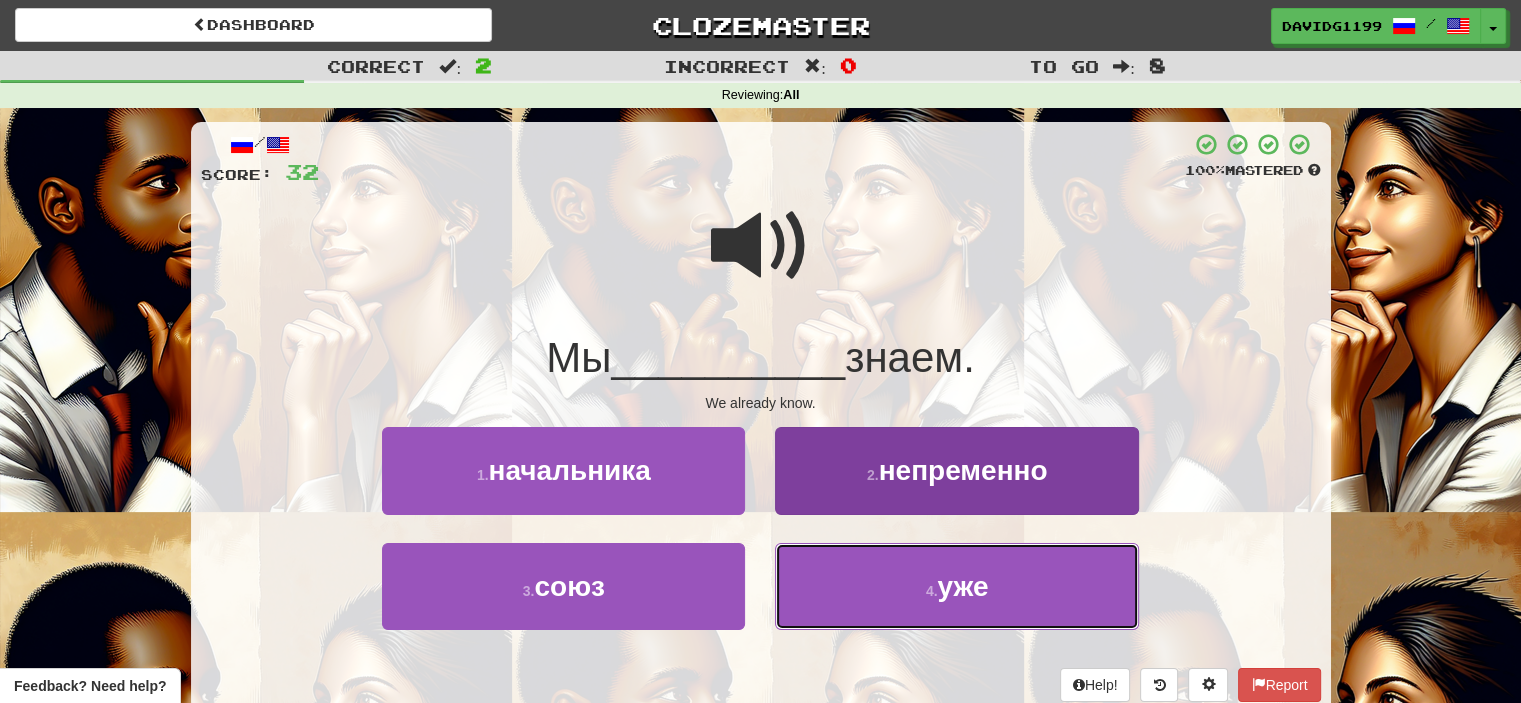 drag, startPoint x: 890, startPoint y: 580, endPoint x: 864, endPoint y: 587, distance: 26.925823 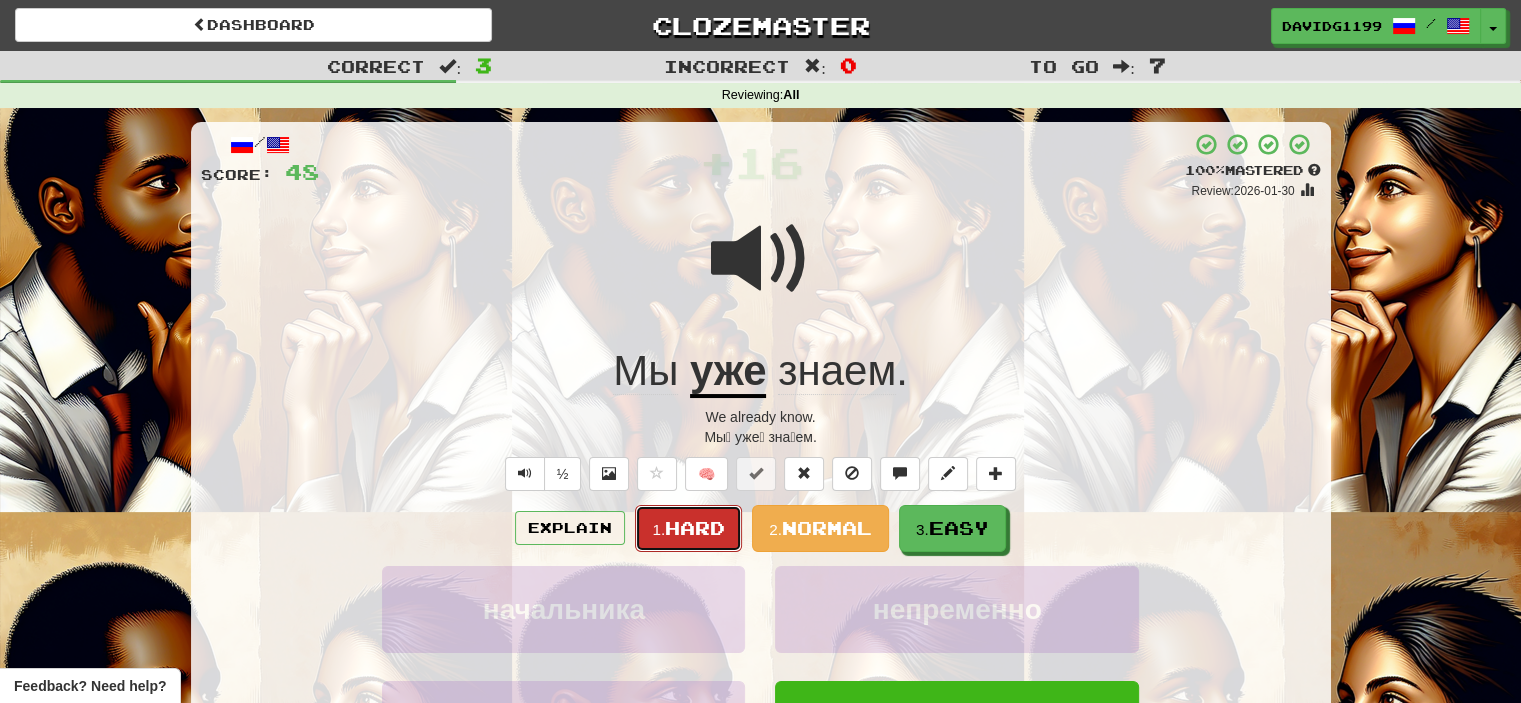 drag, startPoint x: 702, startPoint y: 523, endPoint x: 678, endPoint y: 523, distance: 24 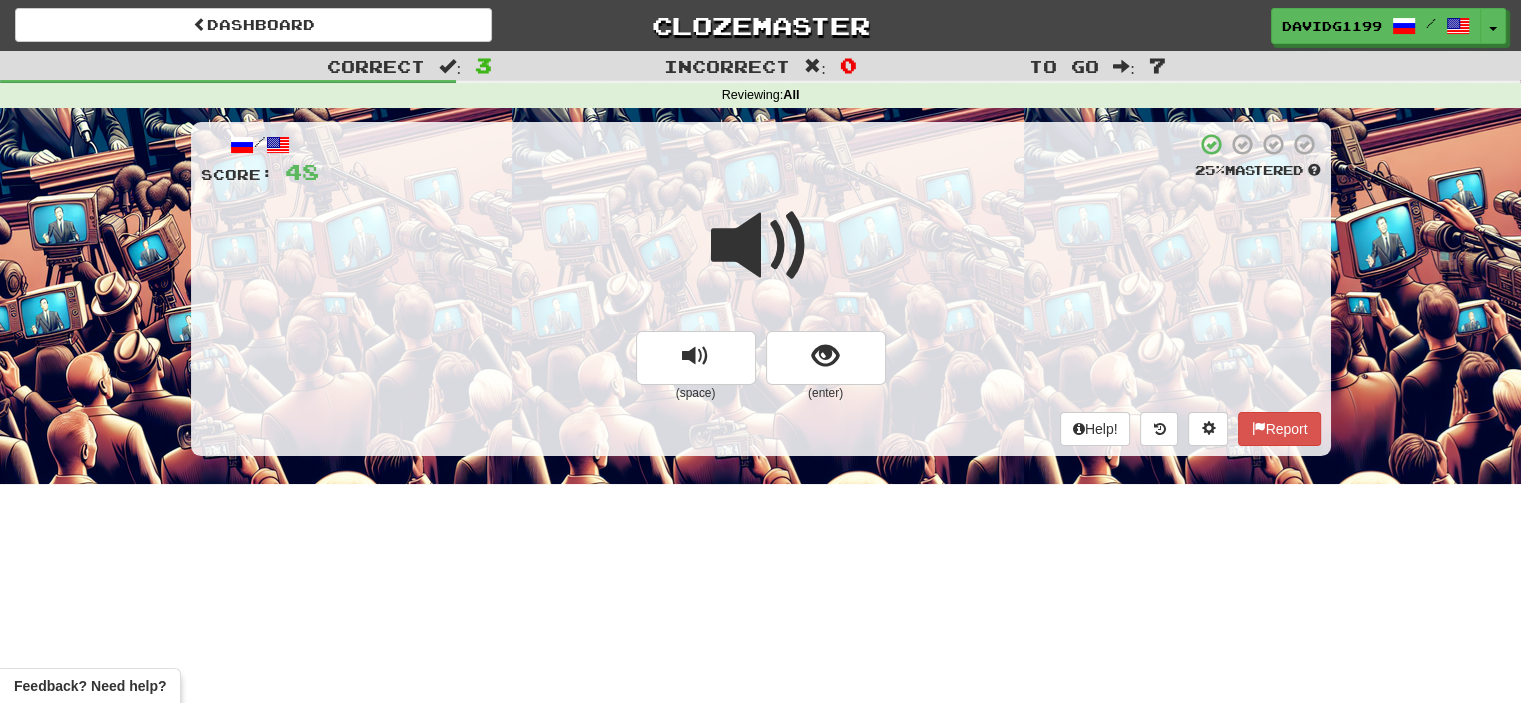 click at bounding box center (761, 246) 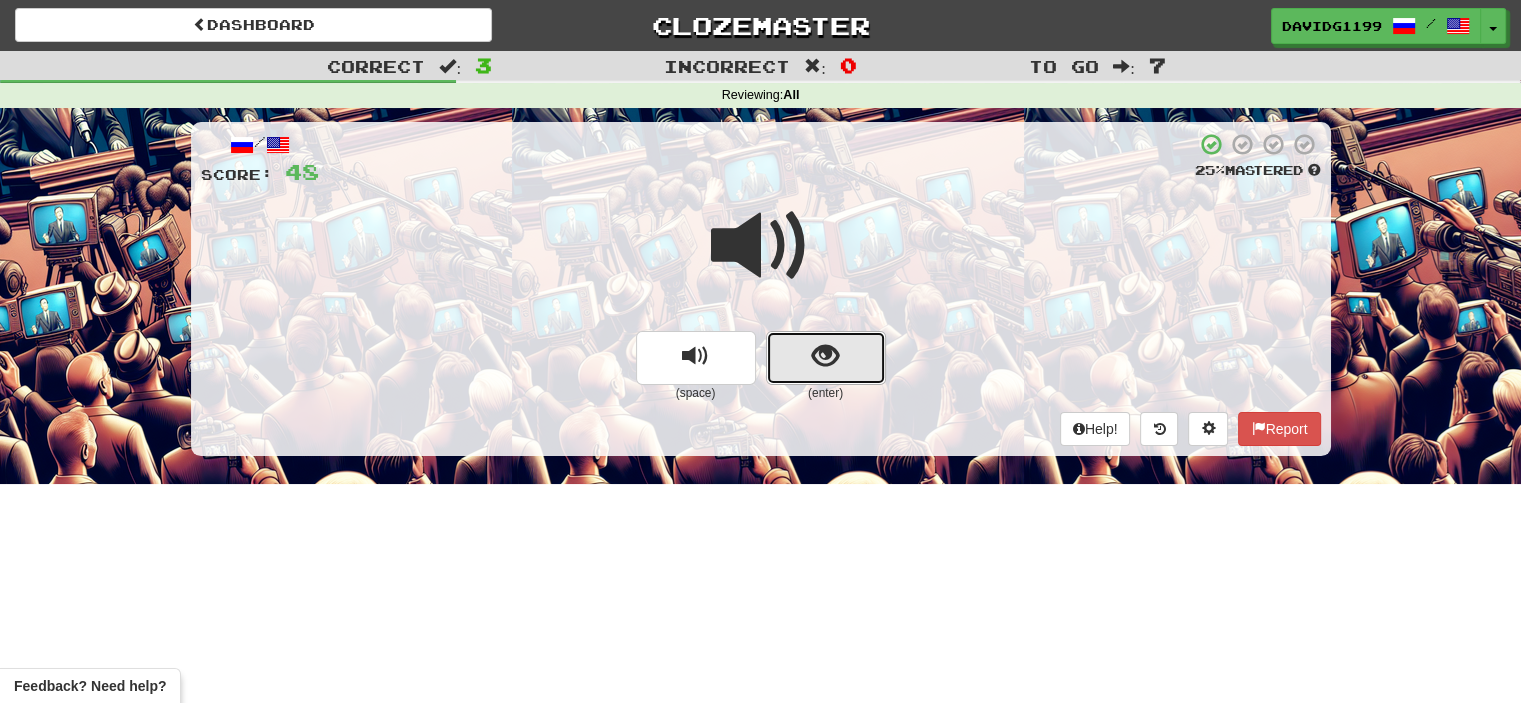 click at bounding box center [826, 358] 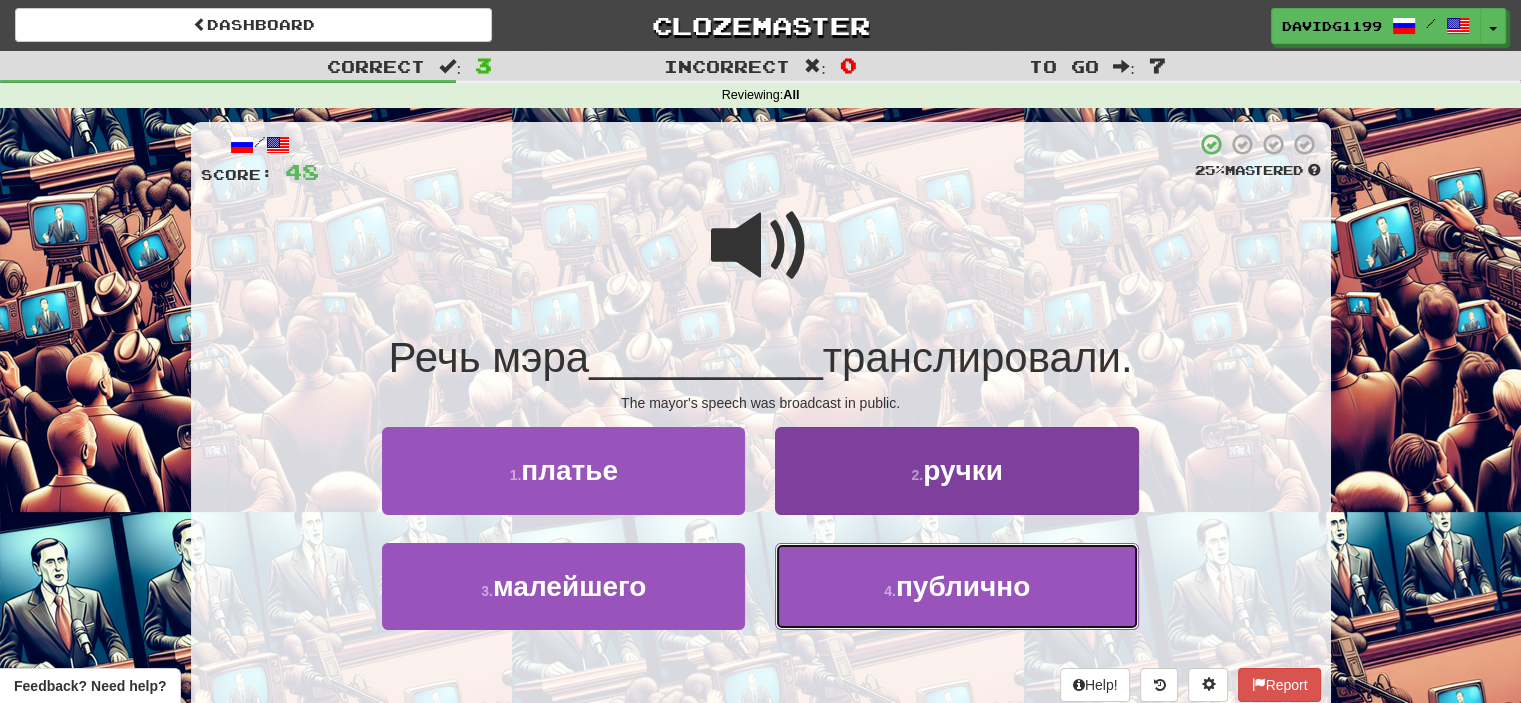 drag, startPoint x: 867, startPoint y: 589, endPoint x: 850, endPoint y: 589, distance: 17 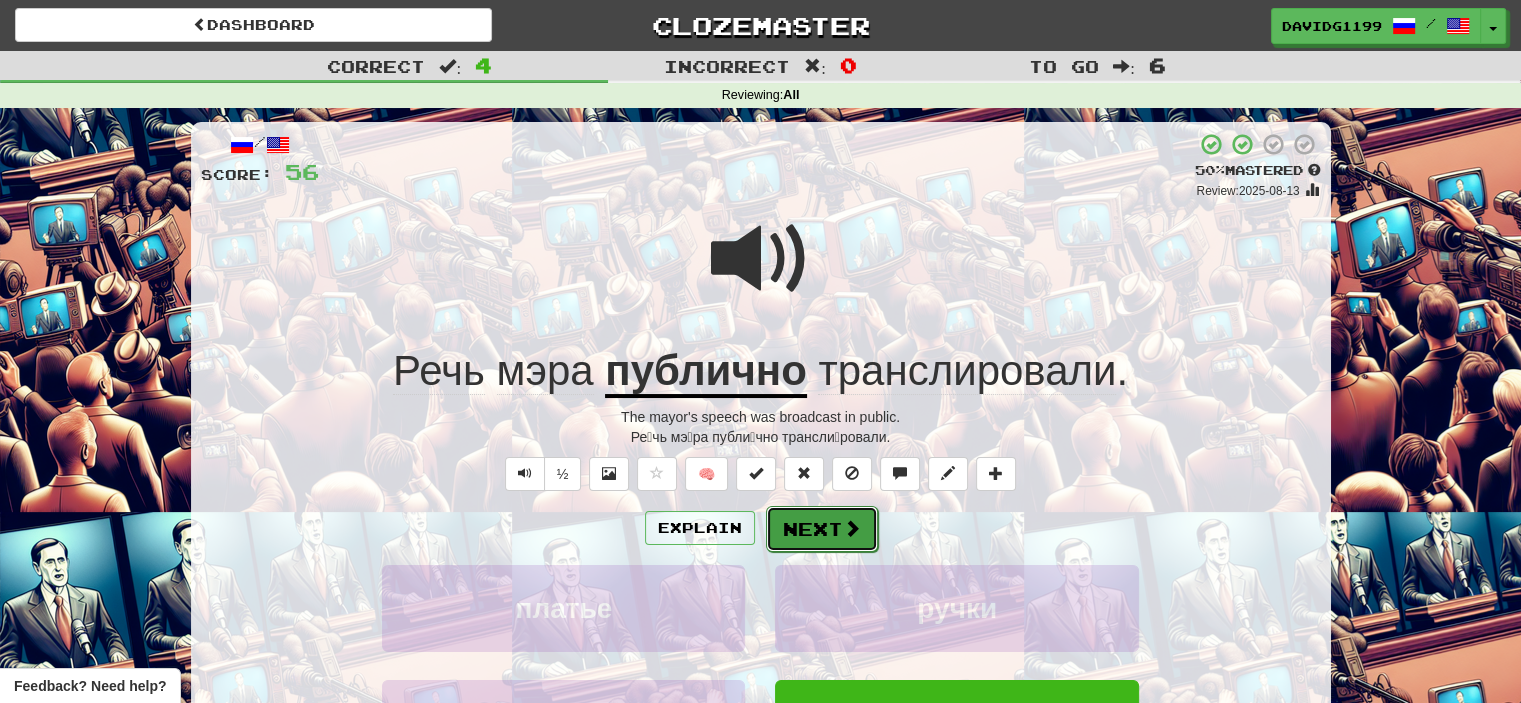 click on "Next" at bounding box center (822, 529) 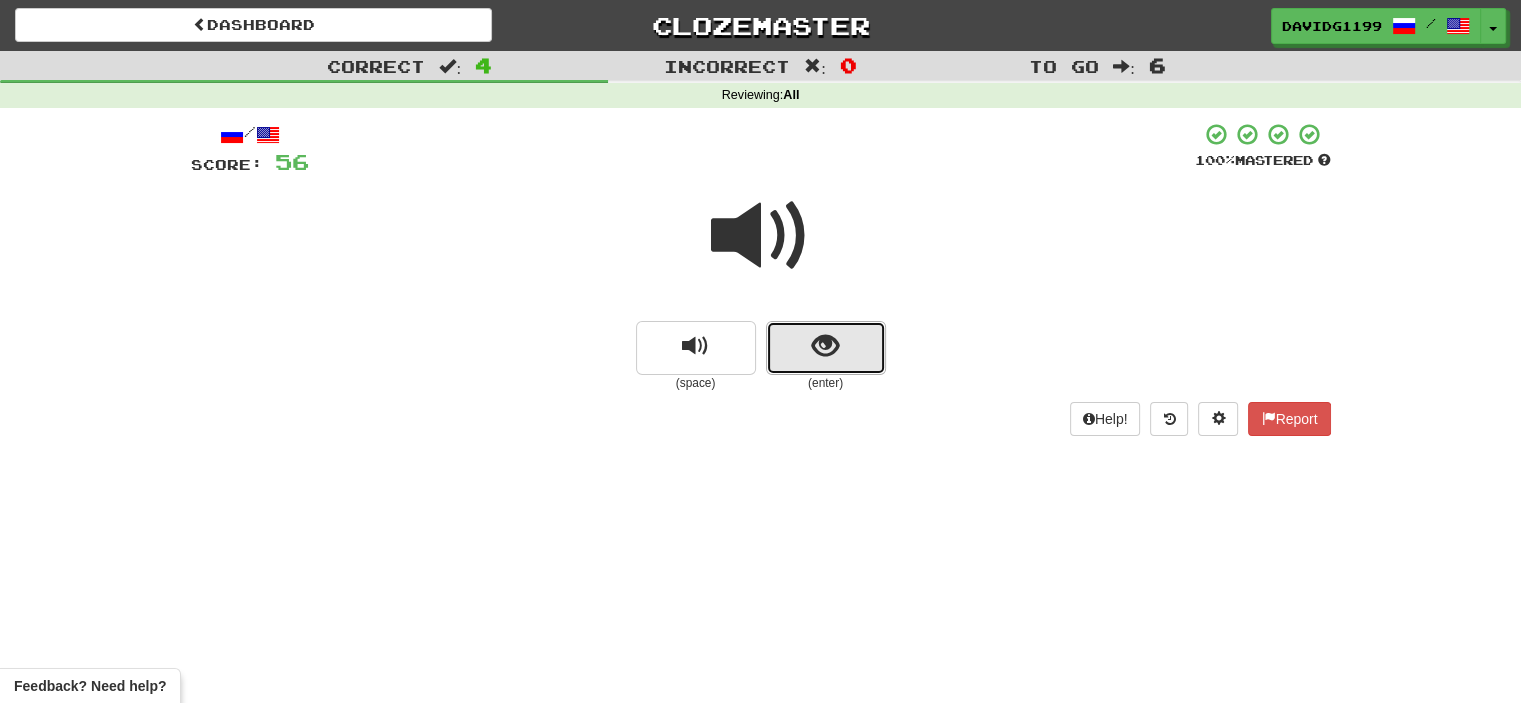 click at bounding box center [826, 348] 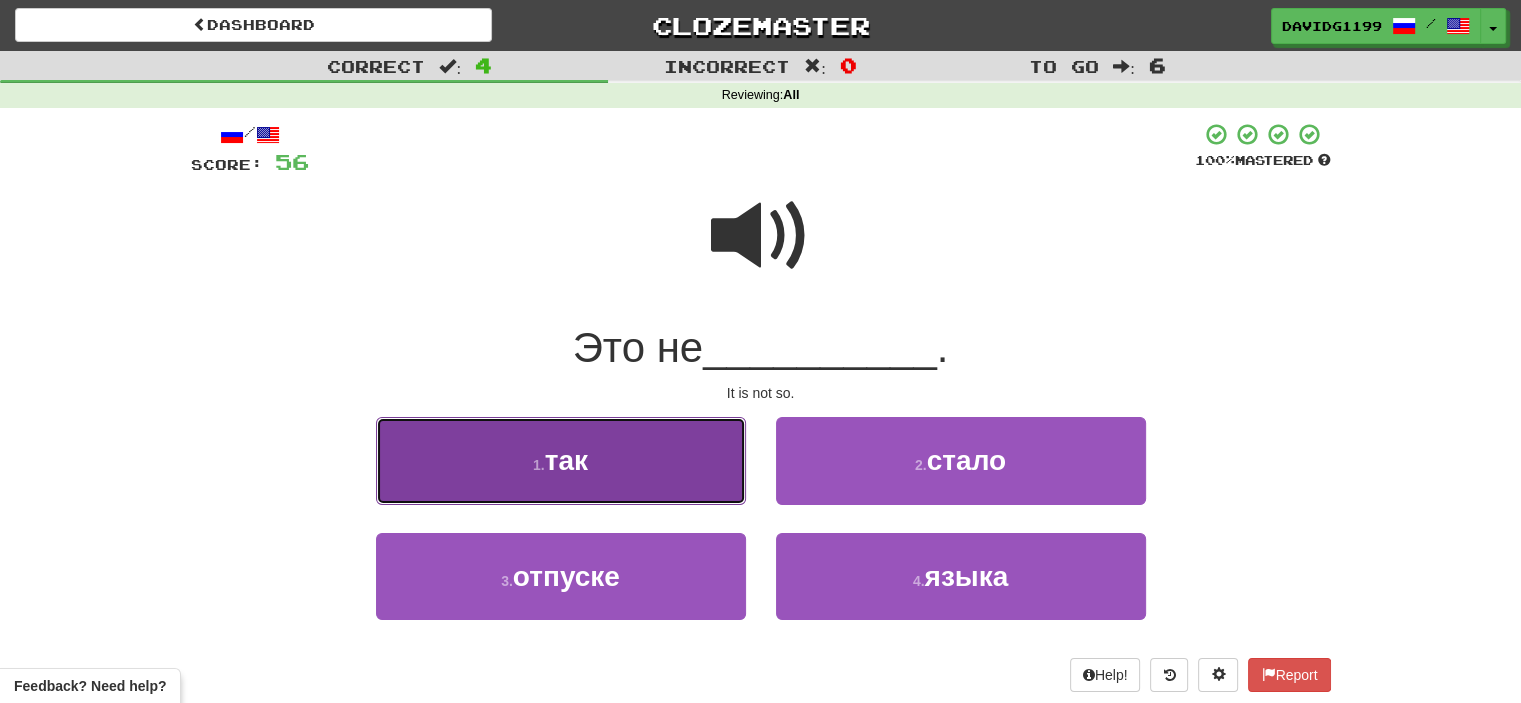 click on "1 .  так" at bounding box center (561, 460) 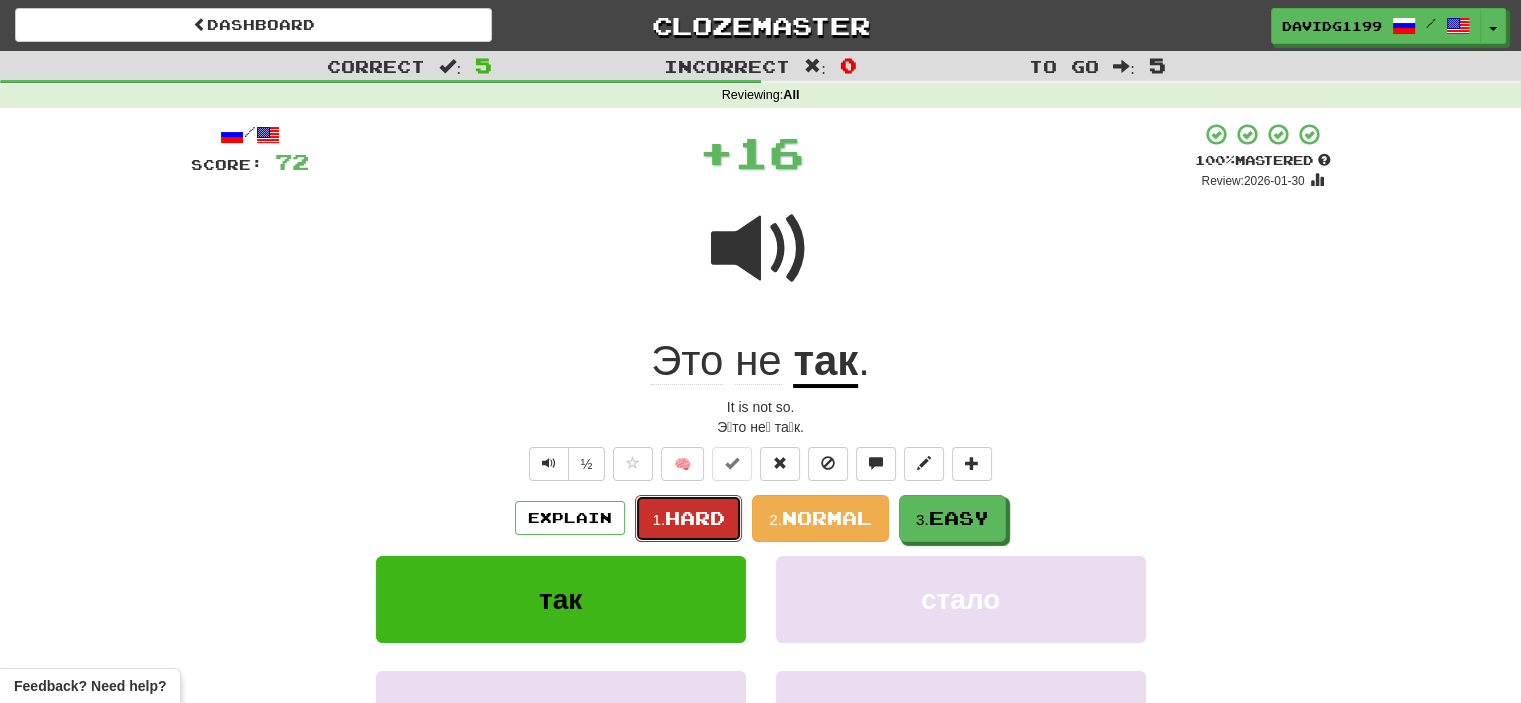 click on "Hard" at bounding box center (695, 518) 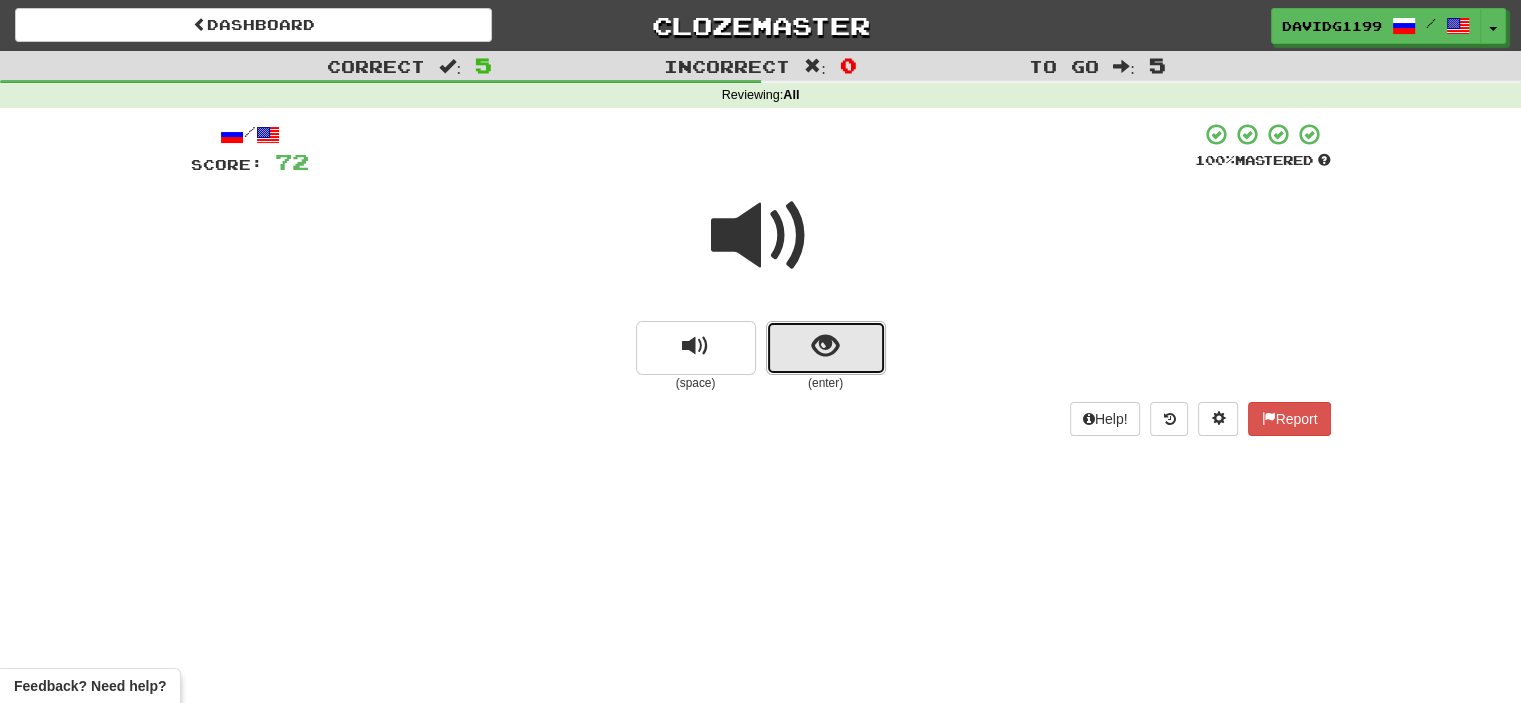 click at bounding box center (826, 348) 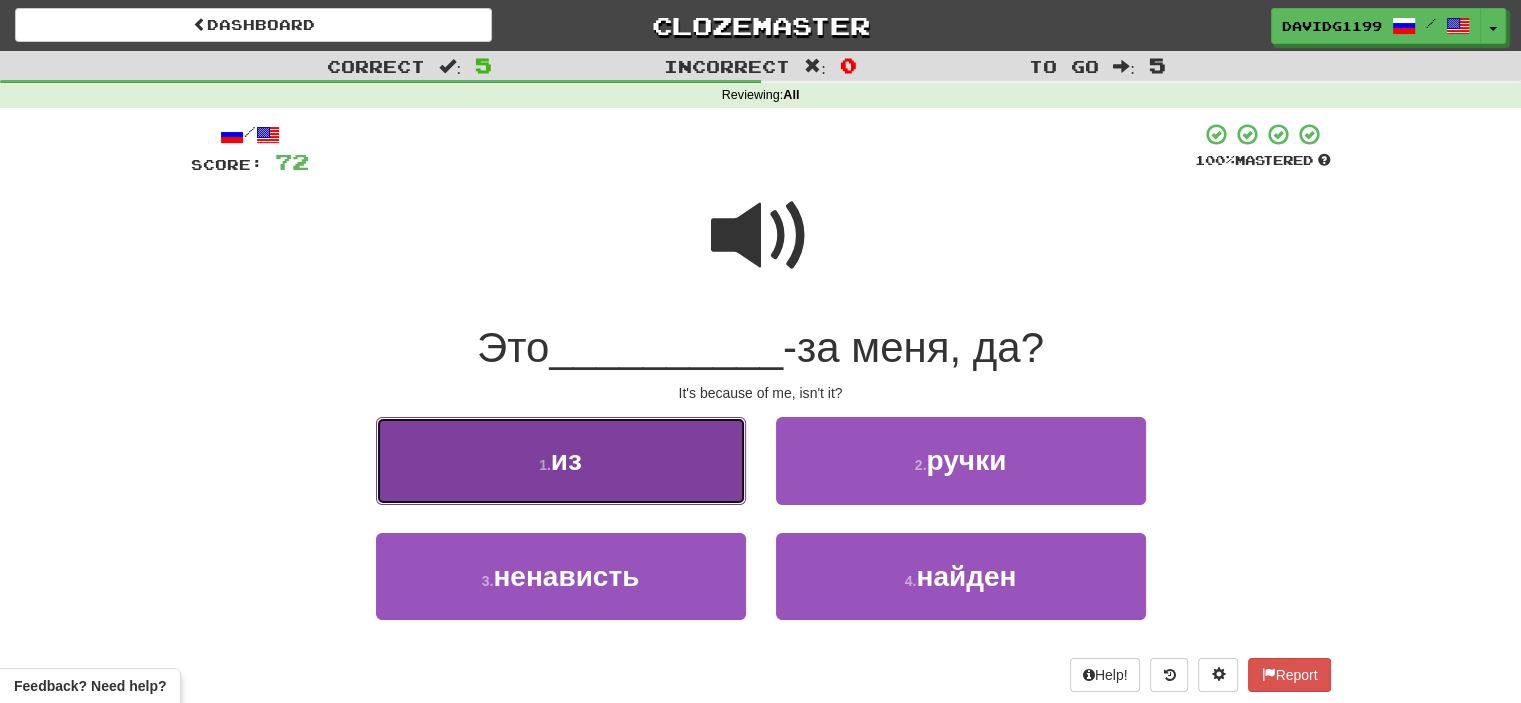 click on "1 .  из" at bounding box center (561, 460) 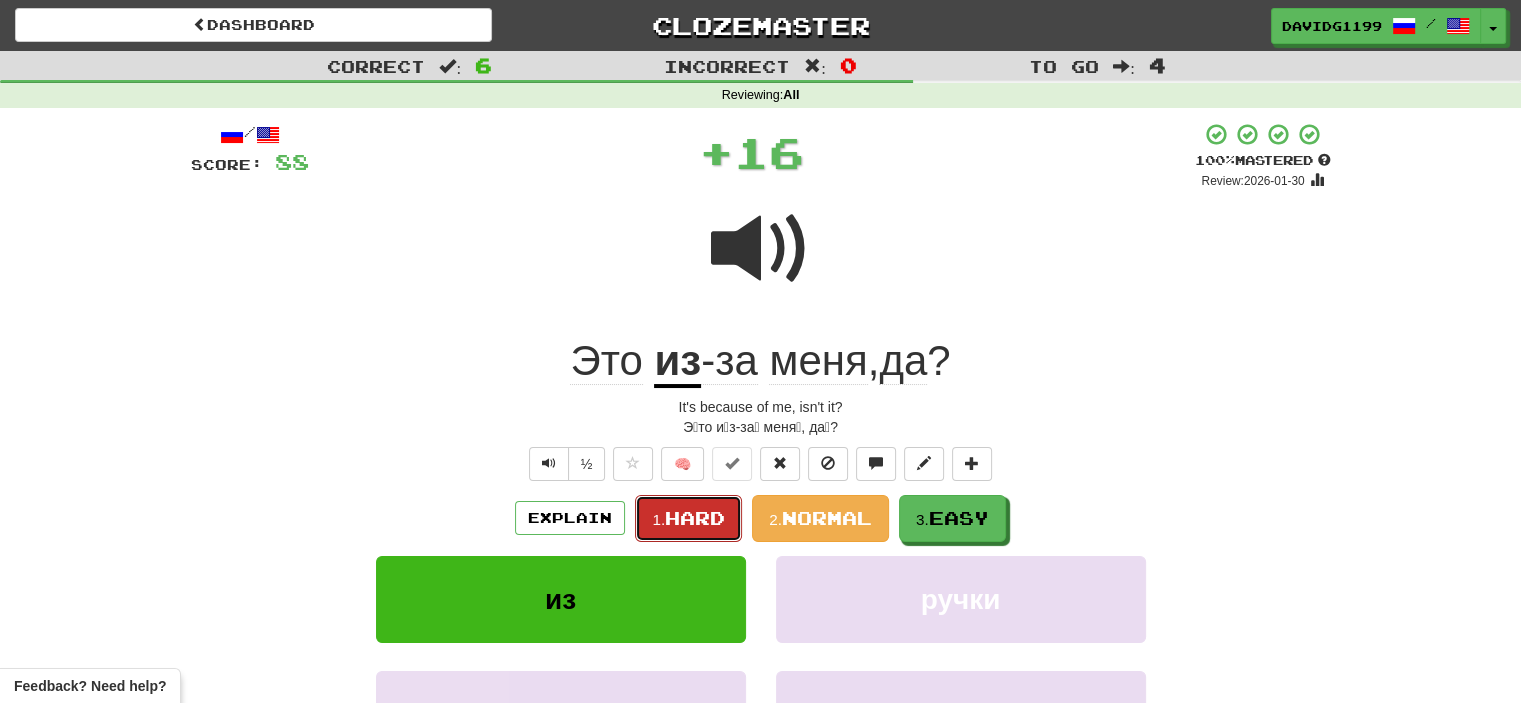 click on "Hard" at bounding box center [695, 518] 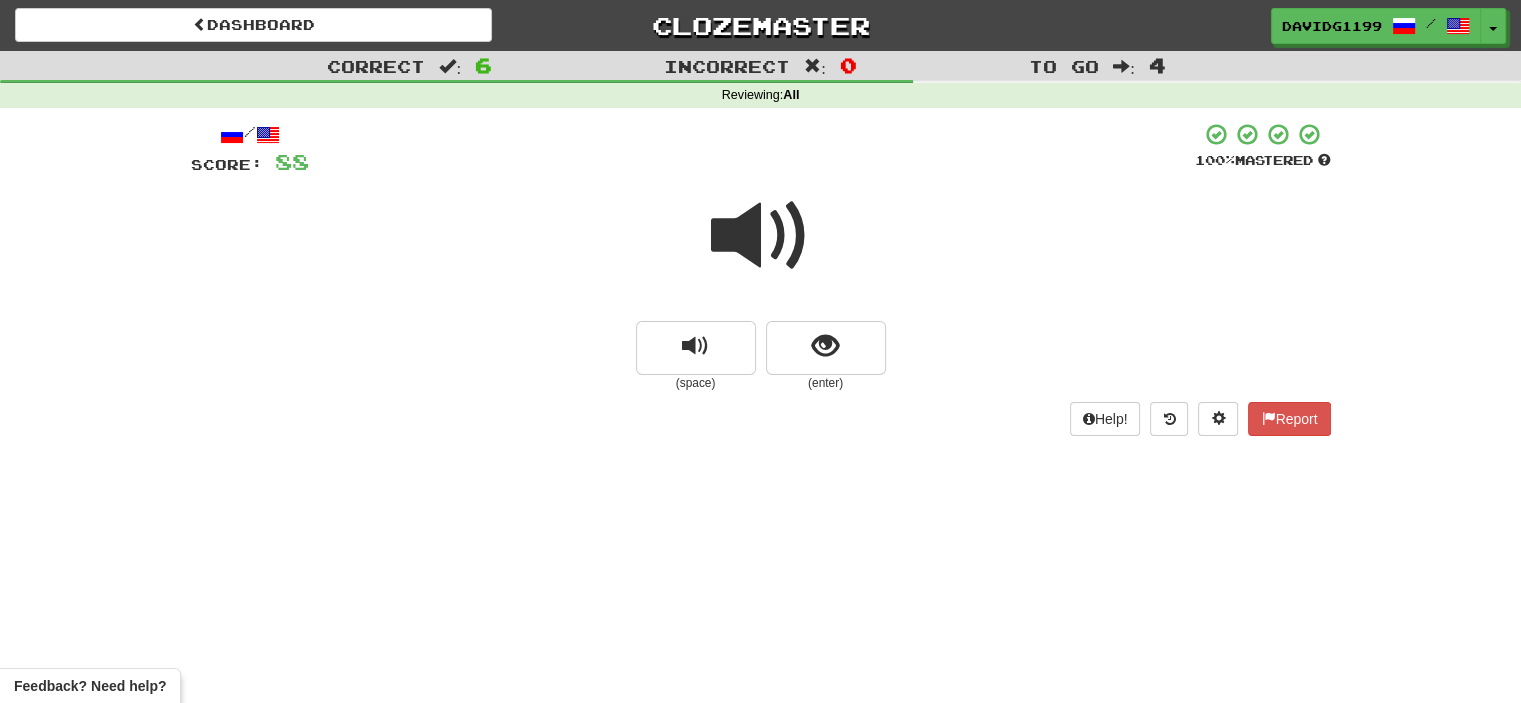 click at bounding box center [761, 236] 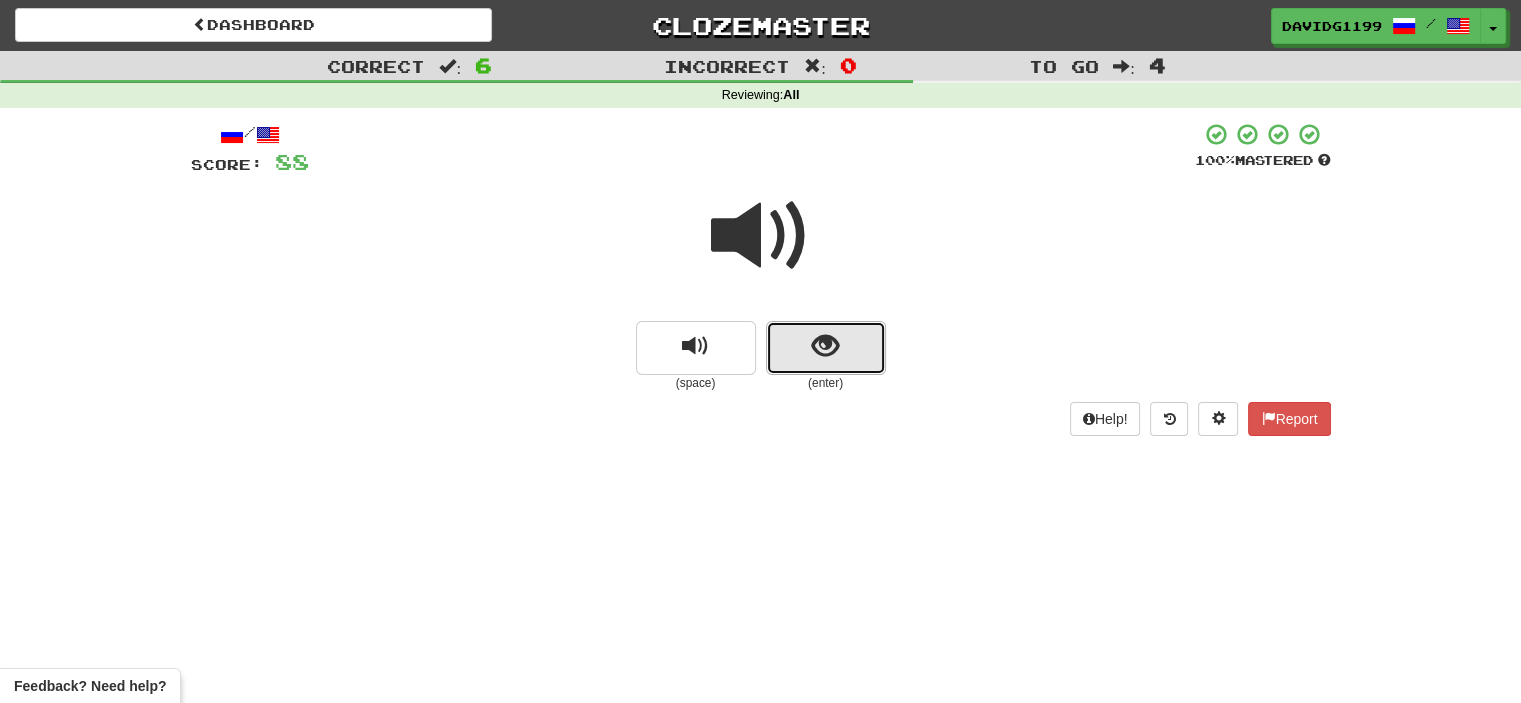click at bounding box center [826, 348] 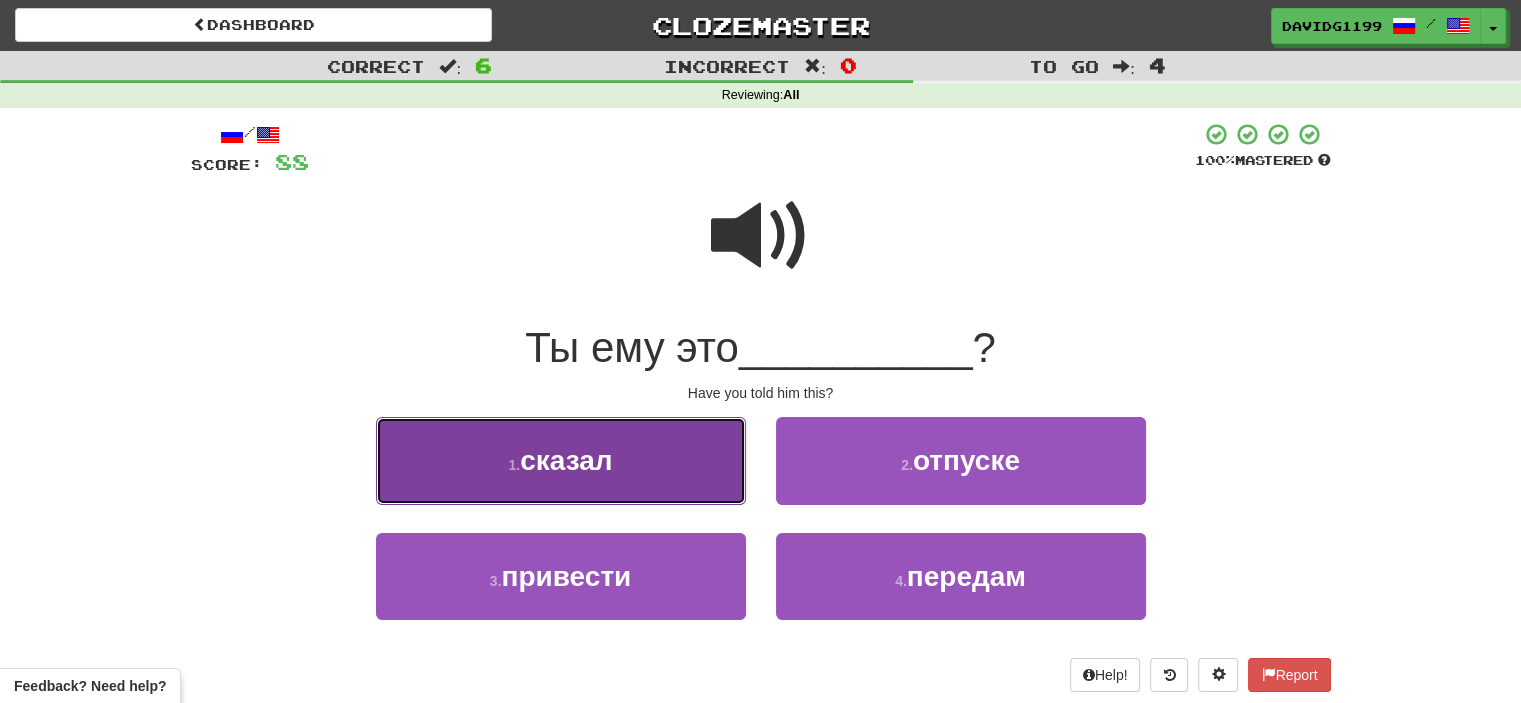 click on "1 .  сказал" at bounding box center [561, 460] 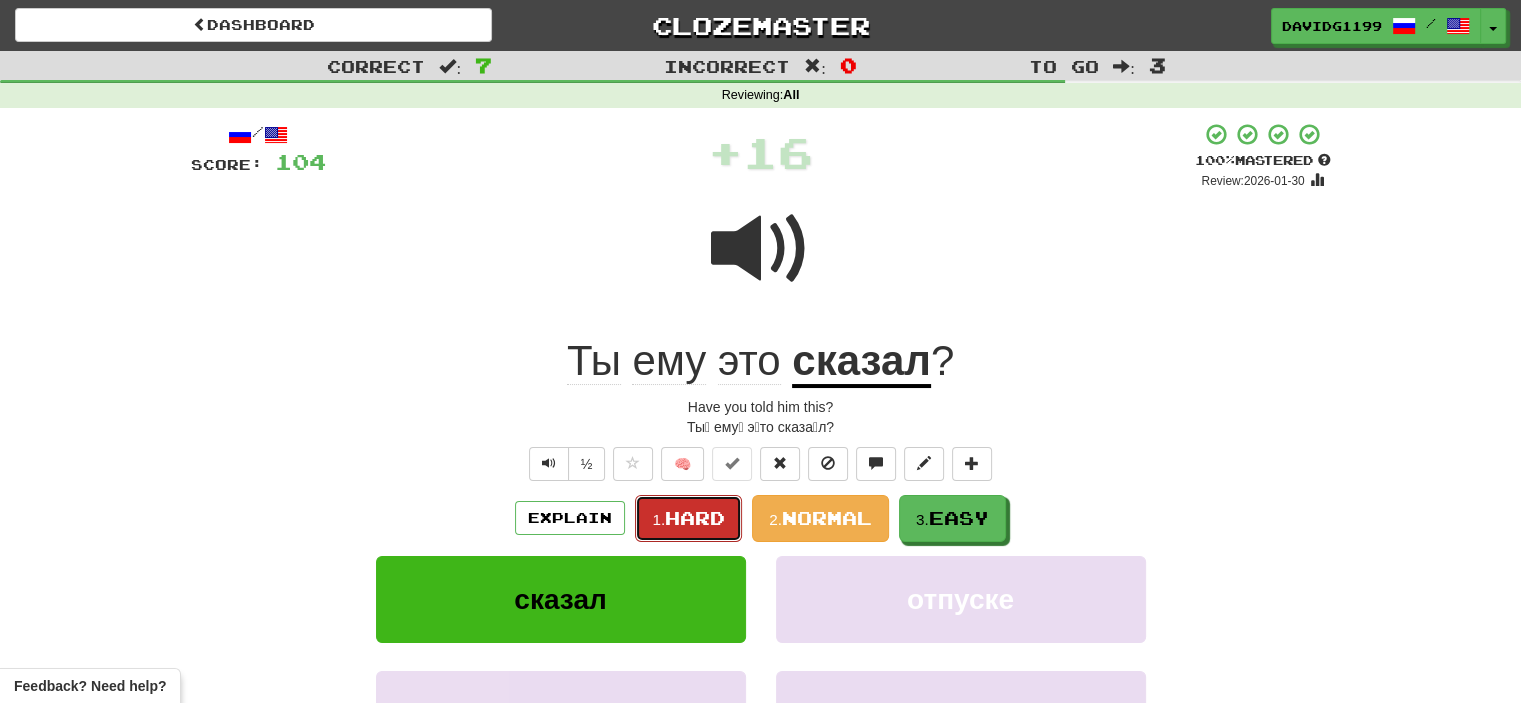 click on "Hard" at bounding box center [695, 518] 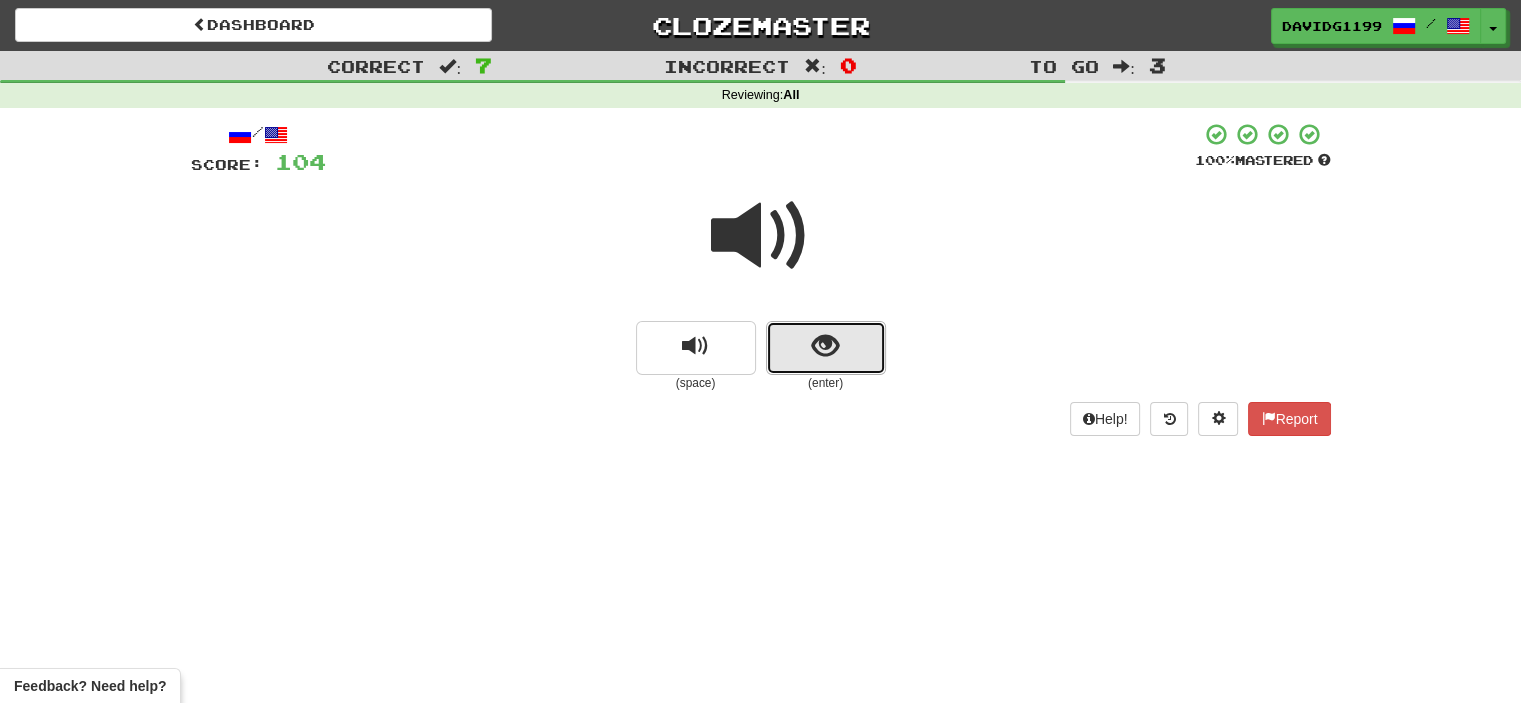 click at bounding box center [826, 348] 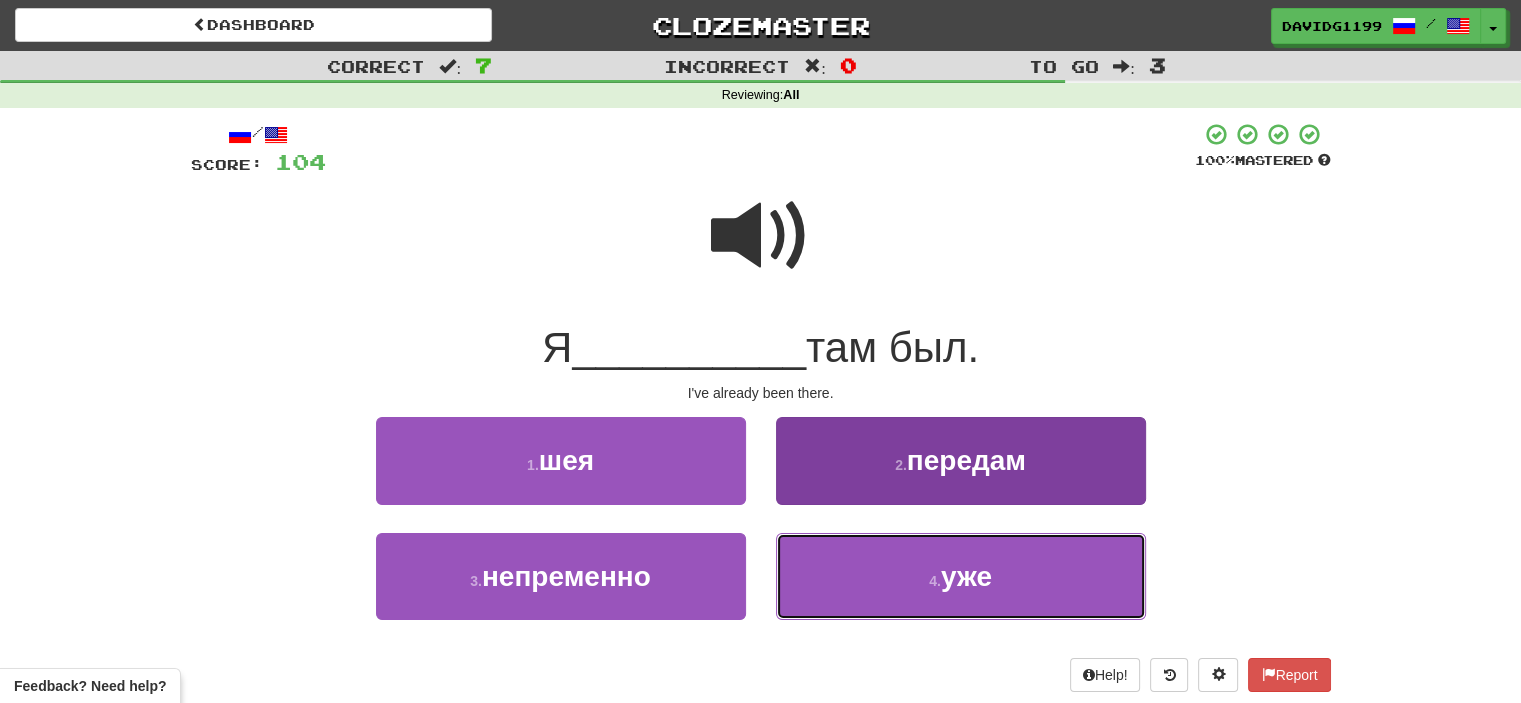 drag, startPoint x: 865, startPoint y: 586, endPoint x: 839, endPoint y: 579, distance: 26.925823 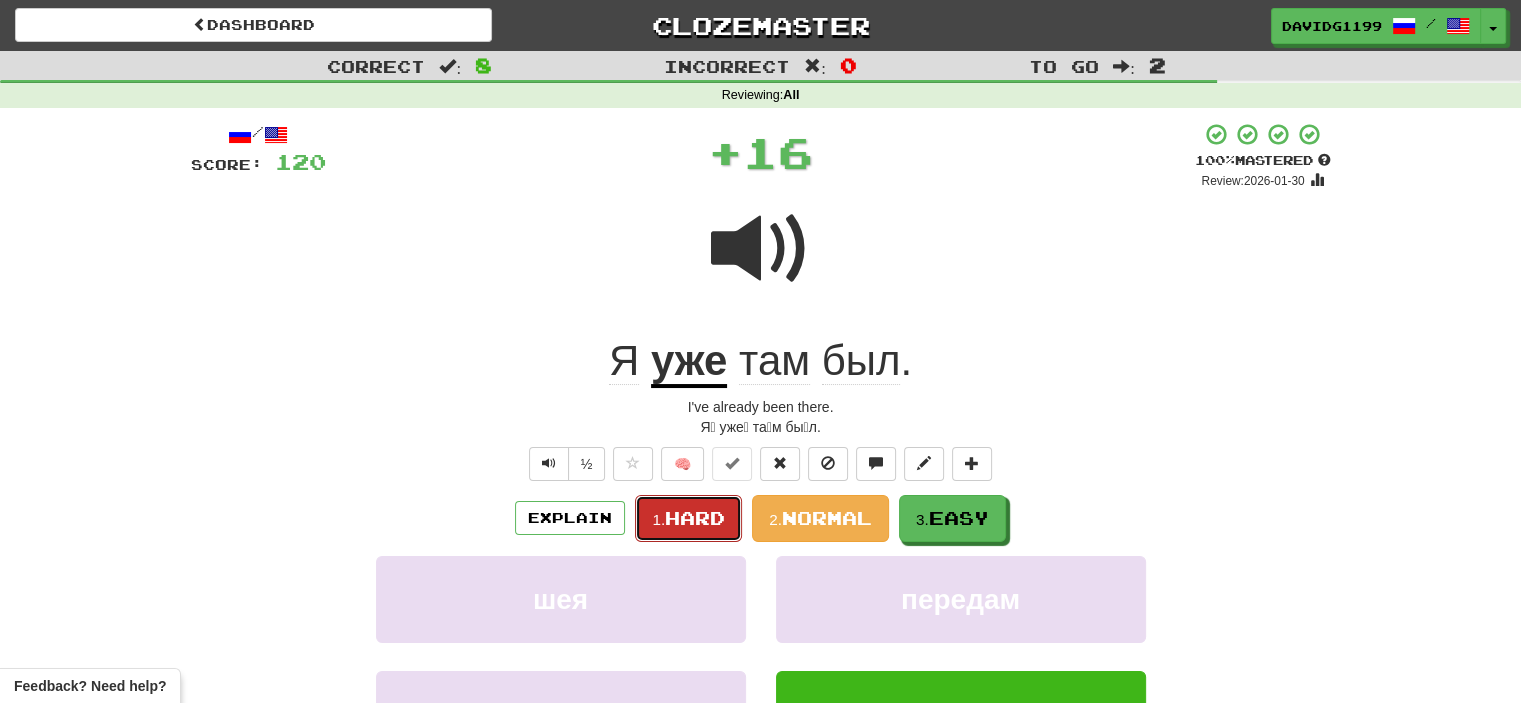 click on "Hard" at bounding box center [695, 518] 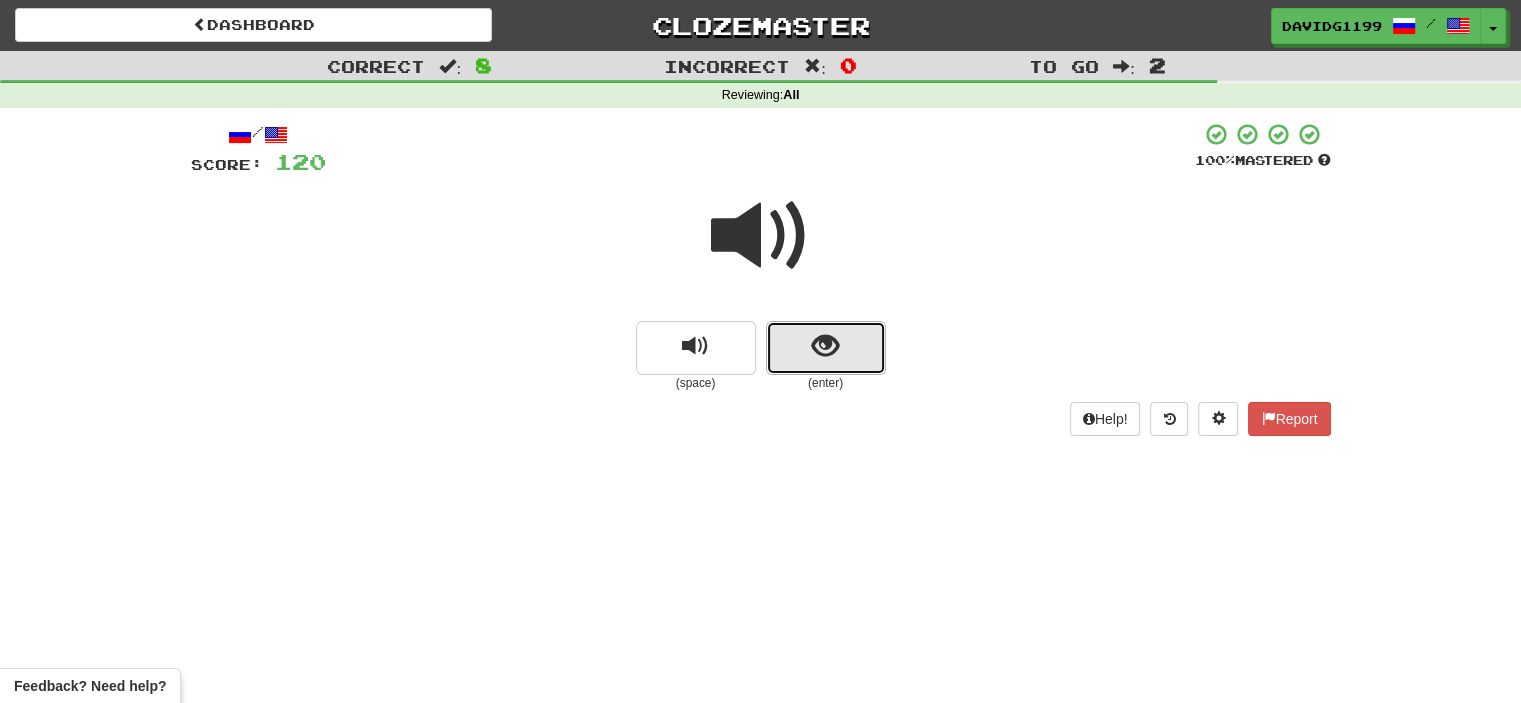 click at bounding box center (826, 348) 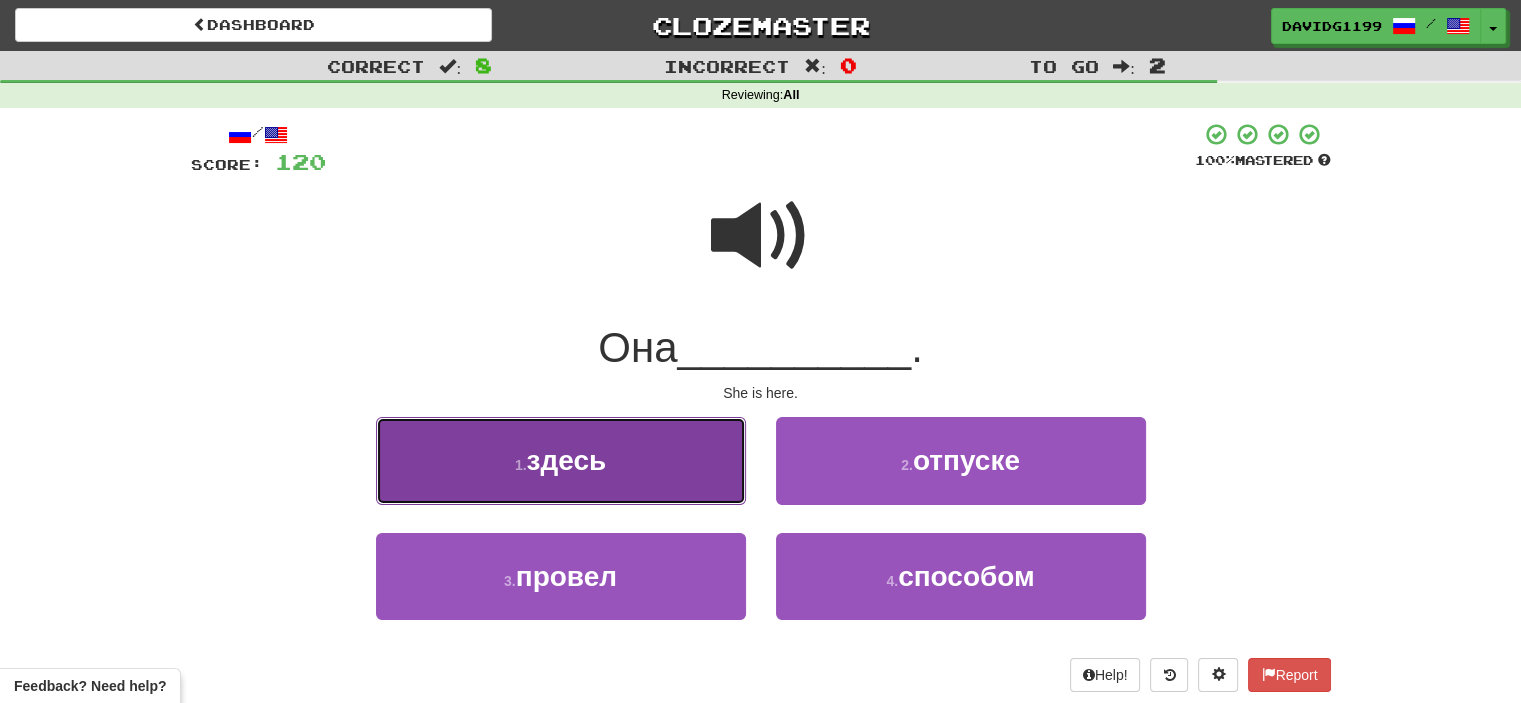 click on "1 .  здесь" at bounding box center (561, 460) 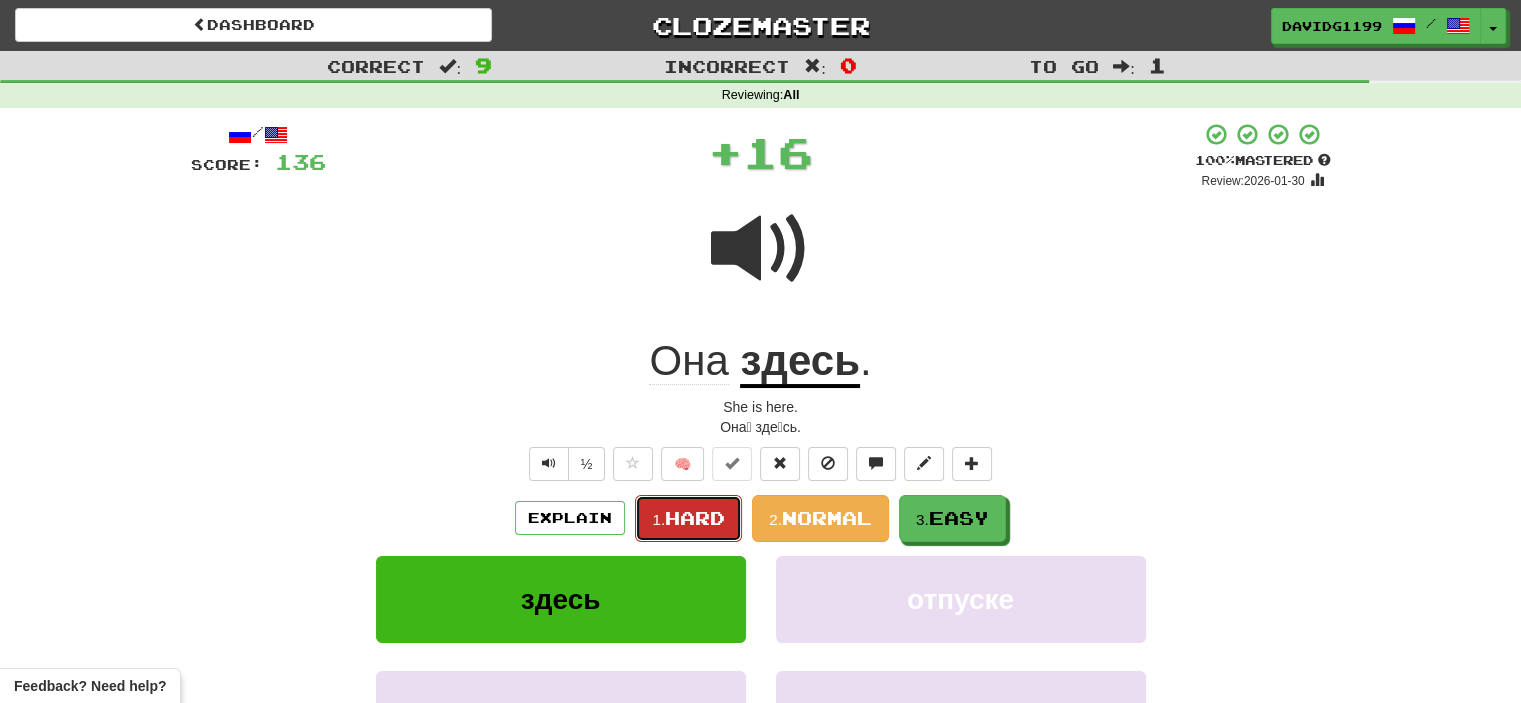 click on "Hard" at bounding box center (695, 518) 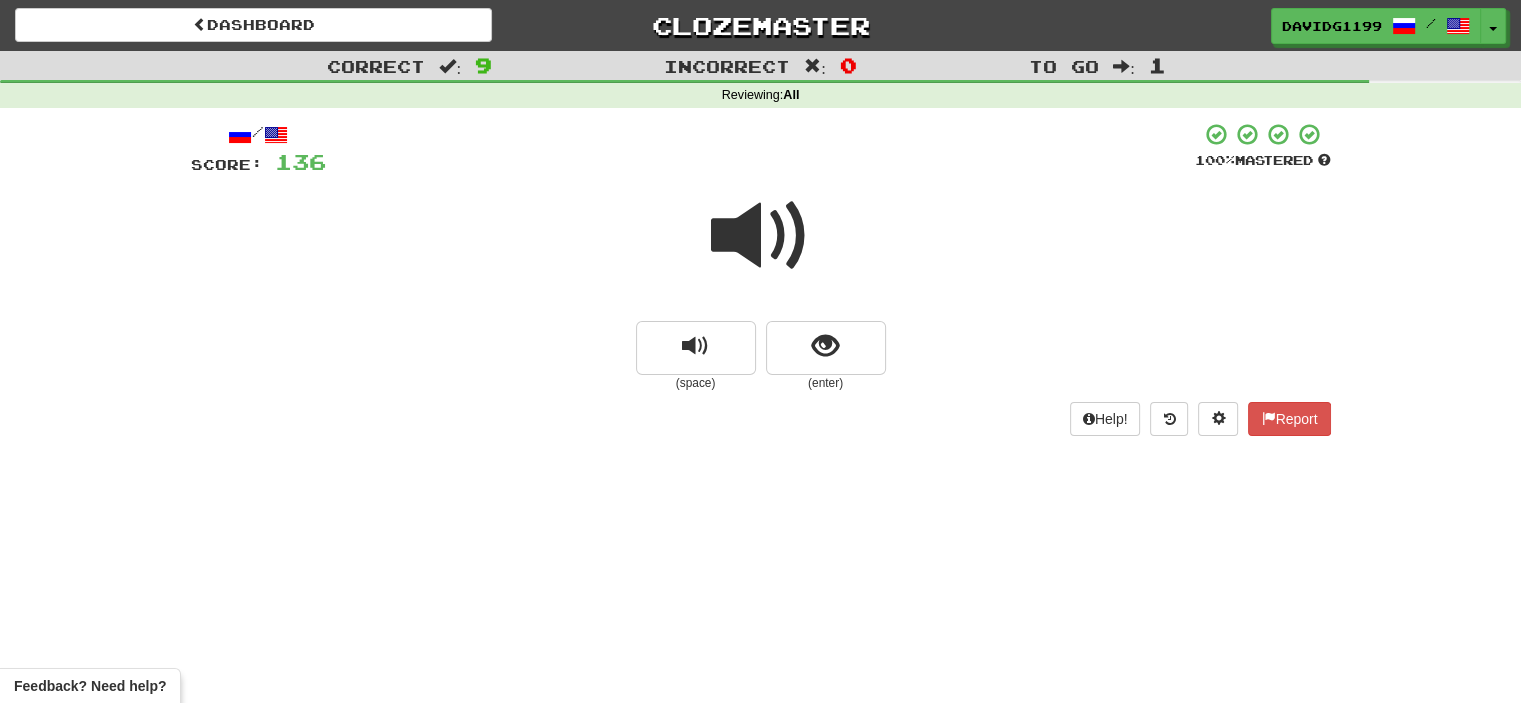click at bounding box center [761, 236] 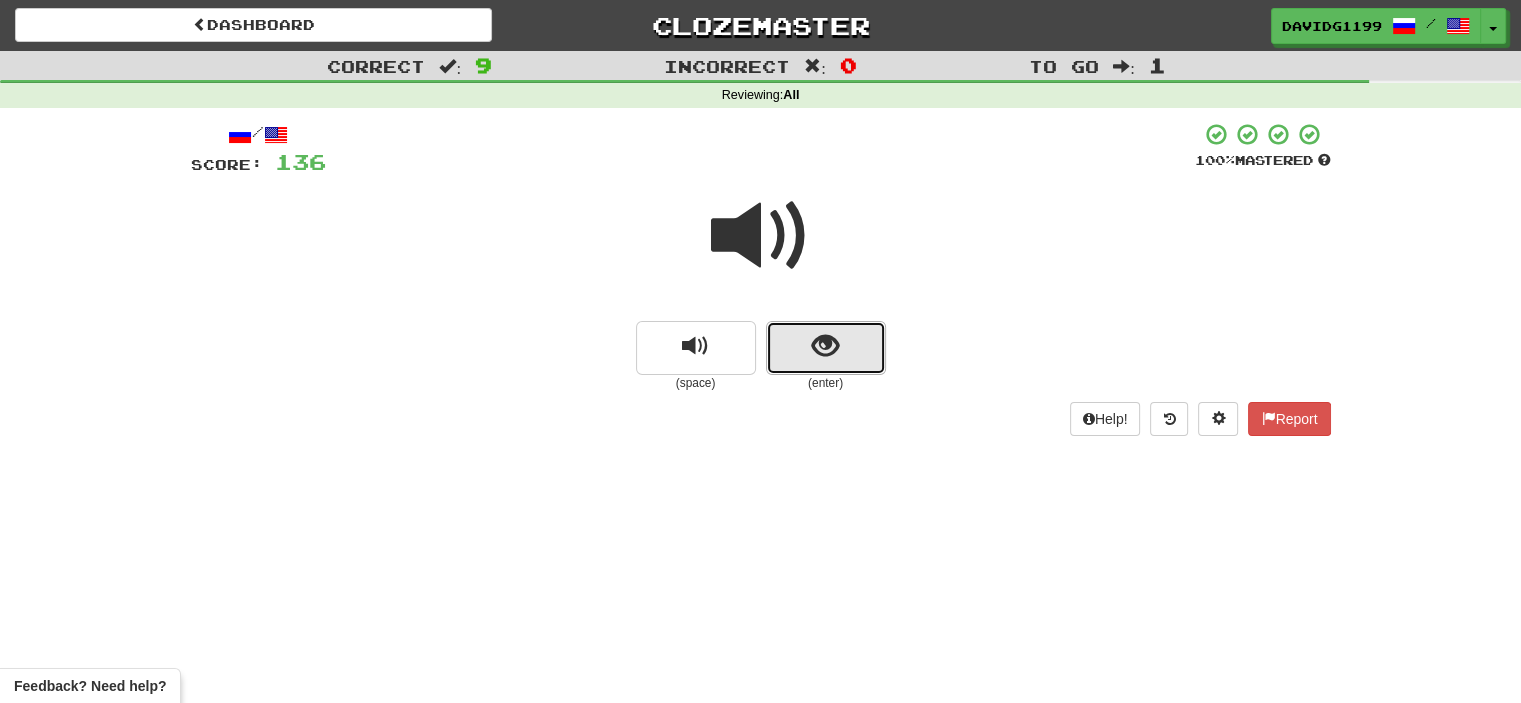 click at bounding box center (826, 348) 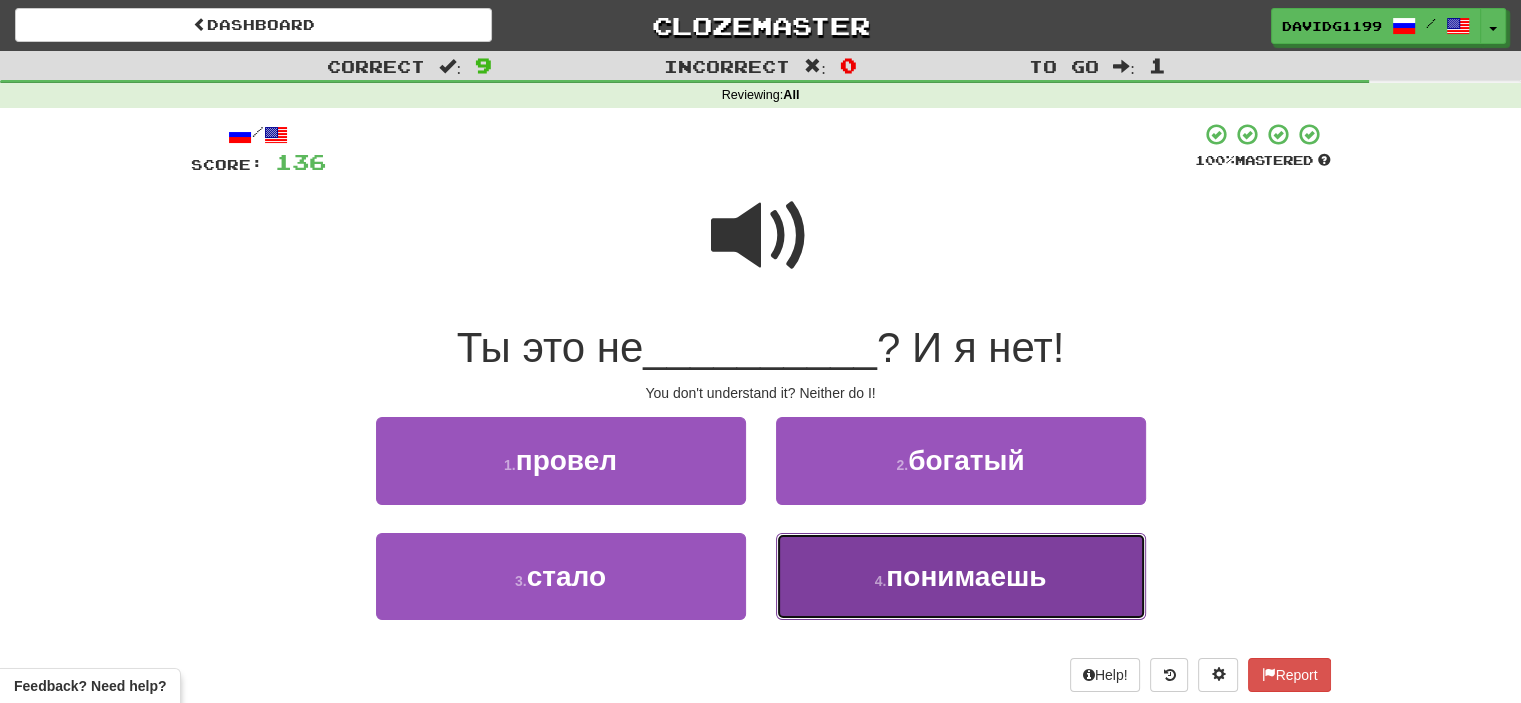 drag, startPoint x: 854, startPoint y: 569, endPoint x: 836, endPoint y: 573, distance: 18.439089 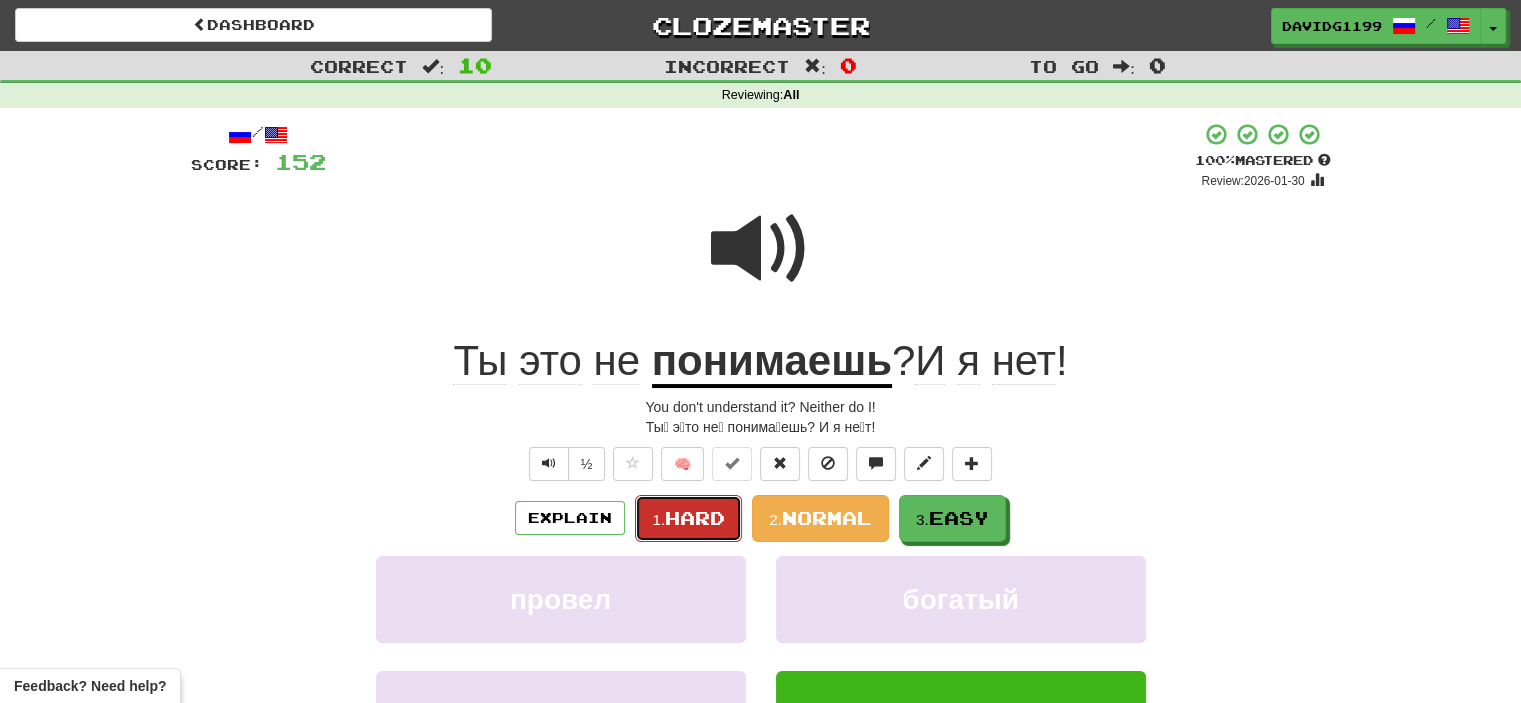 click on "Hard" at bounding box center [695, 518] 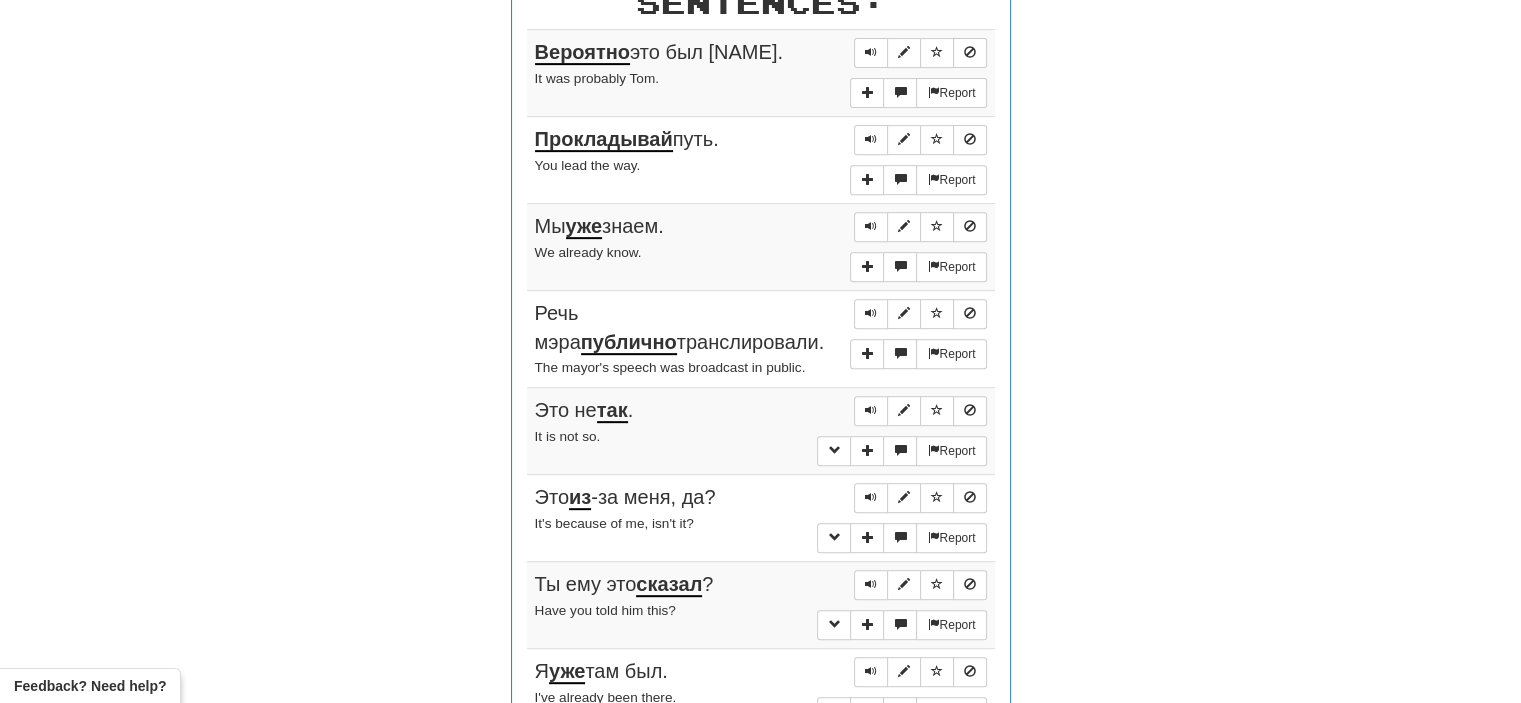 scroll, scrollTop: 800, scrollLeft: 0, axis: vertical 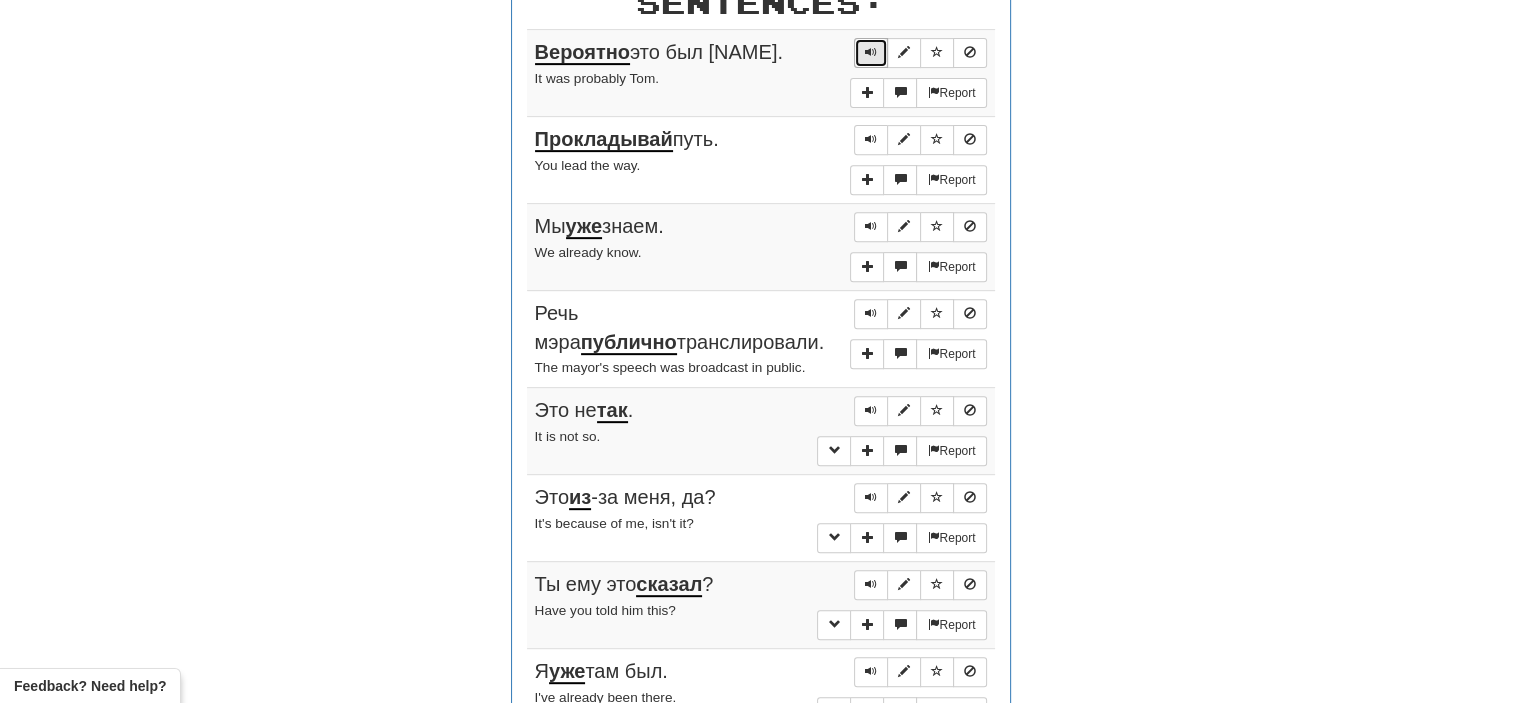 click at bounding box center [871, 52] 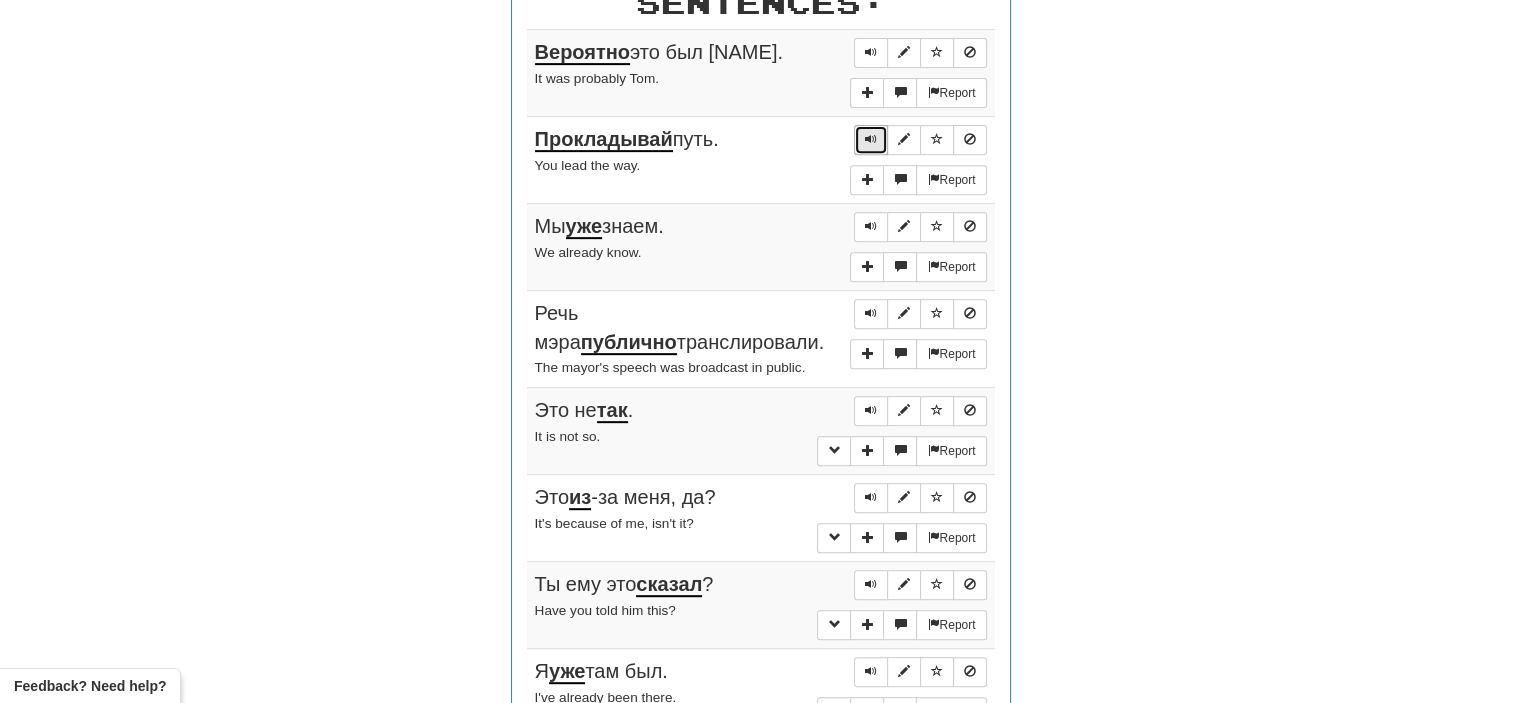 click at bounding box center (871, 139) 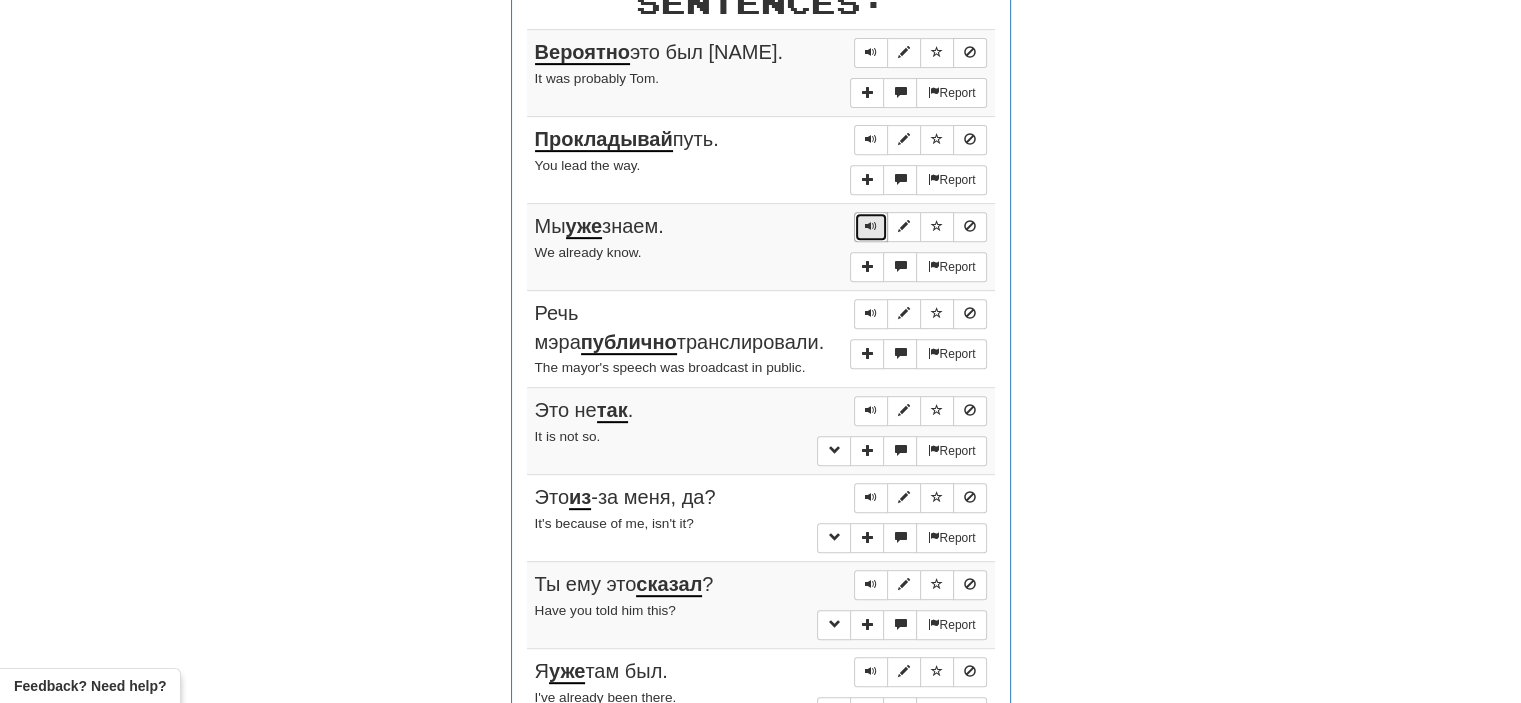 click at bounding box center (871, 227) 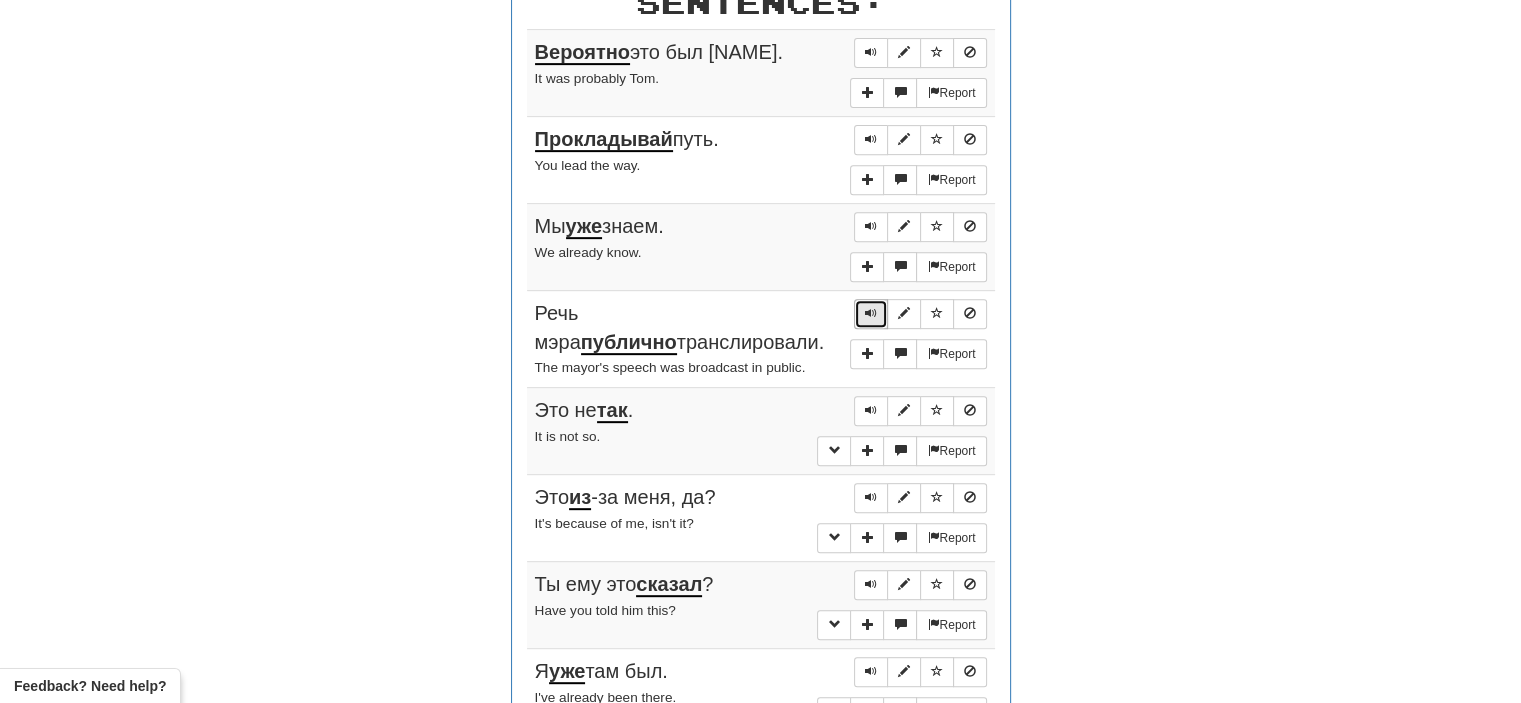 click at bounding box center [871, 313] 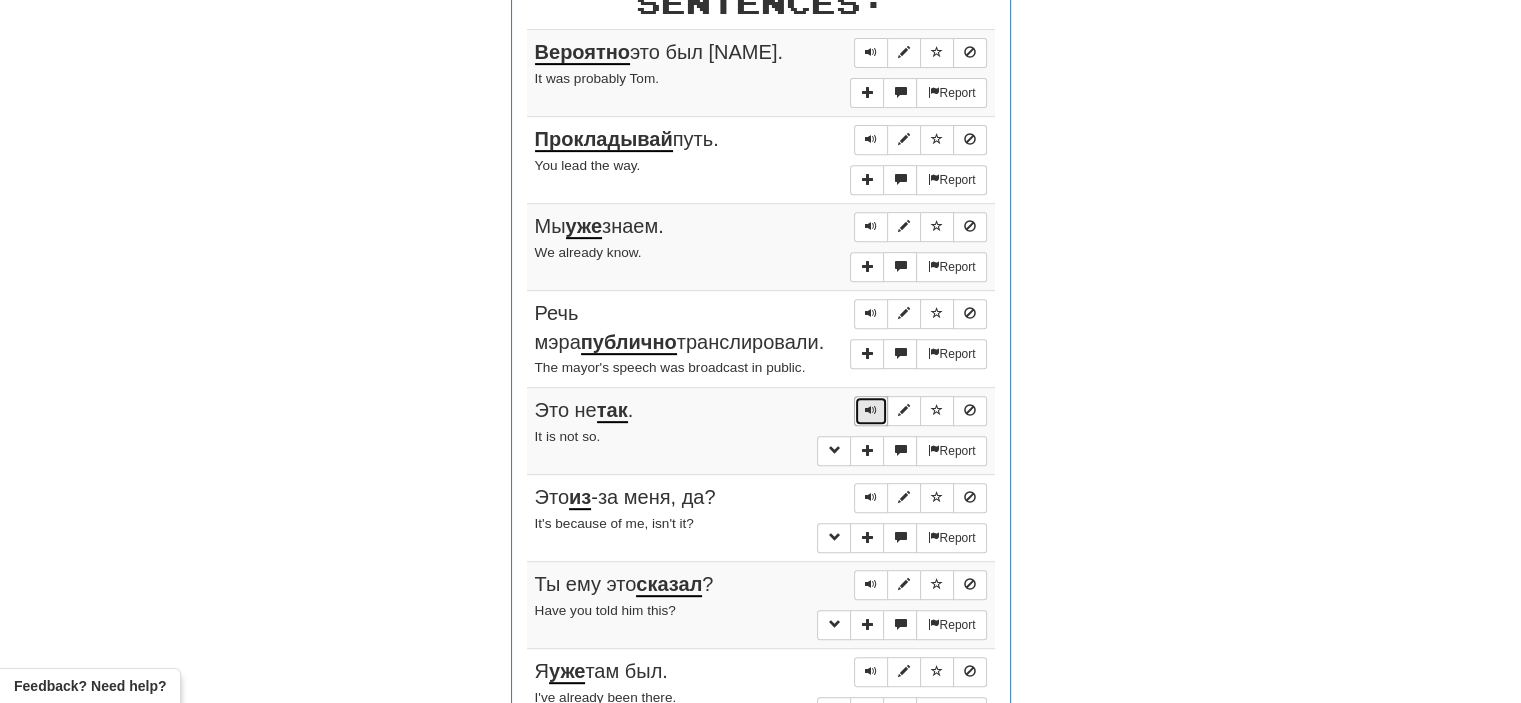 click at bounding box center (871, 410) 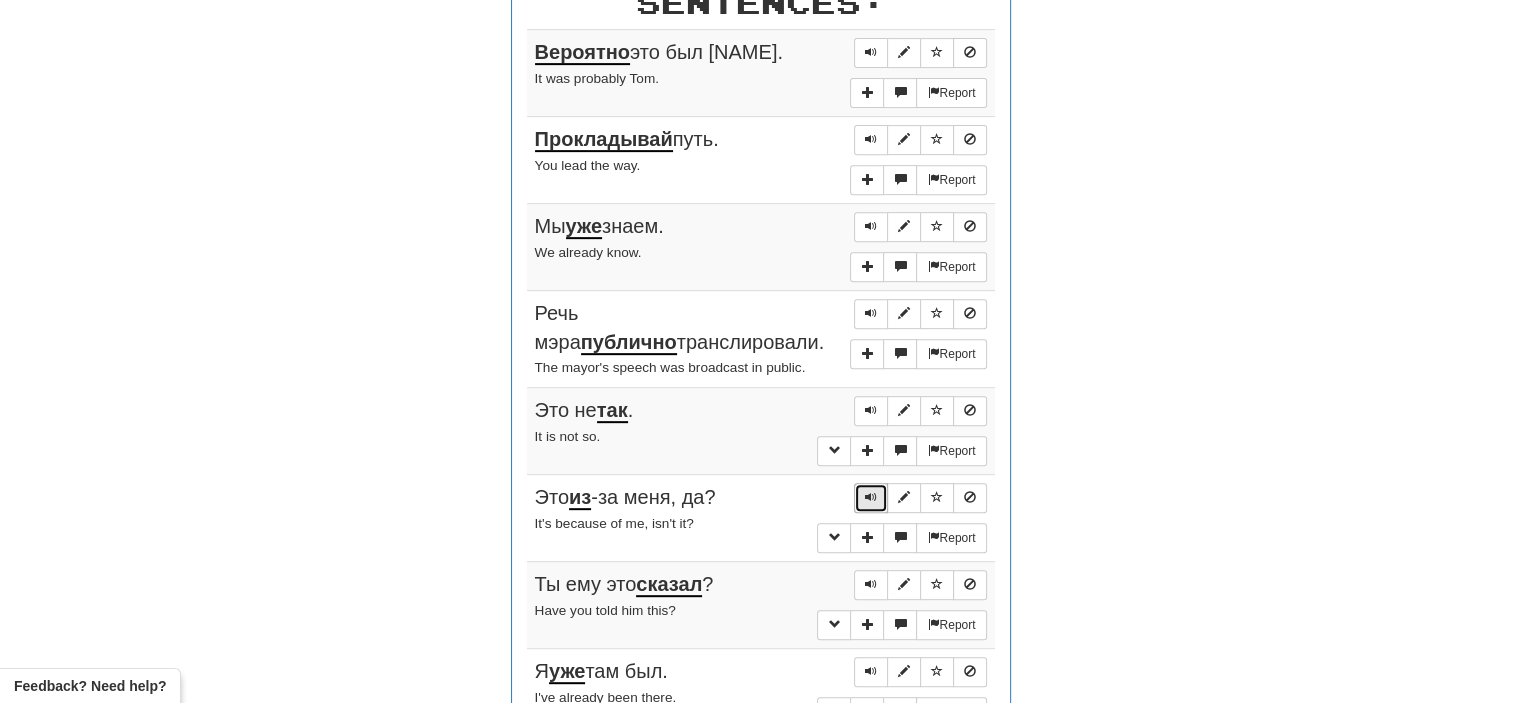 click at bounding box center (871, 497) 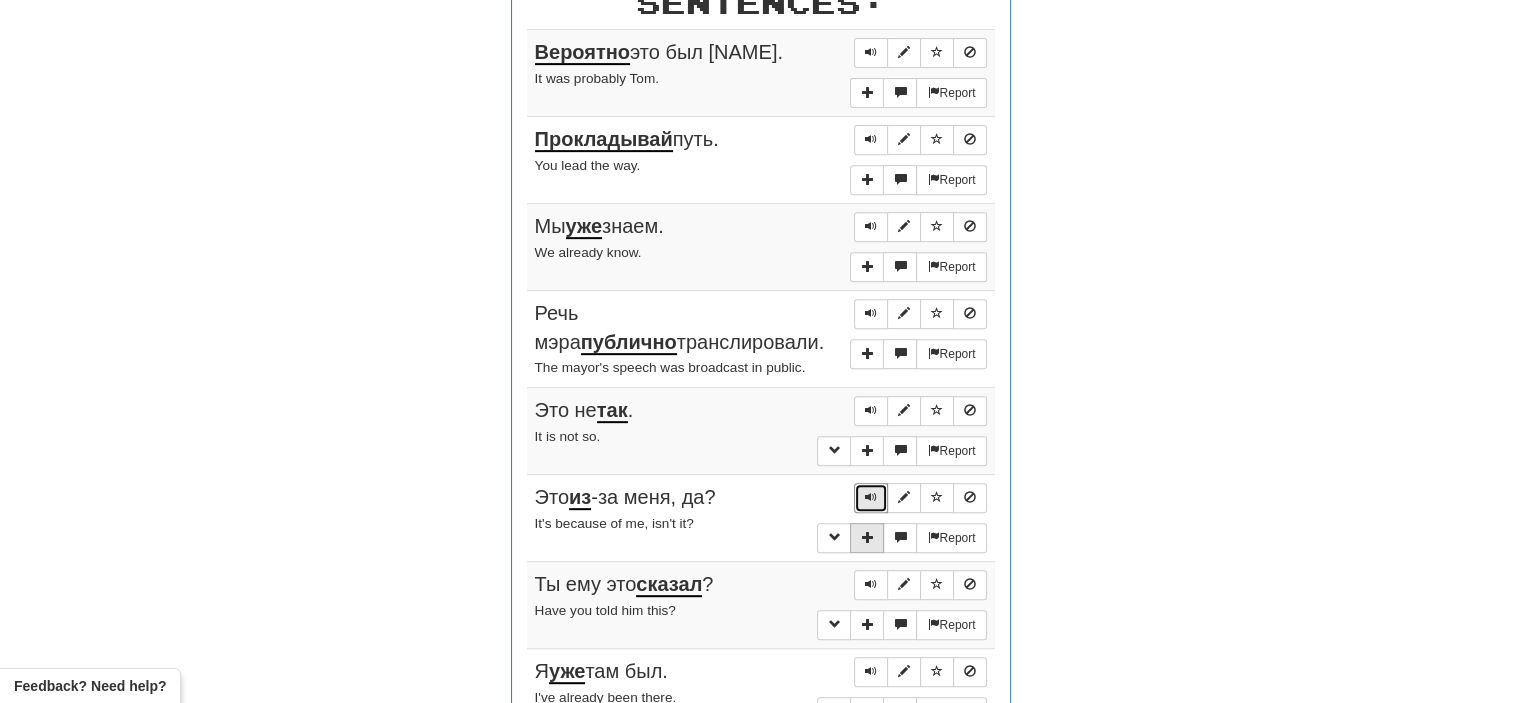 scroll, scrollTop: 876, scrollLeft: 0, axis: vertical 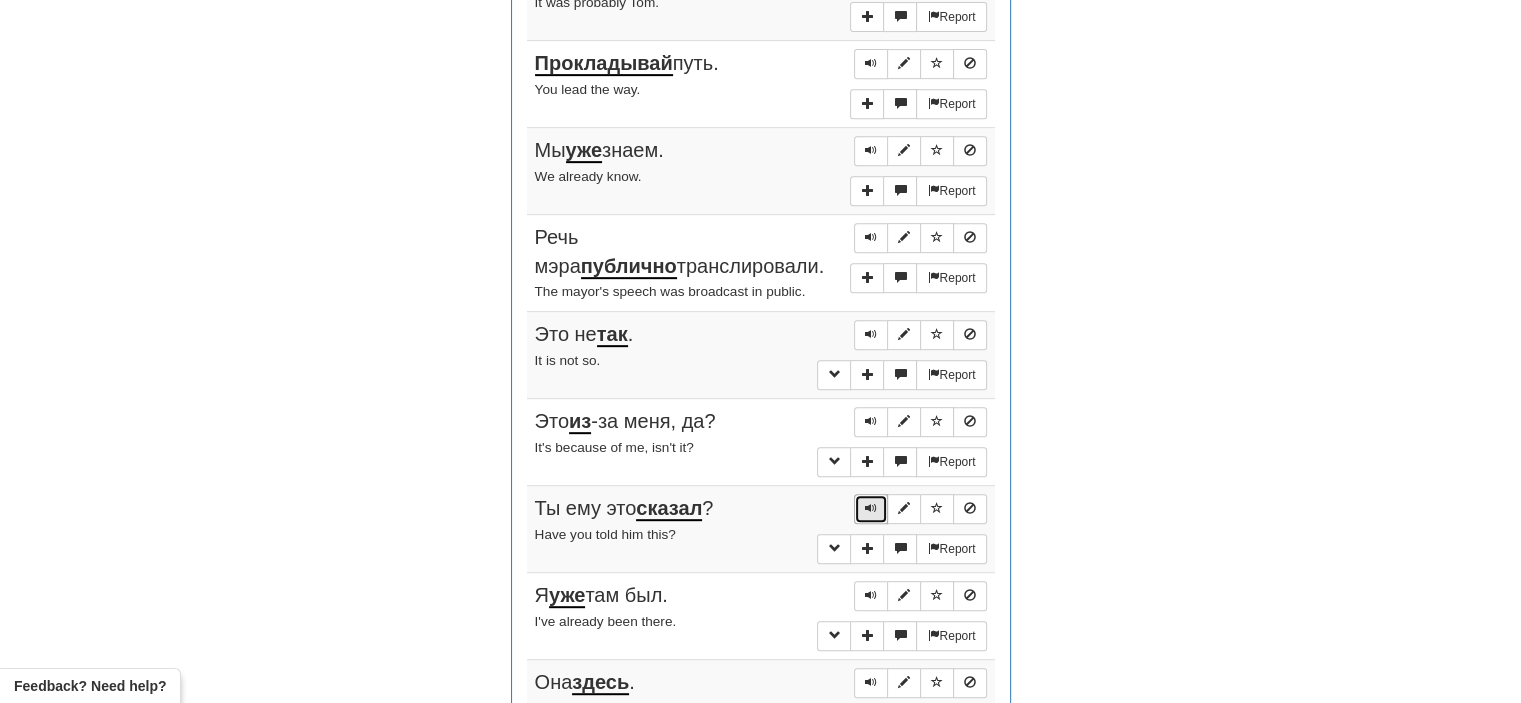 click at bounding box center (871, 508) 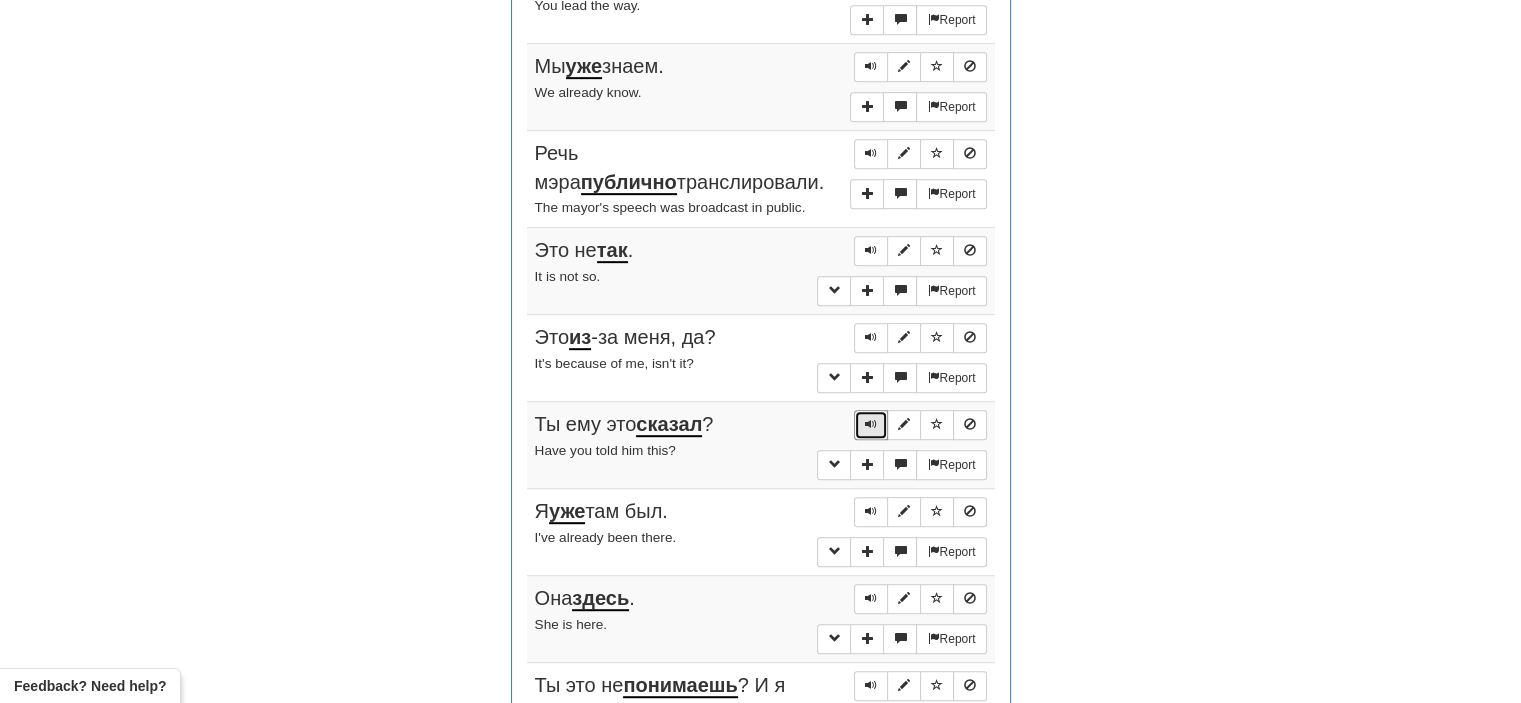 scroll, scrollTop: 963, scrollLeft: 0, axis: vertical 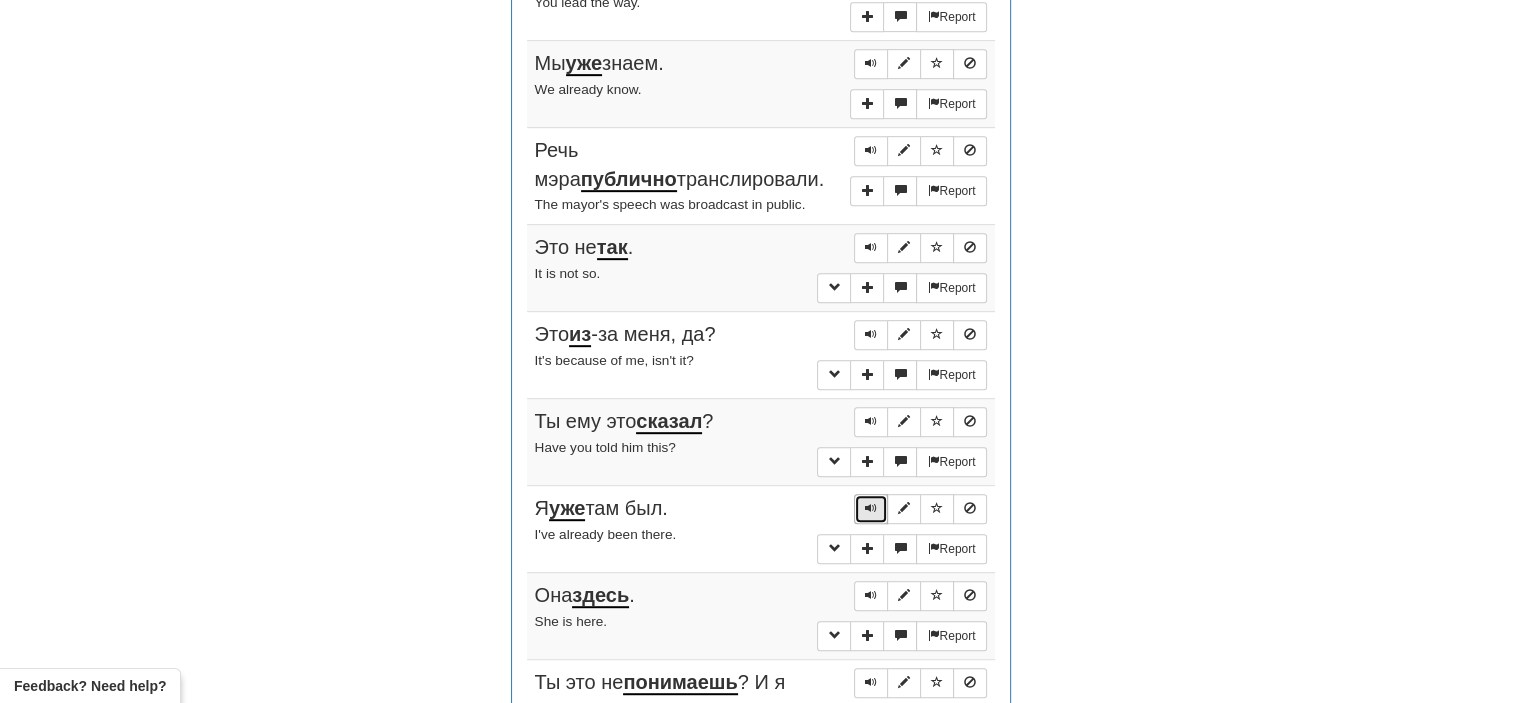 click at bounding box center [871, 508] 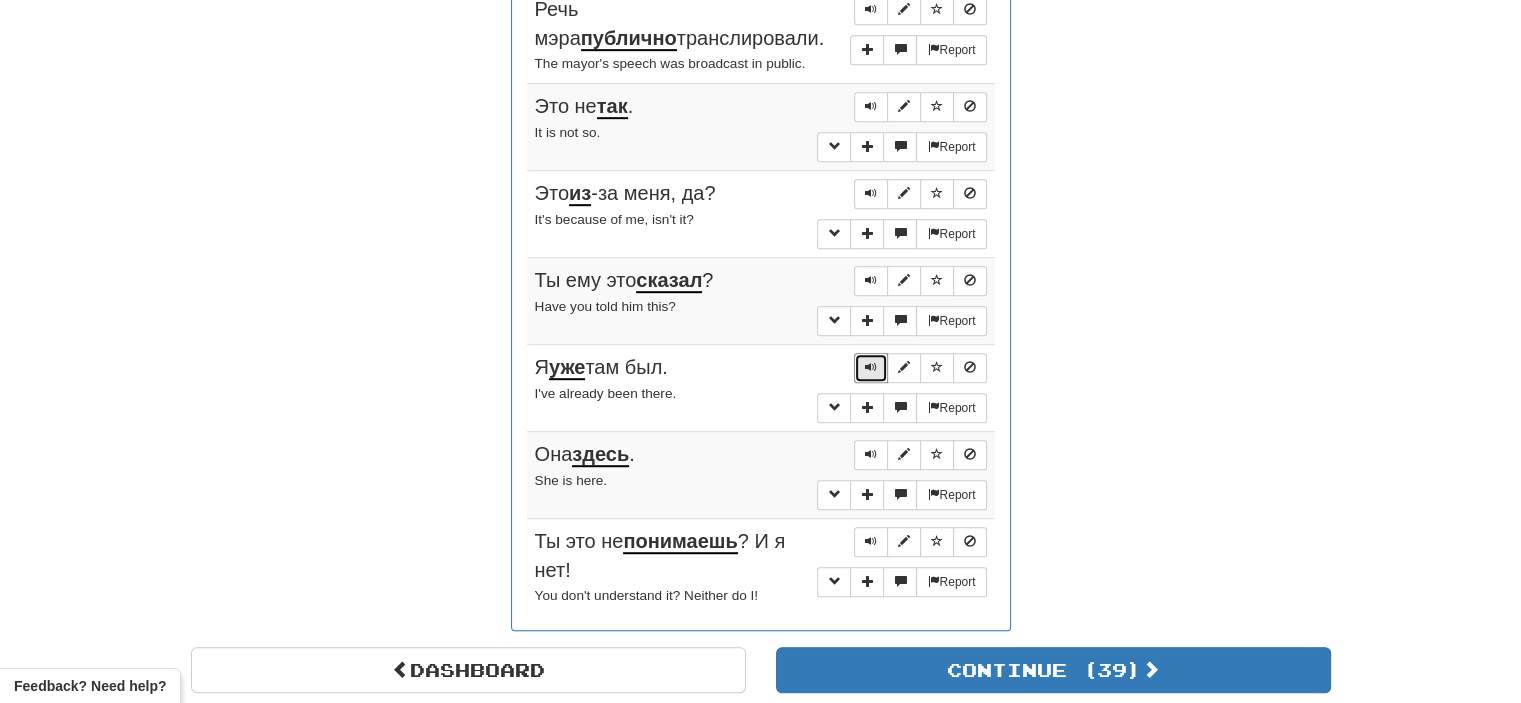 scroll, scrollTop: 1108, scrollLeft: 0, axis: vertical 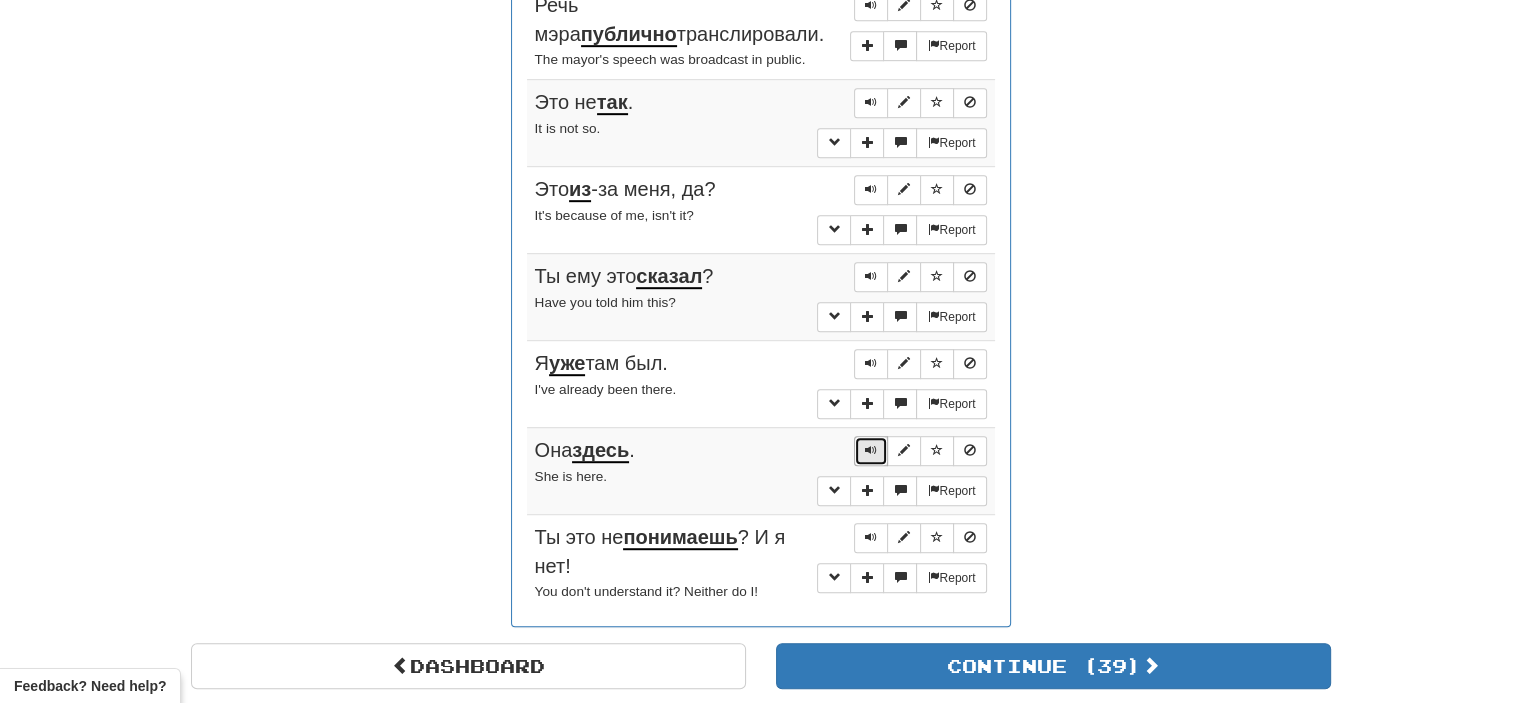 click at bounding box center (871, 450) 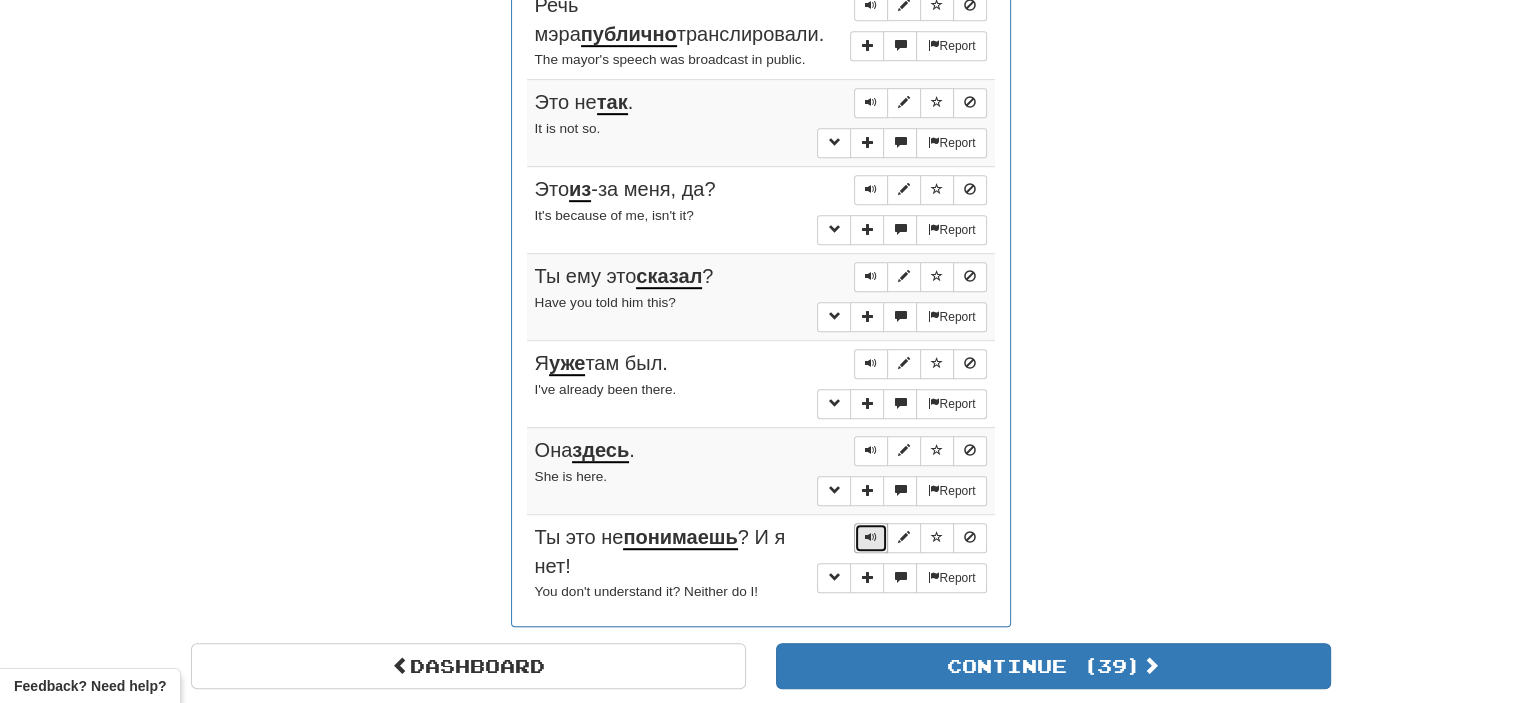 click at bounding box center [871, 537] 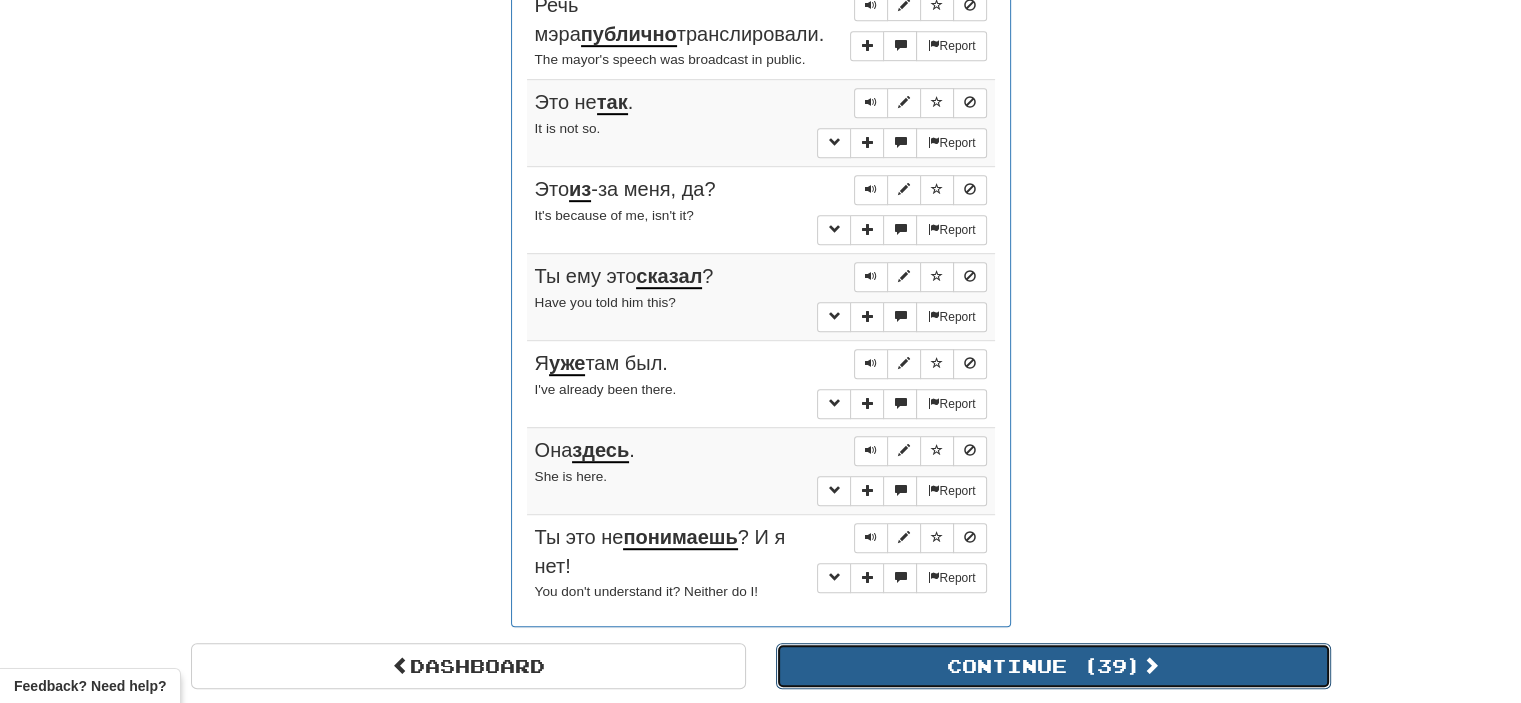 click on "Continue ( 39 )" at bounding box center (1053, 666) 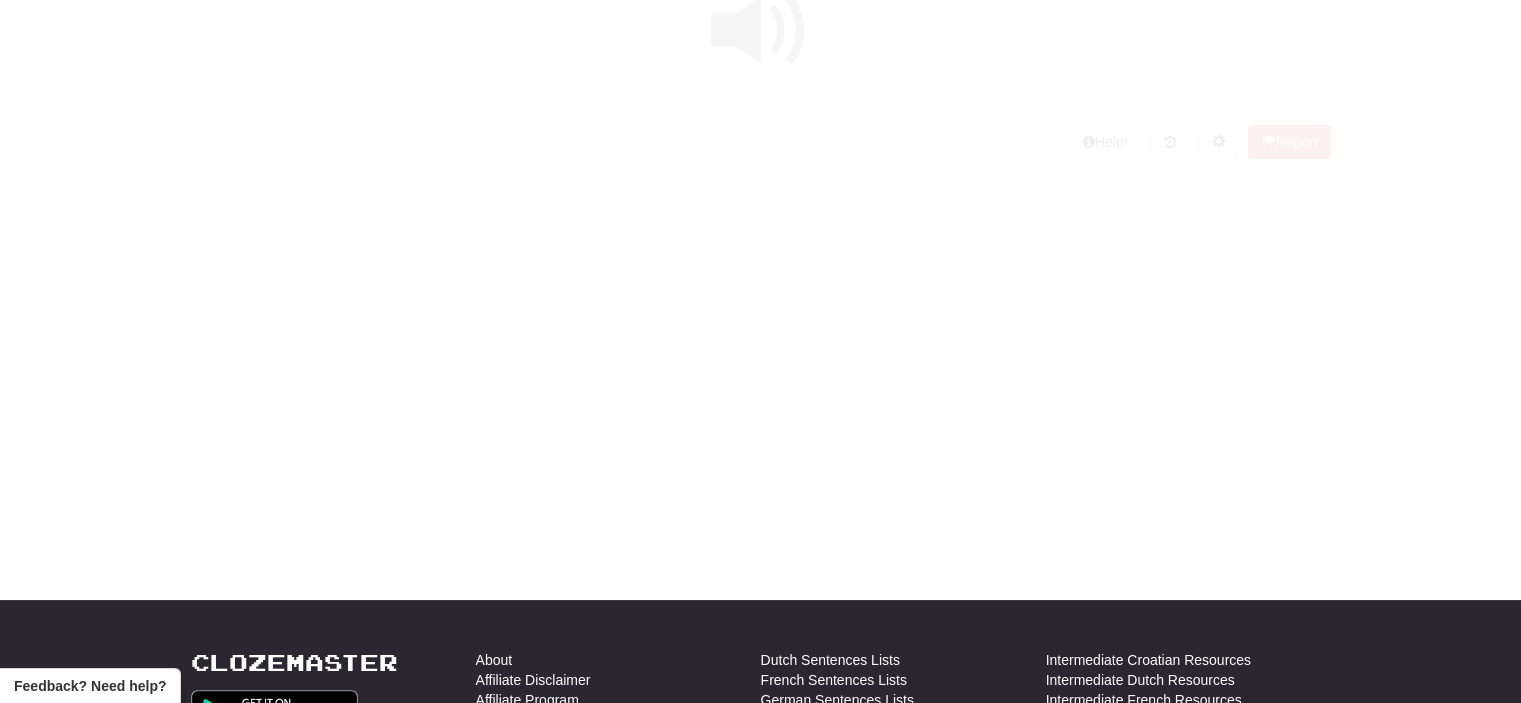 scroll, scrollTop: 113, scrollLeft: 0, axis: vertical 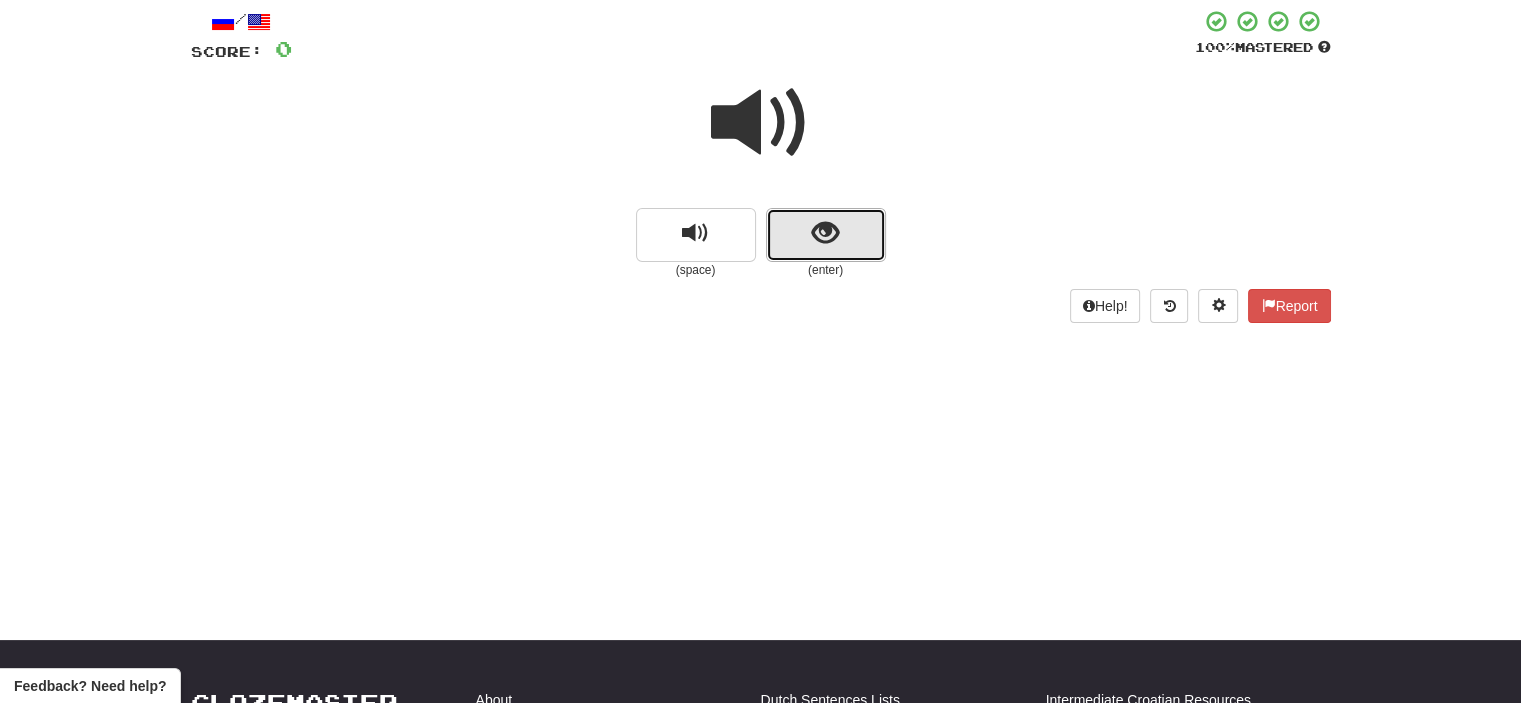 click at bounding box center [826, 235] 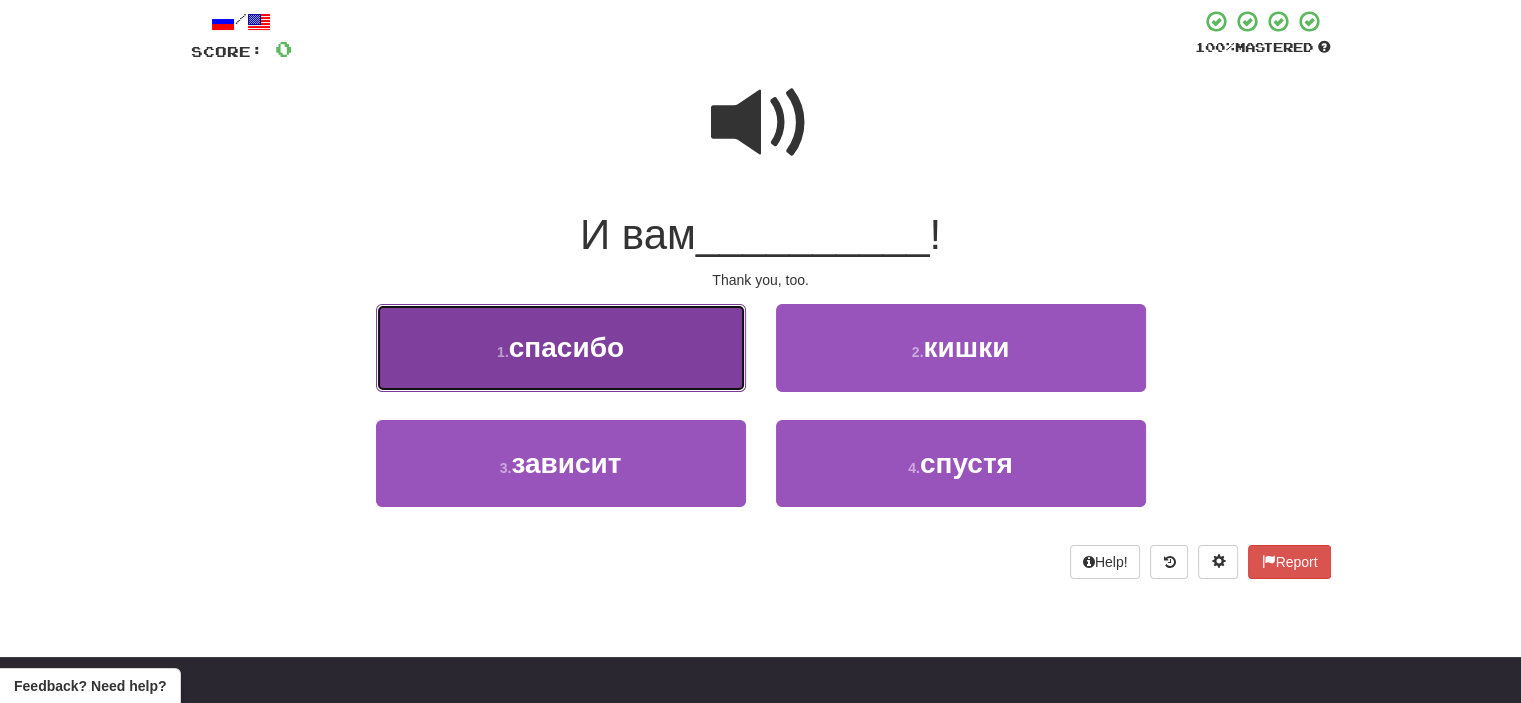 click on "1 .  спасибо" at bounding box center [561, 347] 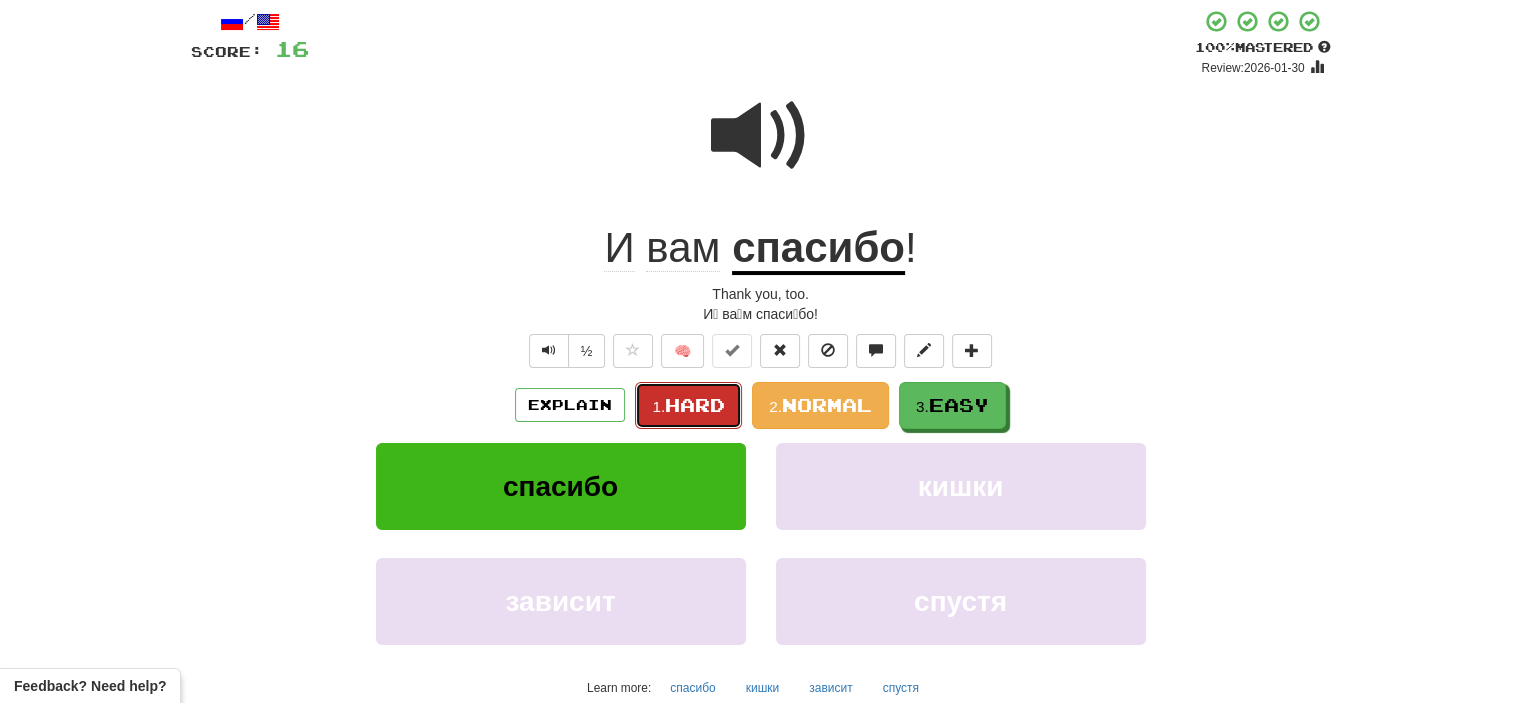 click on "Hard" at bounding box center (695, 405) 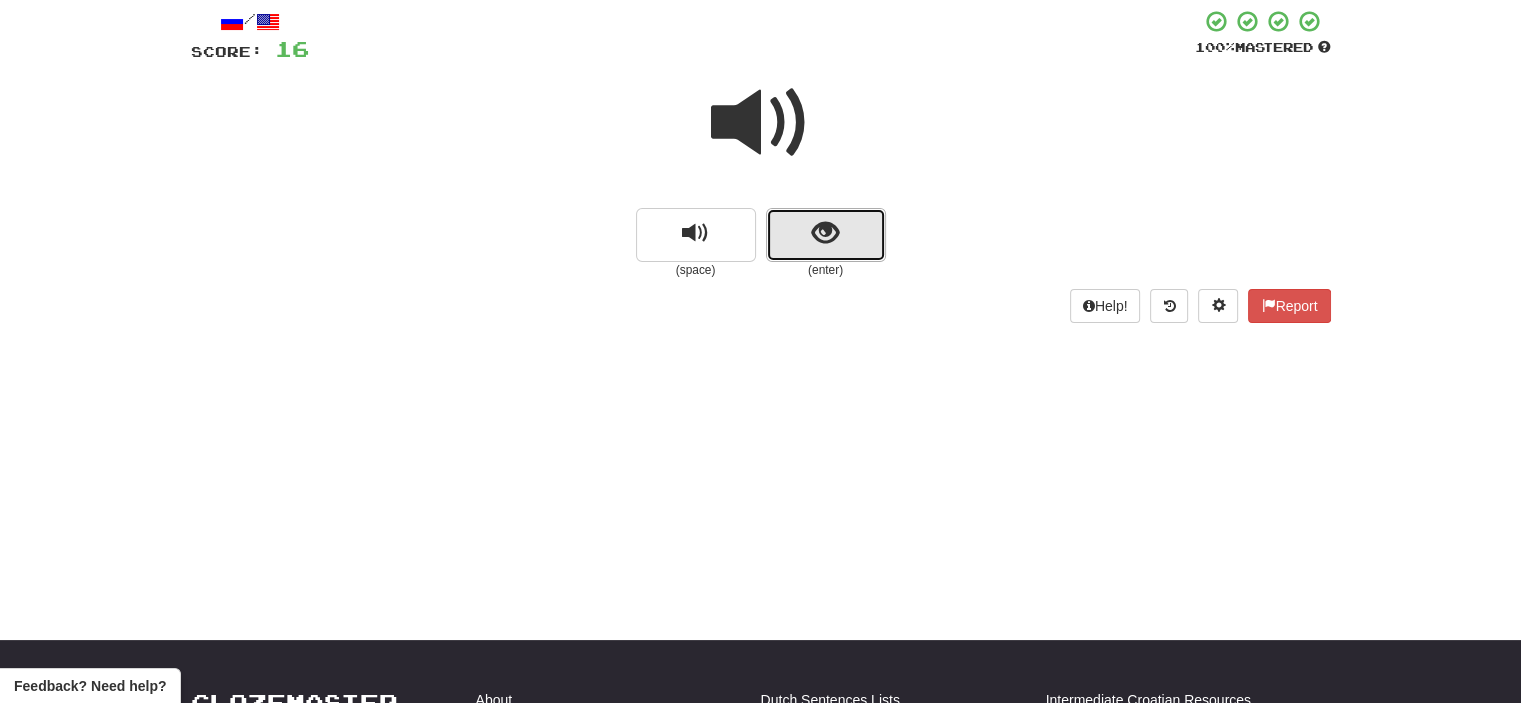 click at bounding box center (826, 235) 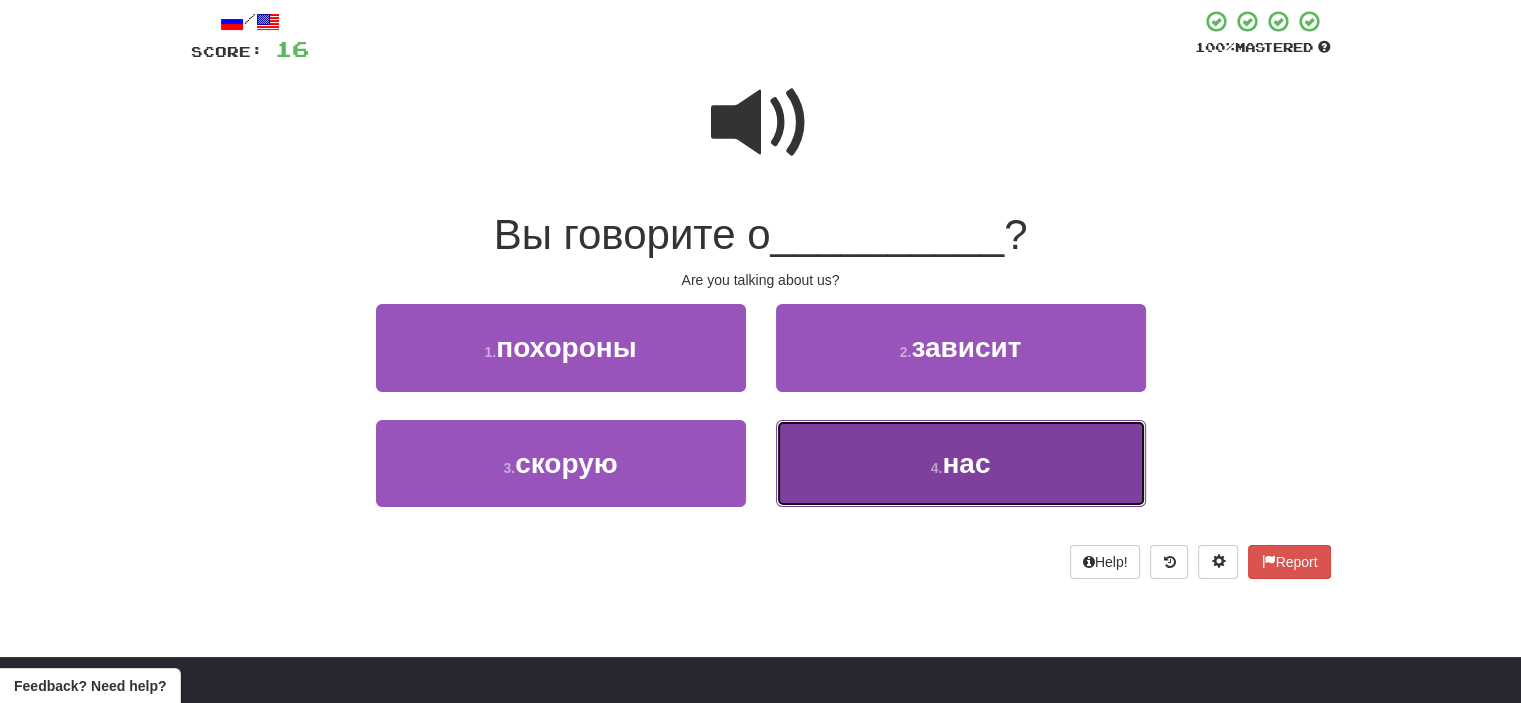click on "4 .  нас" at bounding box center (961, 463) 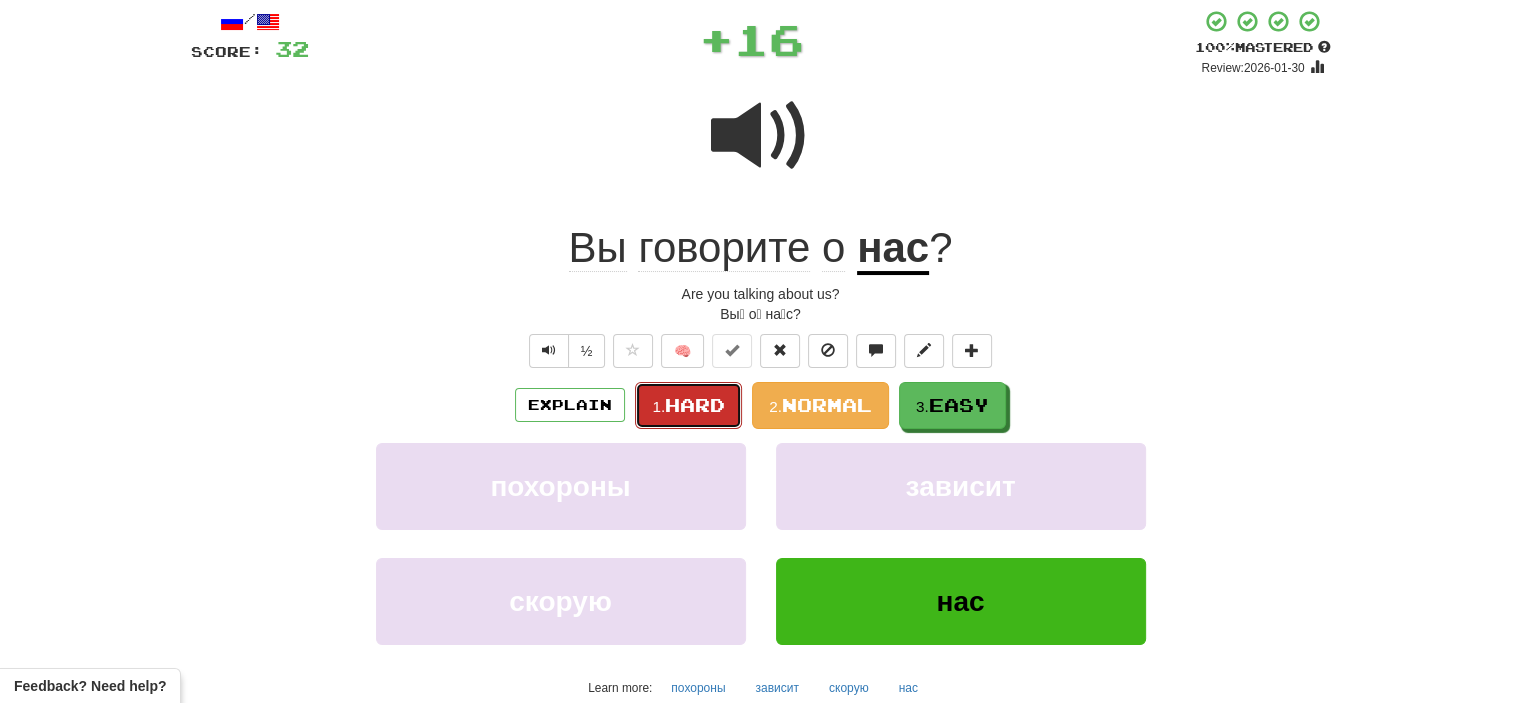click on "Hard" at bounding box center (695, 405) 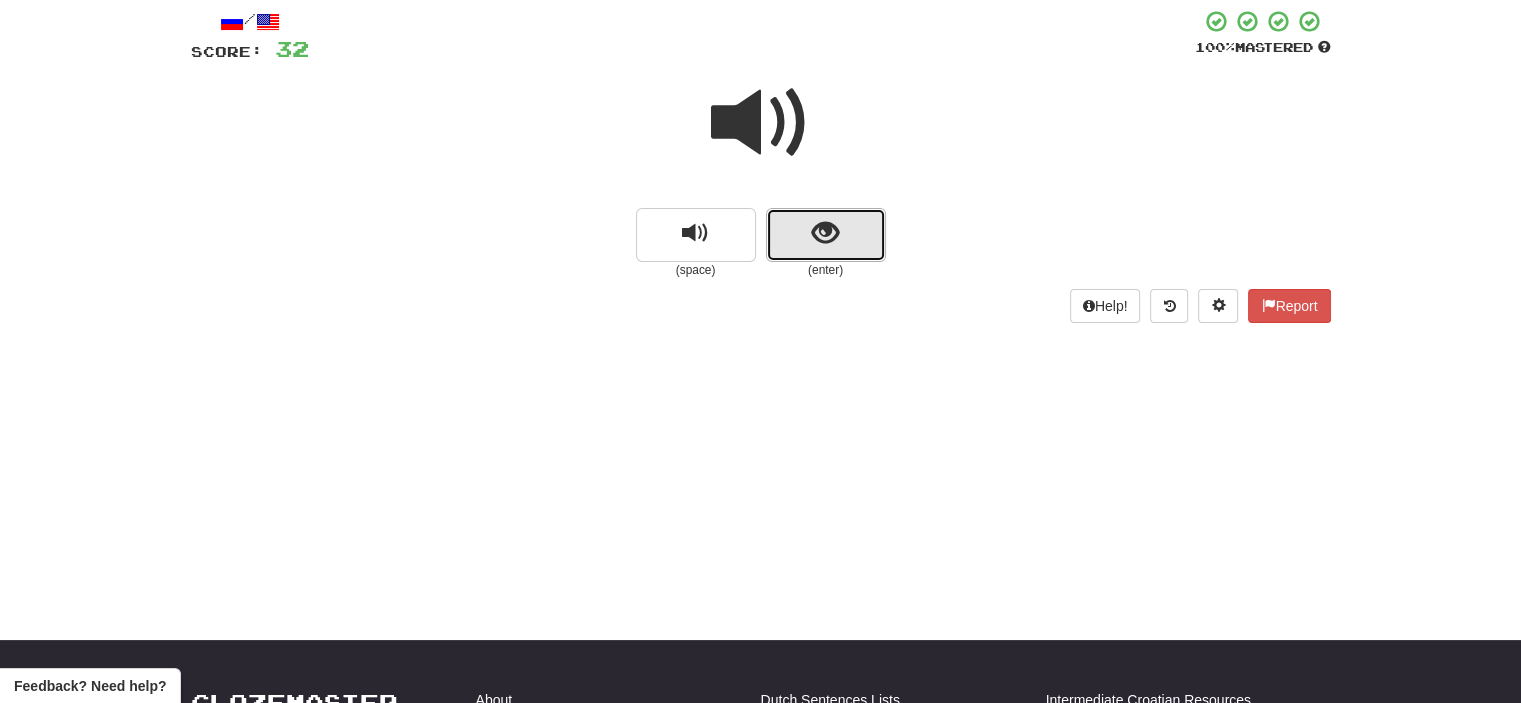click at bounding box center (826, 235) 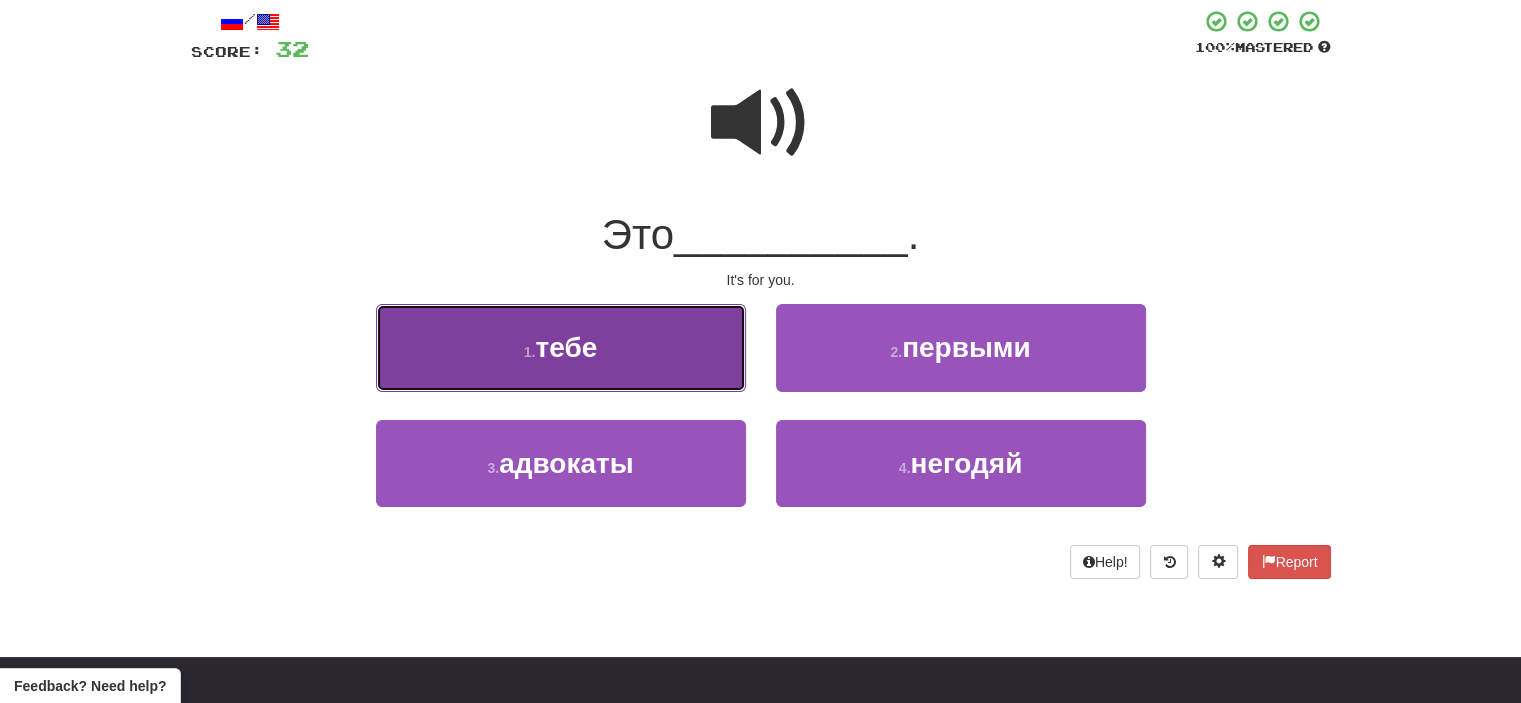 click on "1 .  тебе" at bounding box center [561, 347] 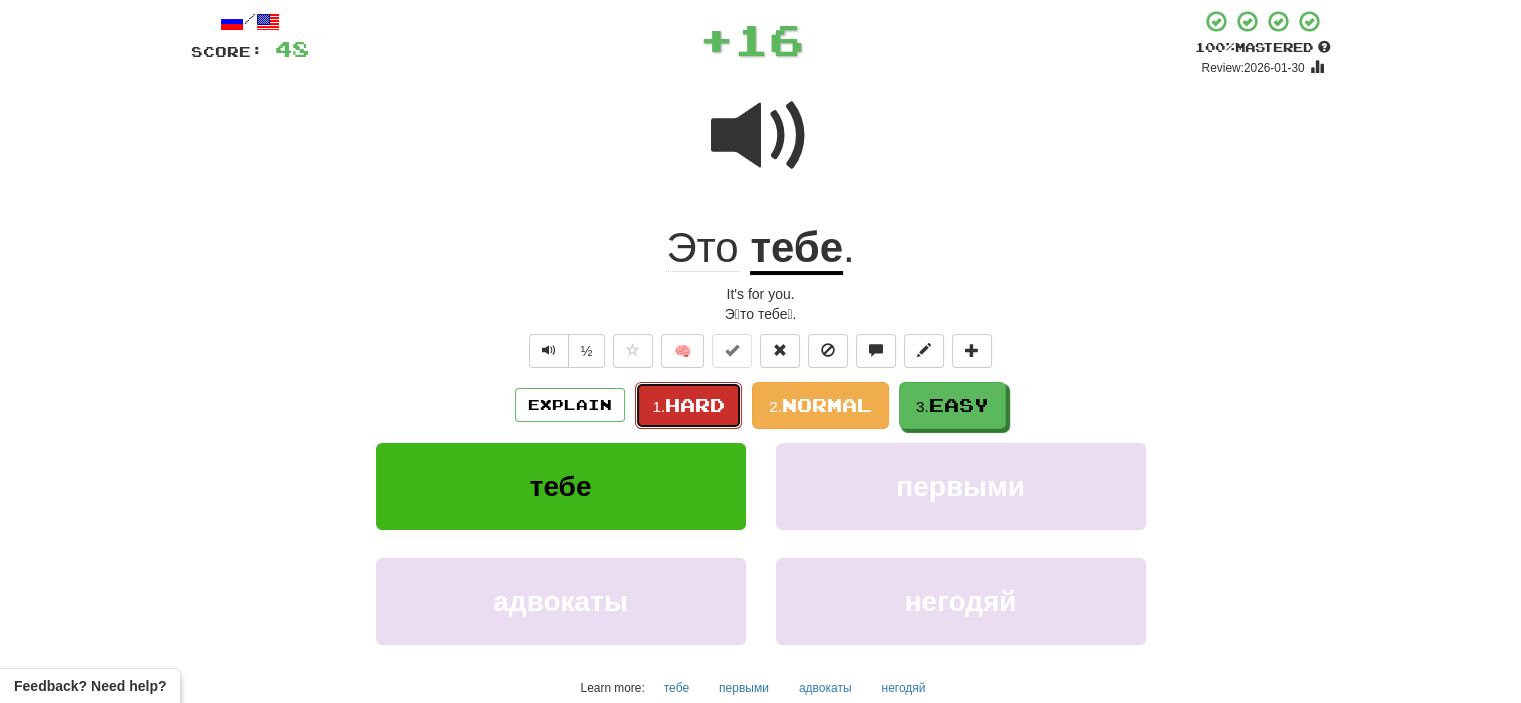 click on "Hard" at bounding box center [695, 405] 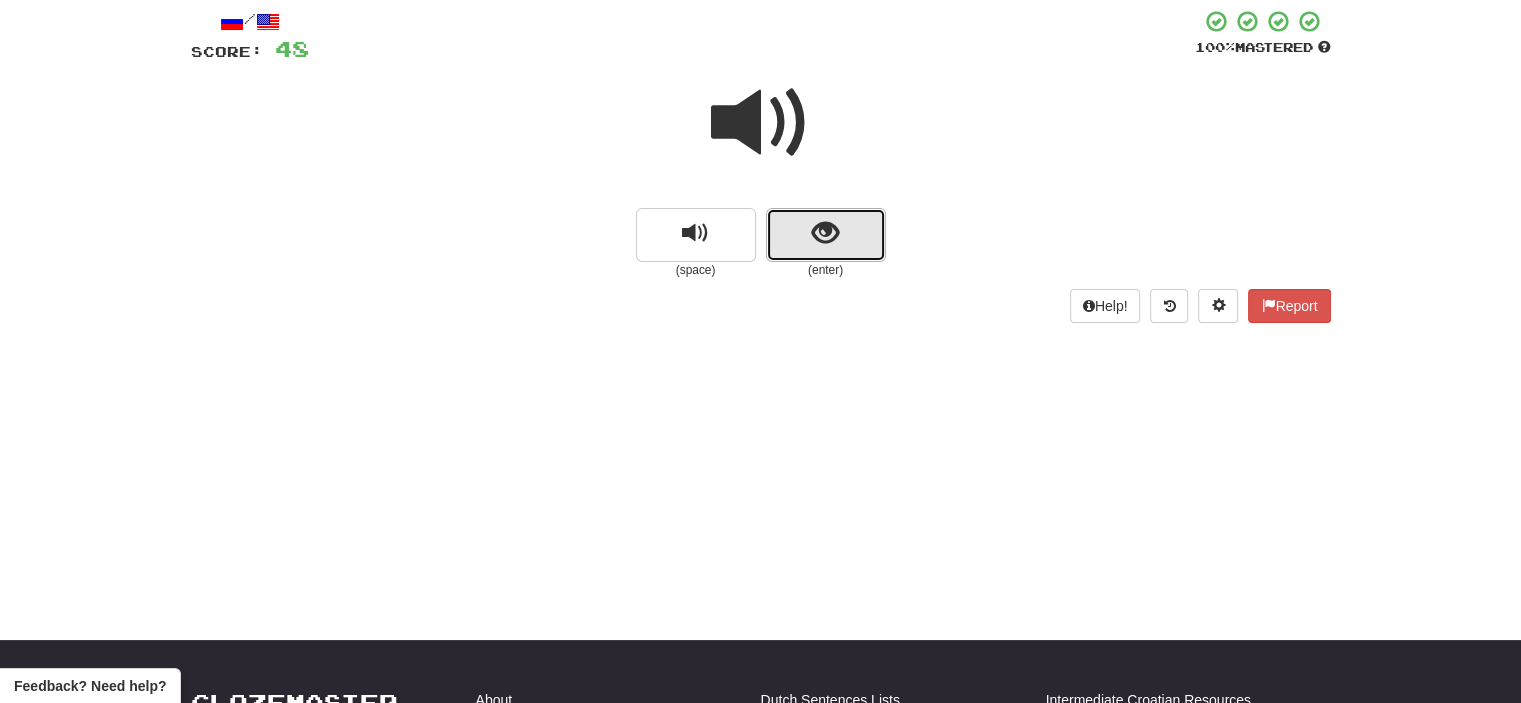 click at bounding box center (826, 235) 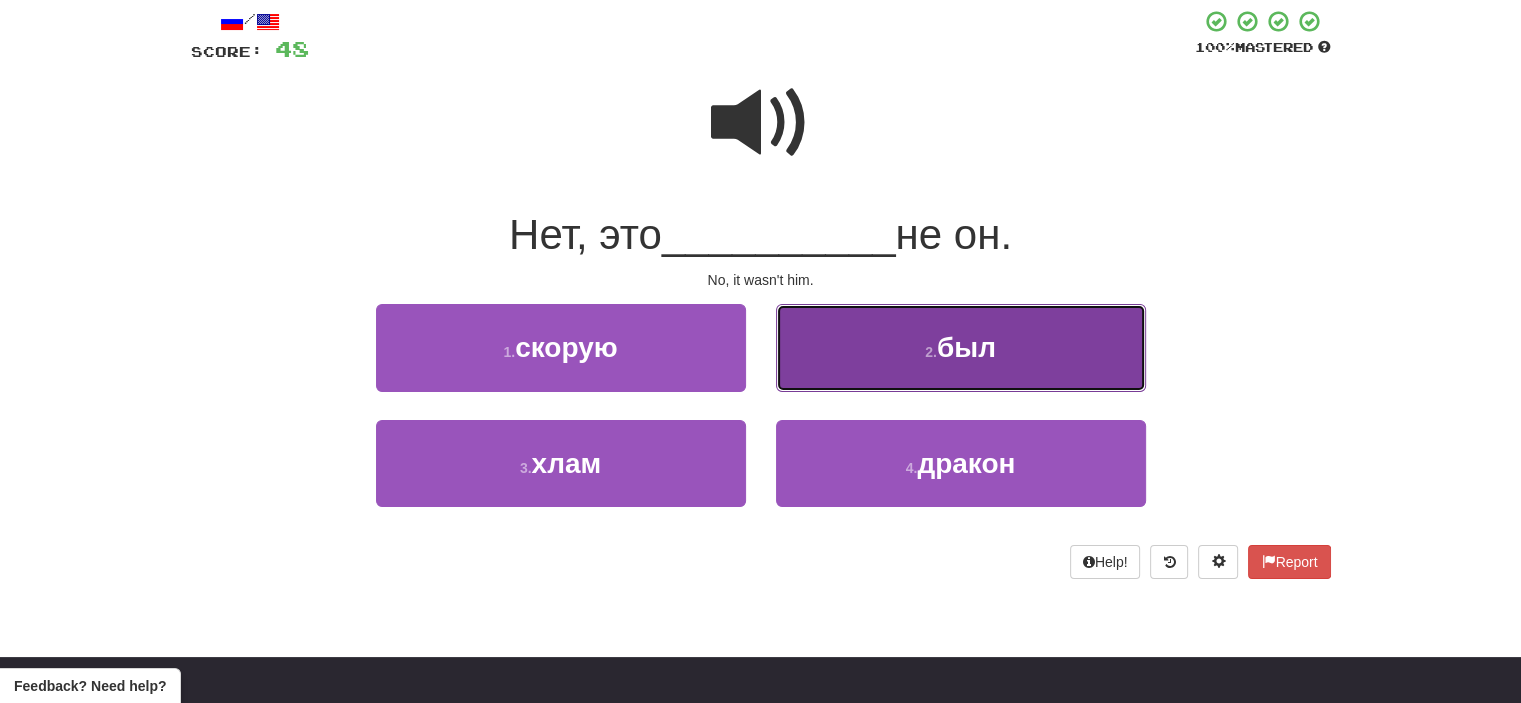 click on "2 .  был" at bounding box center [961, 347] 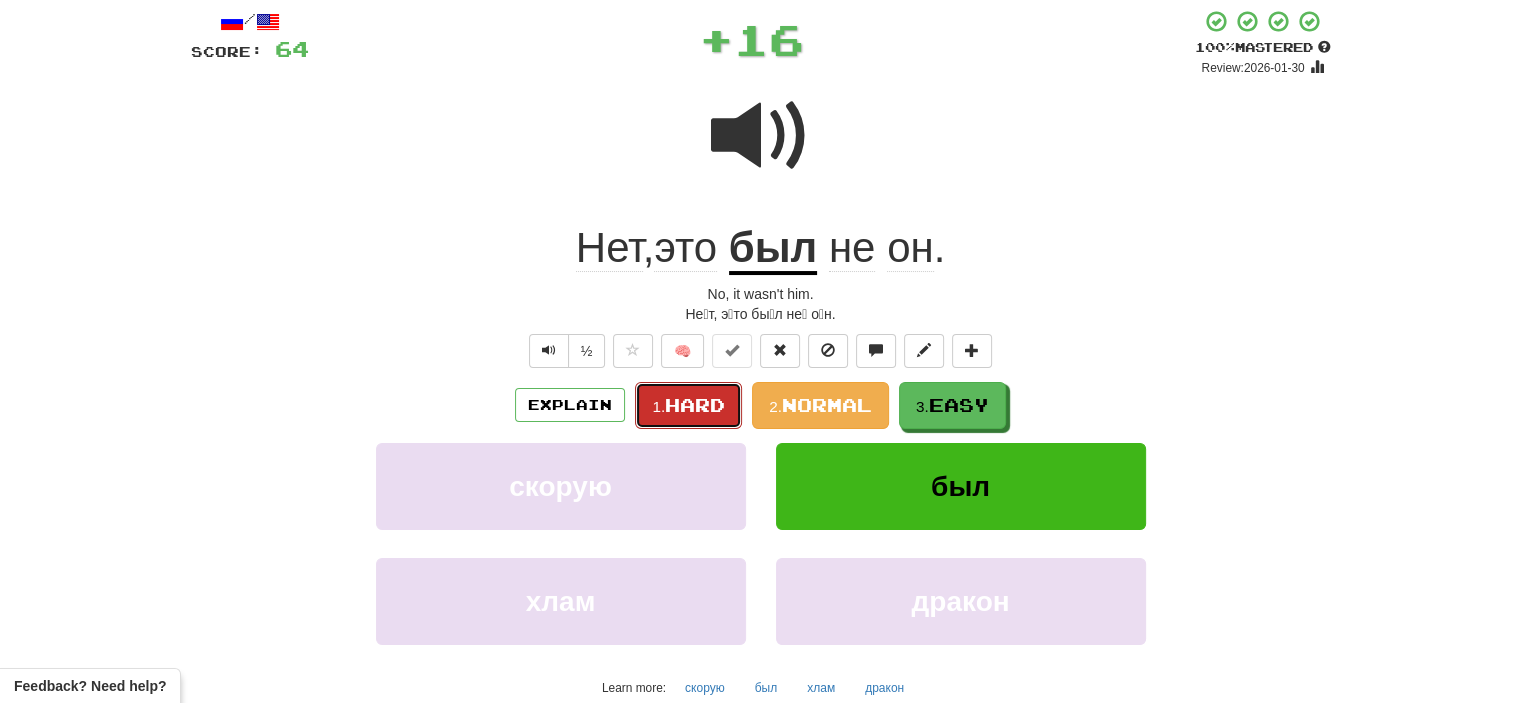 click on "Hard" at bounding box center [695, 405] 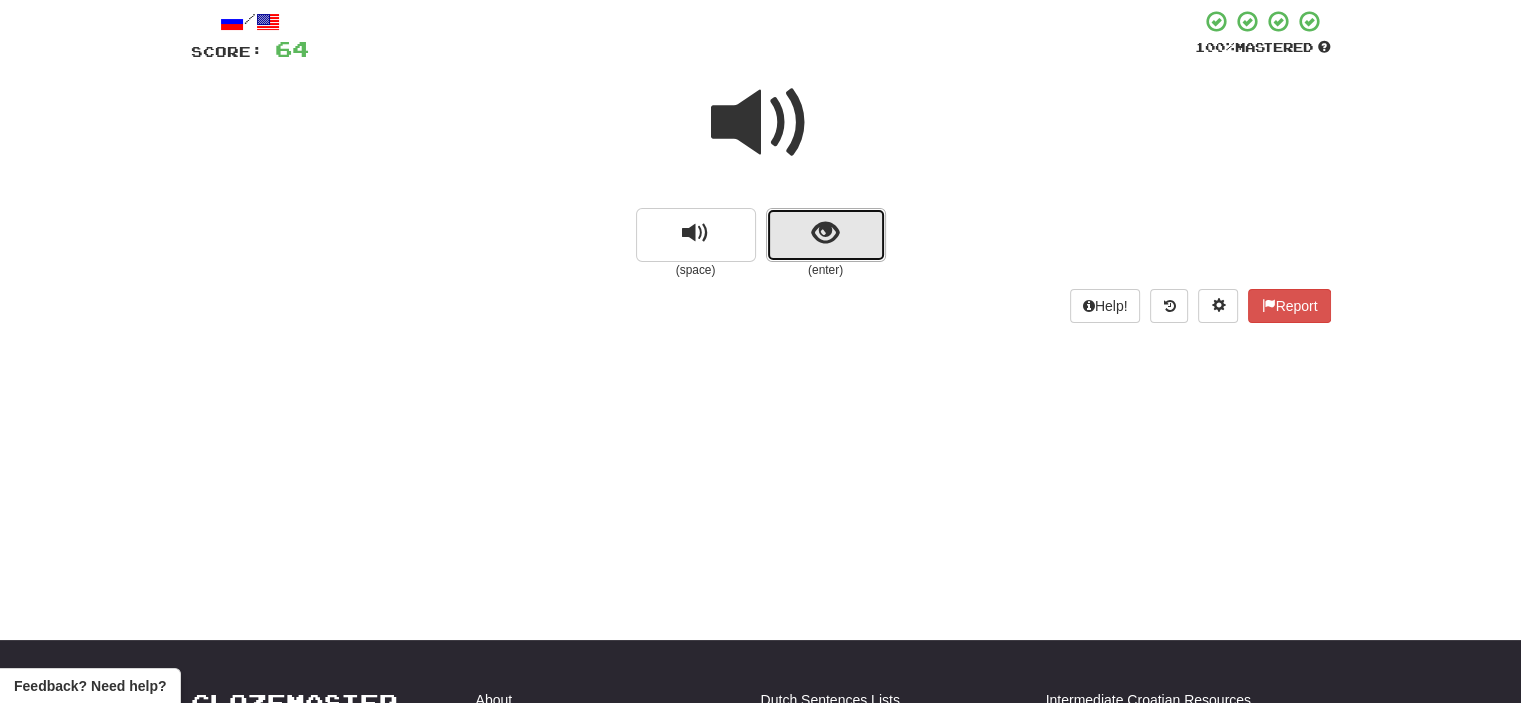click at bounding box center [826, 235] 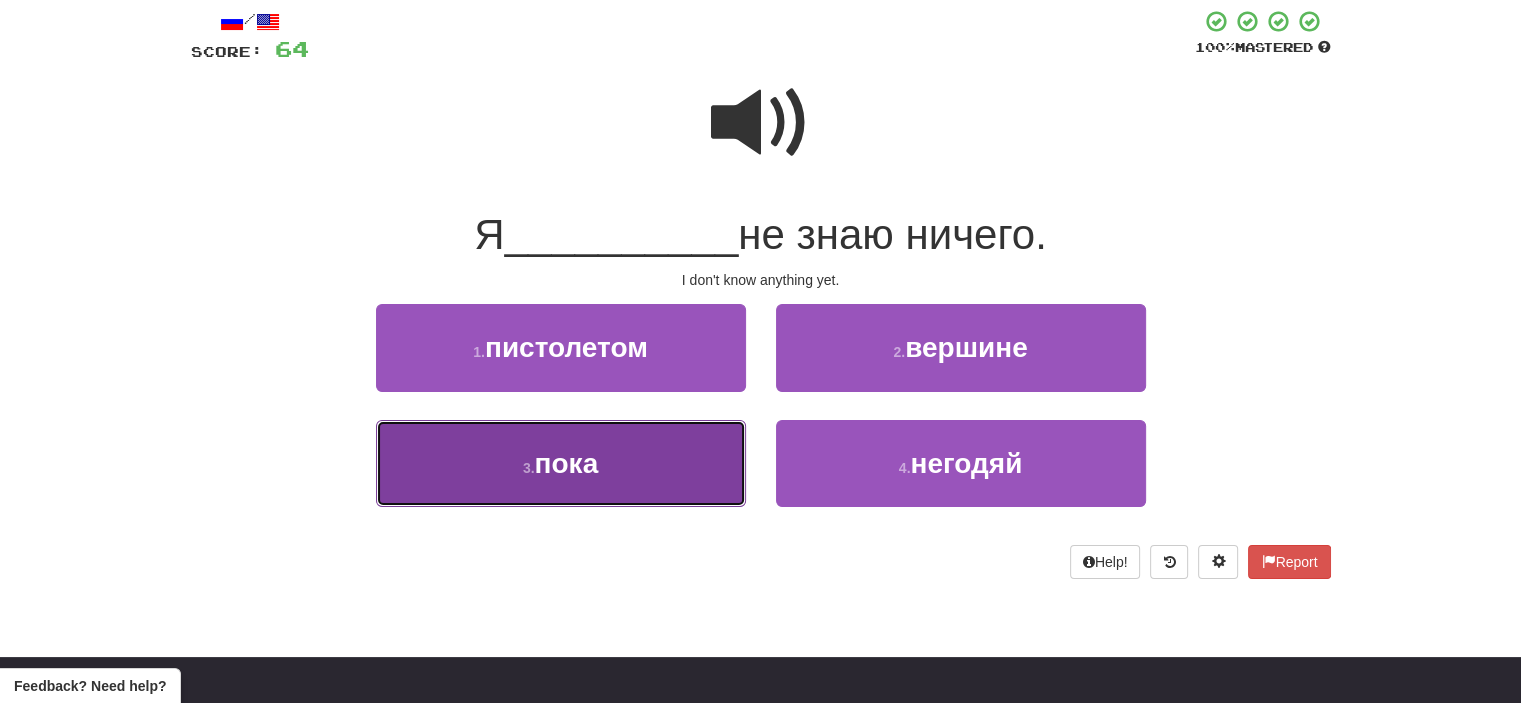 click on "3 .  пока" at bounding box center [561, 463] 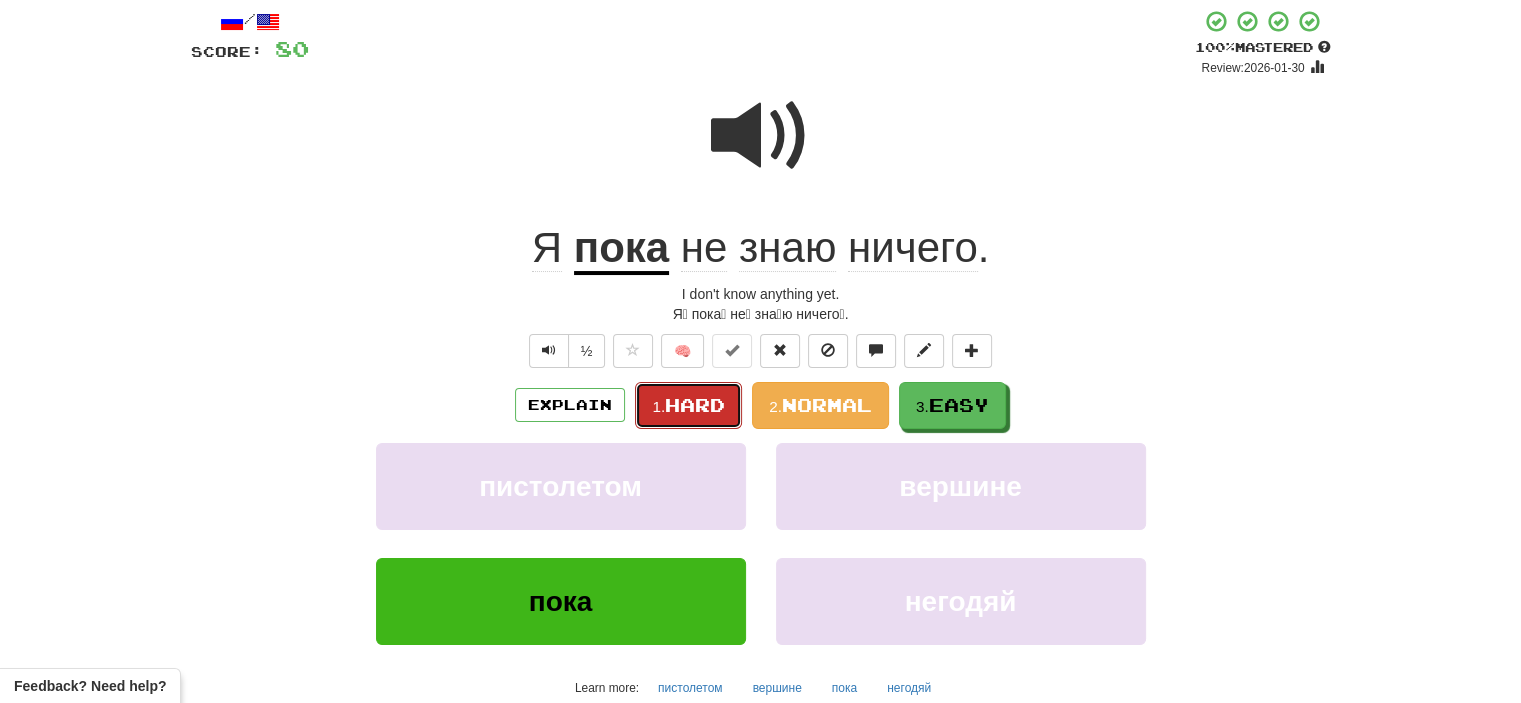 click on "Hard" at bounding box center [695, 405] 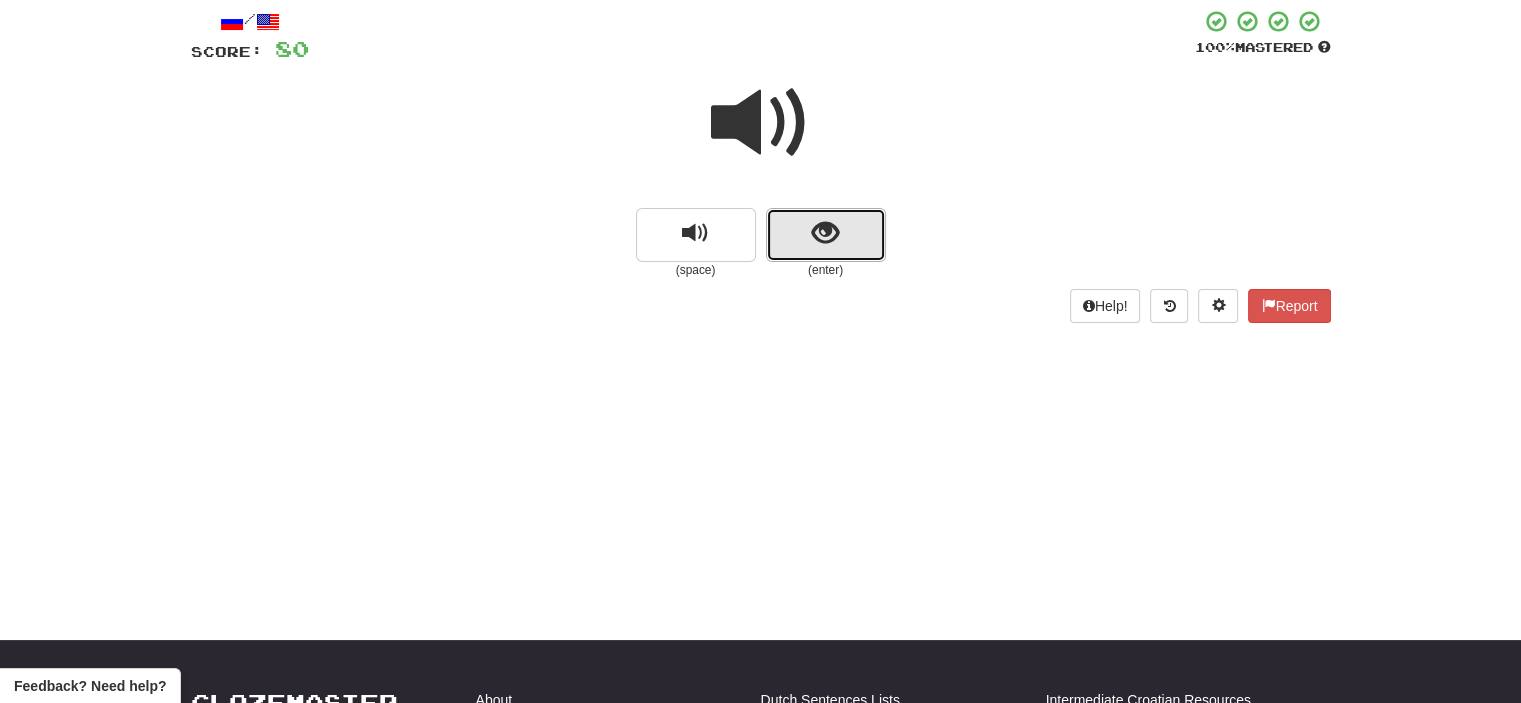 click at bounding box center (826, 235) 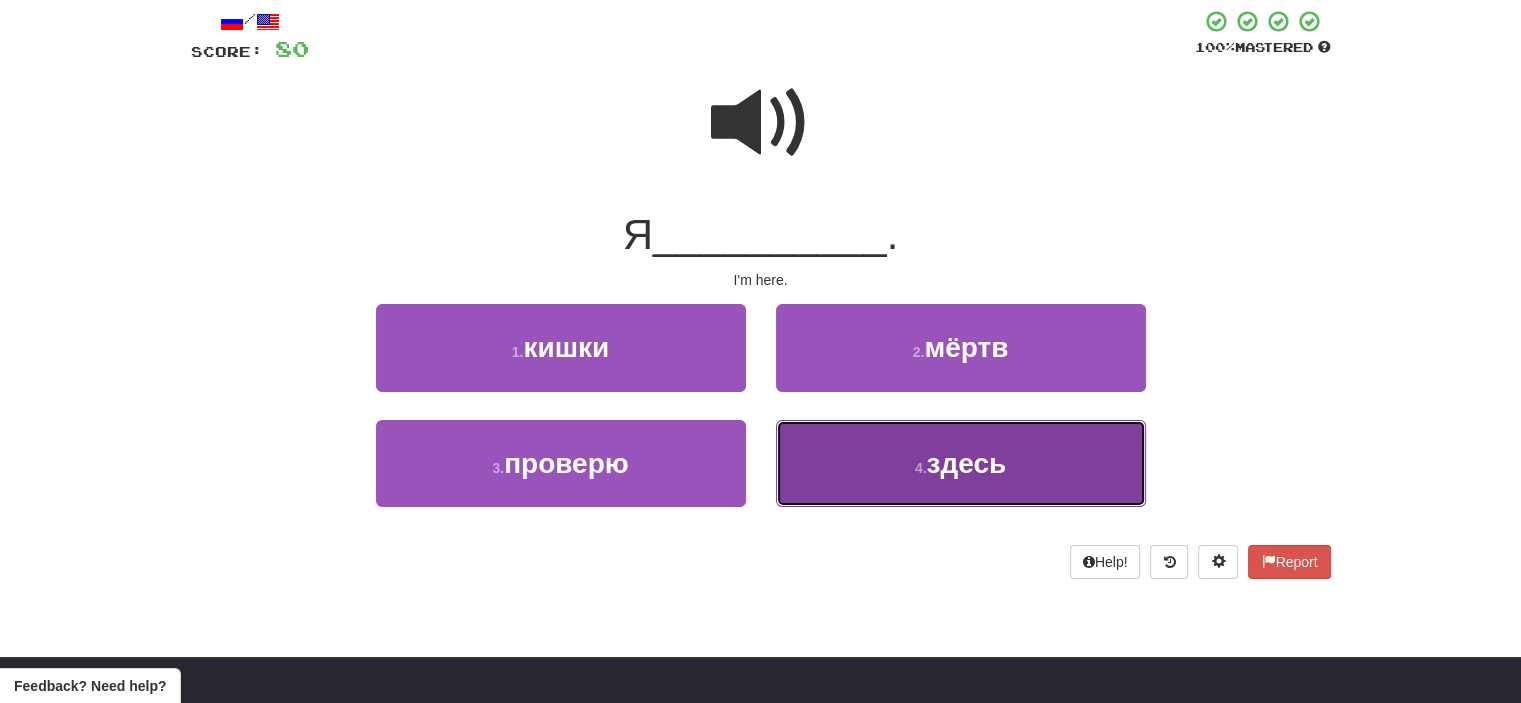 click on "4 .  здесь" at bounding box center (961, 463) 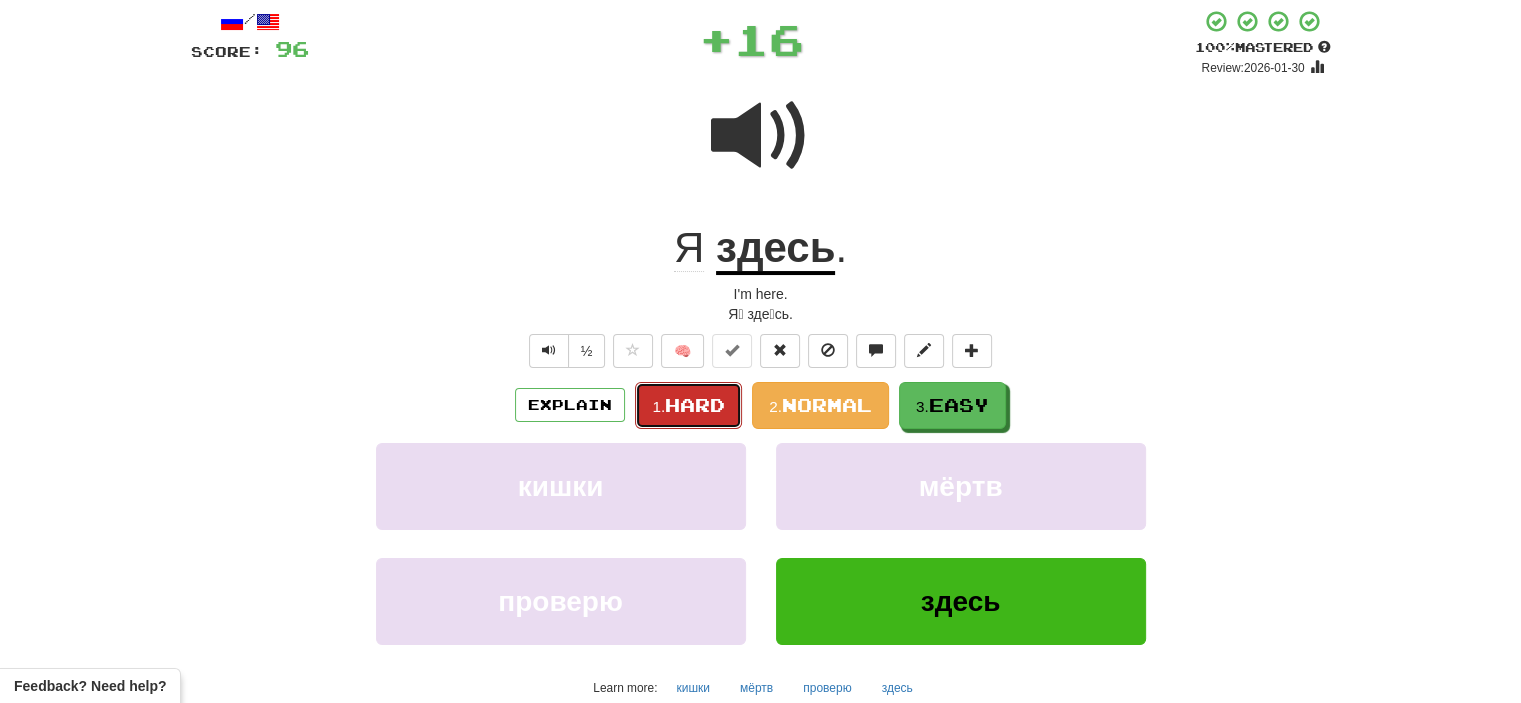 click on "Hard" at bounding box center [695, 405] 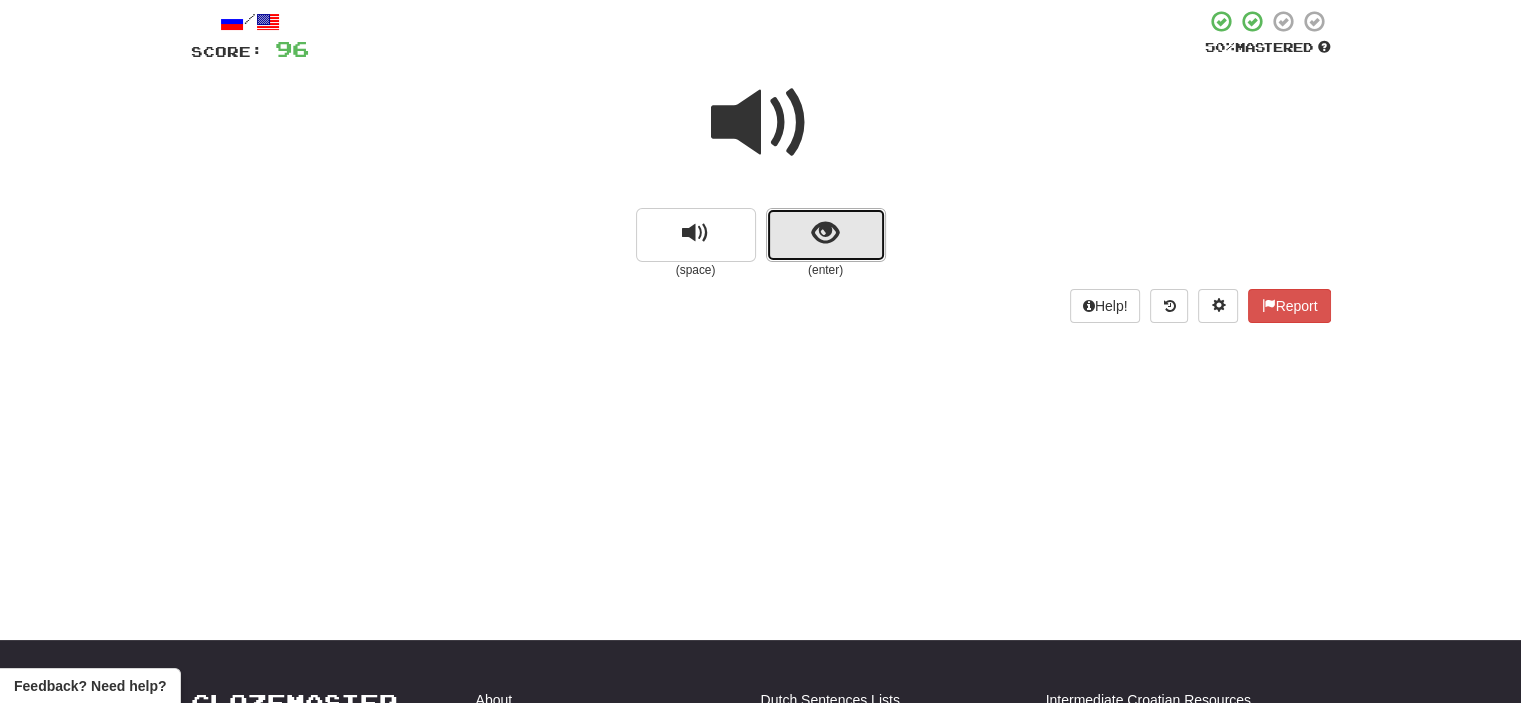 click at bounding box center [826, 235] 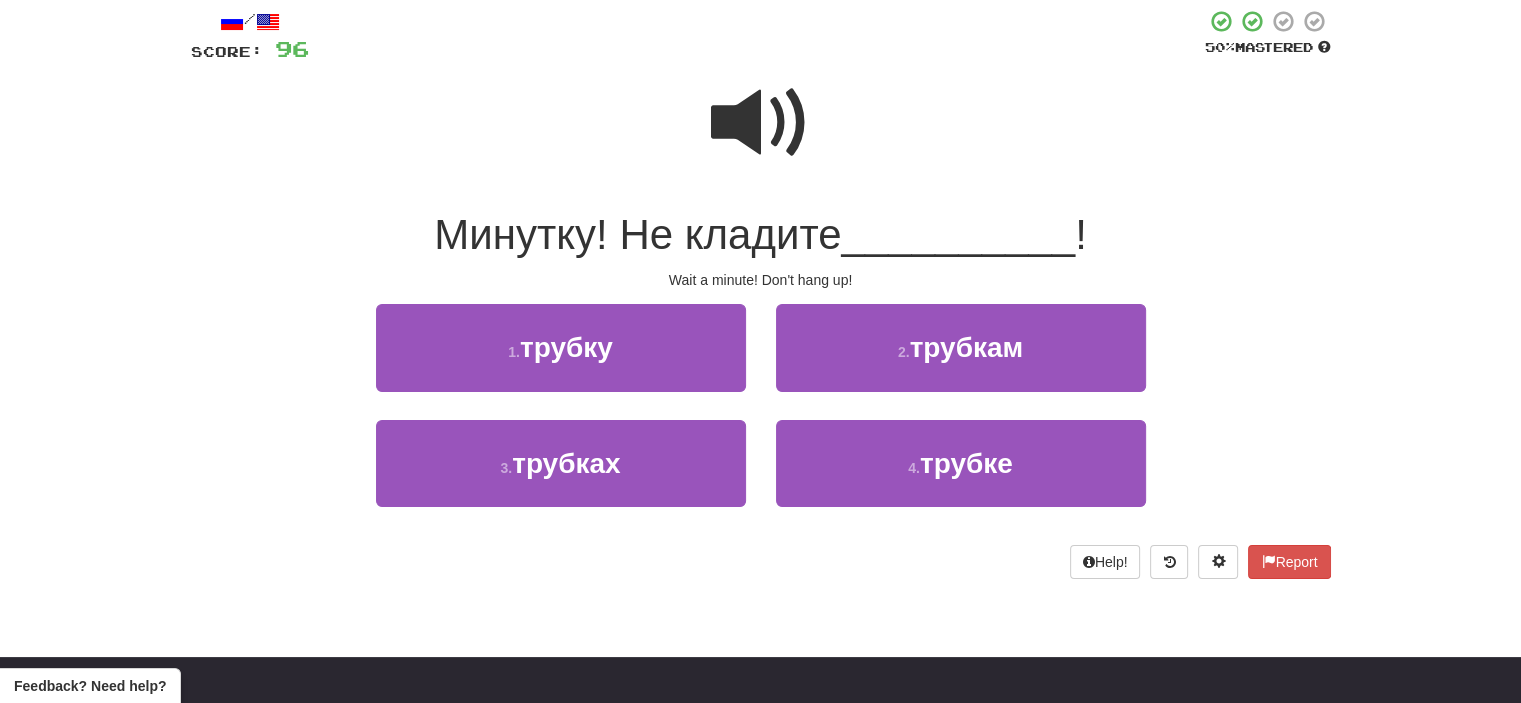 click at bounding box center (761, 123) 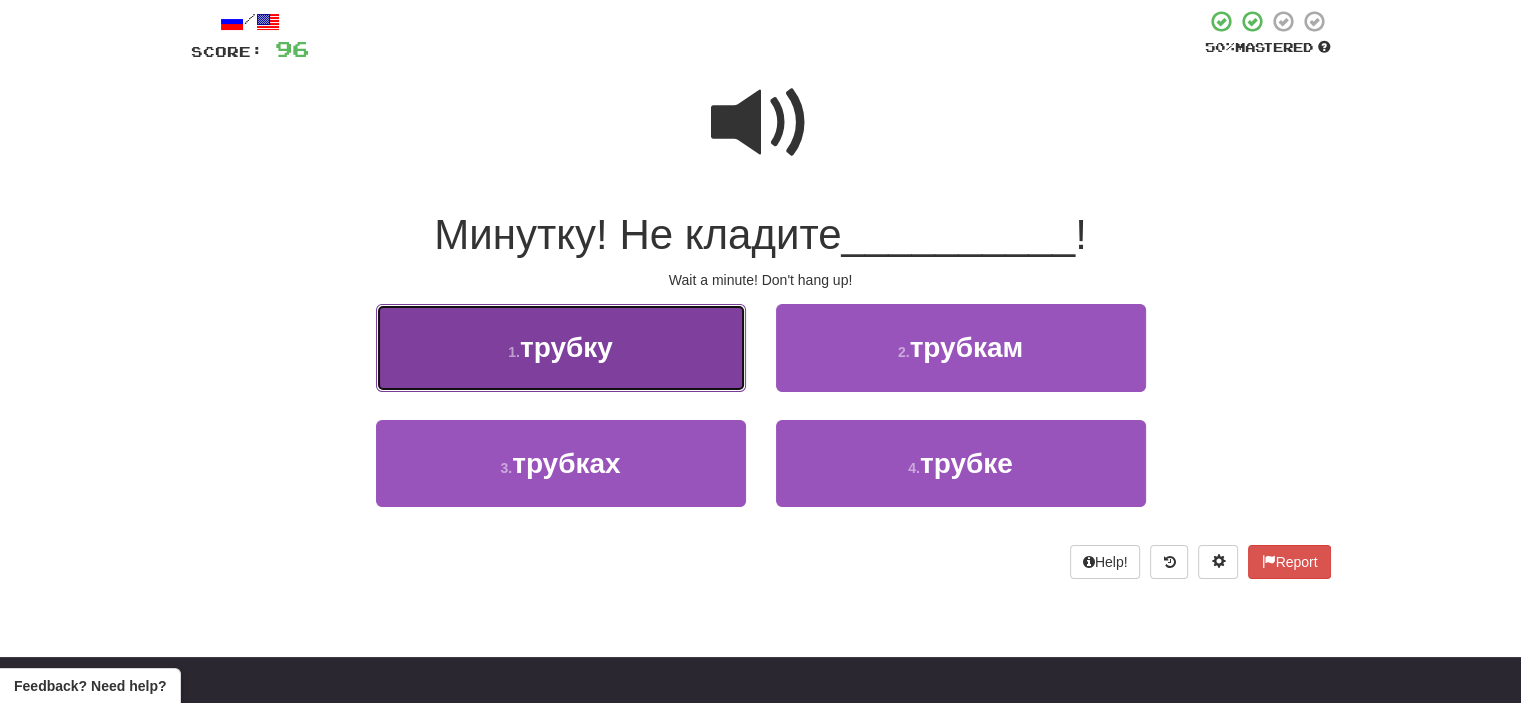 drag, startPoint x: 680, startPoint y: 365, endPoint x: 616, endPoint y: 360, distance: 64.195015 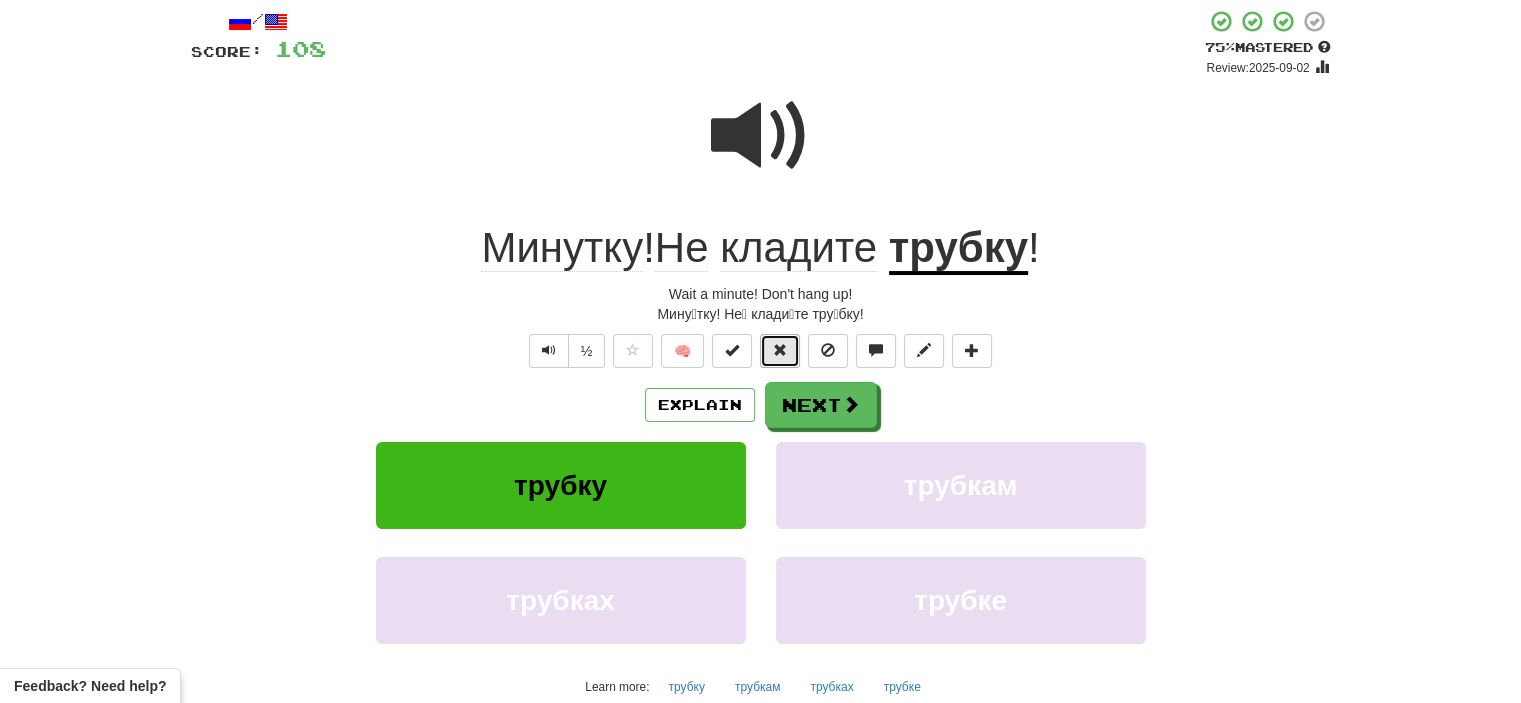 click at bounding box center [780, 350] 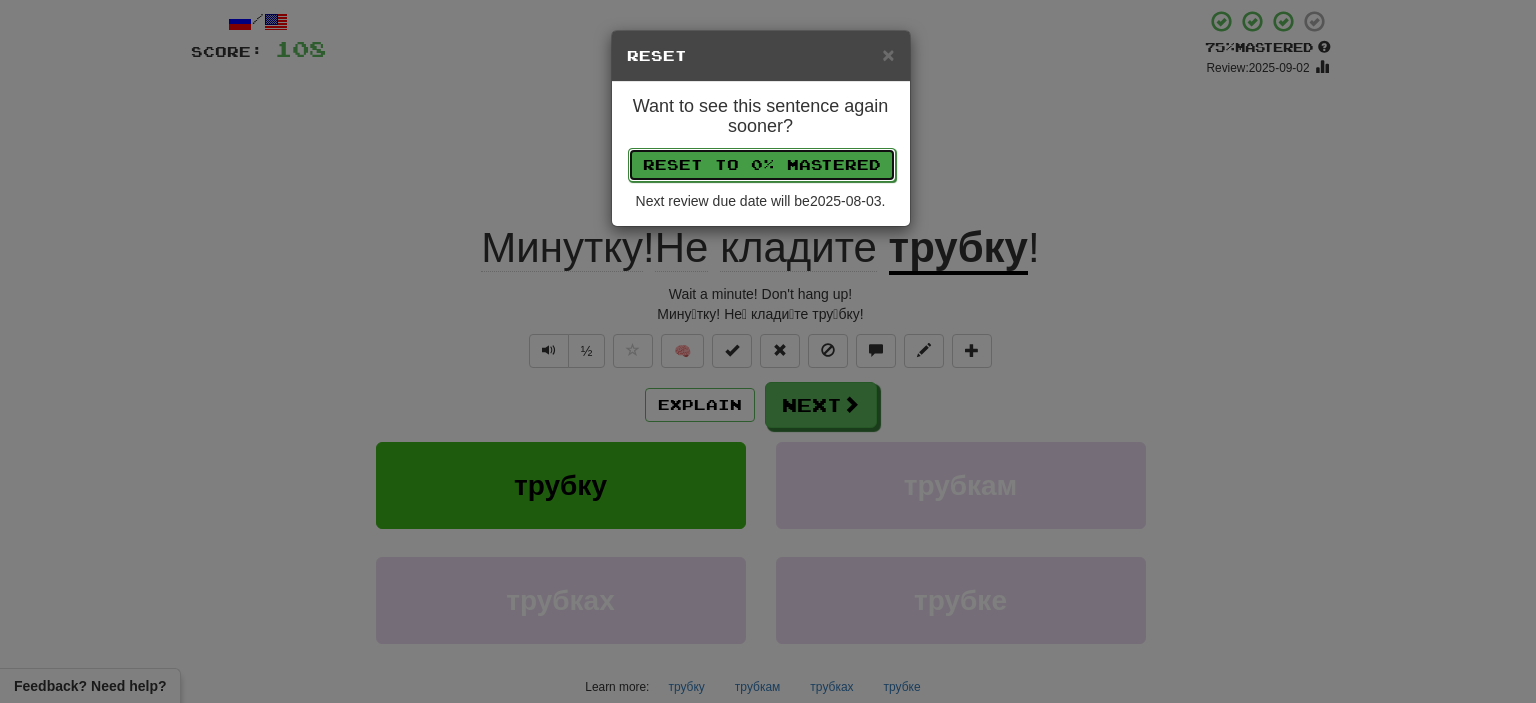 click on "Reset to 0% Mastered" at bounding box center [762, 165] 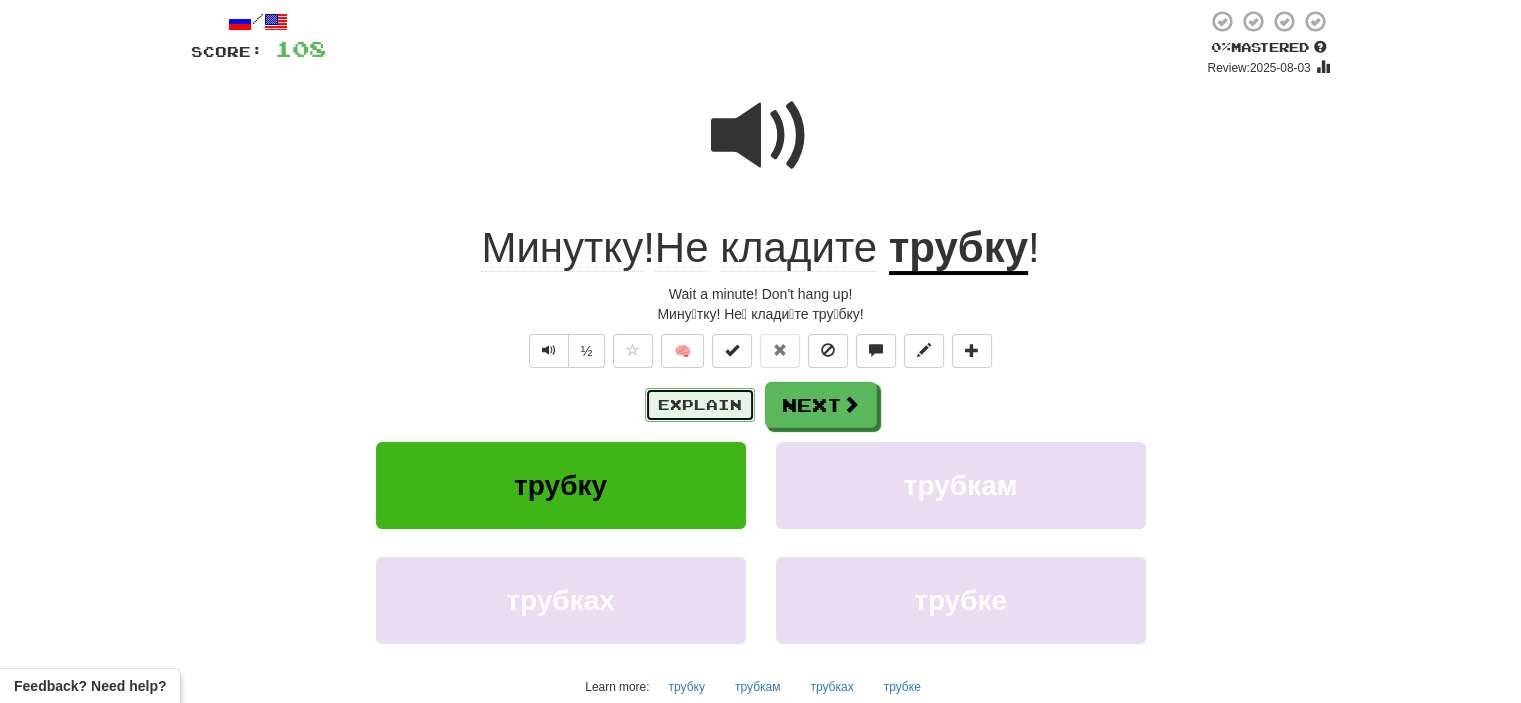 click on "Explain" at bounding box center [700, 405] 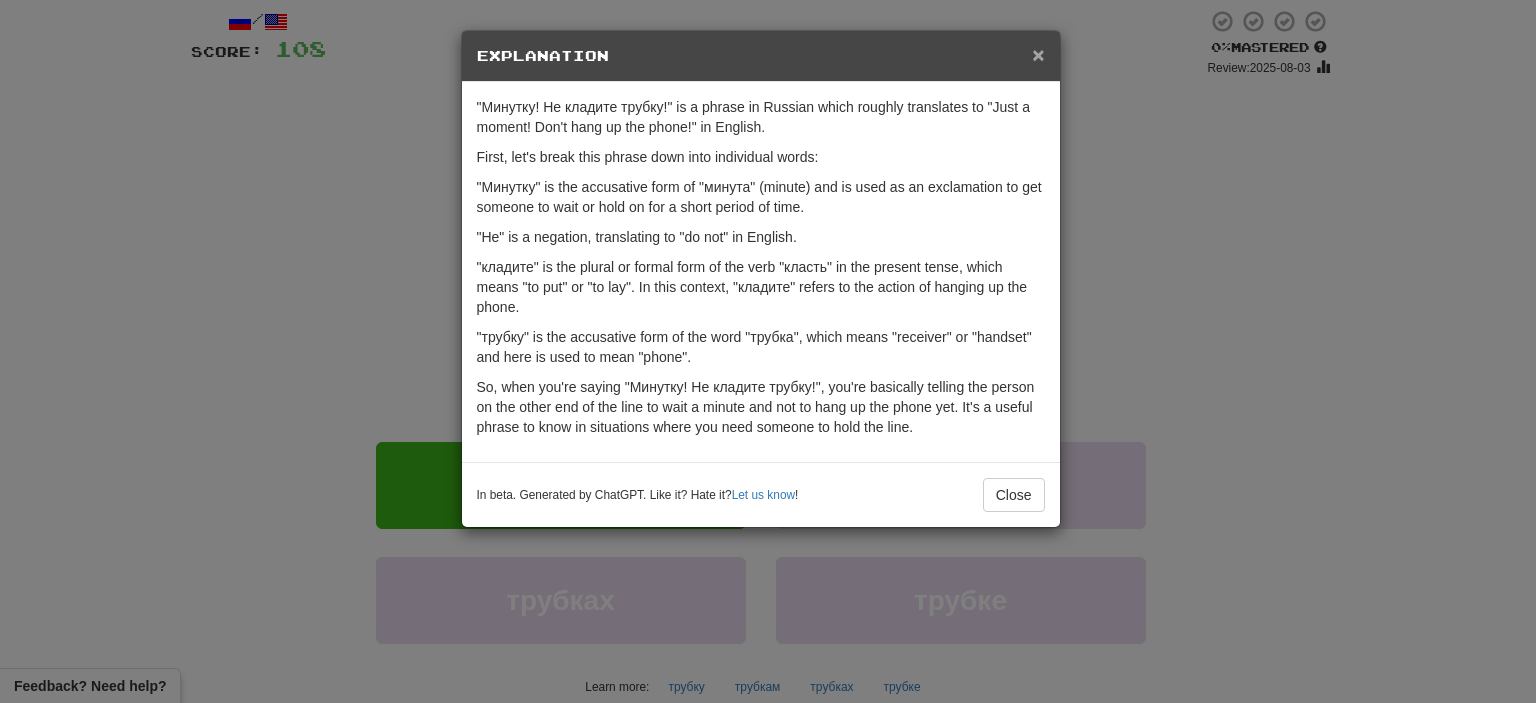click on "×" at bounding box center (1038, 54) 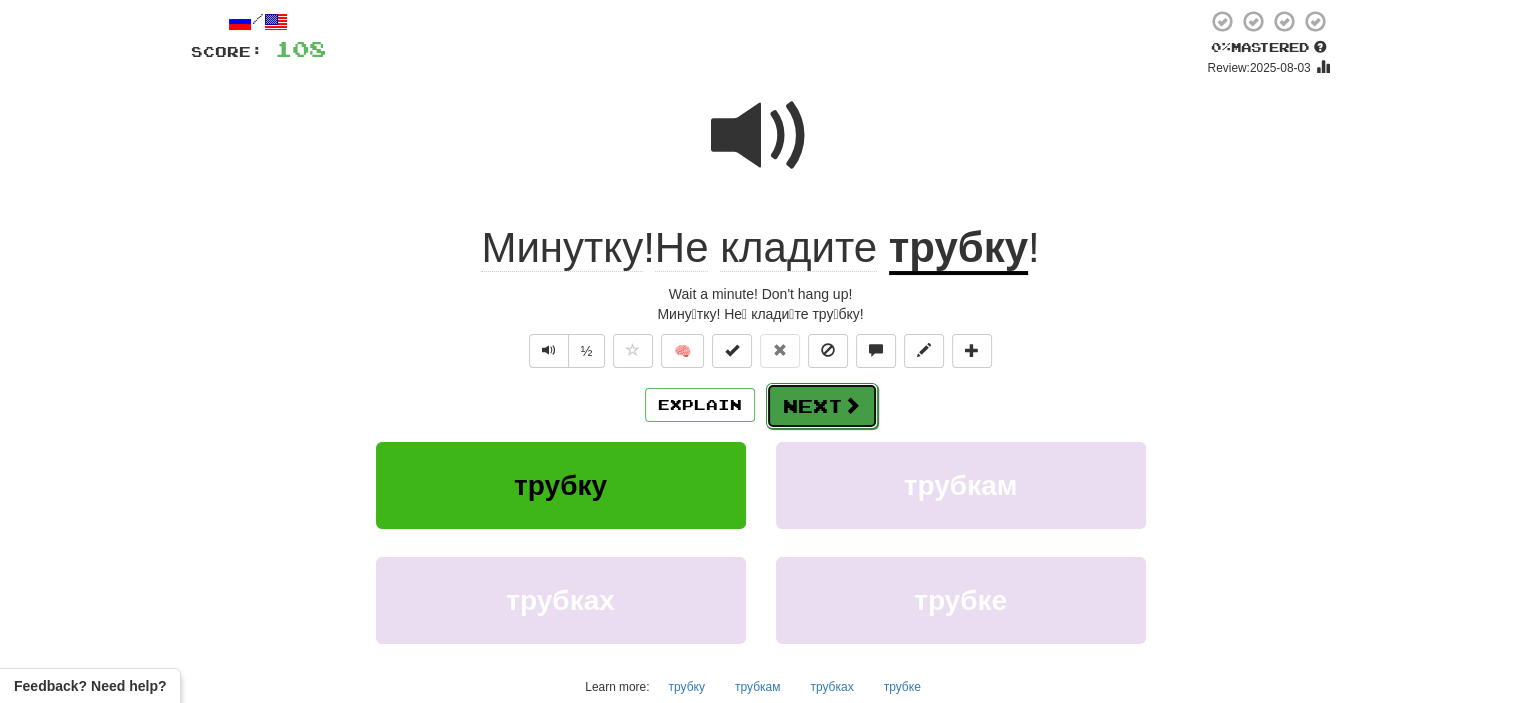 click on "Next" at bounding box center [822, 406] 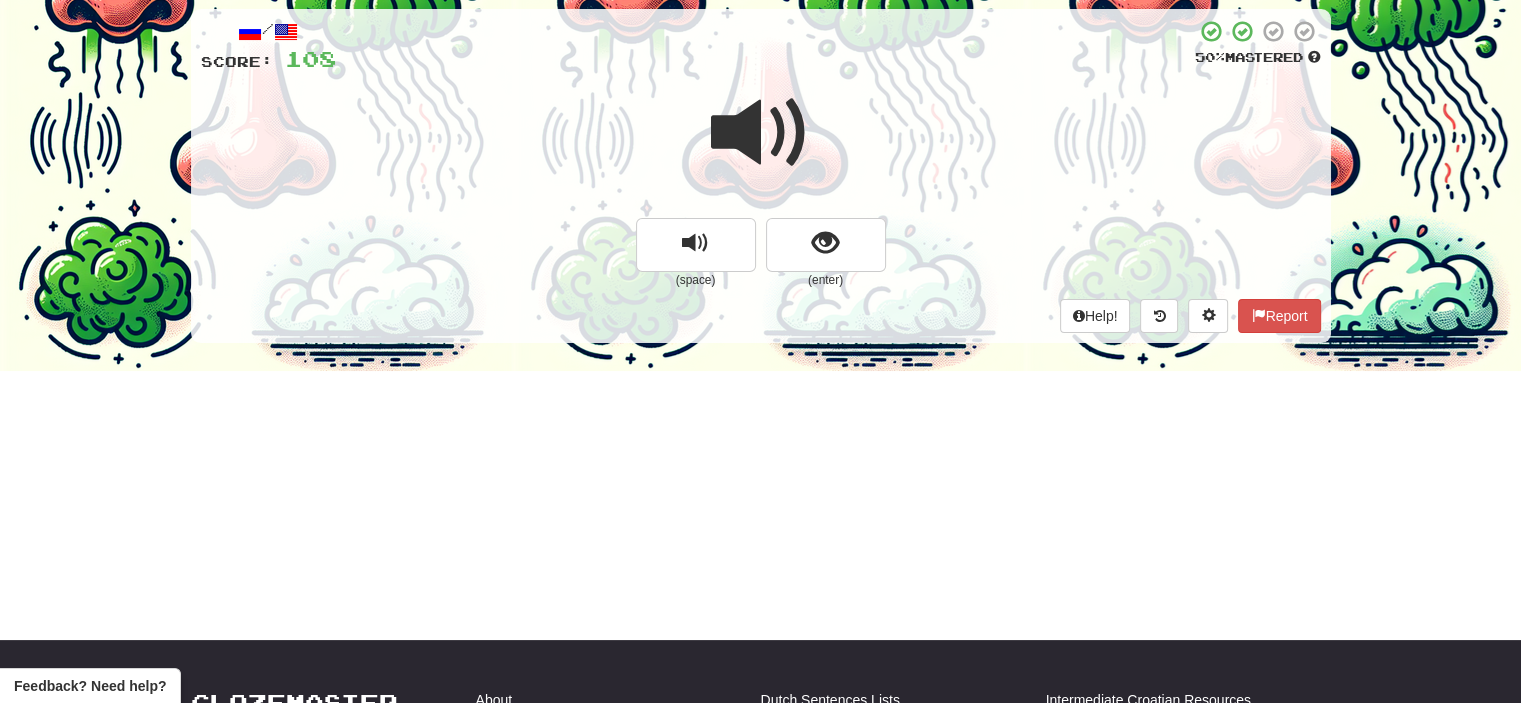 click at bounding box center [761, 133] 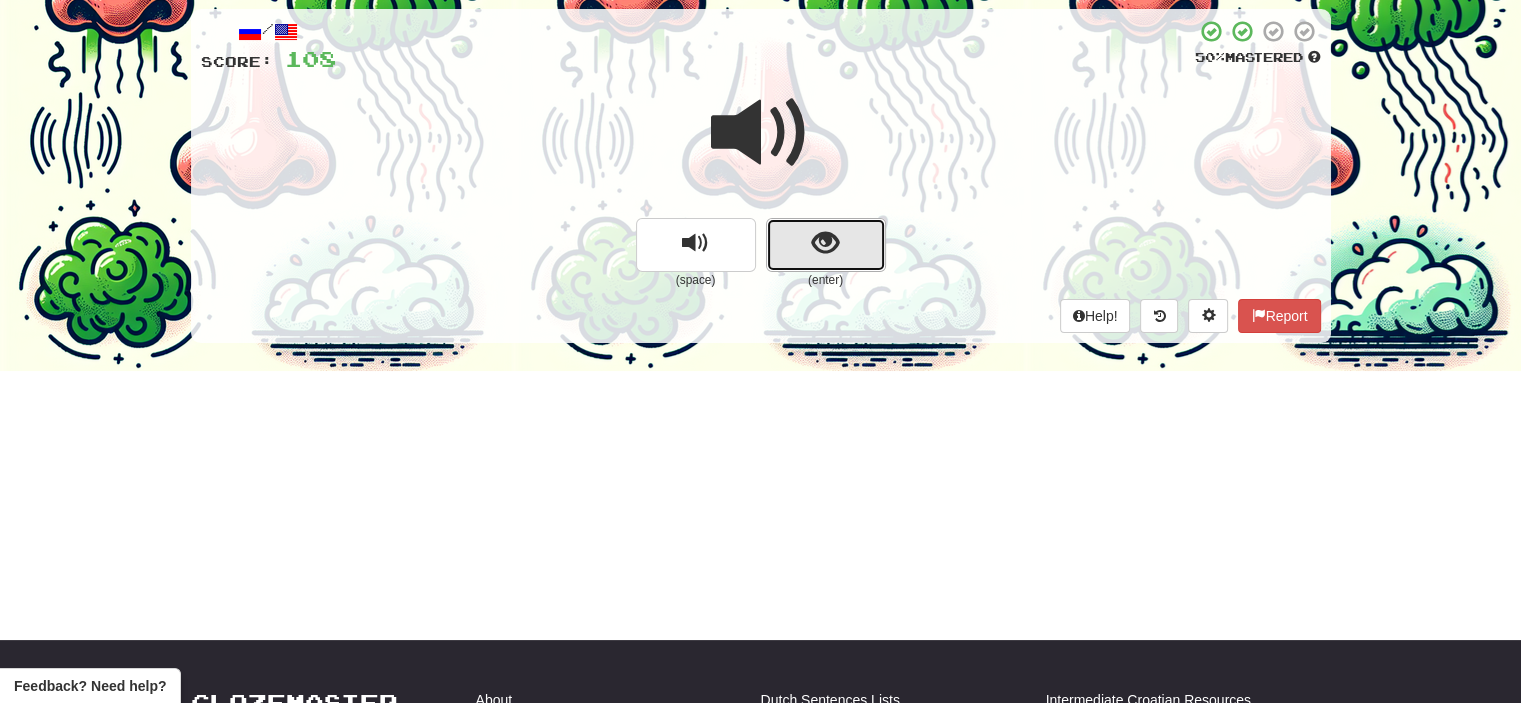 click at bounding box center (825, 243) 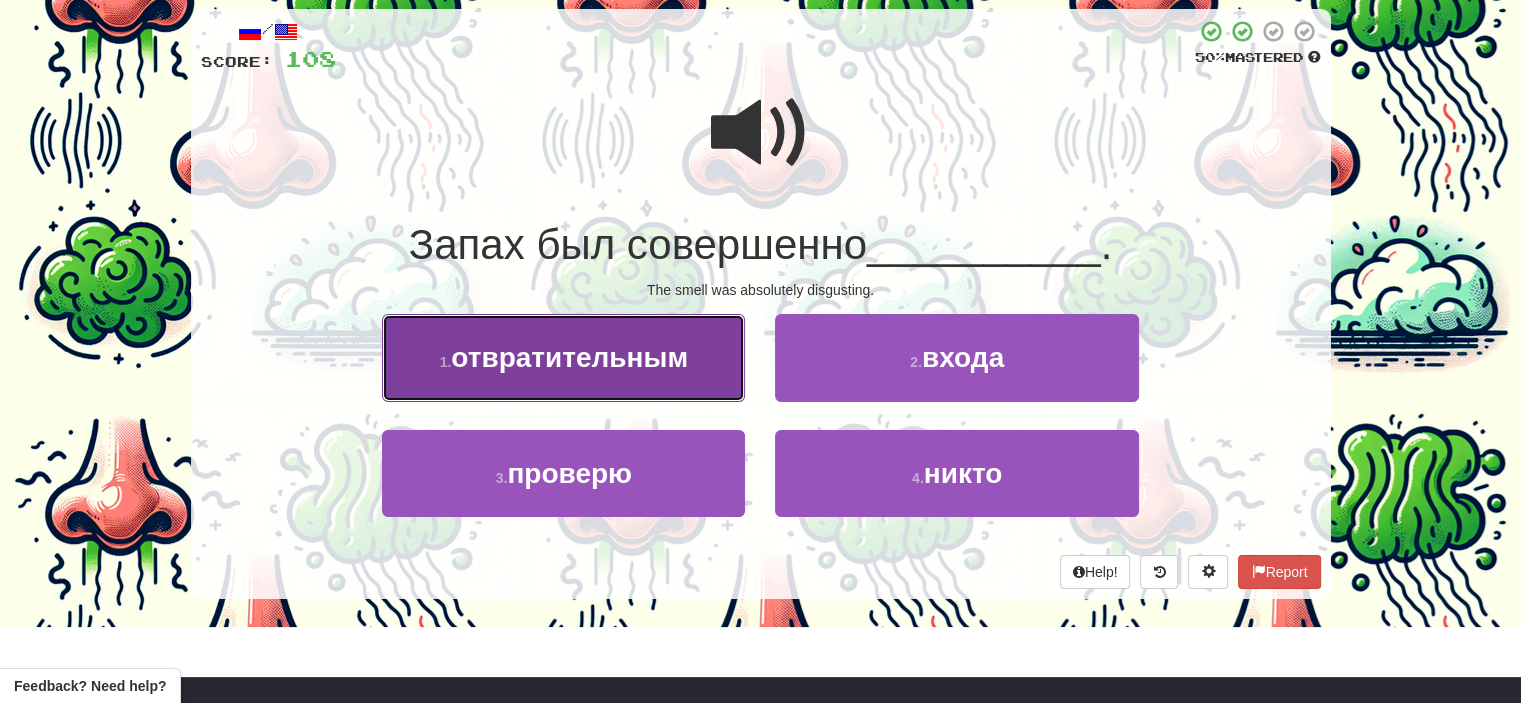 click on "1 .  отвратительным" at bounding box center (563, 357) 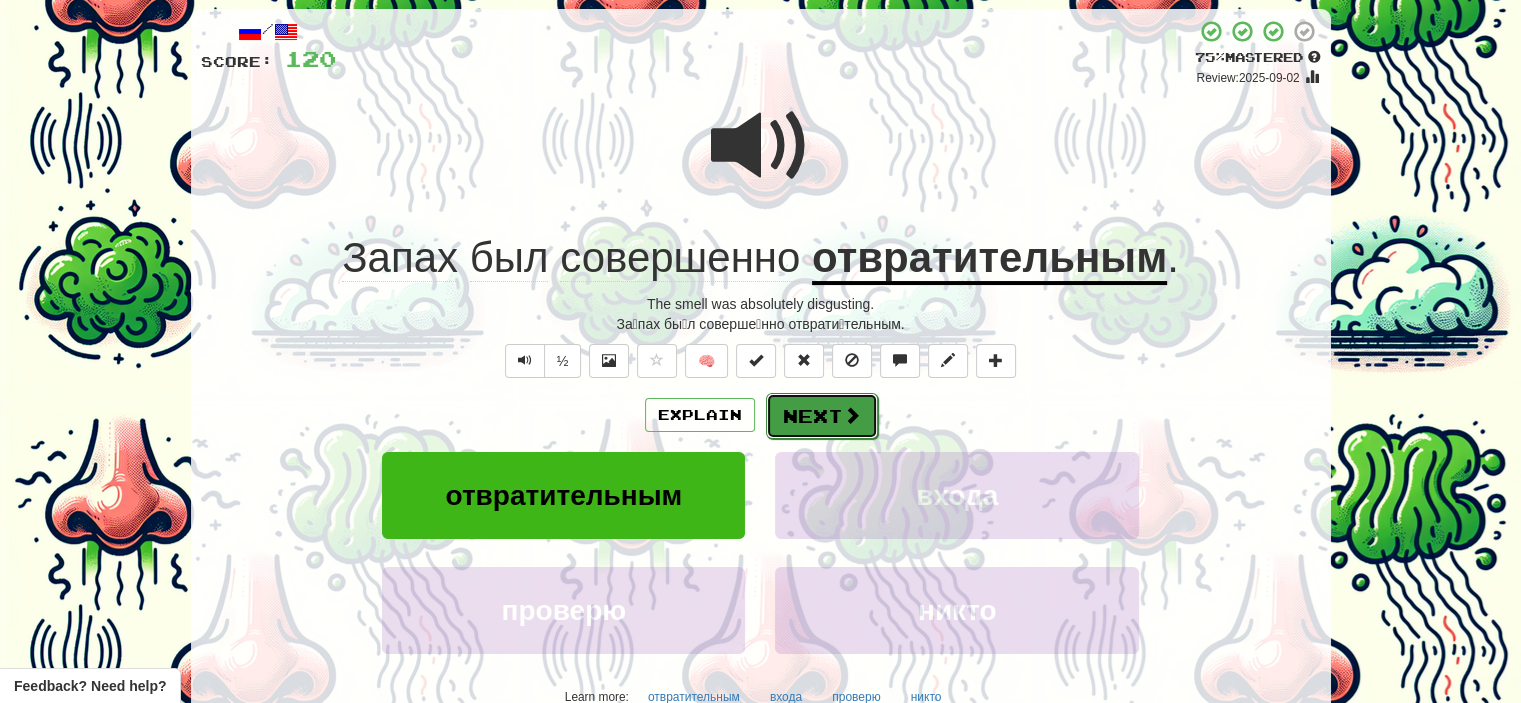 click on "Next" at bounding box center (822, 416) 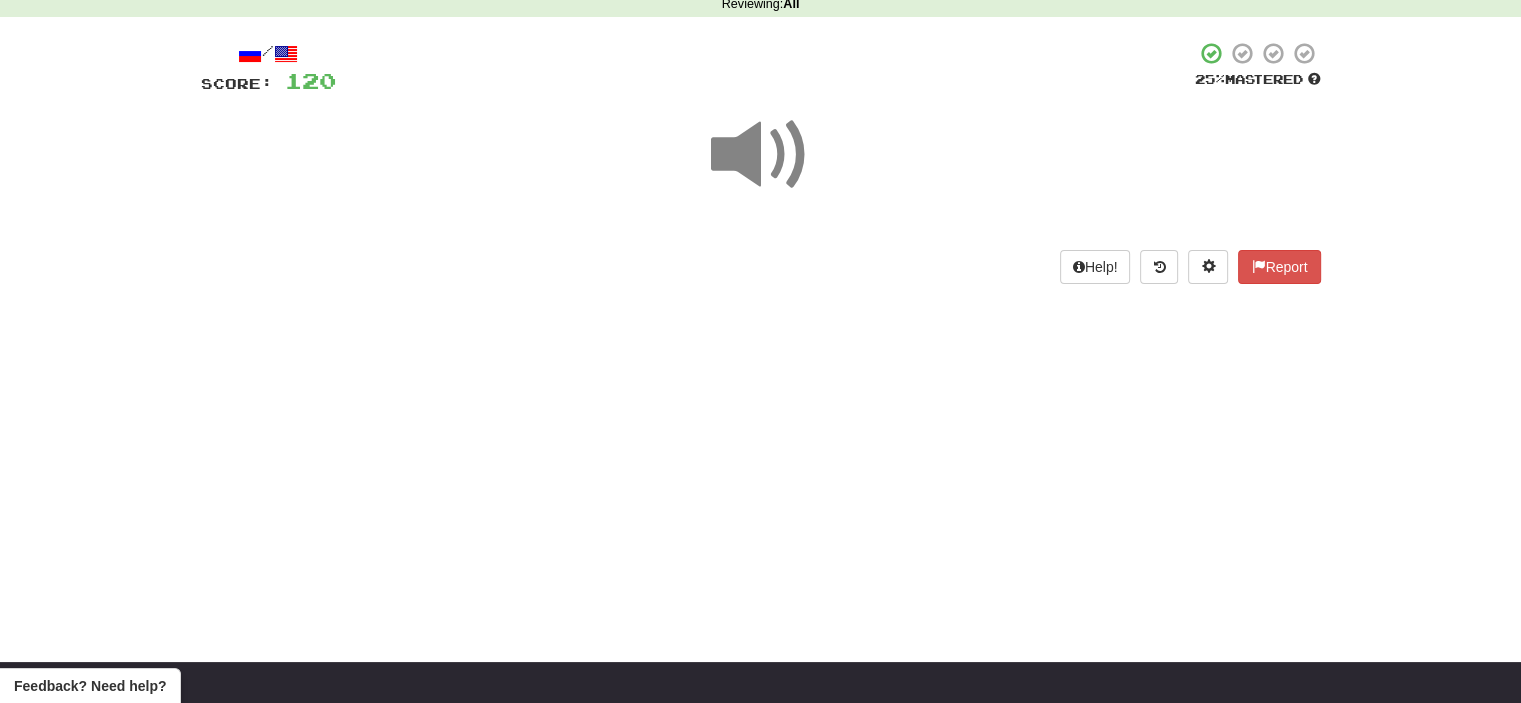 scroll, scrollTop: 90, scrollLeft: 0, axis: vertical 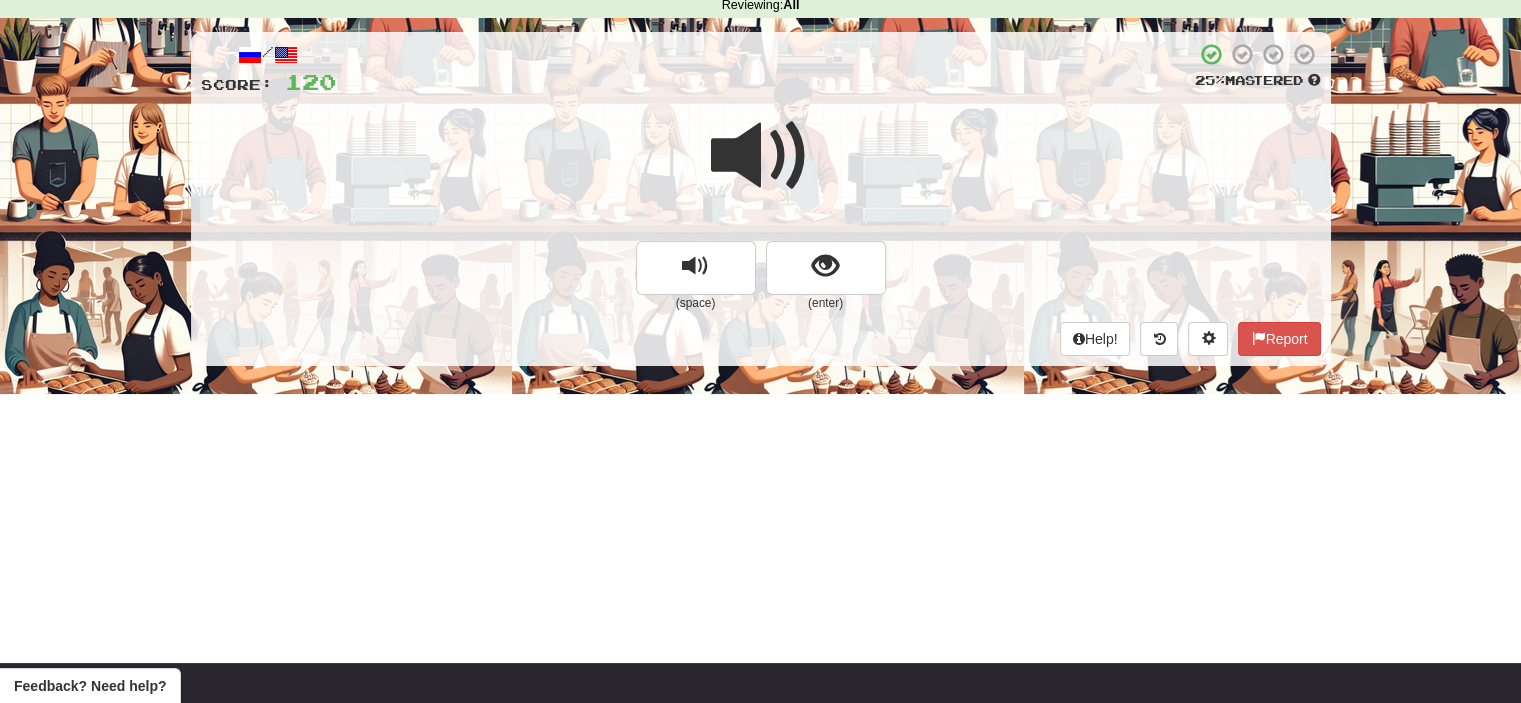 click at bounding box center (761, 156) 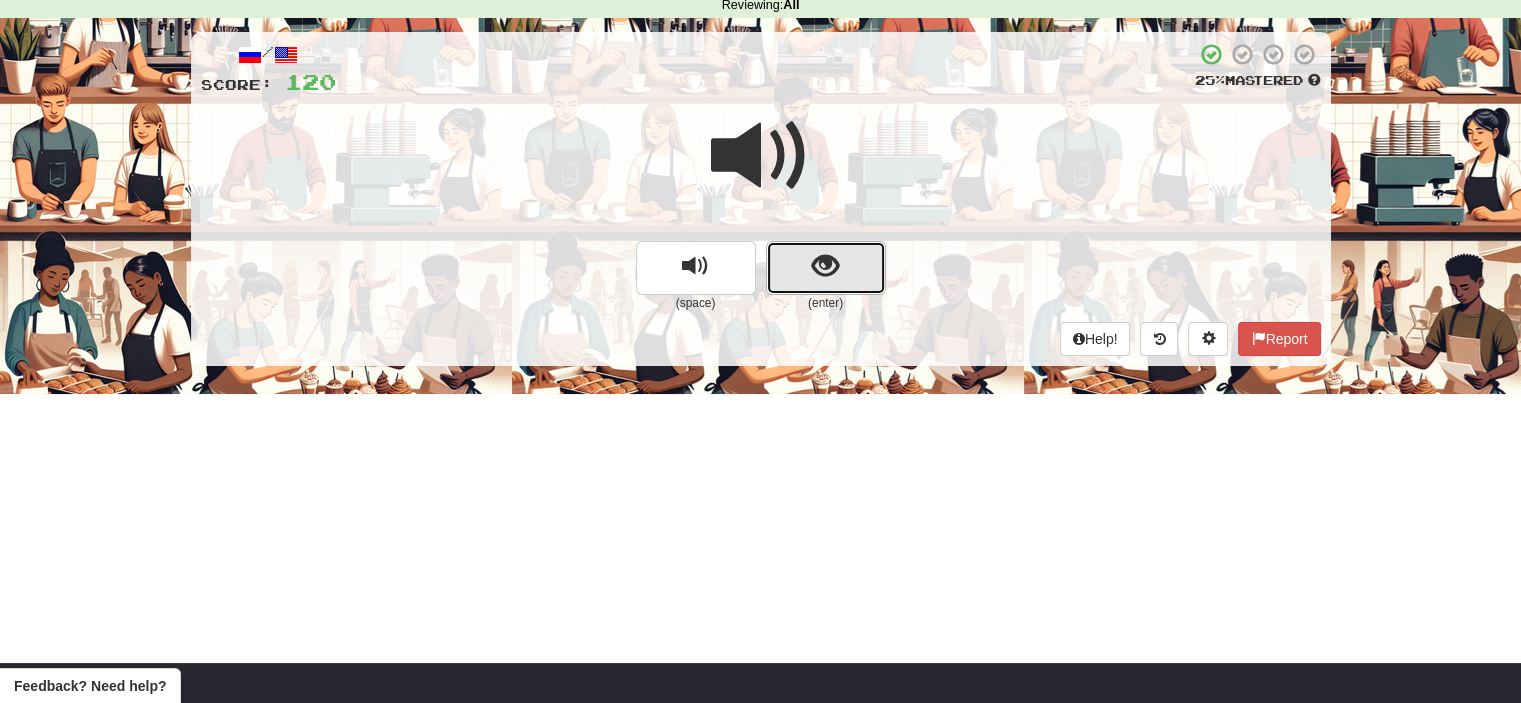 click at bounding box center (826, 268) 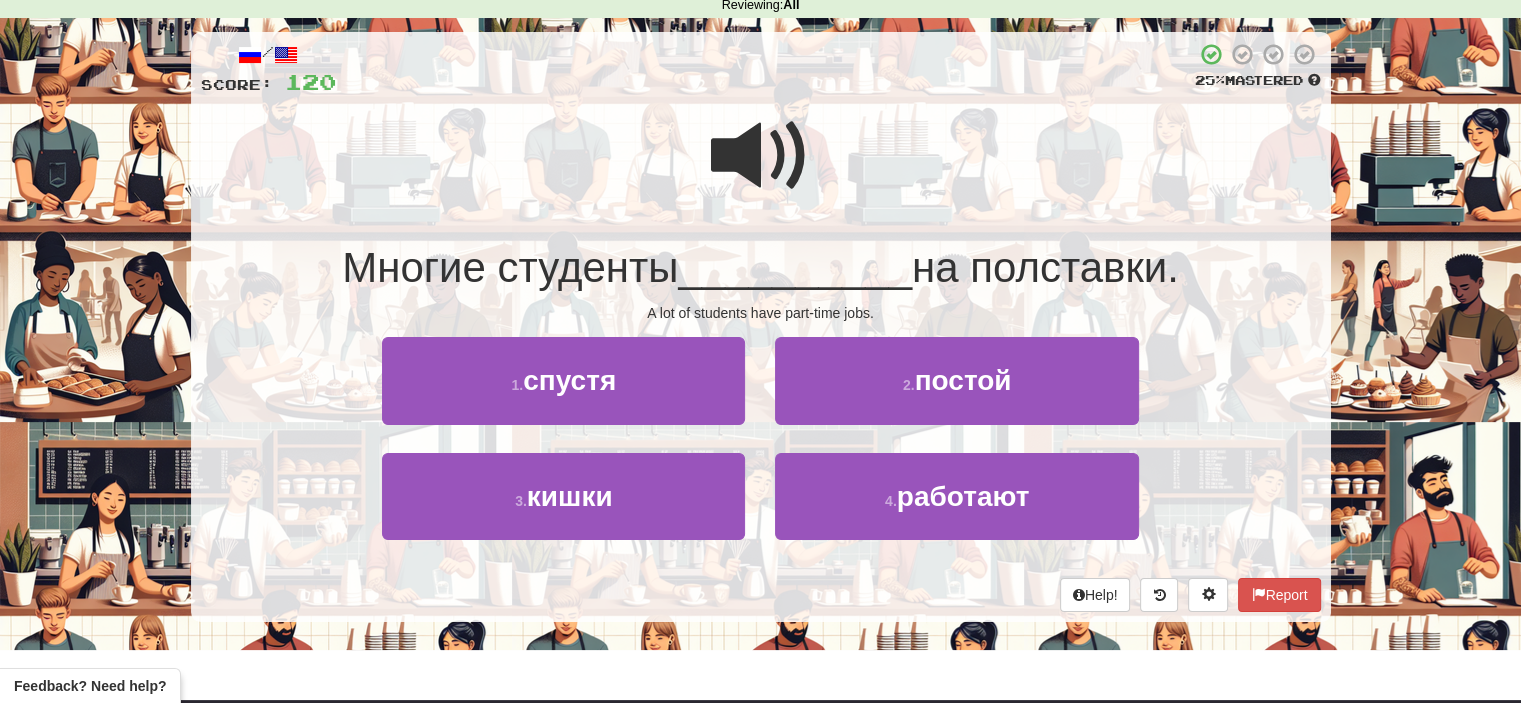 click at bounding box center (761, 156) 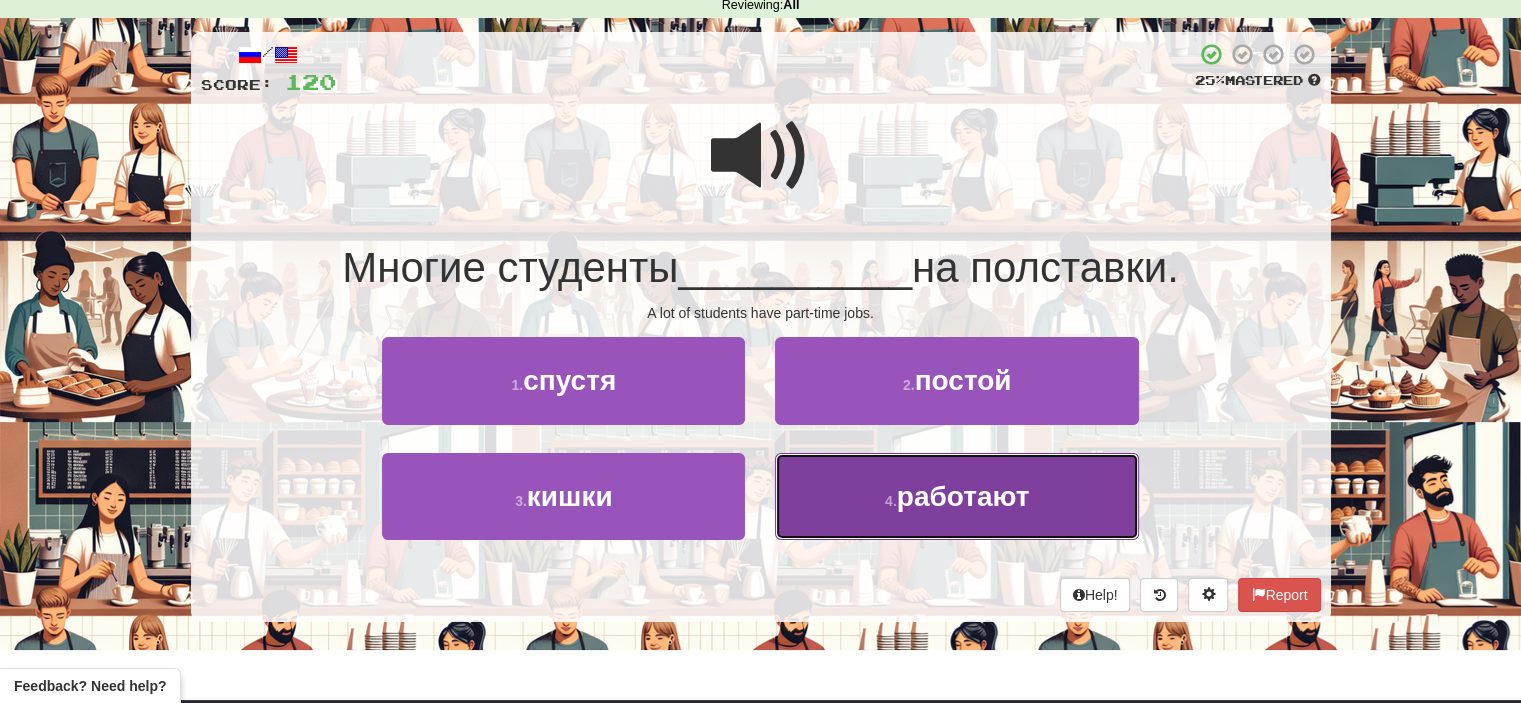 click on "4 .  работают" at bounding box center [956, 496] 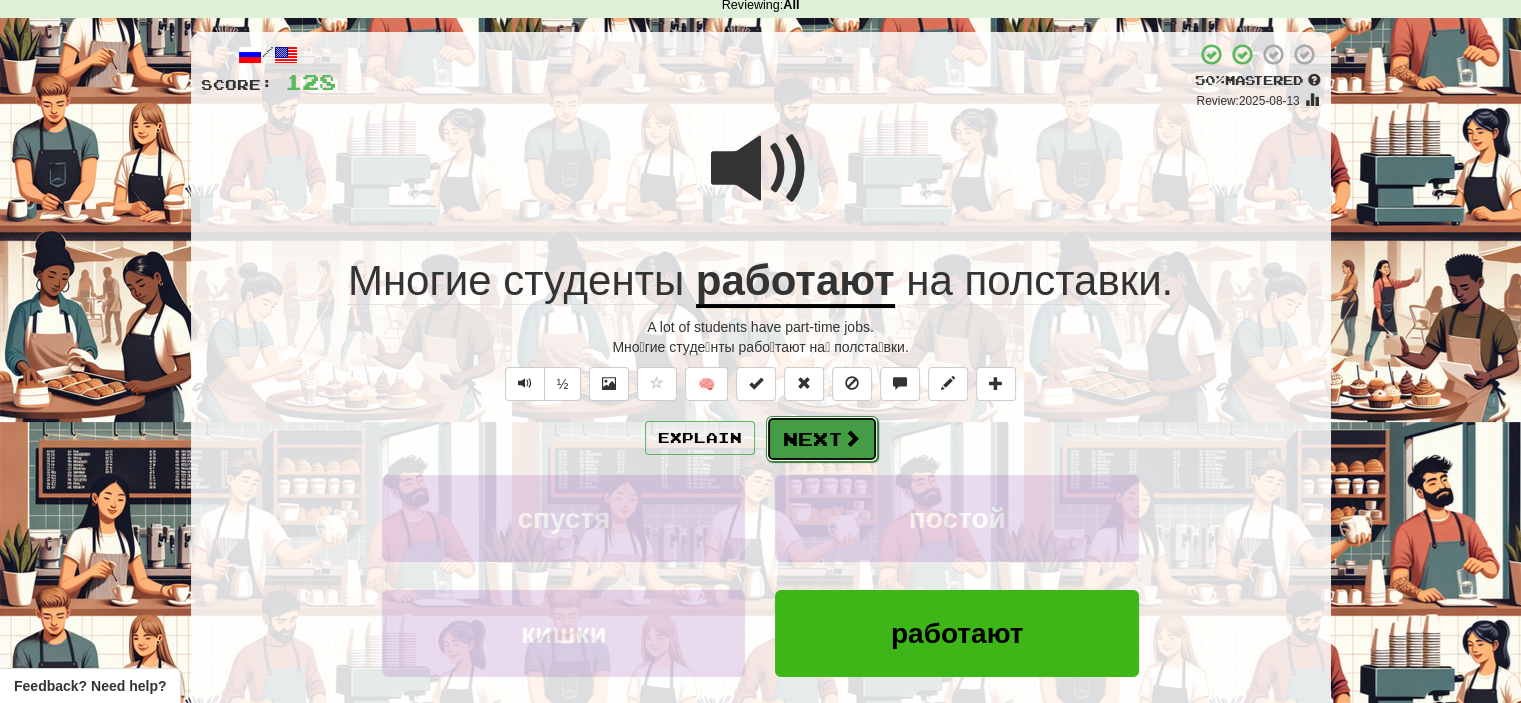 click on "Next" at bounding box center [822, 439] 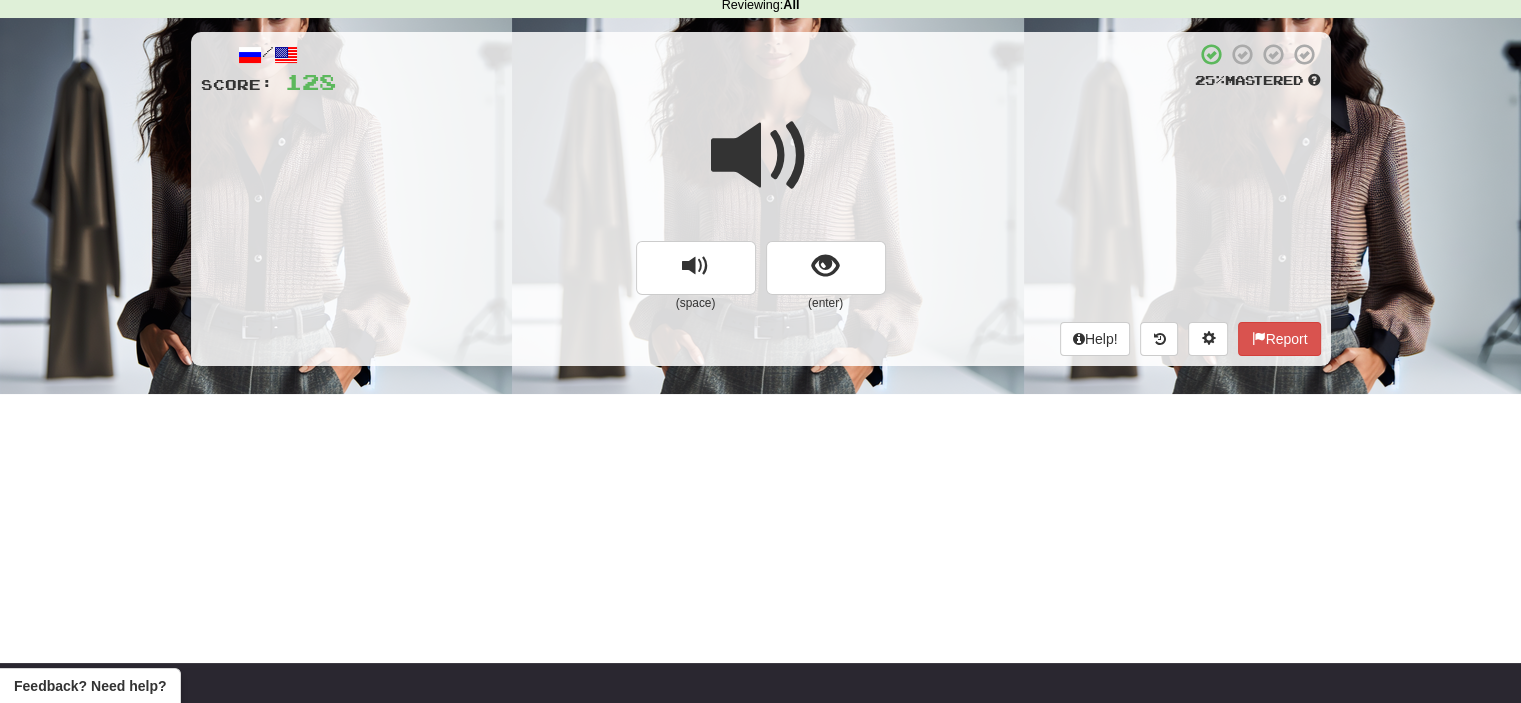 click at bounding box center [761, 156] 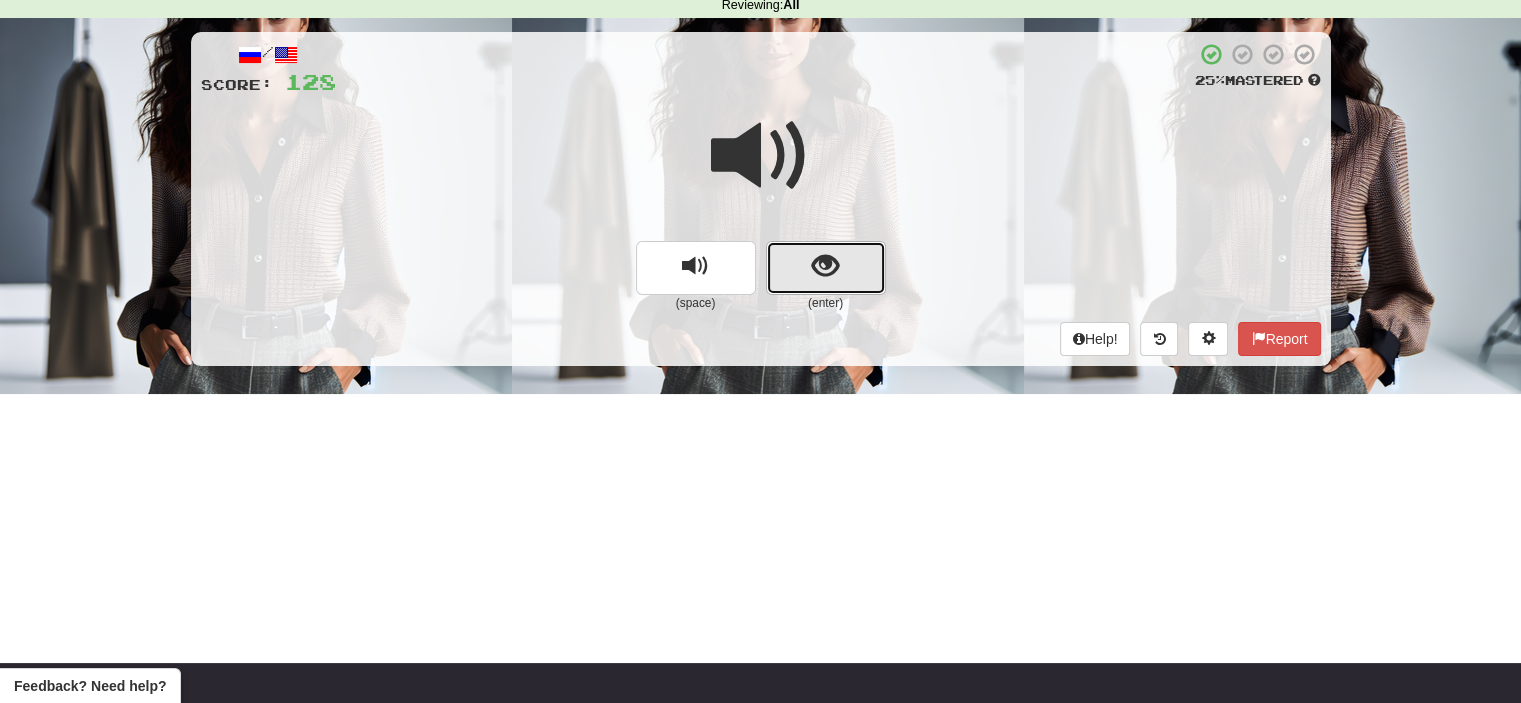 click at bounding box center [826, 268] 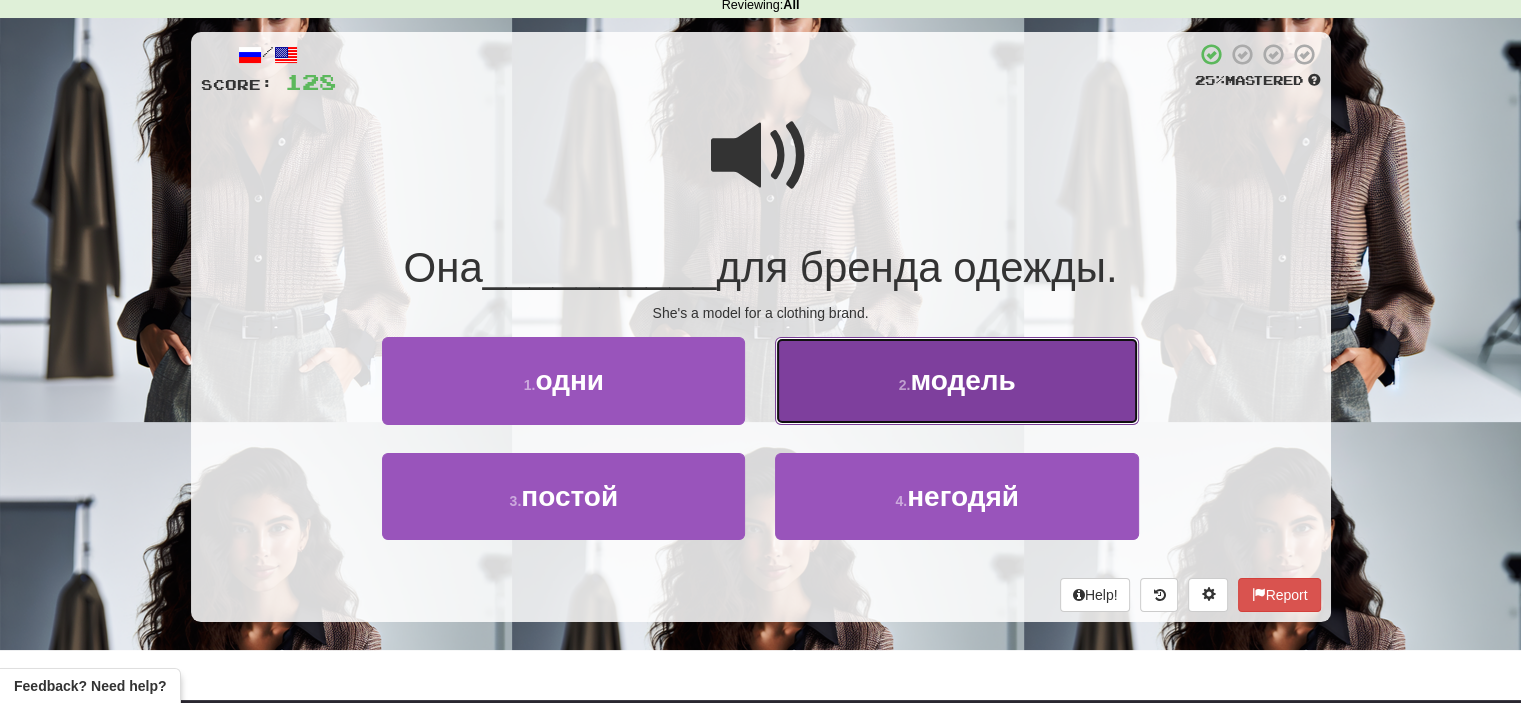 click on "2 .  модель" at bounding box center (956, 380) 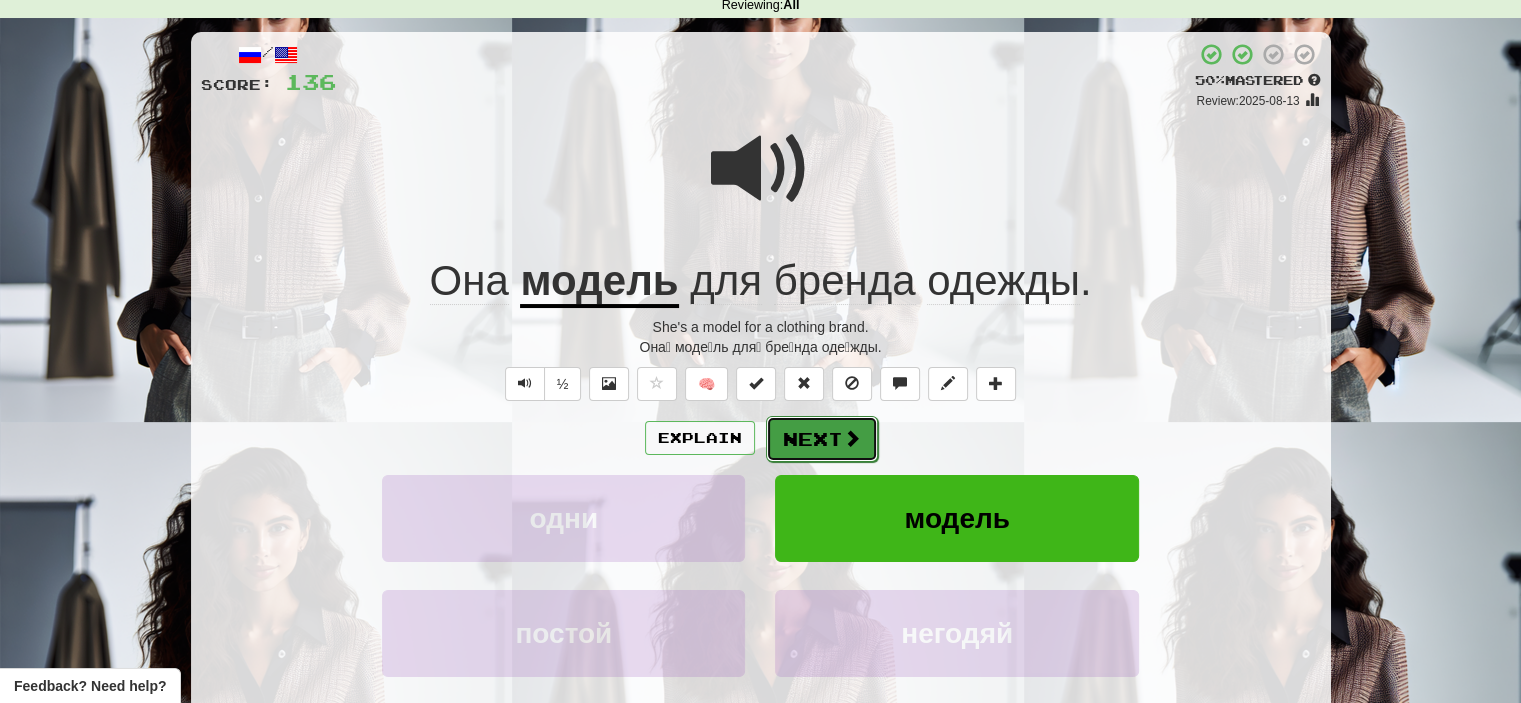 click on "Next" at bounding box center (822, 439) 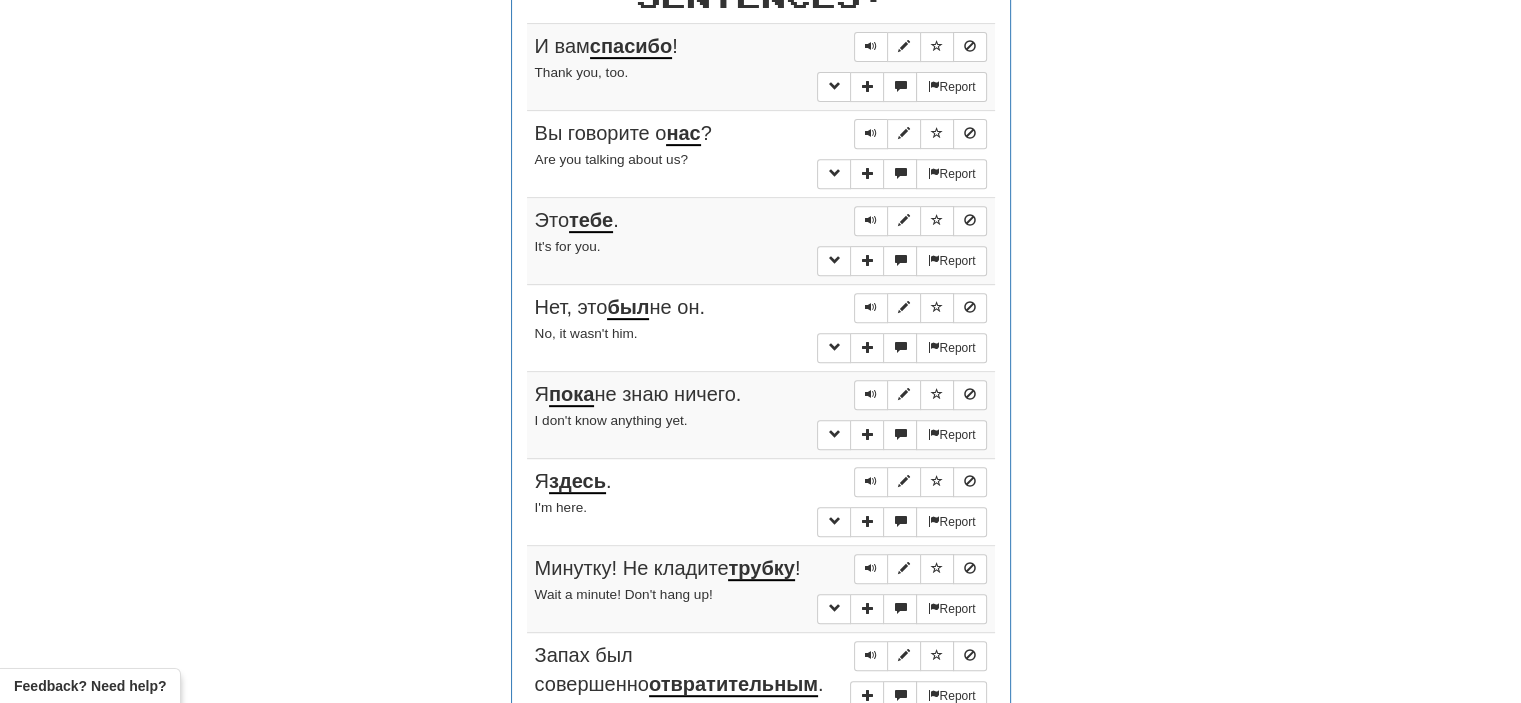 scroll, scrollTop: 807, scrollLeft: 0, axis: vertical 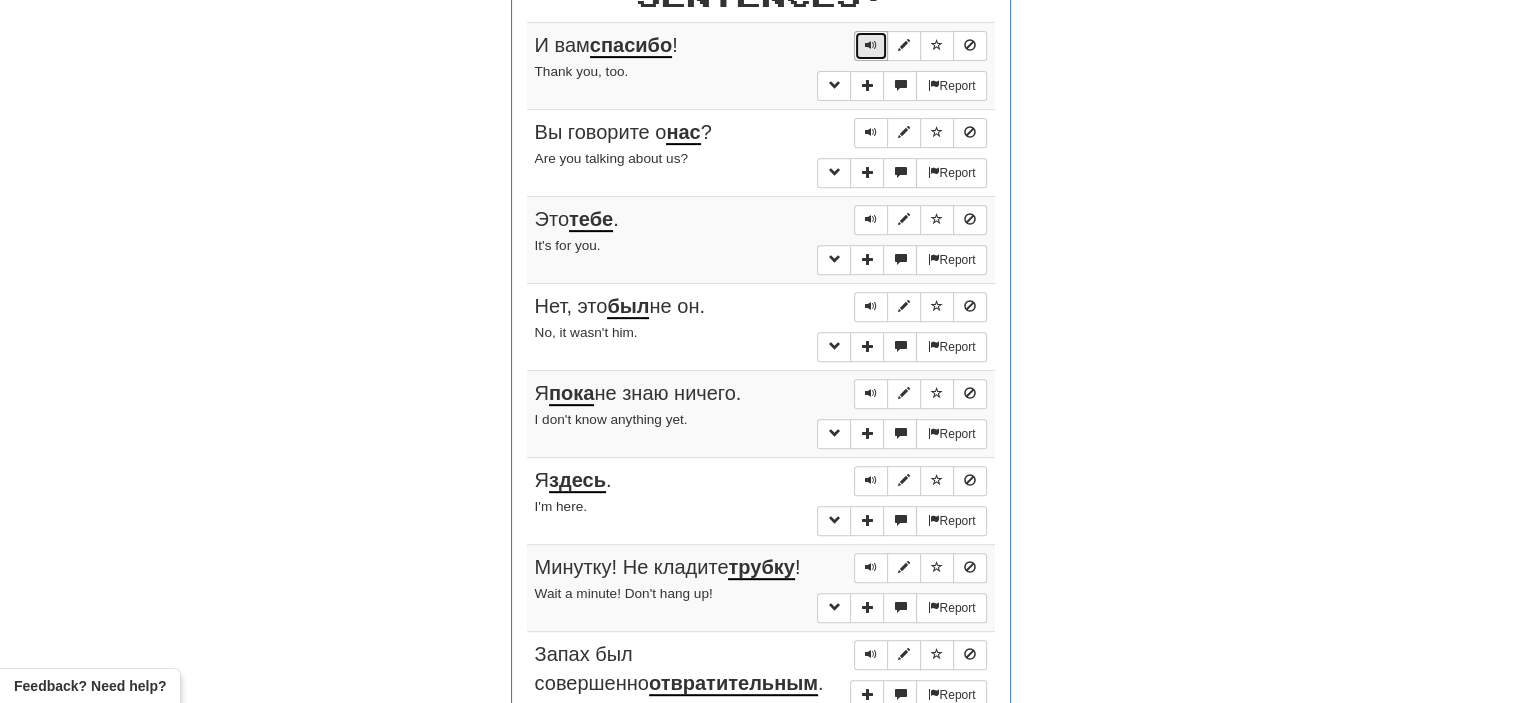 click at bounding box center (871, 45) 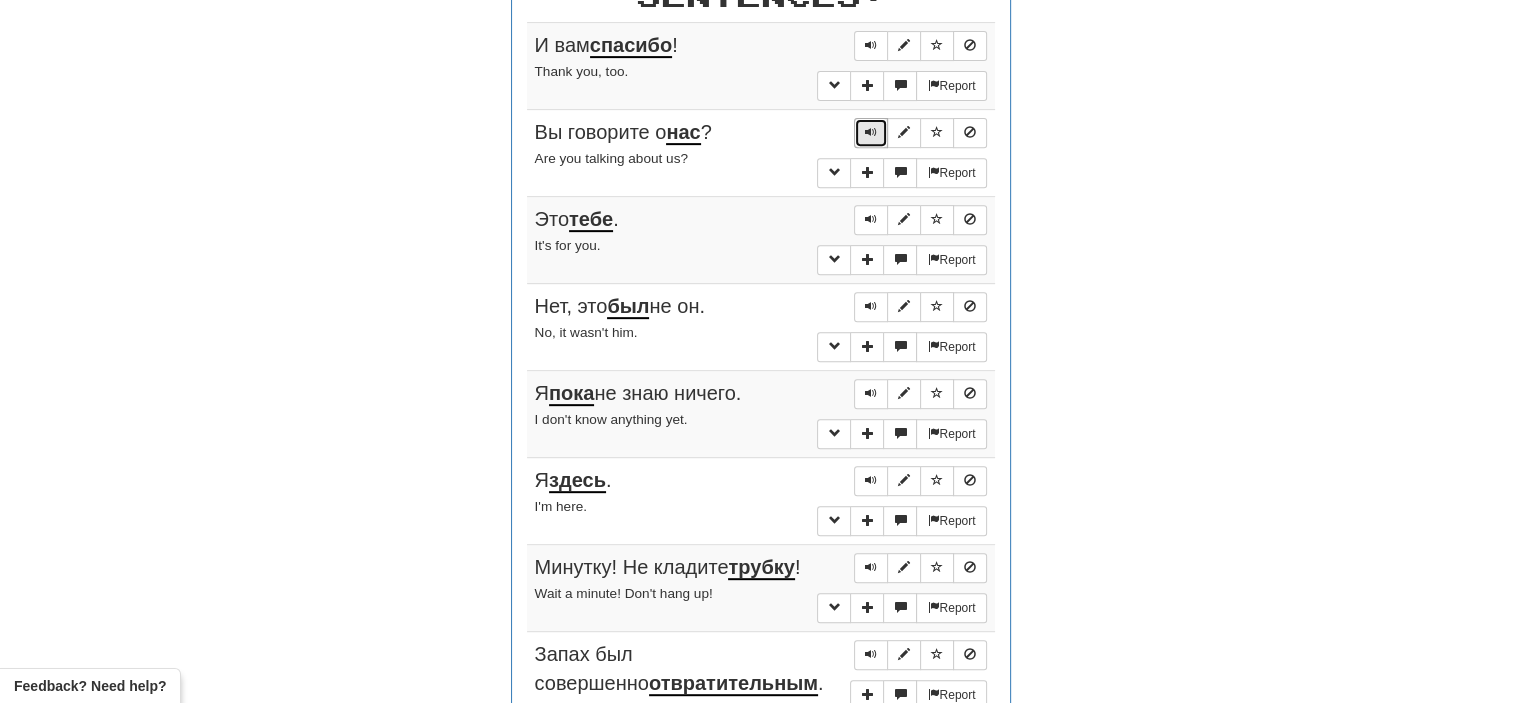 click at bounding box center (871, 132) 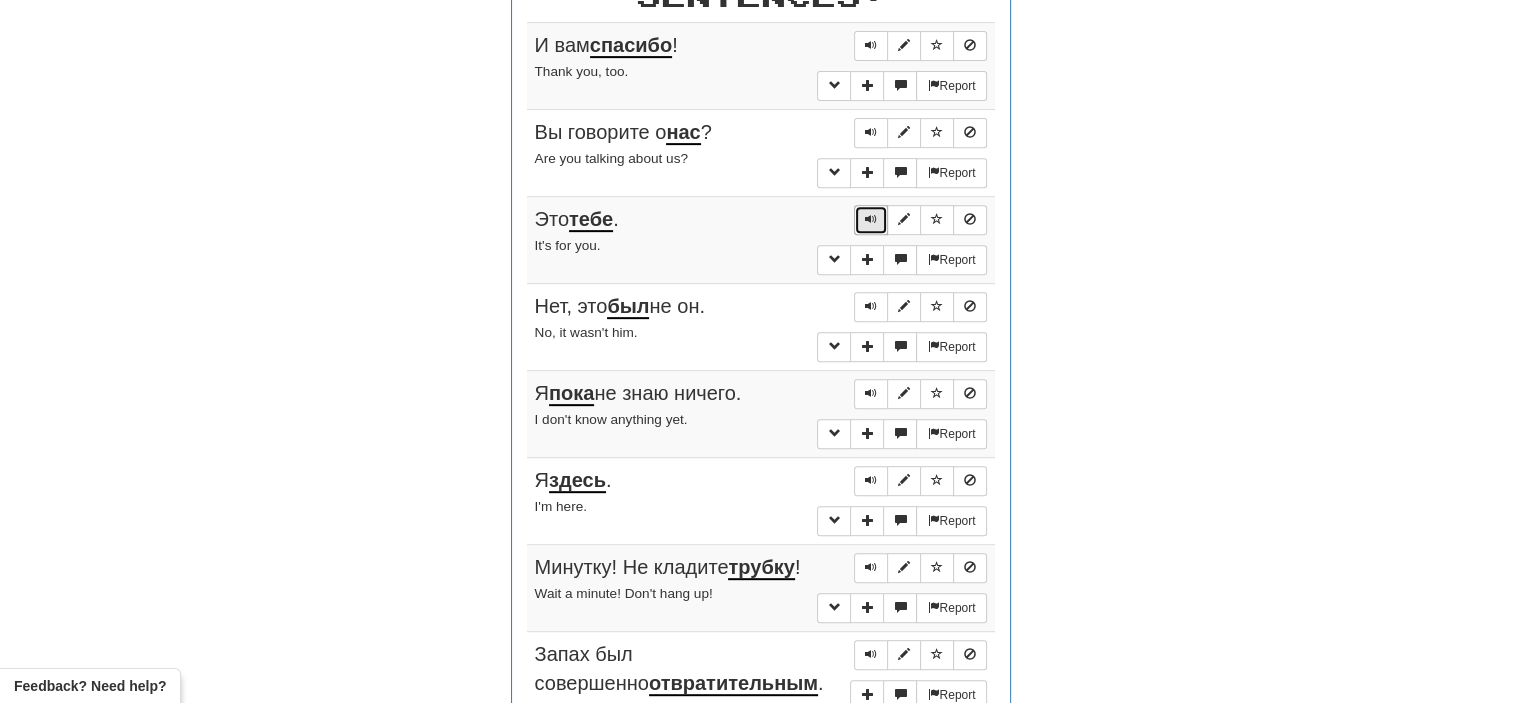 click at bounding box center (871, 219) 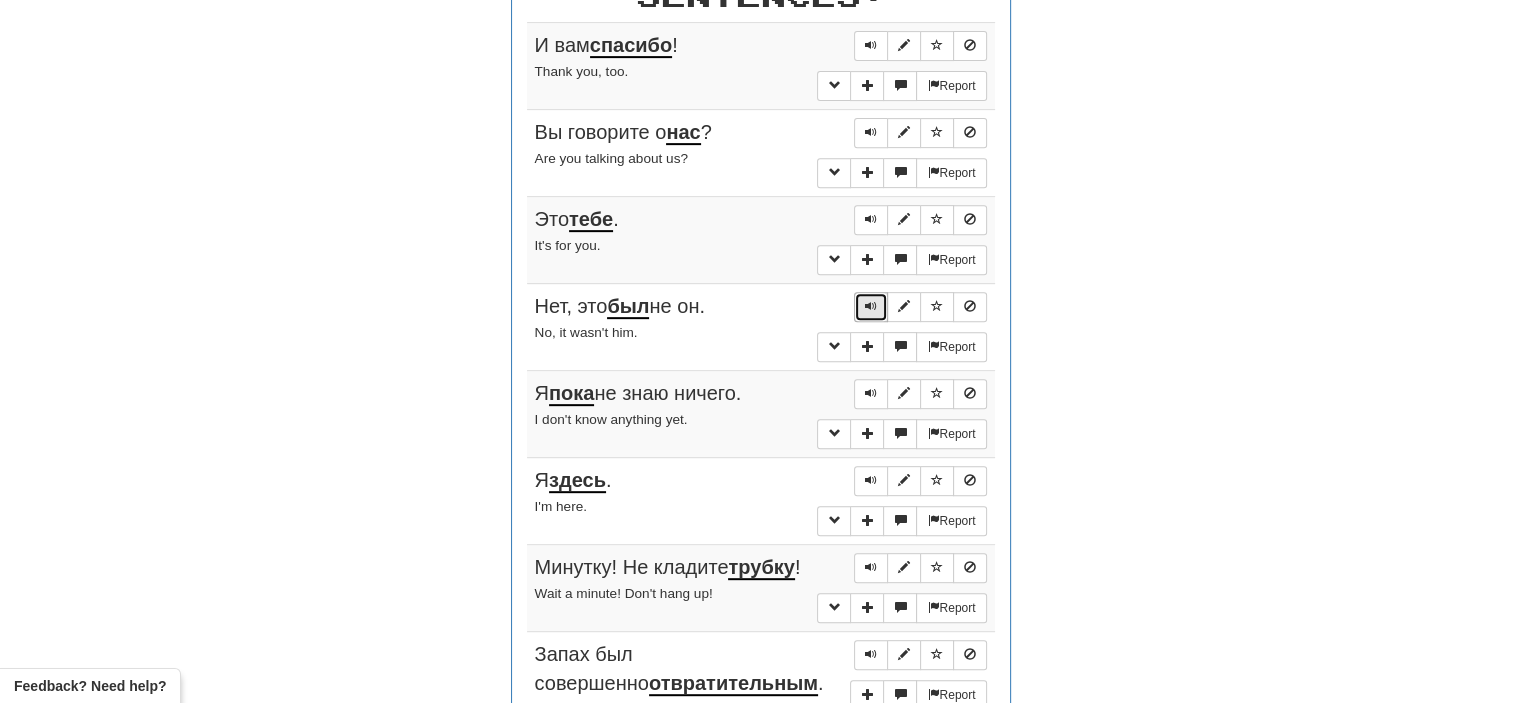 click at bounding box center [871, 307] 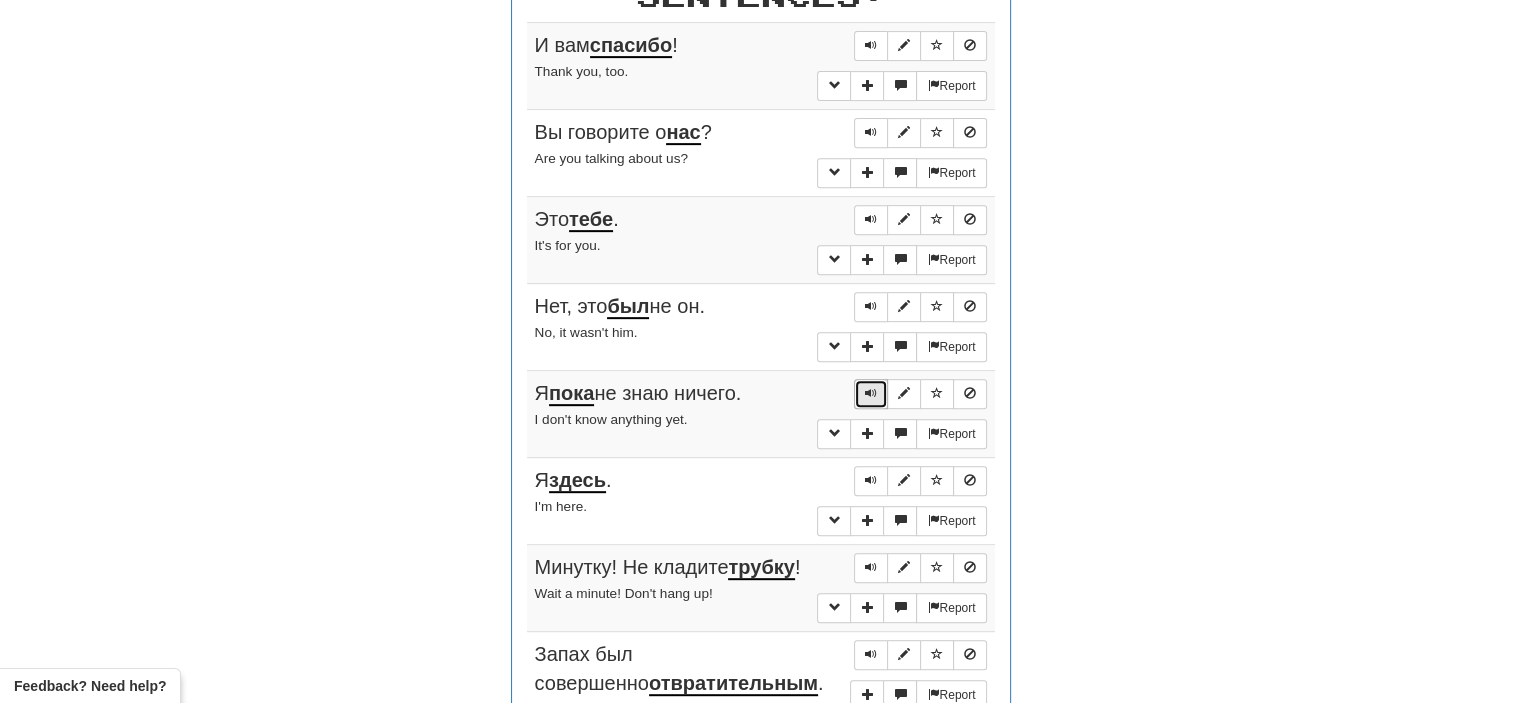 click at bounding box center [871, 393] 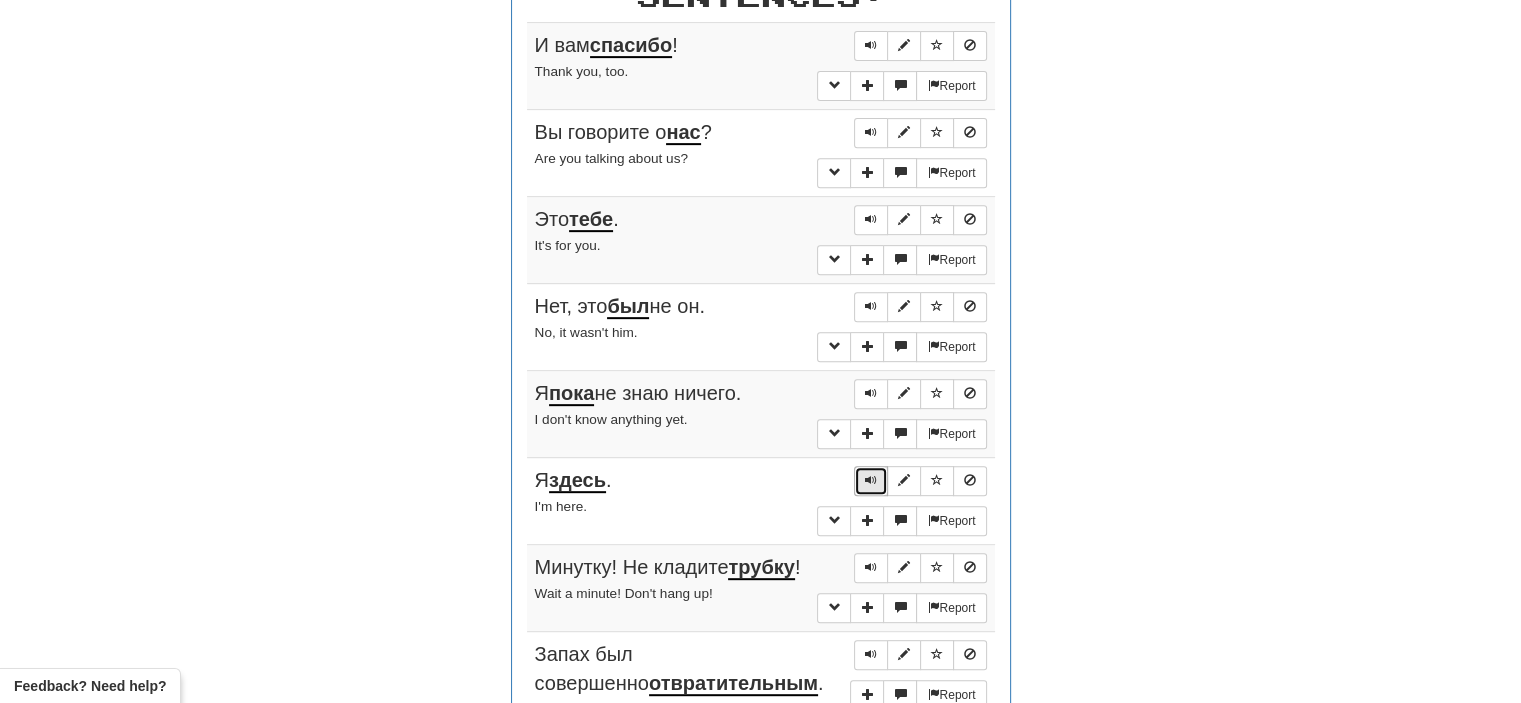 click at bounding box center [871, 480] 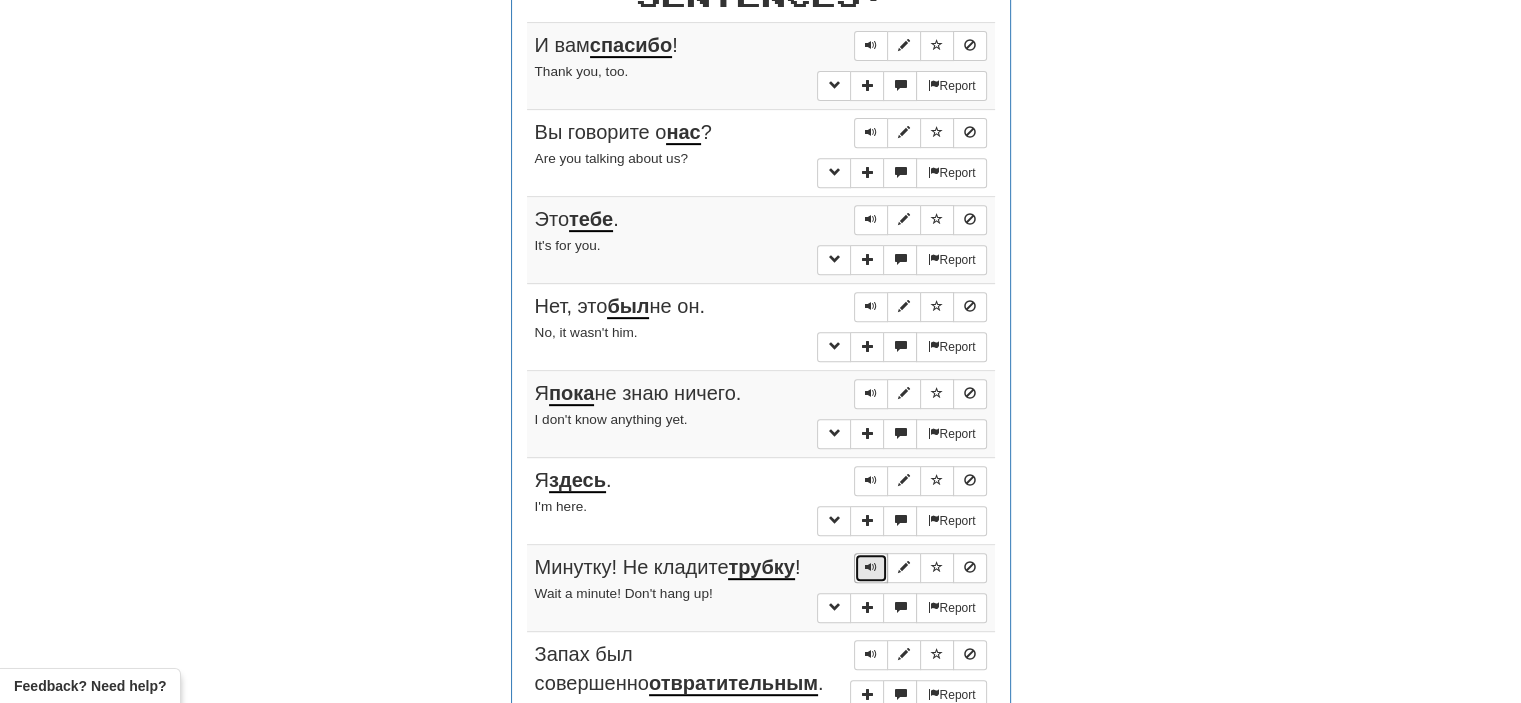 click at bounding box center (871, 567) 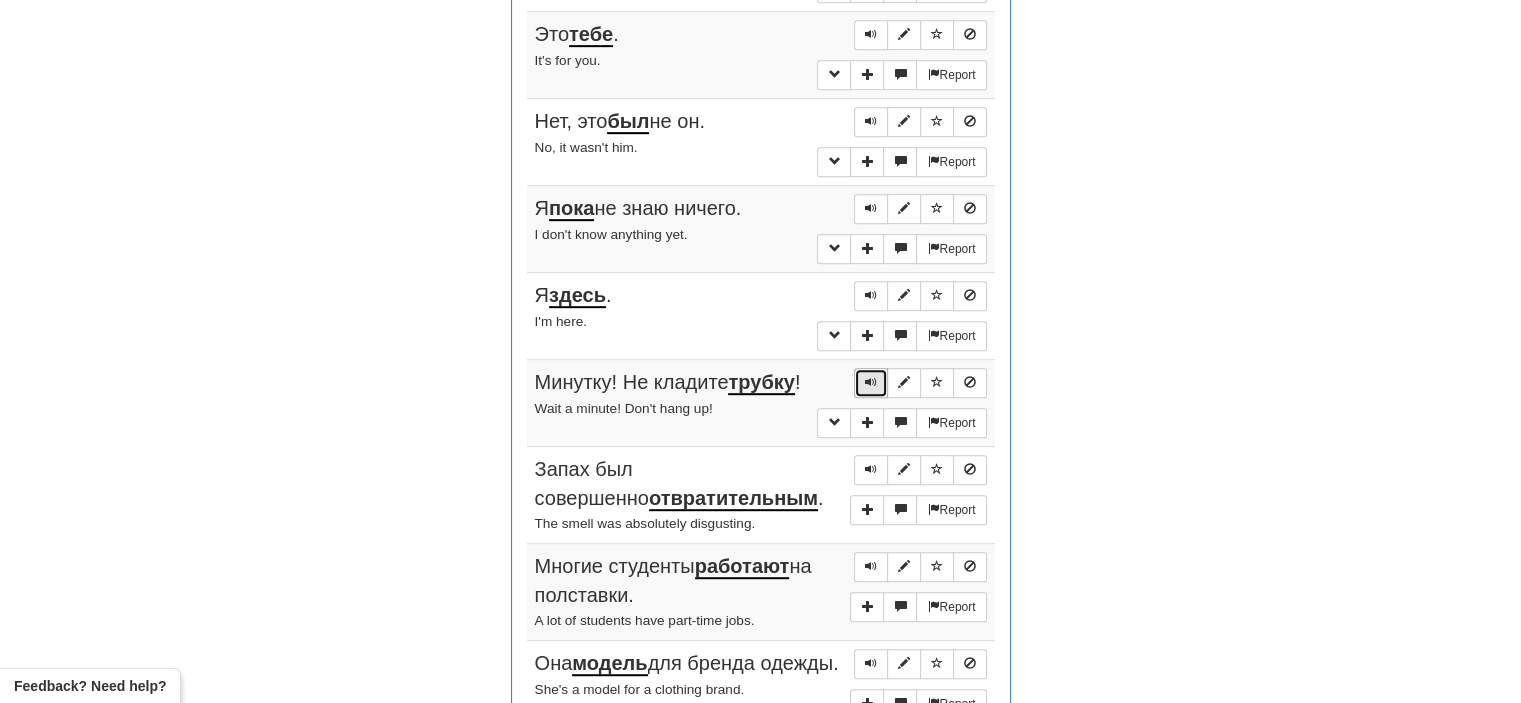 scroll, scrollTop: 992, scrollLeft: 0, axis: vertical 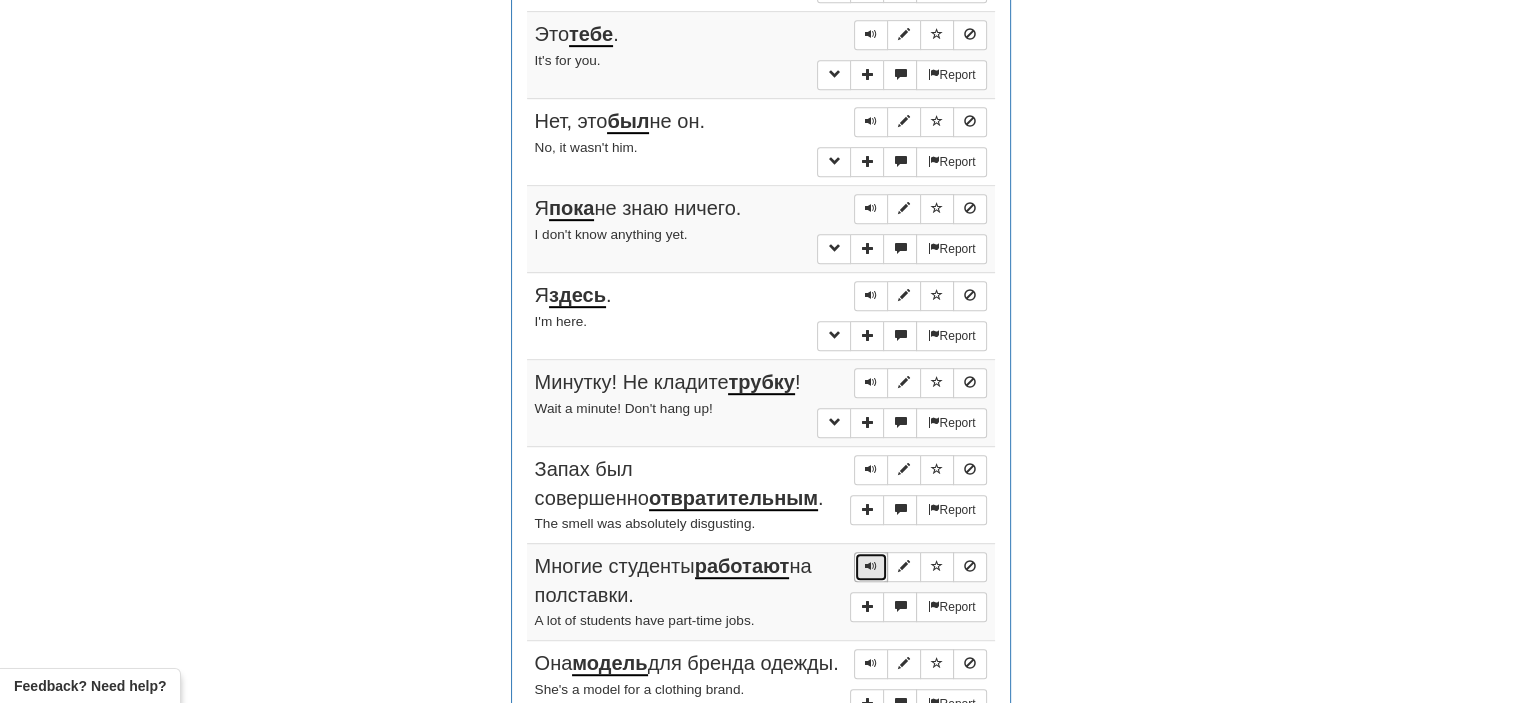 click at bounding box center (871, 566) 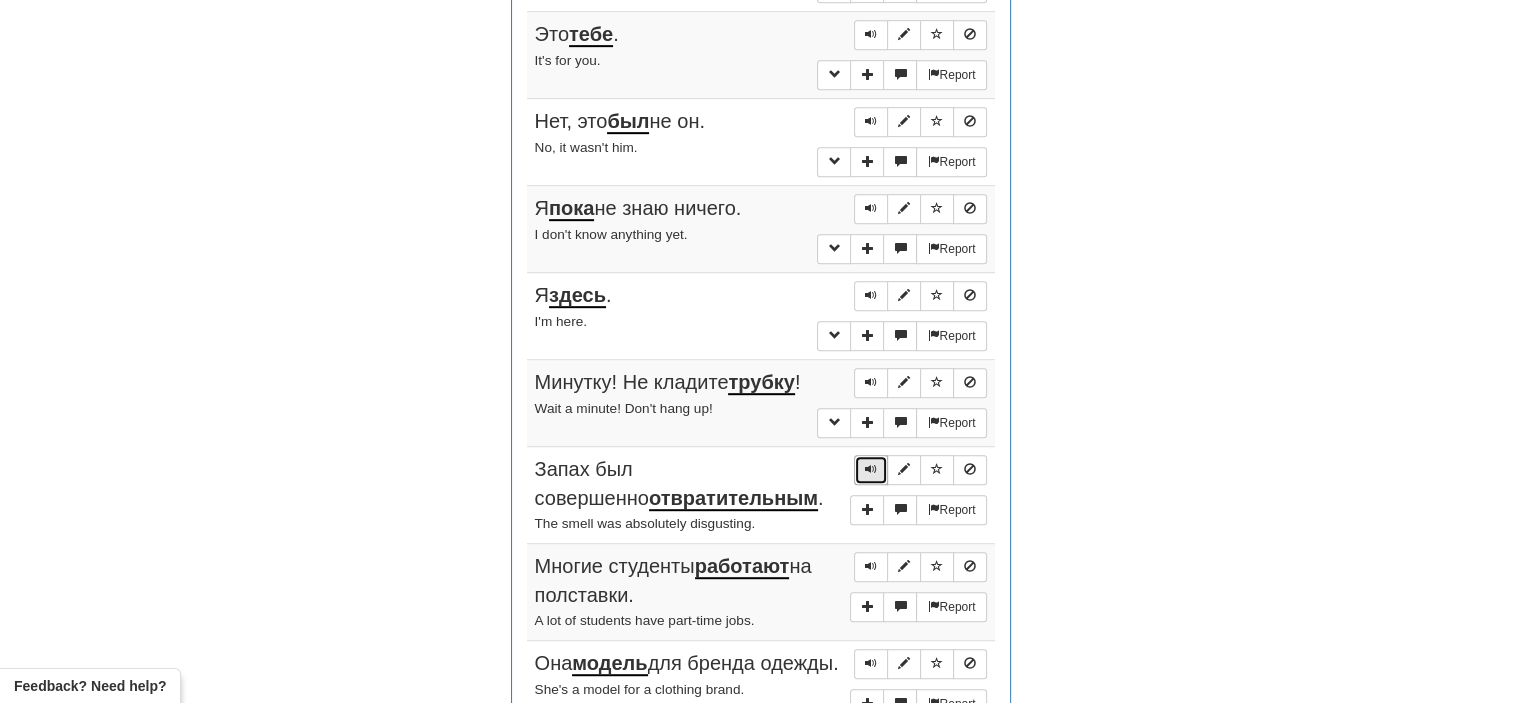 click at bounding box center (871, 469) 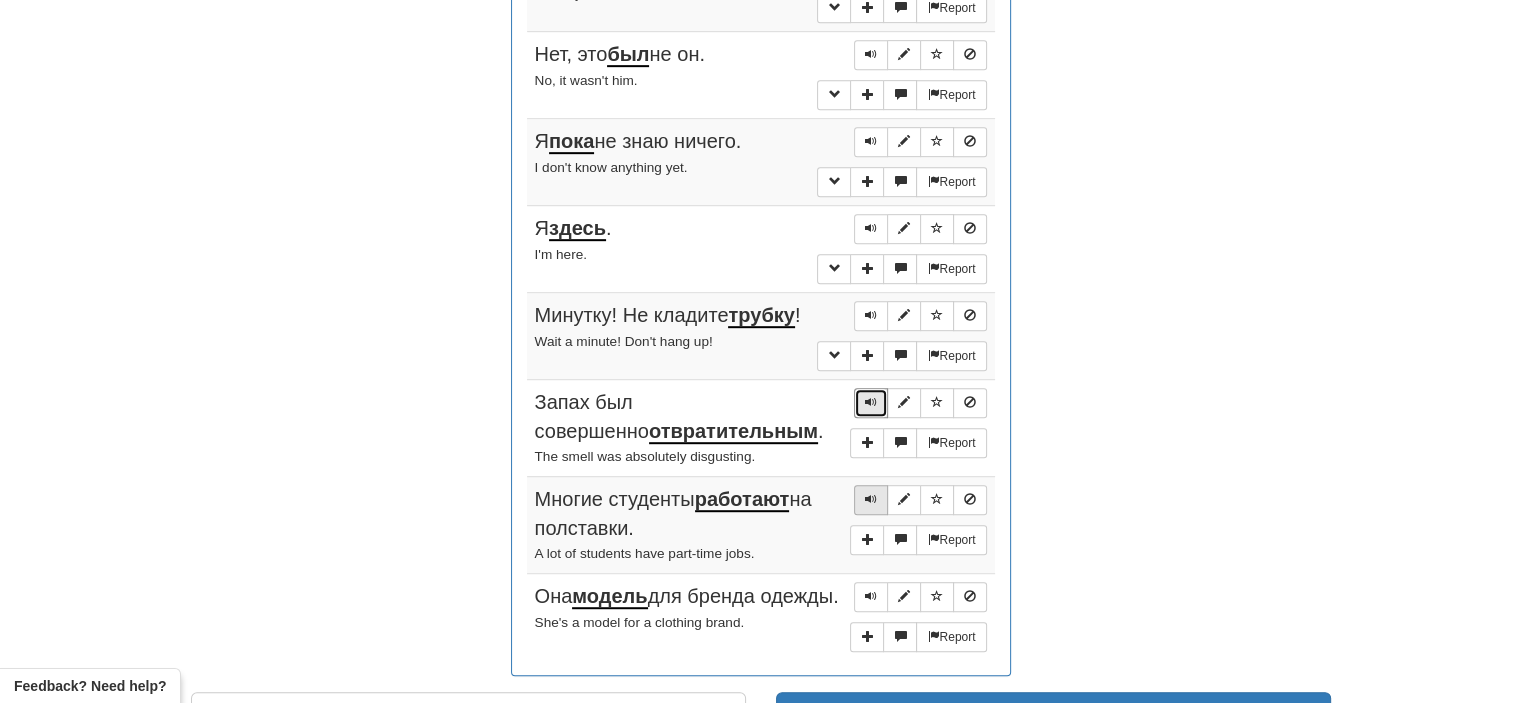 scroll, scrollTop: 1060, scrollLeft: 0, axis: vertical 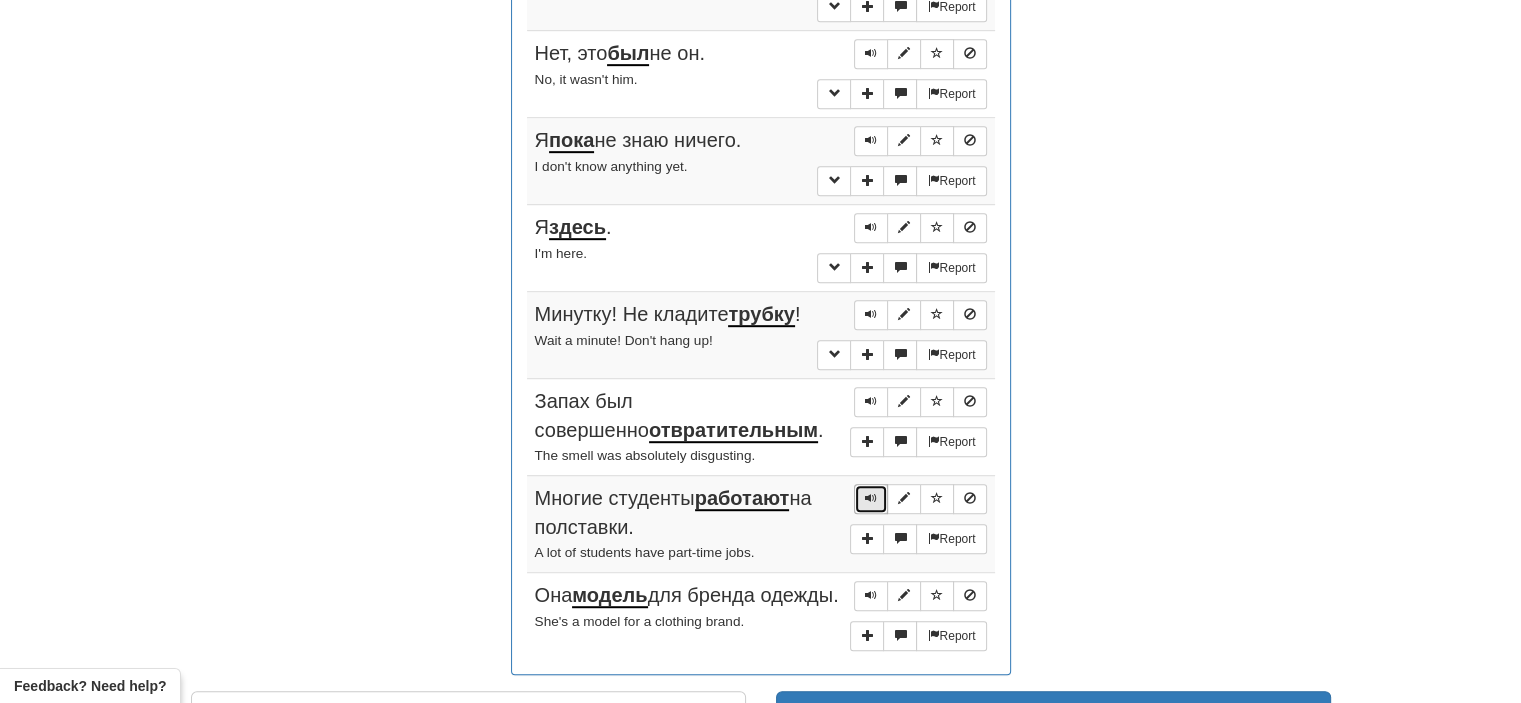 click at bounding box center (871, 498) 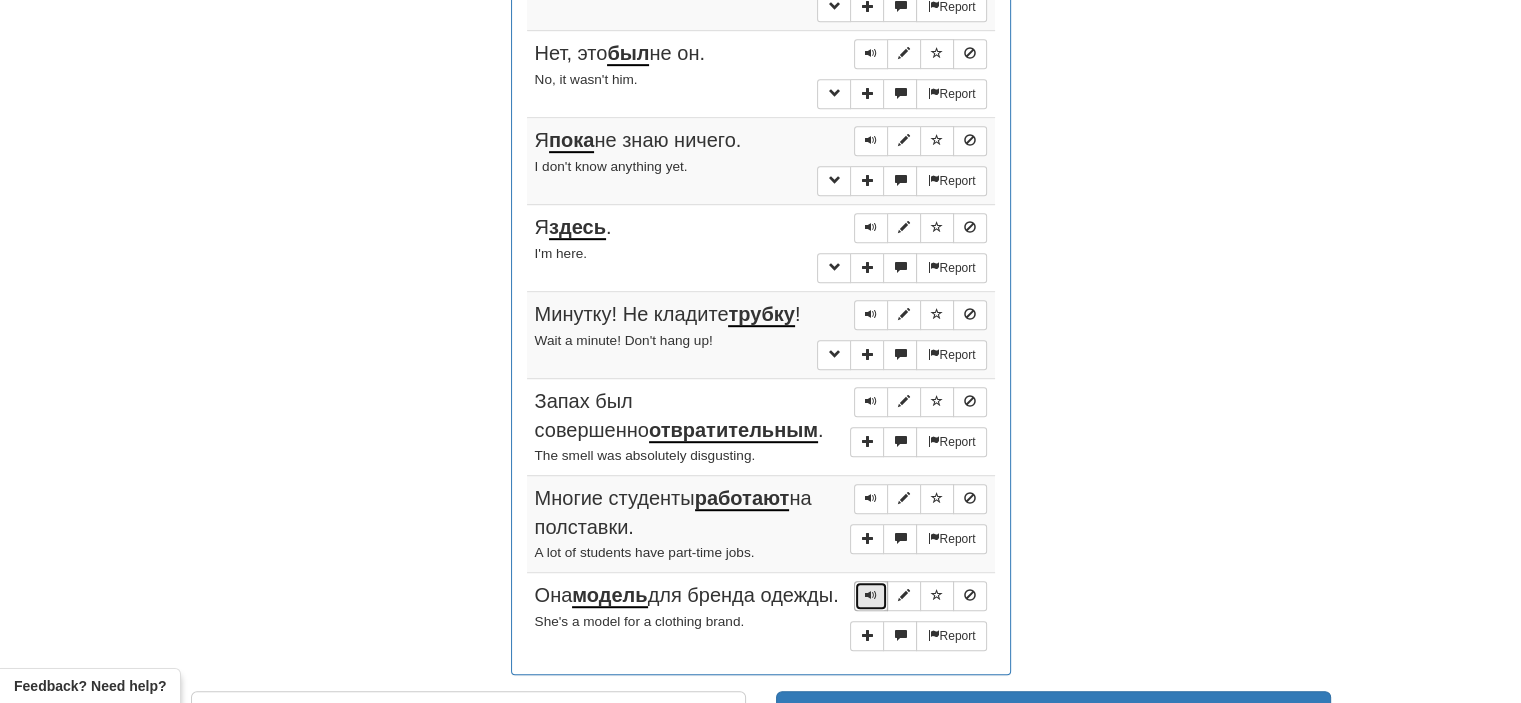 click at bounding box center (871, 595) 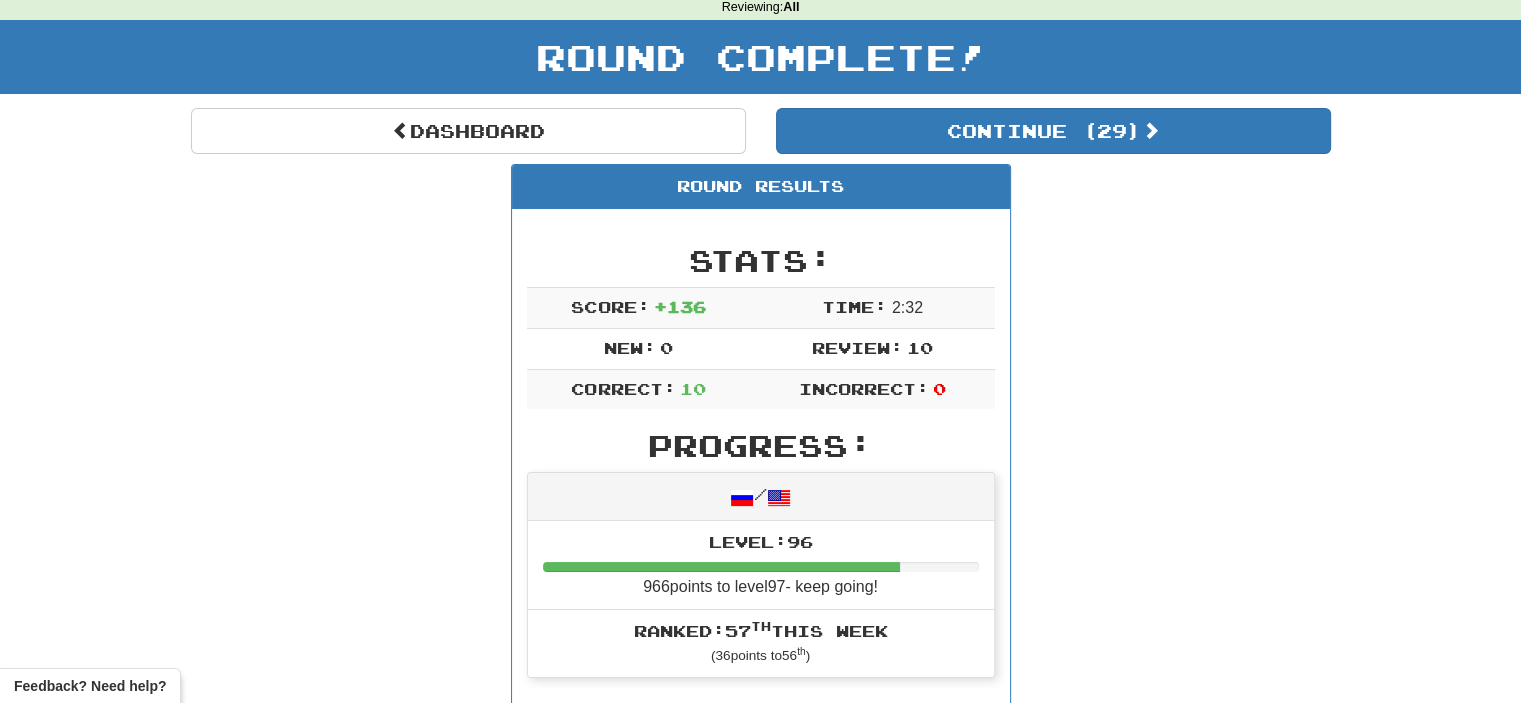 scroll, scrollTop: 0, scrollLeft: 0, axis: both 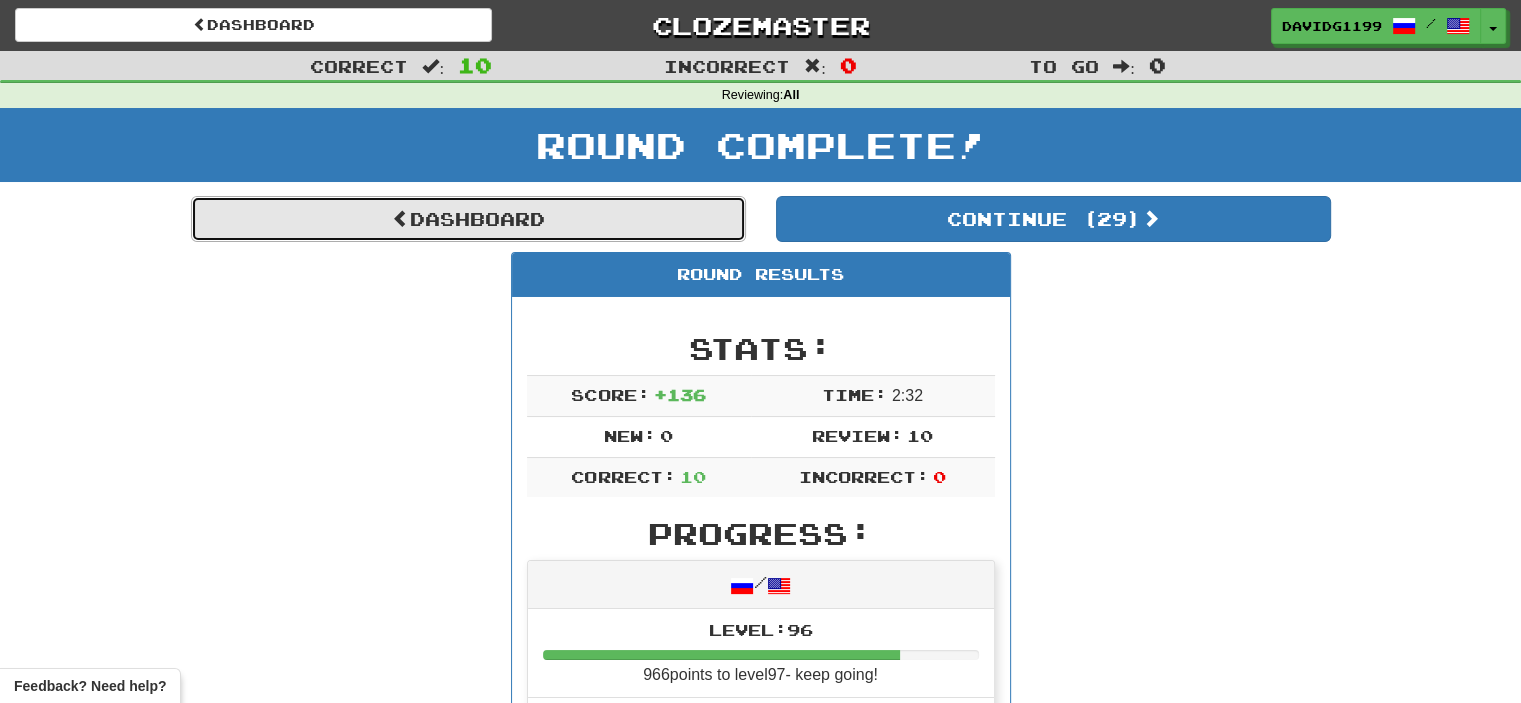 click on "Dashboard" at bounding box center [468, 219] 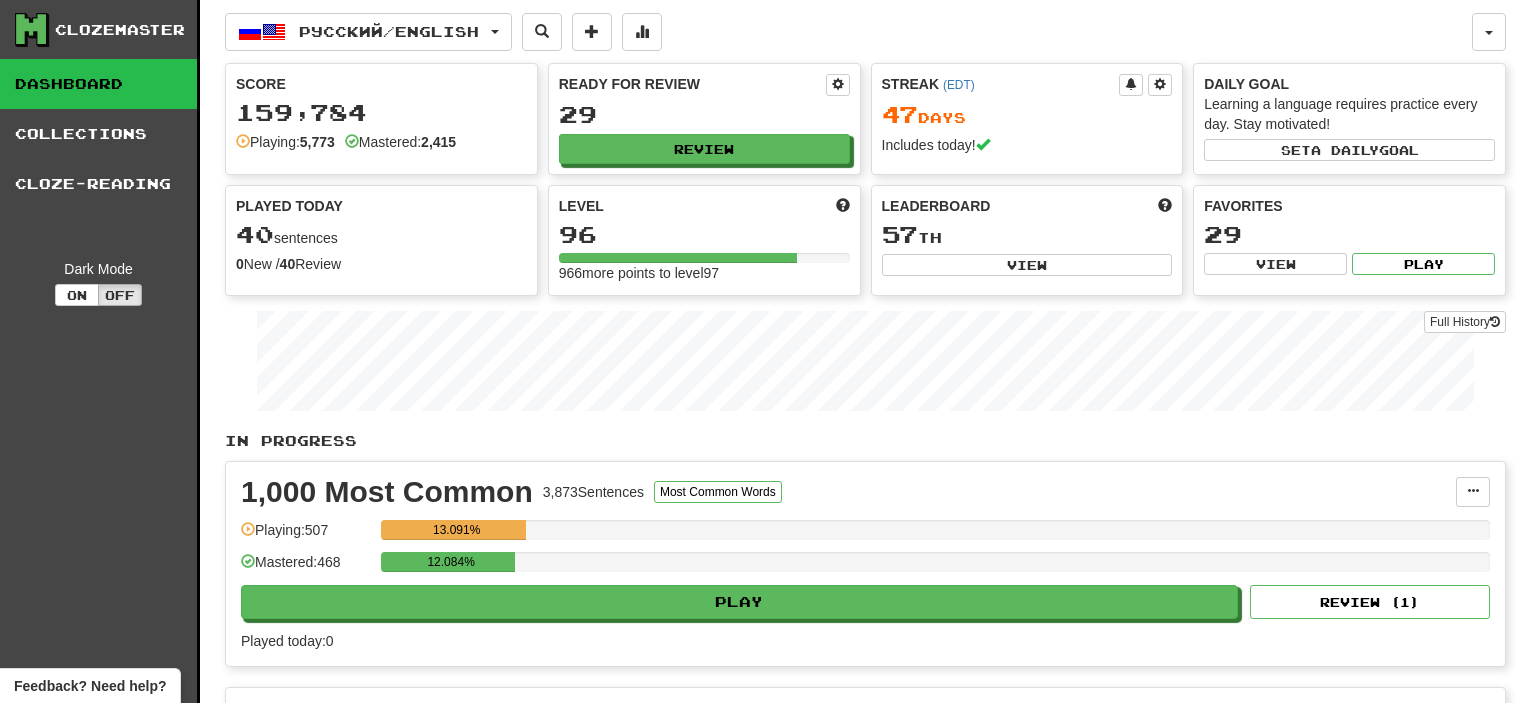 scroll, scrollTop: 0, scrollLeft: 0, axis: both 